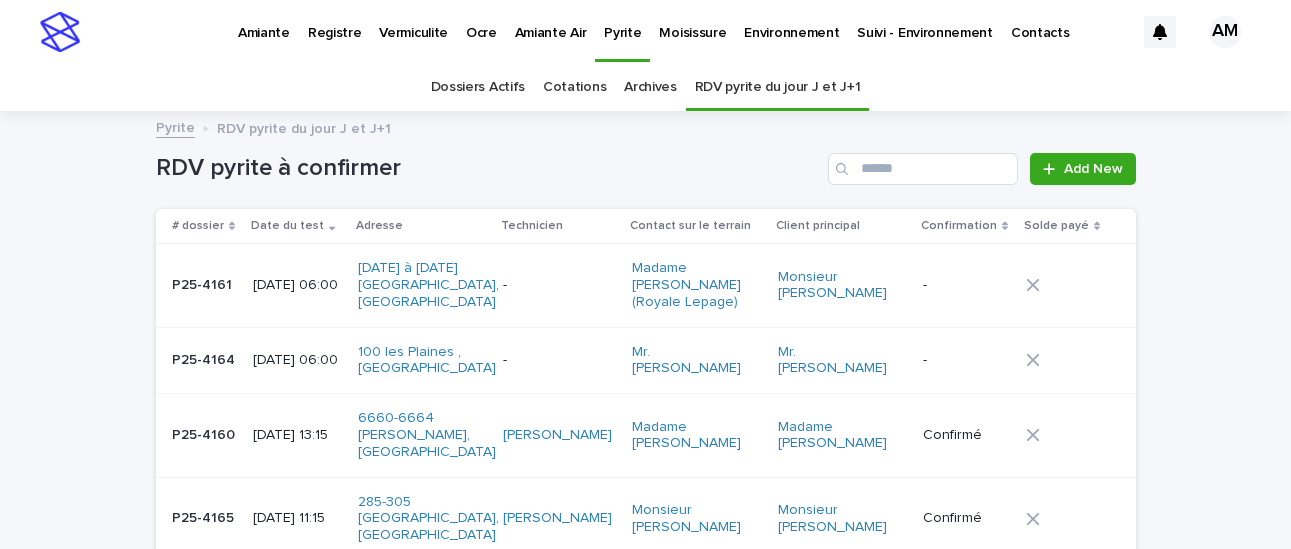 scroll, scrollTop: 0, scrollLeft: 0, axis: both 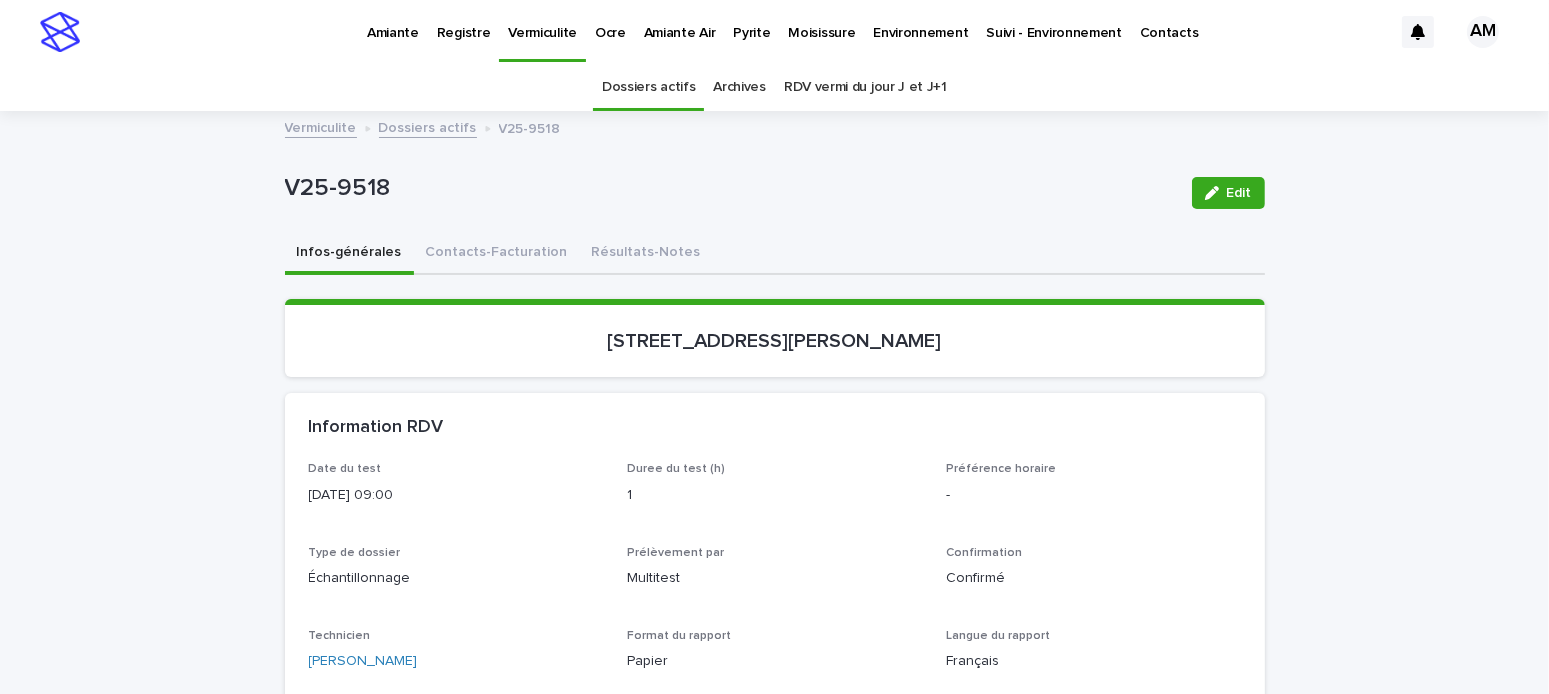 click on "Pyrite" at bounding box center [751, 21] 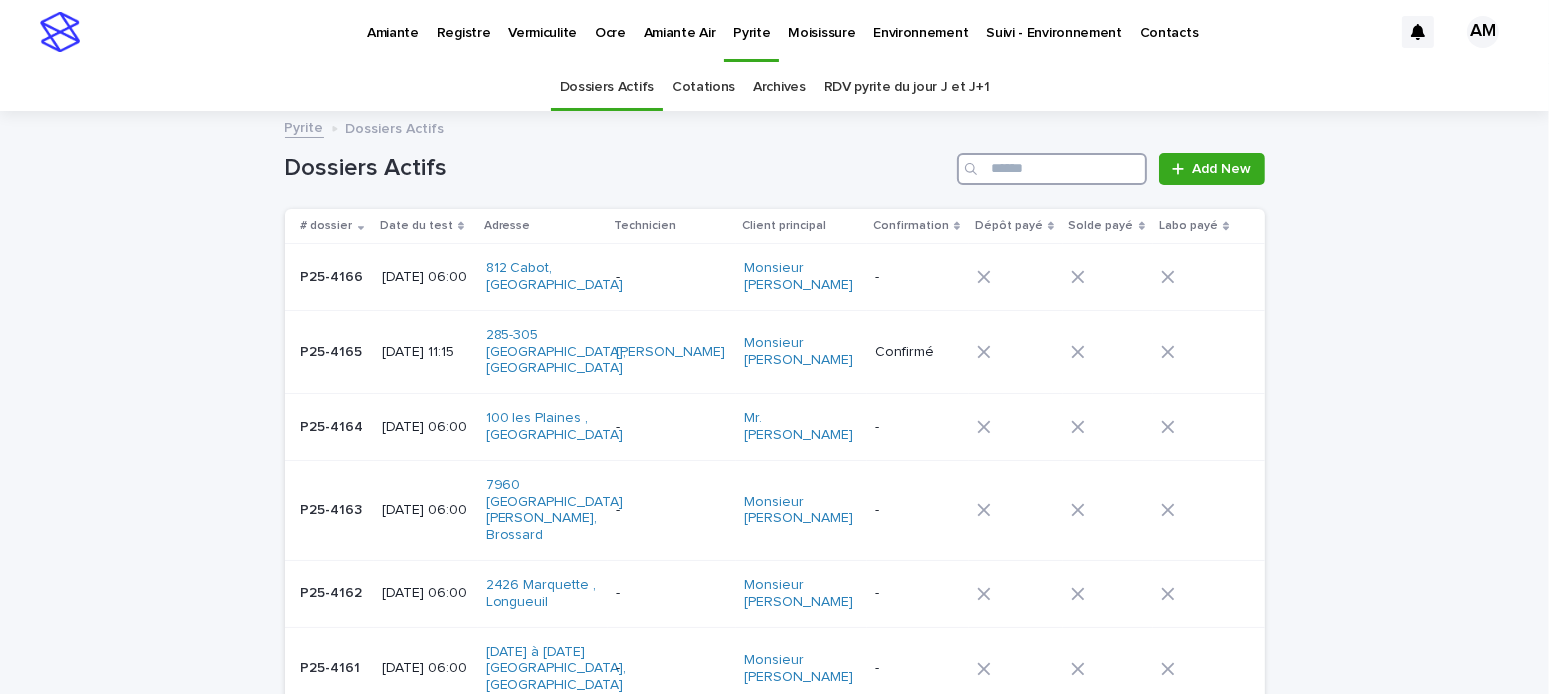 click at bounding box center [1052, 169] 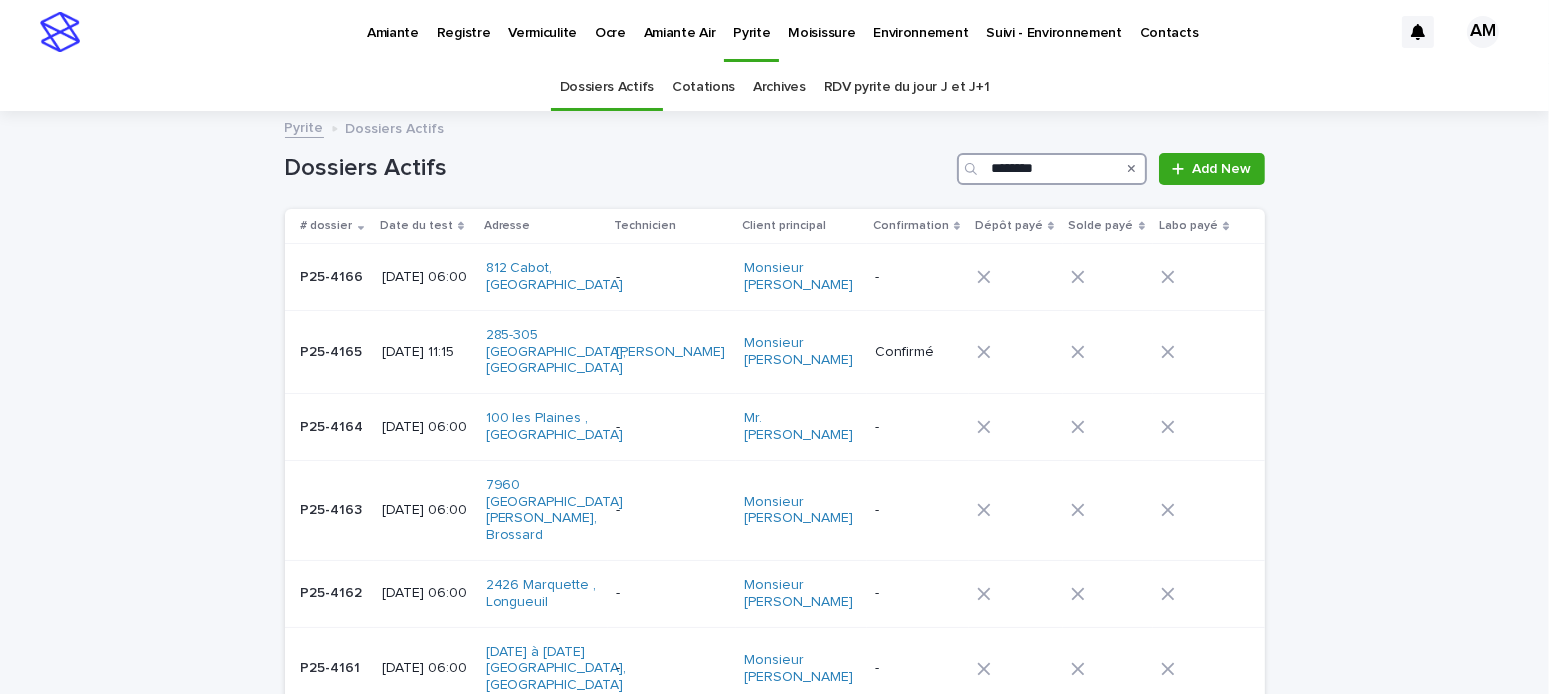 type on "********" 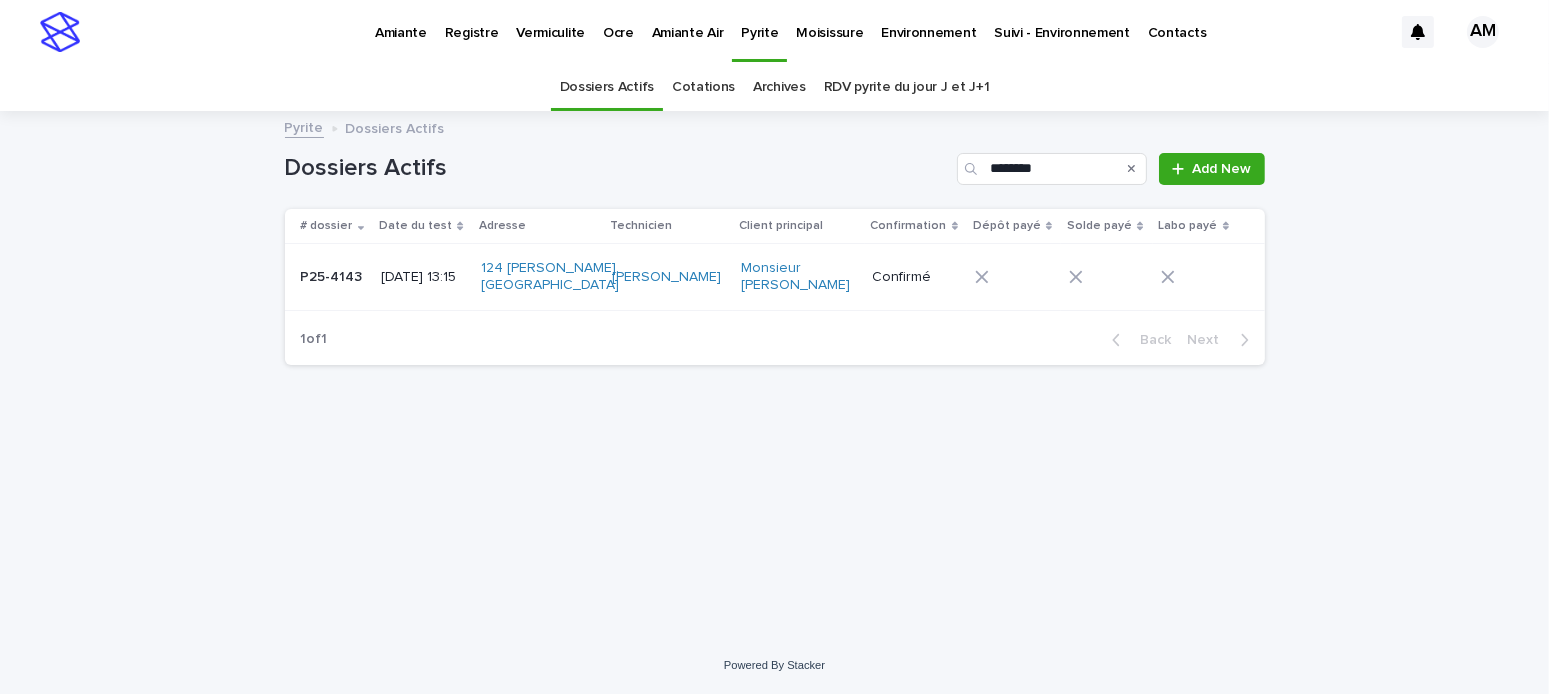 click on "[DATE] 13:15" at bounding box center [422, 277] 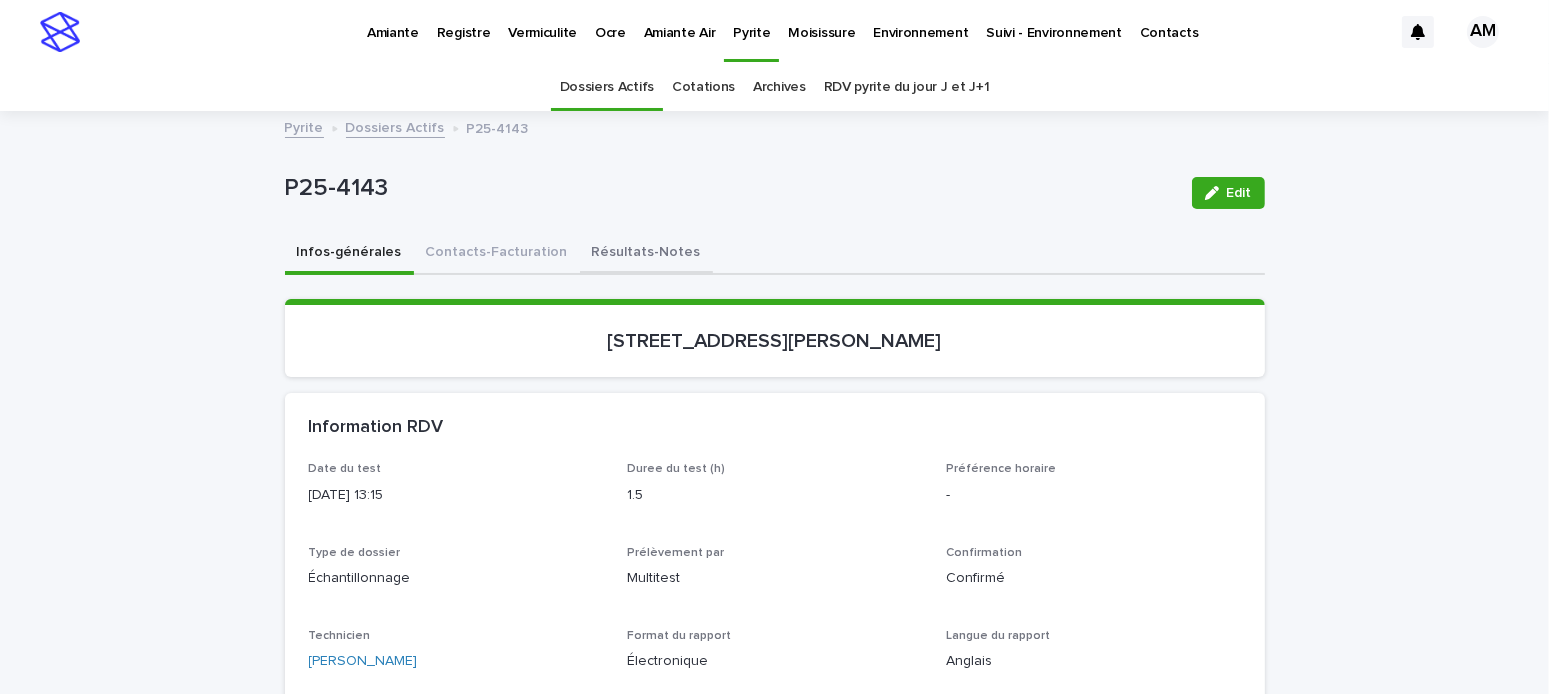 click on "Résultats-Notes" at bounding box center (646, 254) 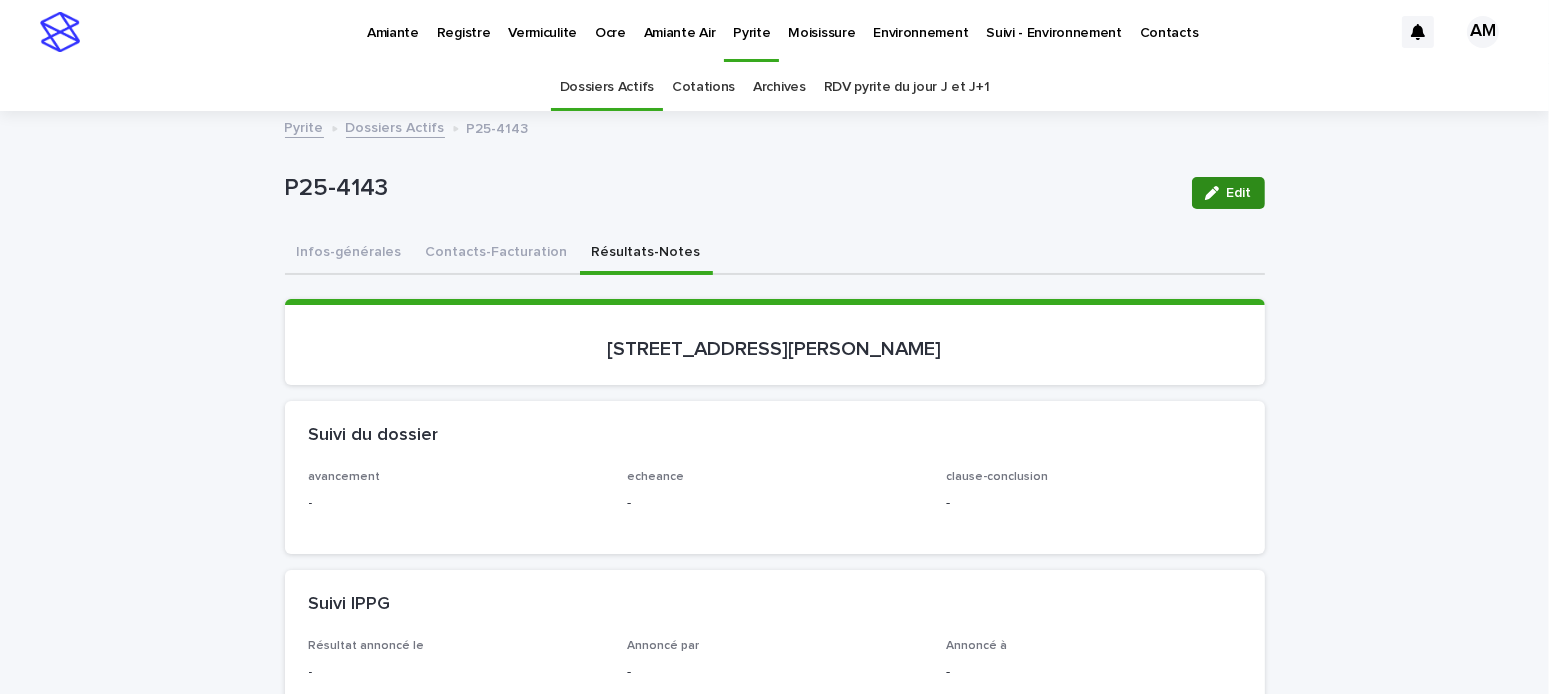 click on "Edit" at bounding box center (1239, 193) 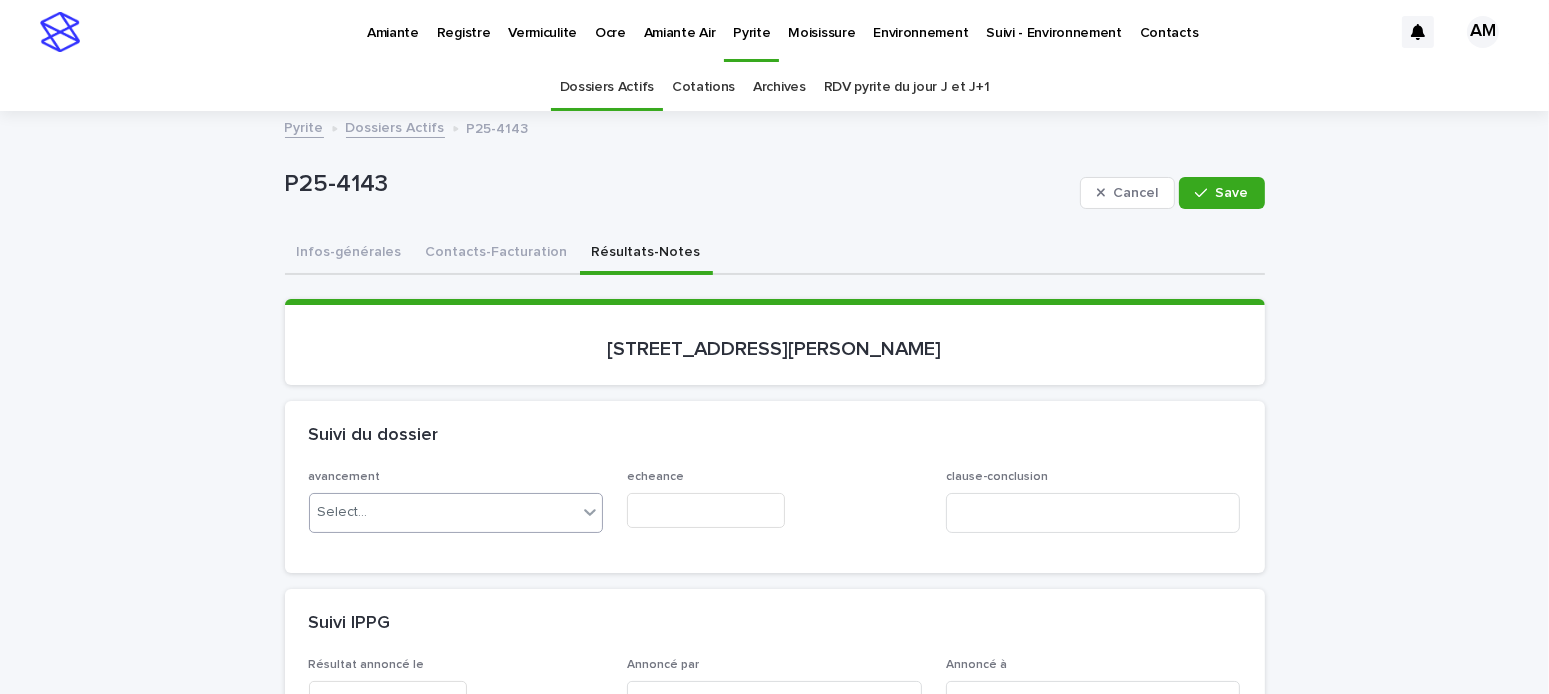 click on "Select..." at bounding box center (444, 512) 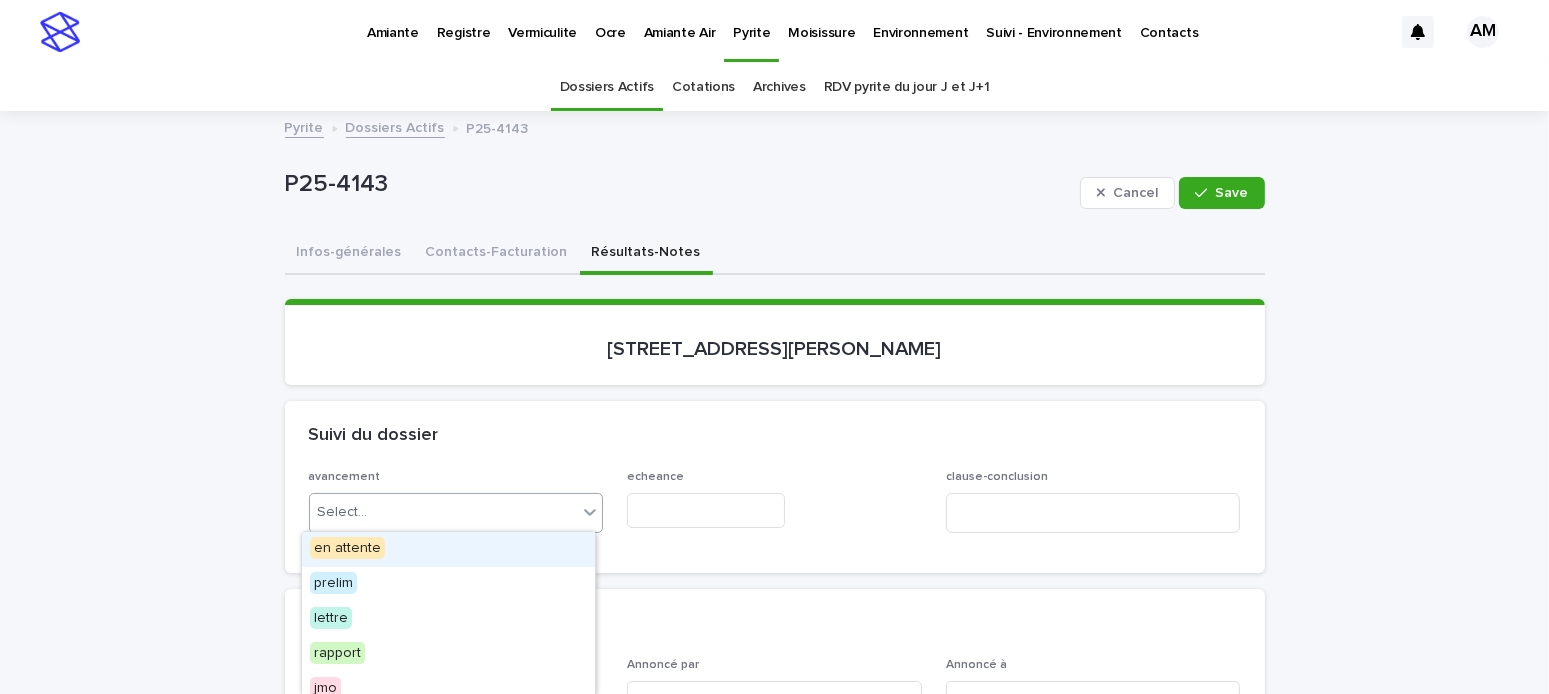 click on "en attente" at bounding box center (347, 548) 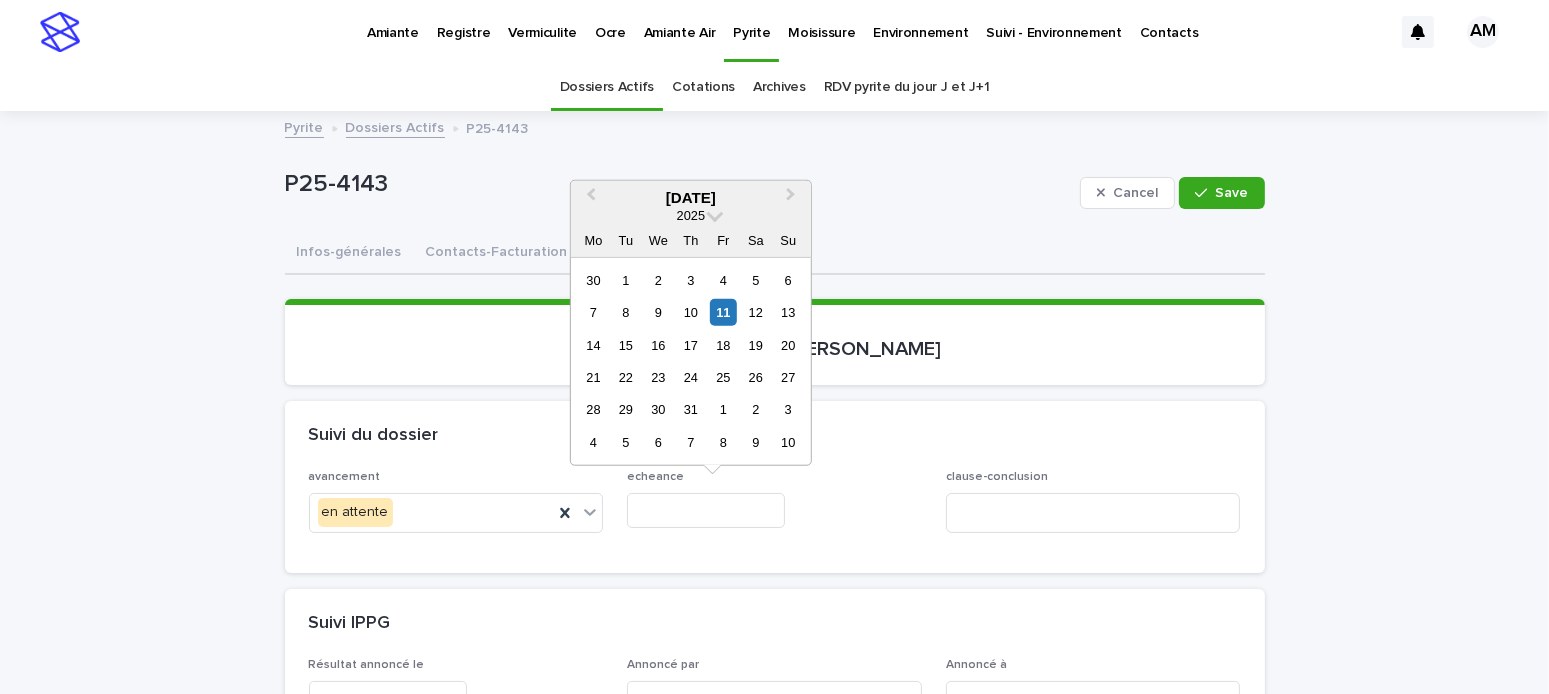 click at bounding box center (706, 510) 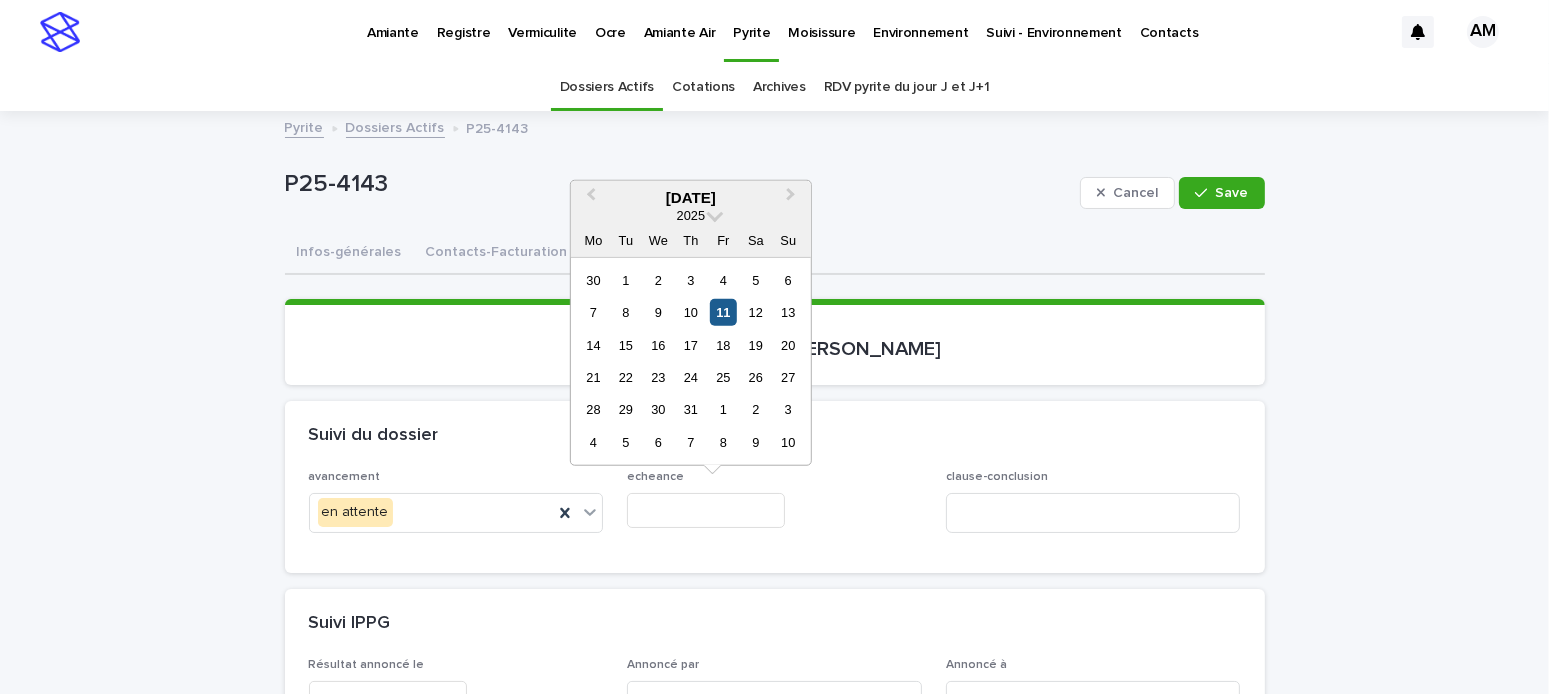 click on "11" at bounding box center [723, 312] 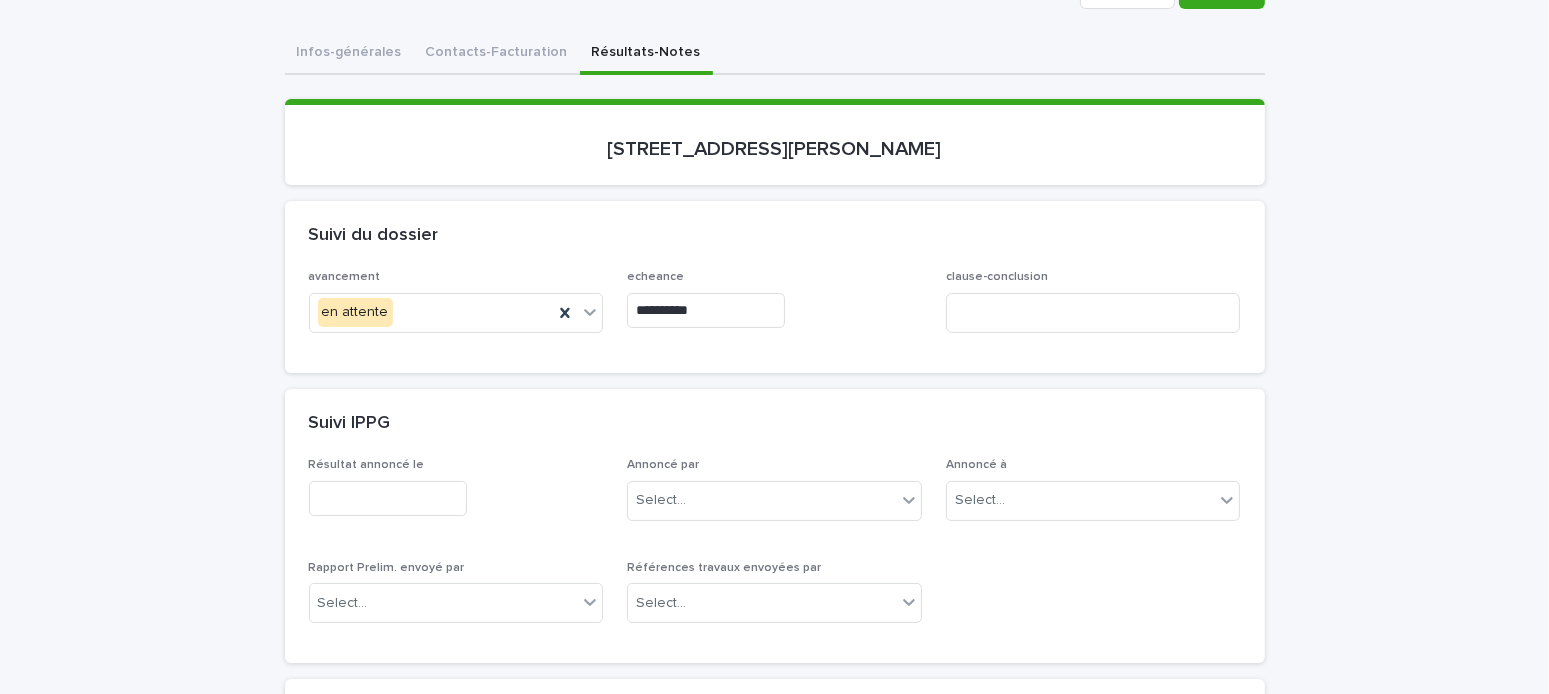 scroll, scrollTop: 400, scrollLeft: 0, axis: vertical 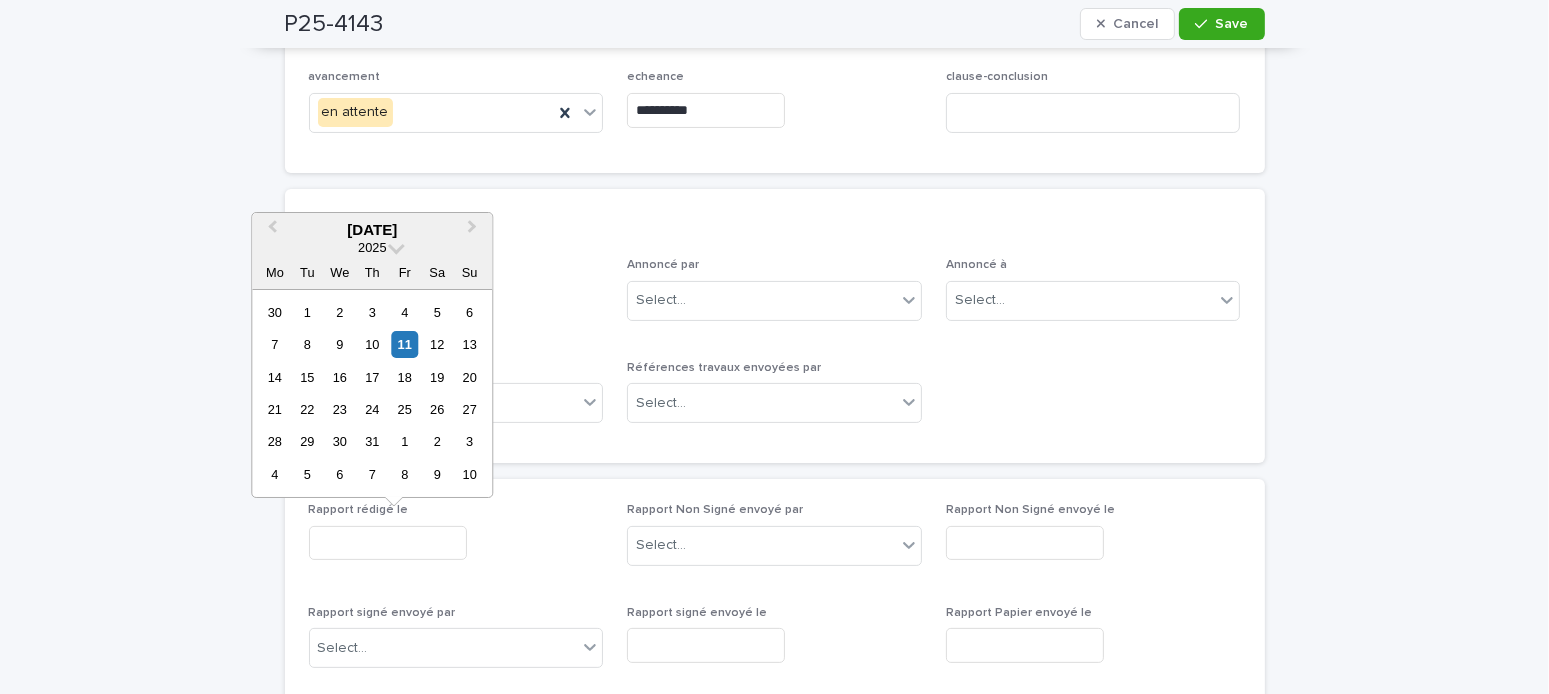 click at bounding box center [388, 543] 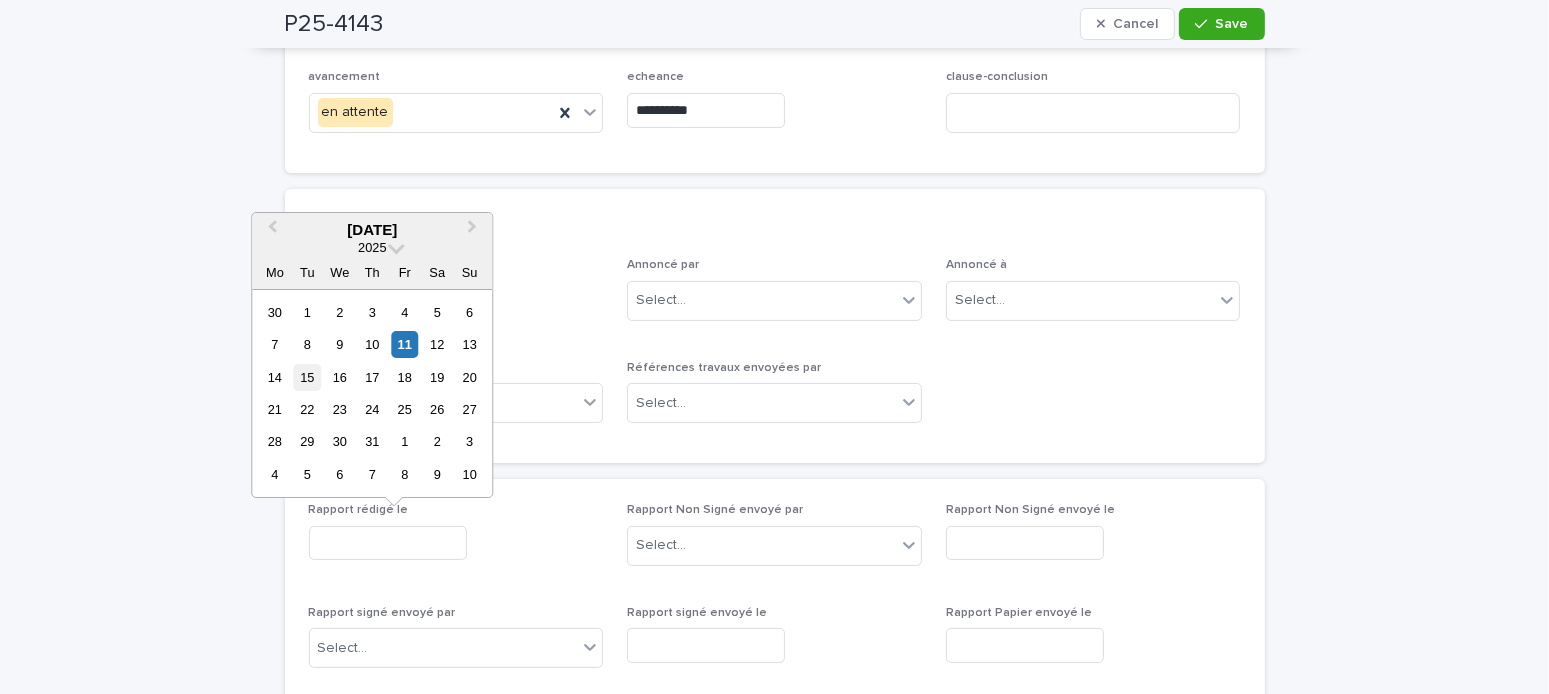 click on "15" at bounding box center (307, 377) 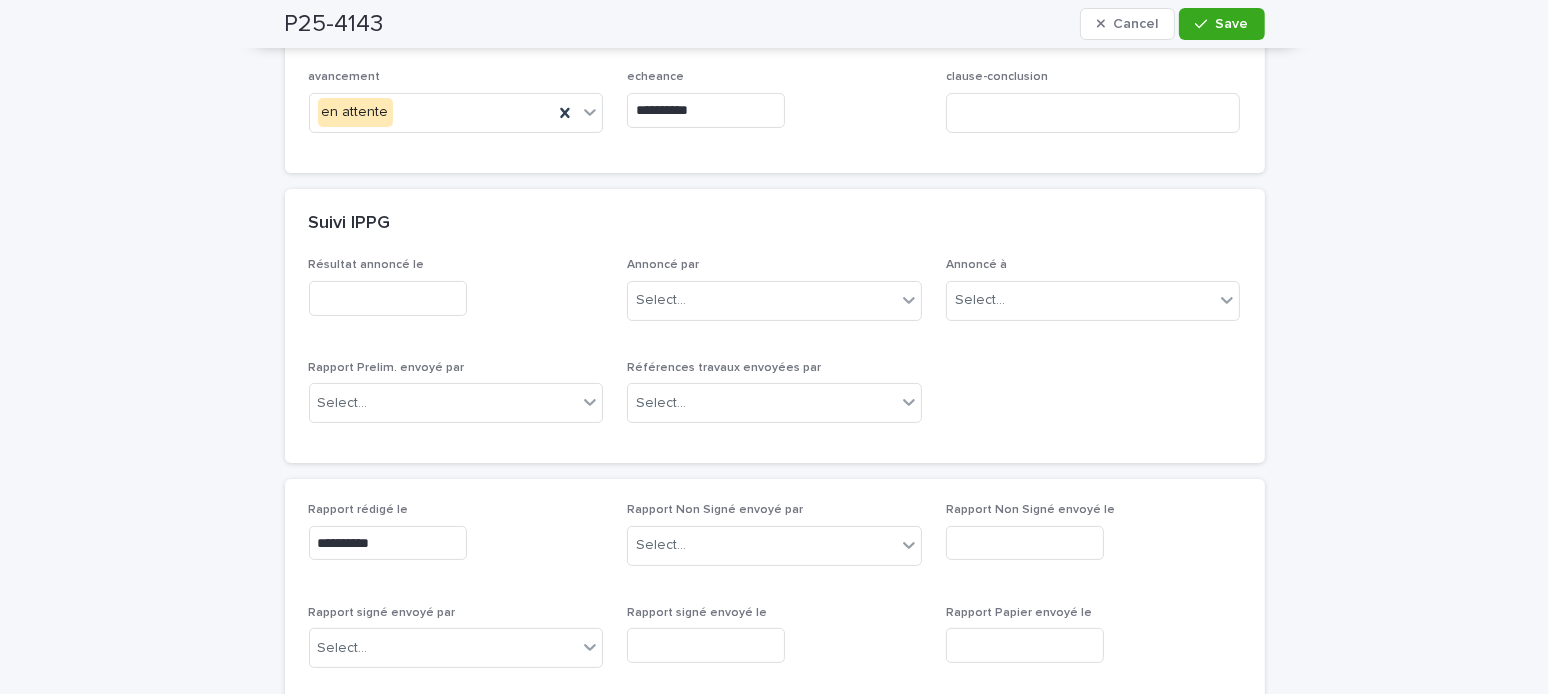 scroll, scrollTop: 100, scrollLeft: 0, axis: vertical 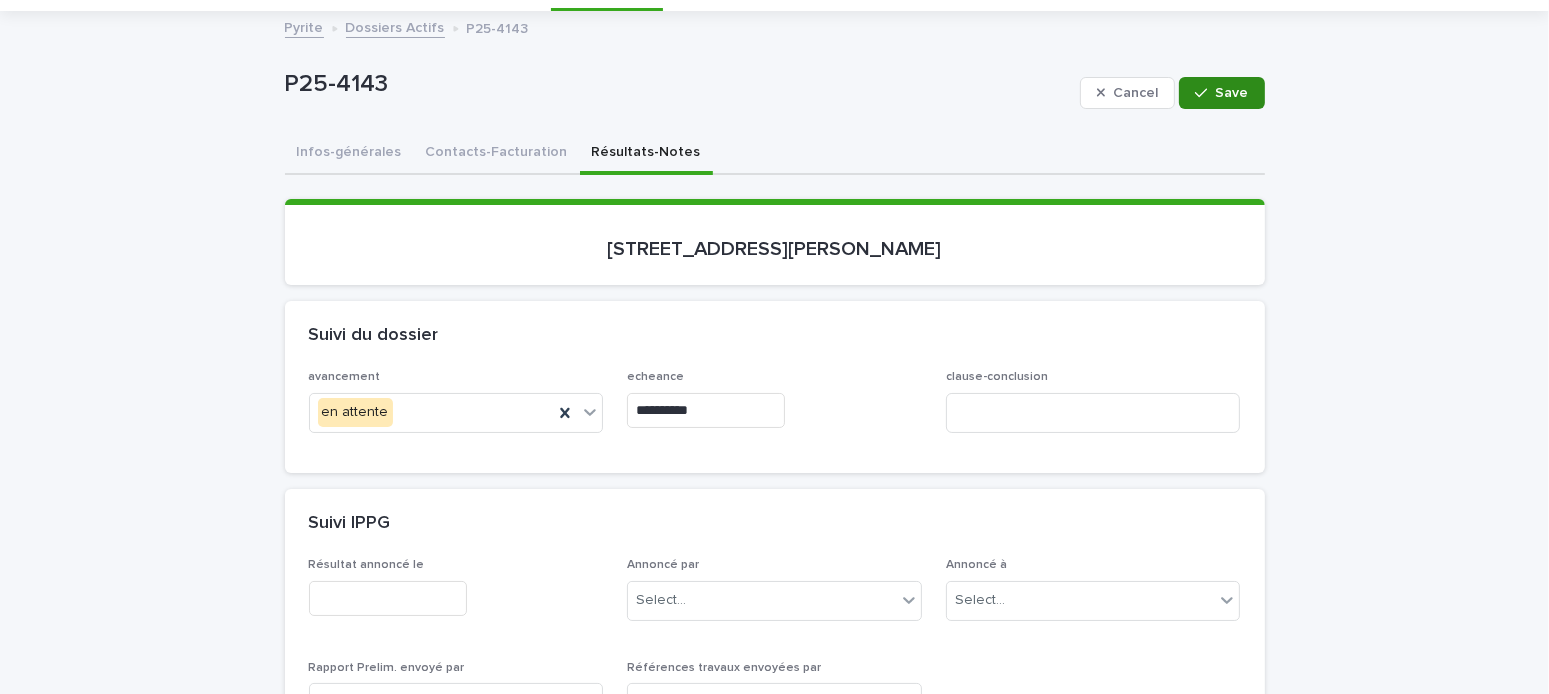 click at bounding box center (1205, 93) 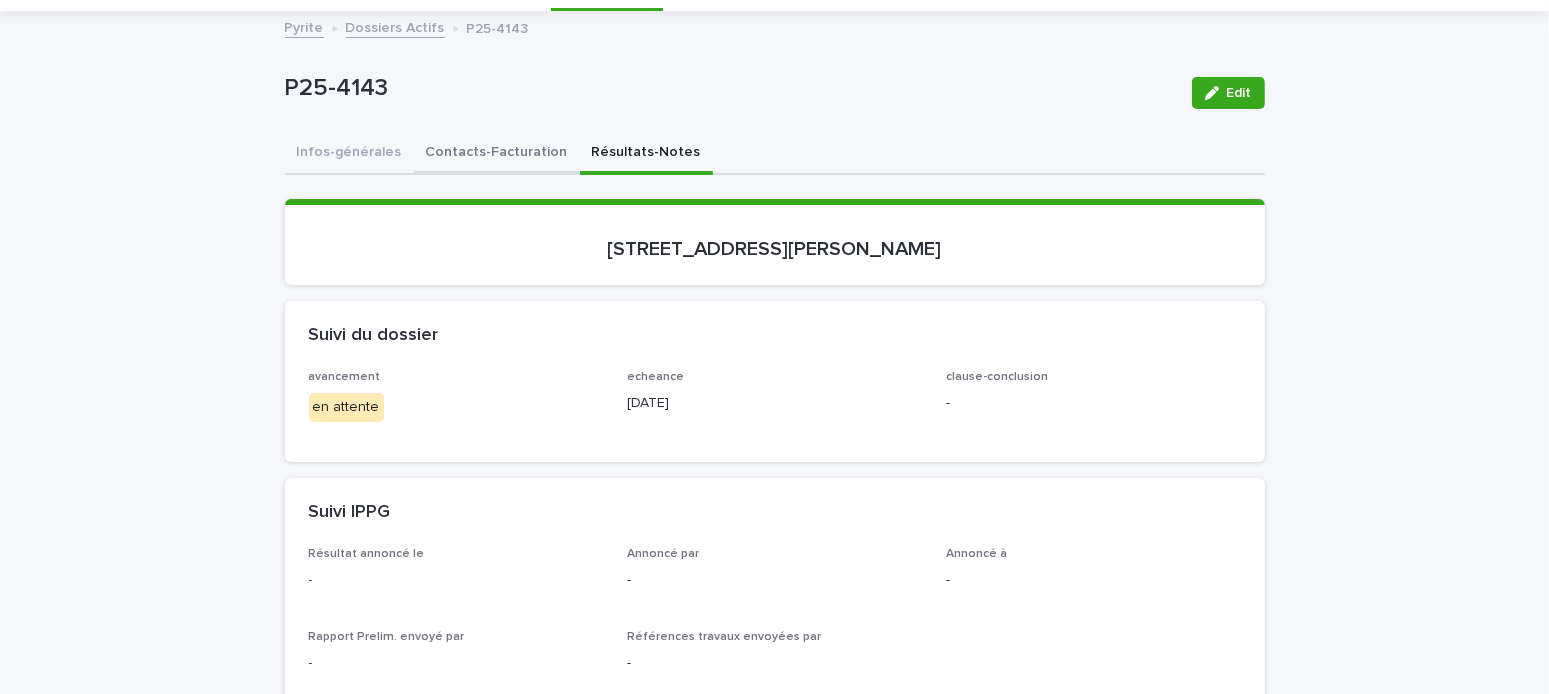 click on "Contacts-Facturation" at bounding box center (497, 154) 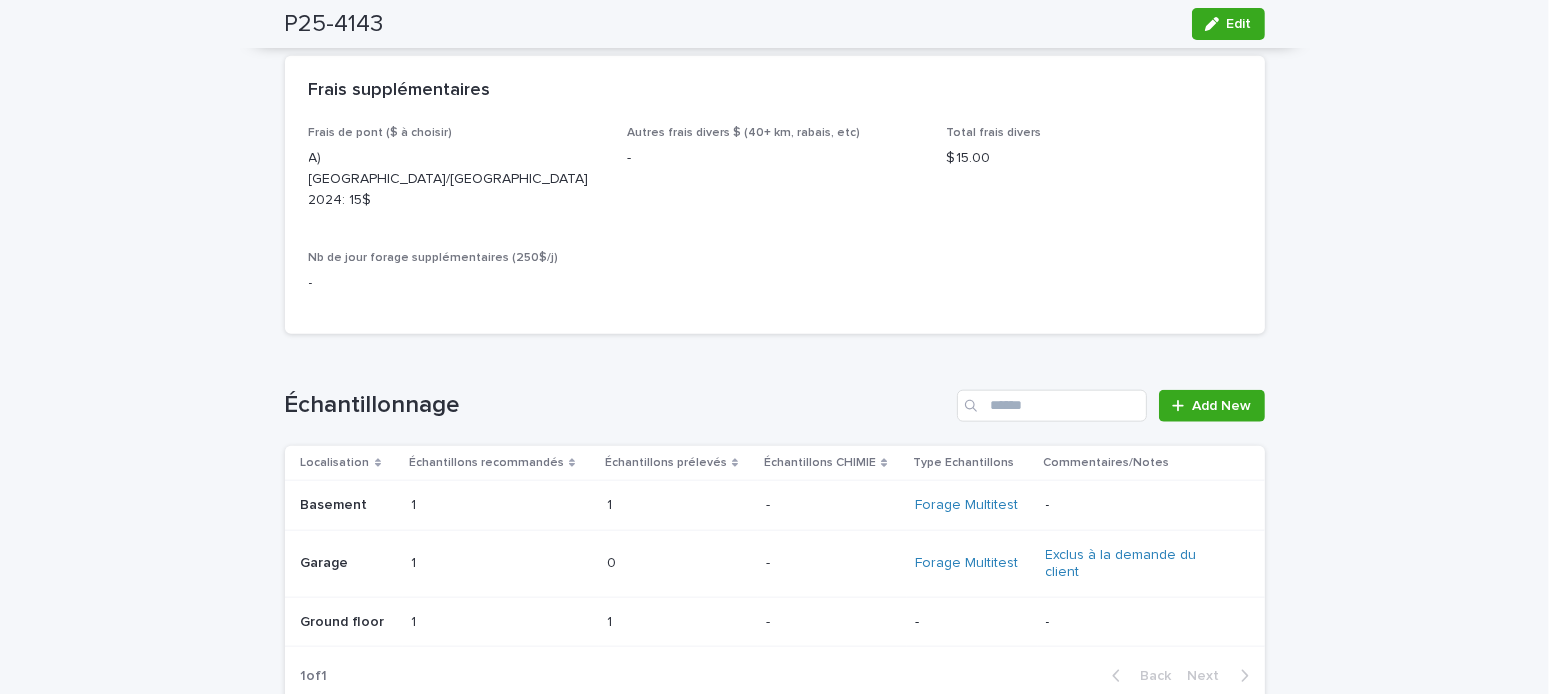 scroll, scrollTop: 2500, scrollLeft: 0, axis: vertical 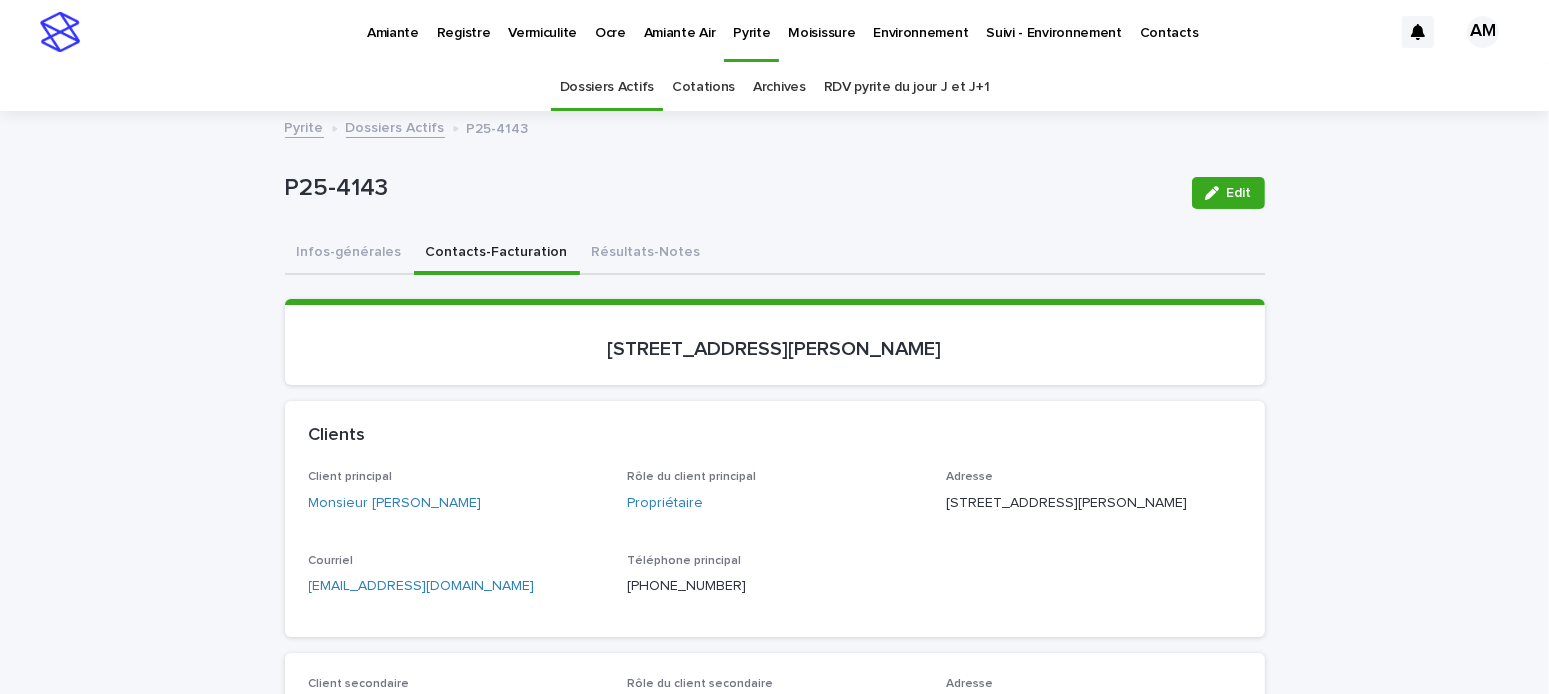 click on "Dossiers Actifs" at bounding box center (395, 126) 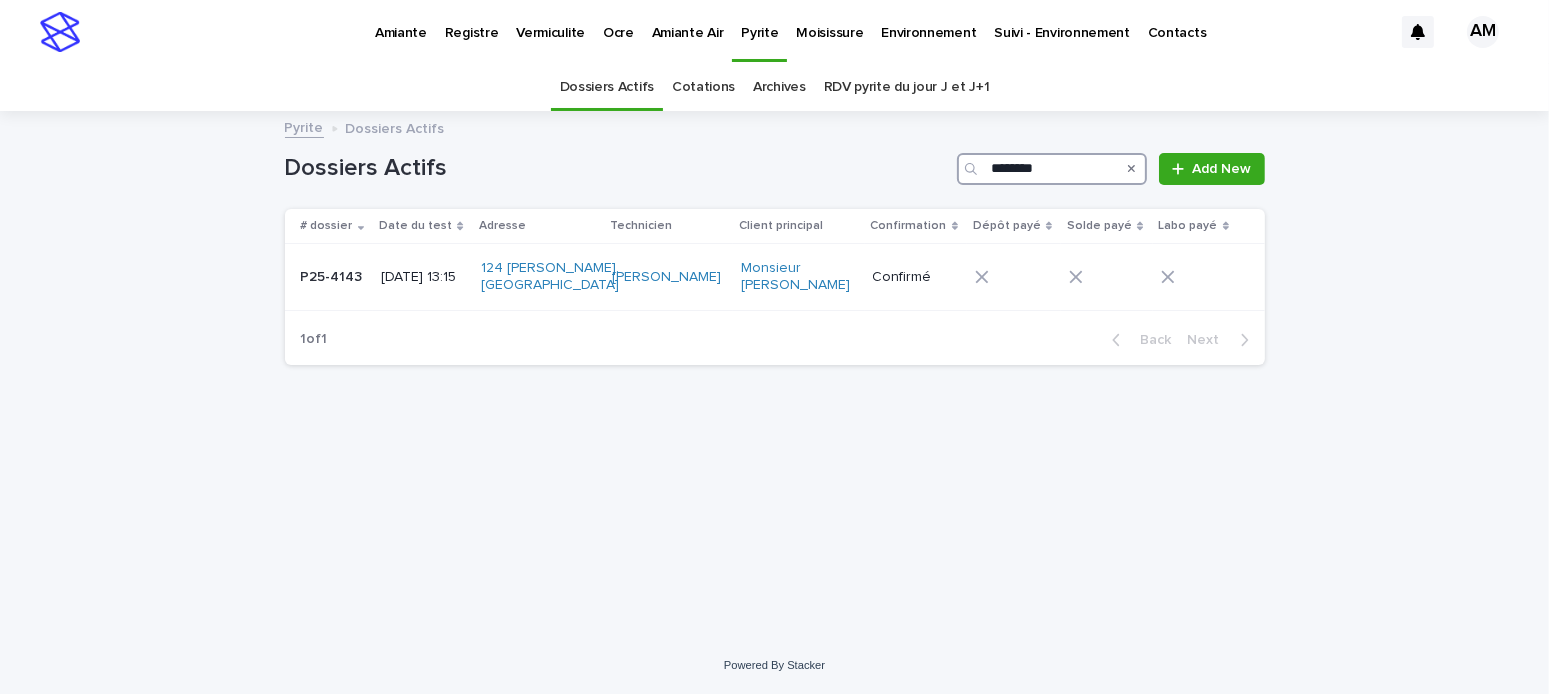 click on "********" at bounding box center [1052, 169] 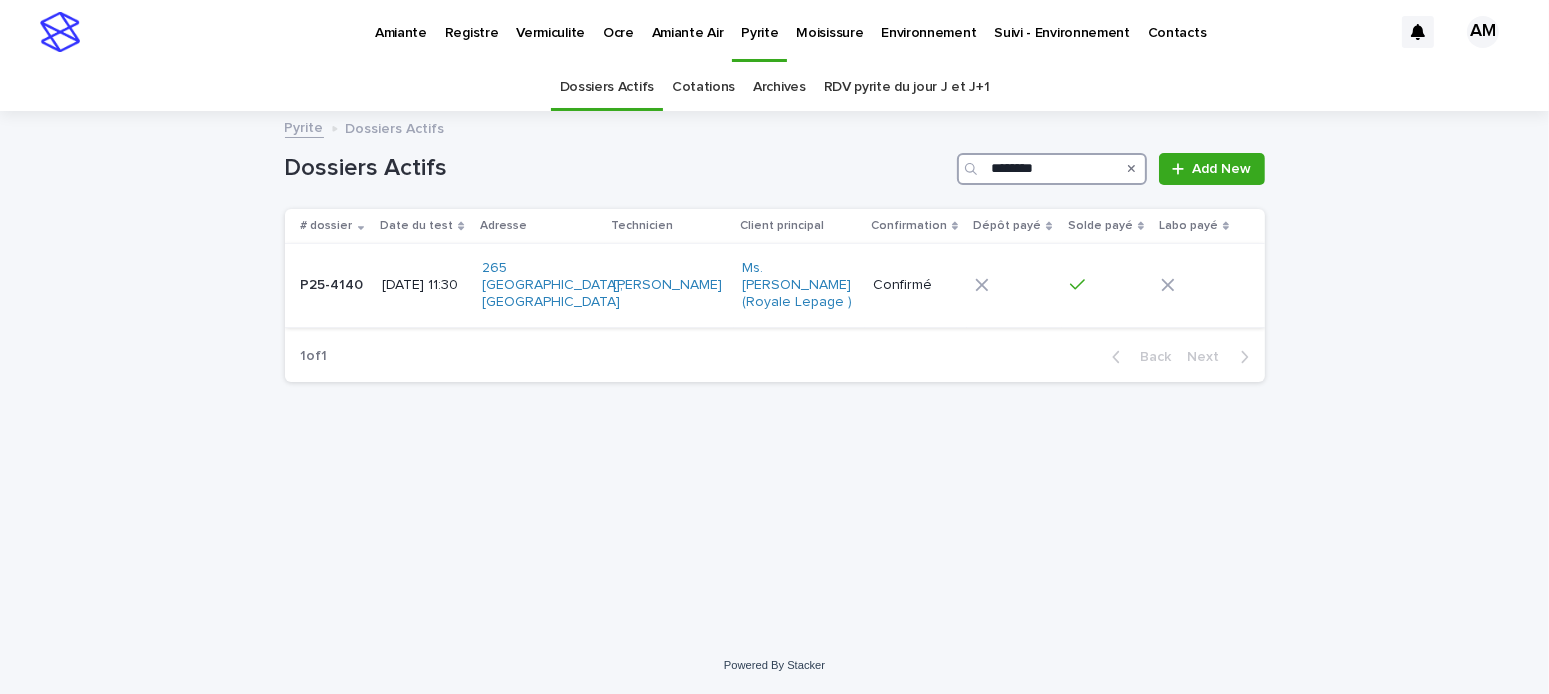 type on "********" 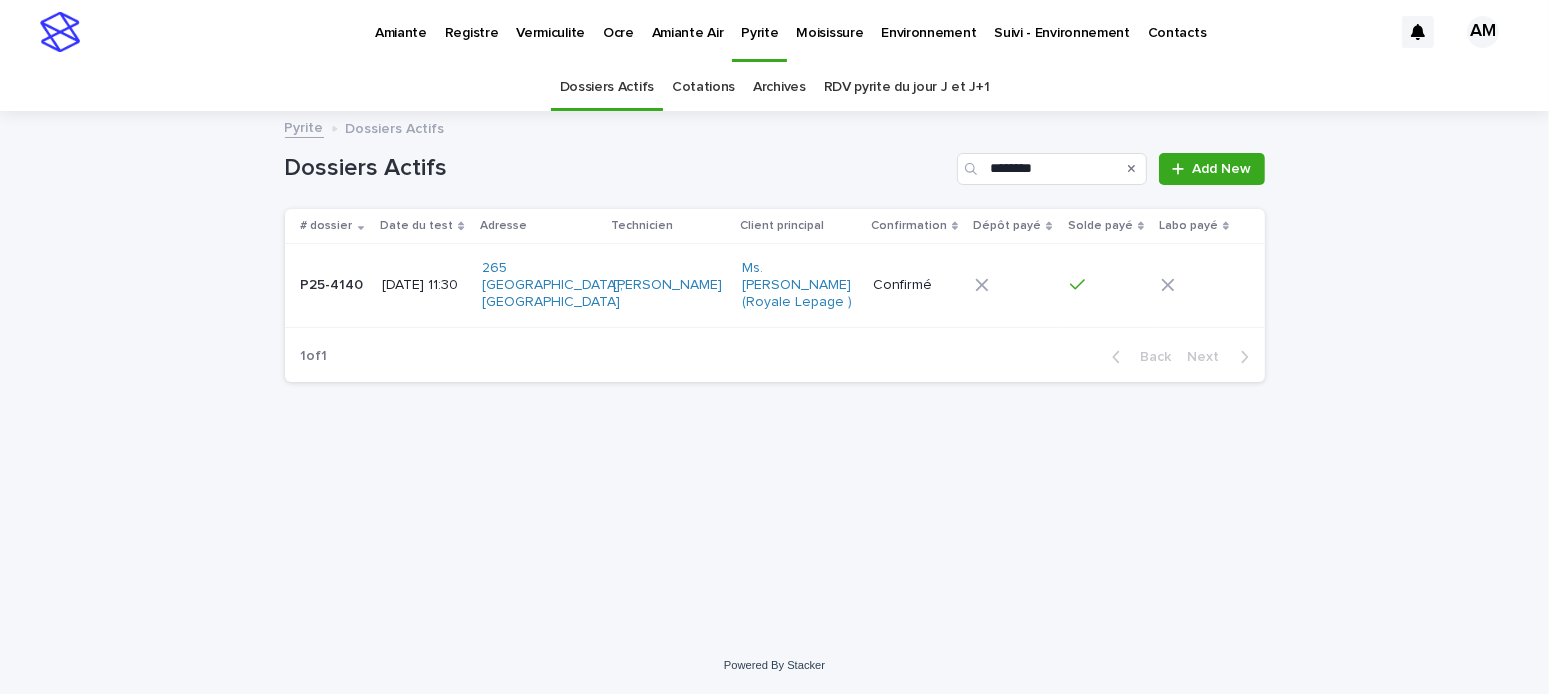 click on "[DATE] 11:30" at bounding box center [423, 285] 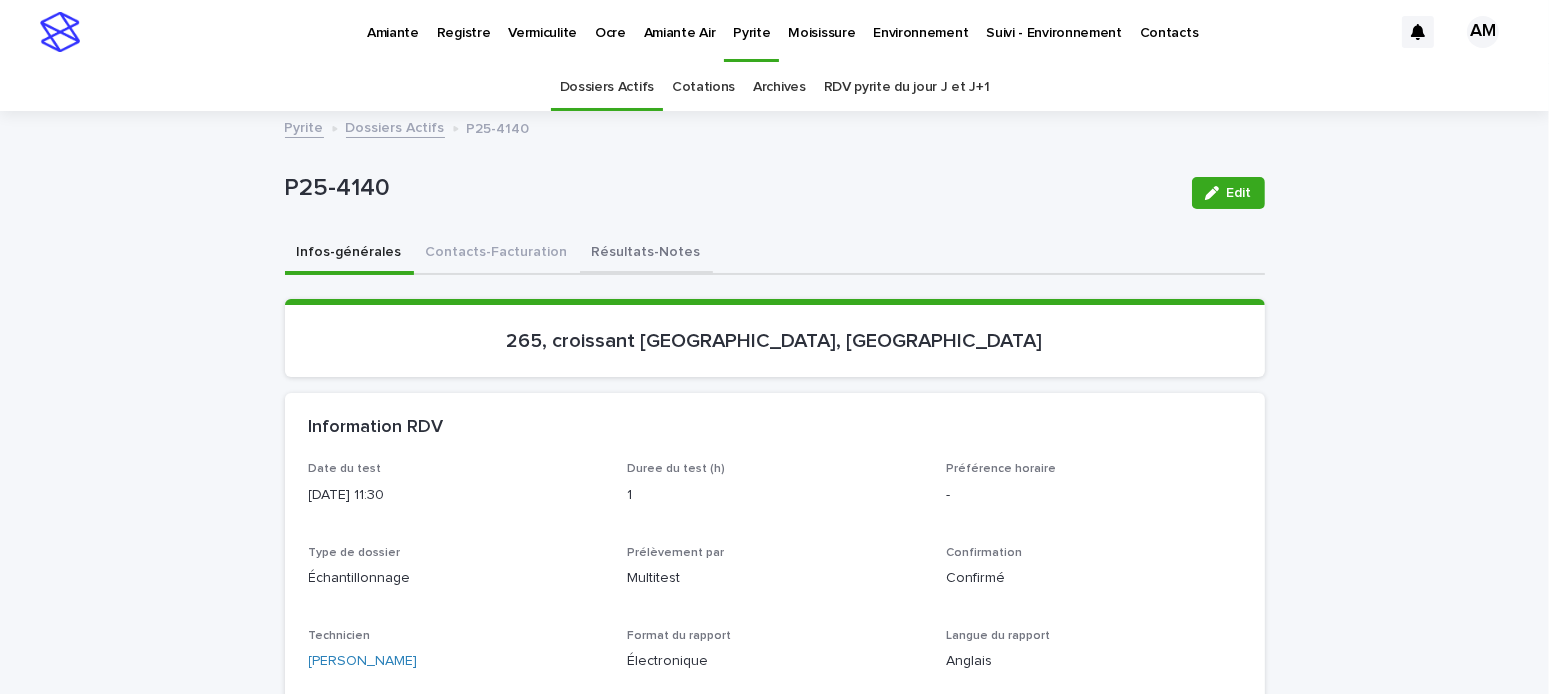 click on "Résultats-Notes" at bounding box center [646, 254] 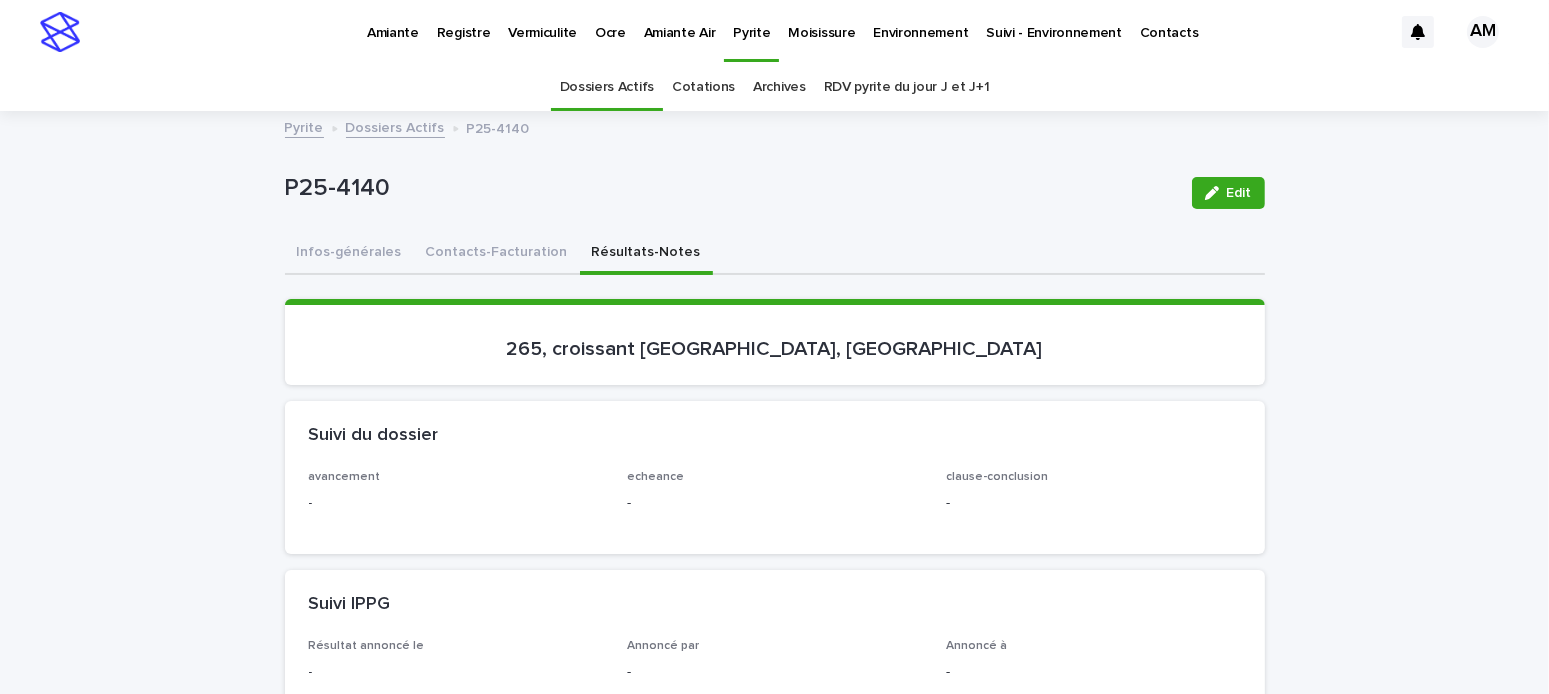 click on "Edit" at bounding box center [1239, 193] 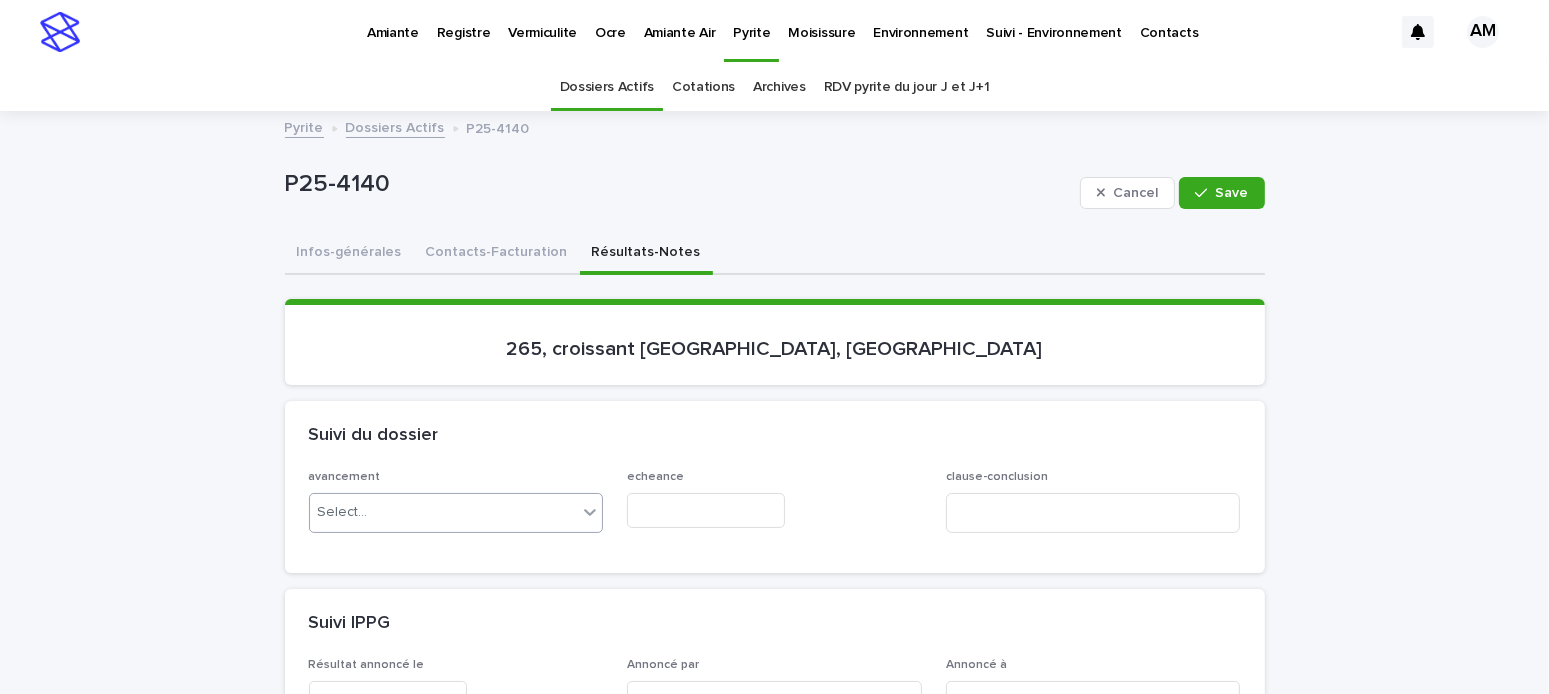 click on "Select..." at bounding box center (444, 512) 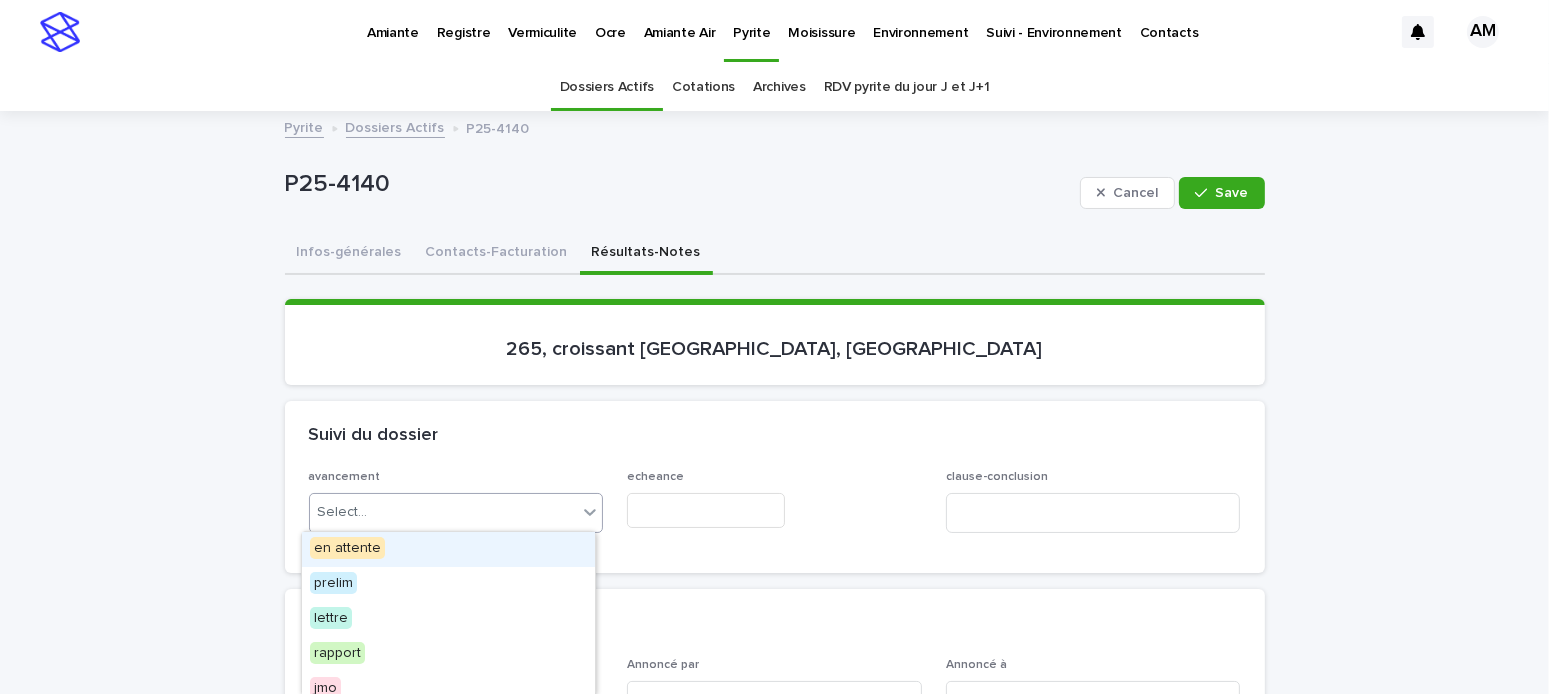 click on "en attente" at bounding box center [347, 548] 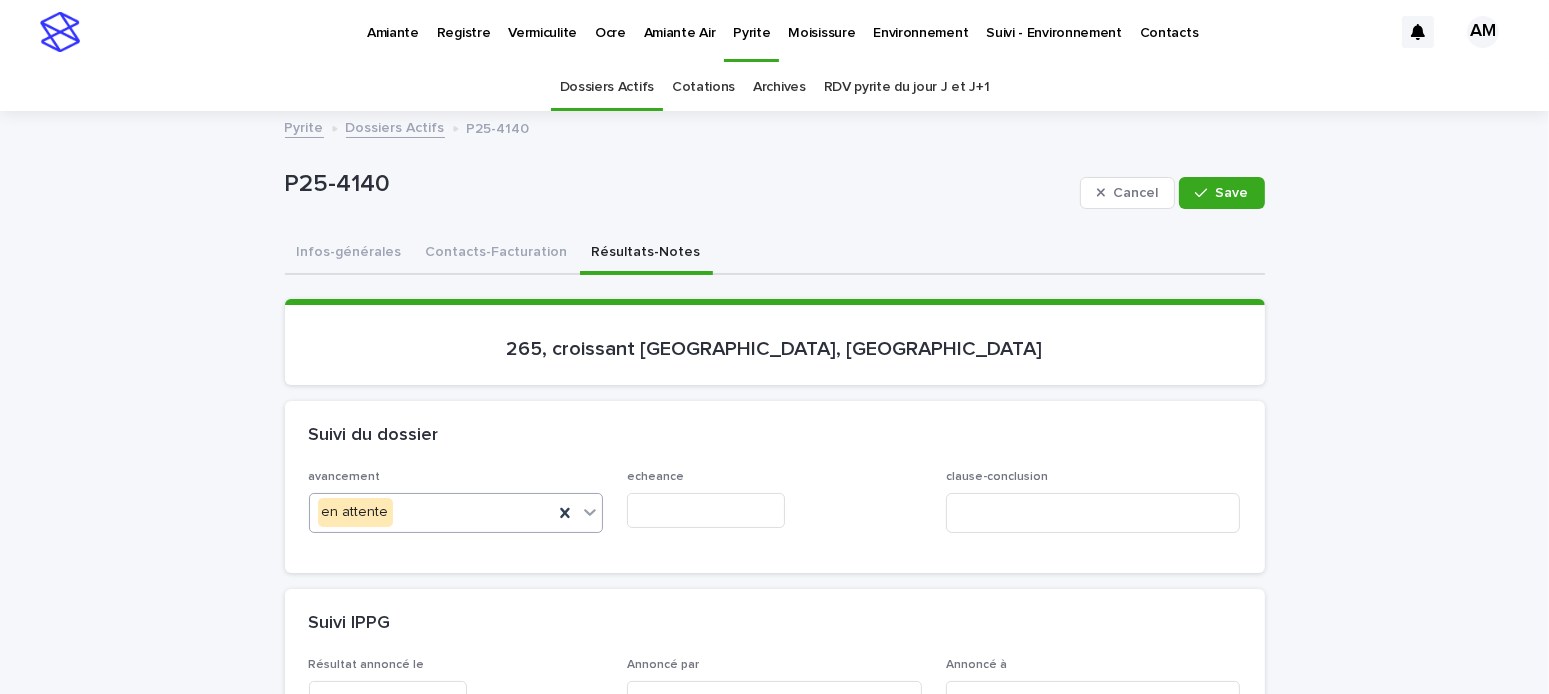 click at bounding box center [706, 510] 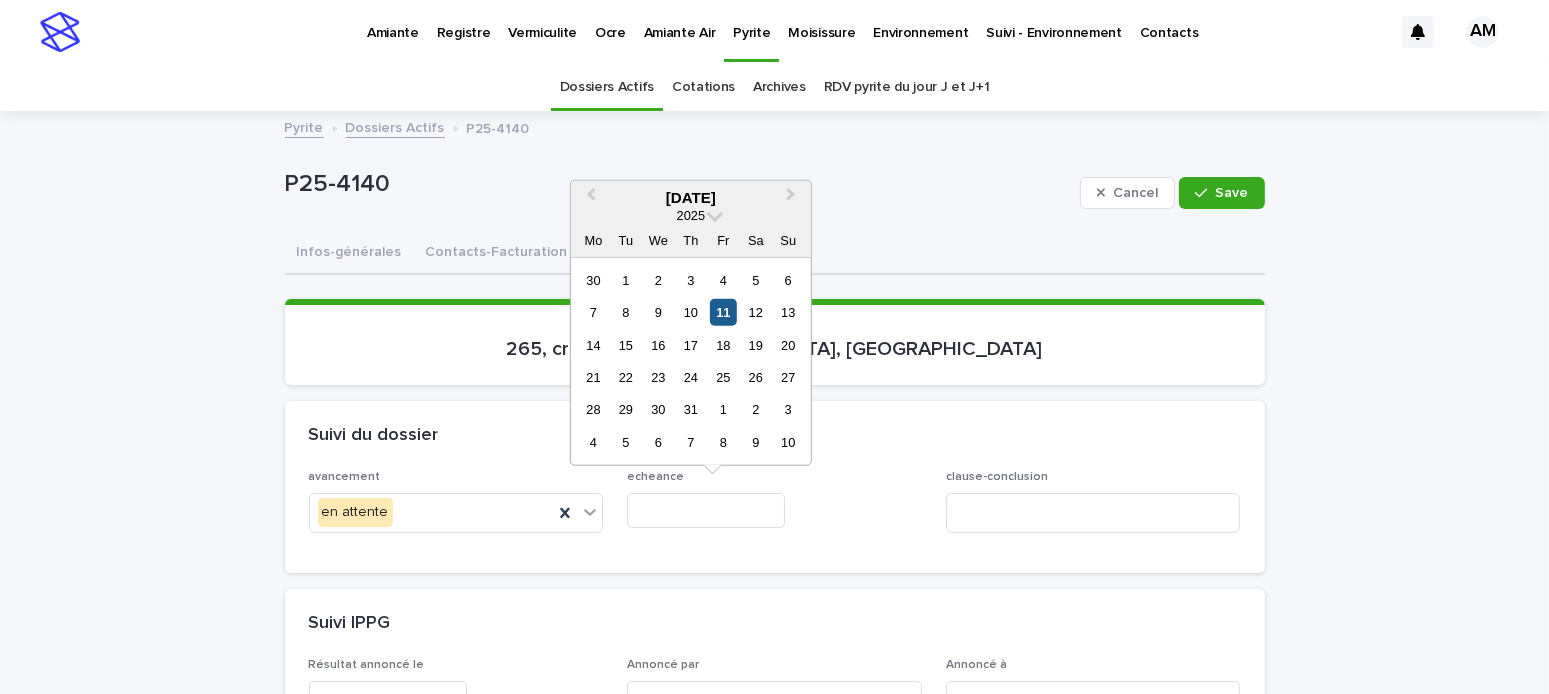 click on "11" at bounding box center [723, 312] 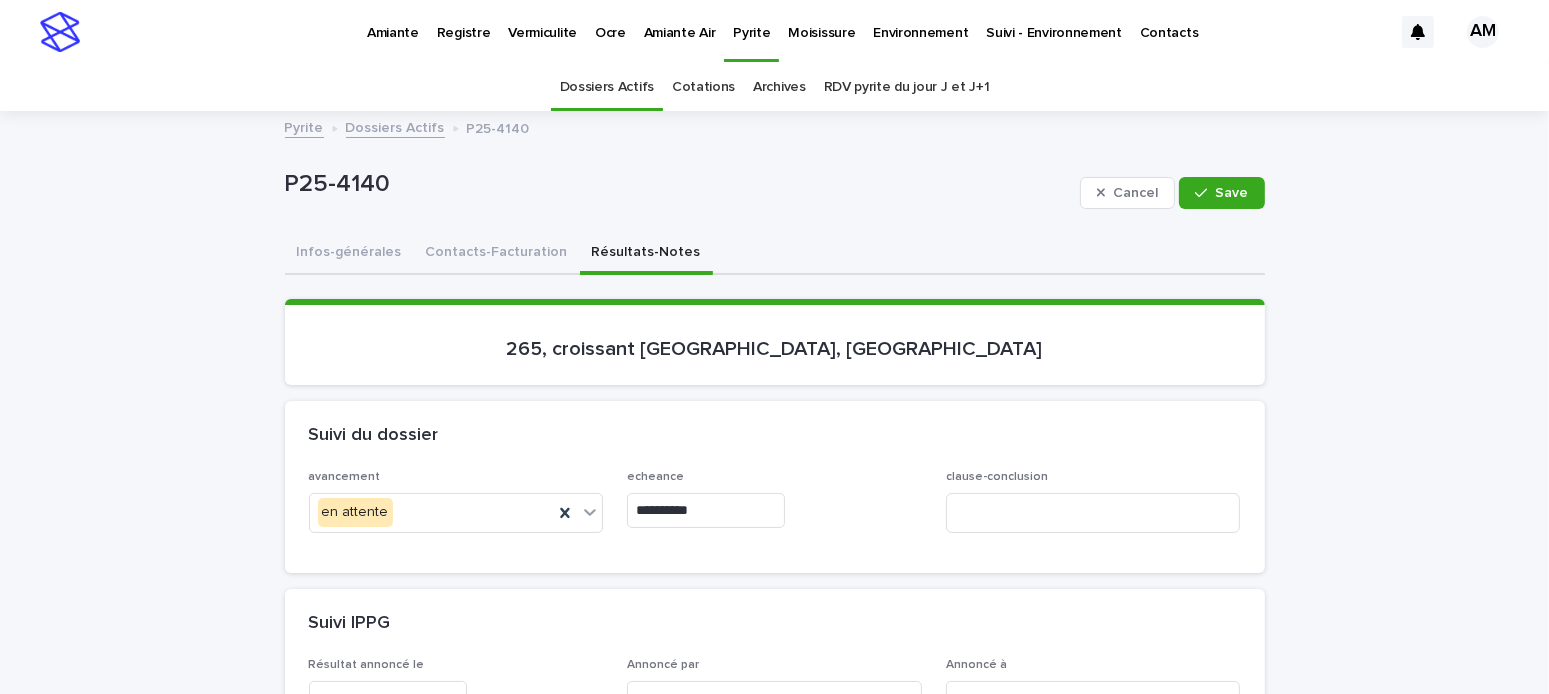 scroll, scrollTop: 400, scrollLeft: 0, axis: vertical 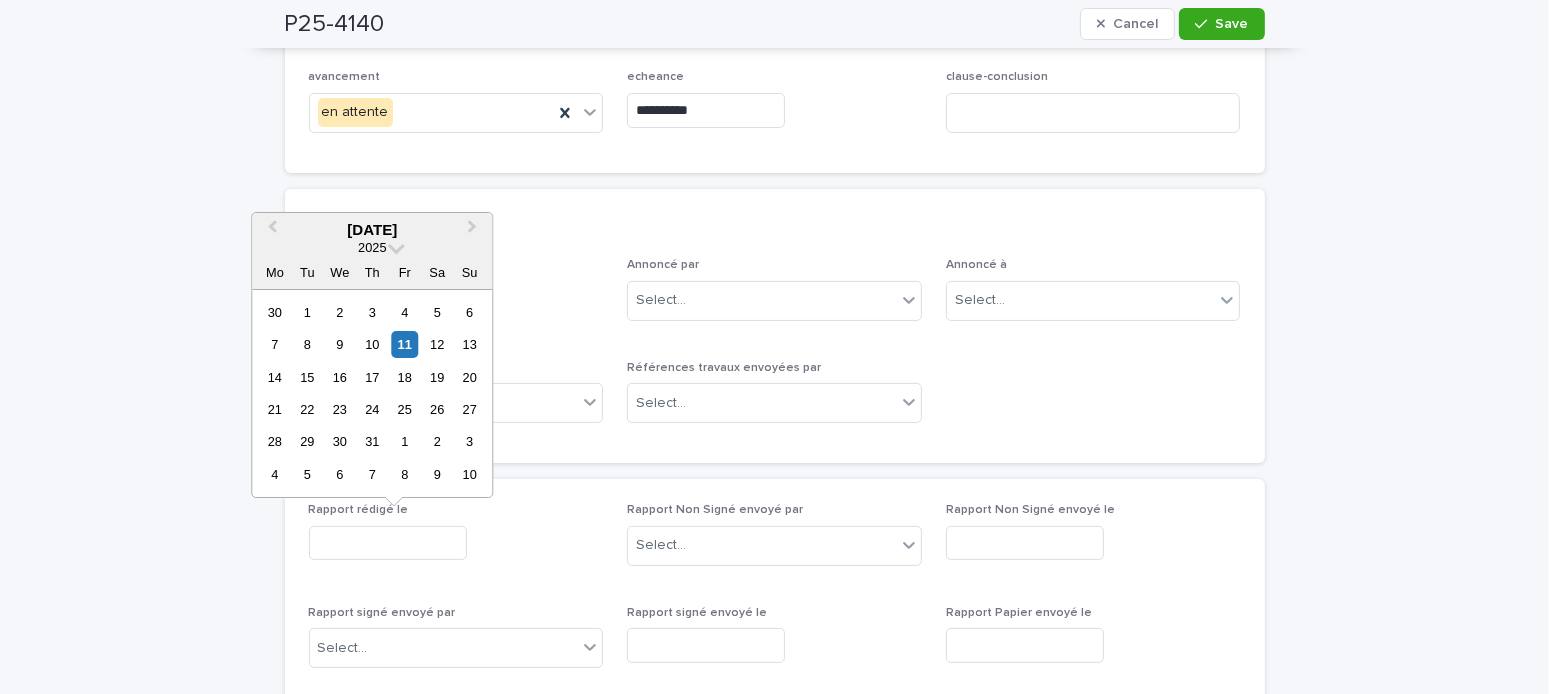 click at bounding box center (388, 543) 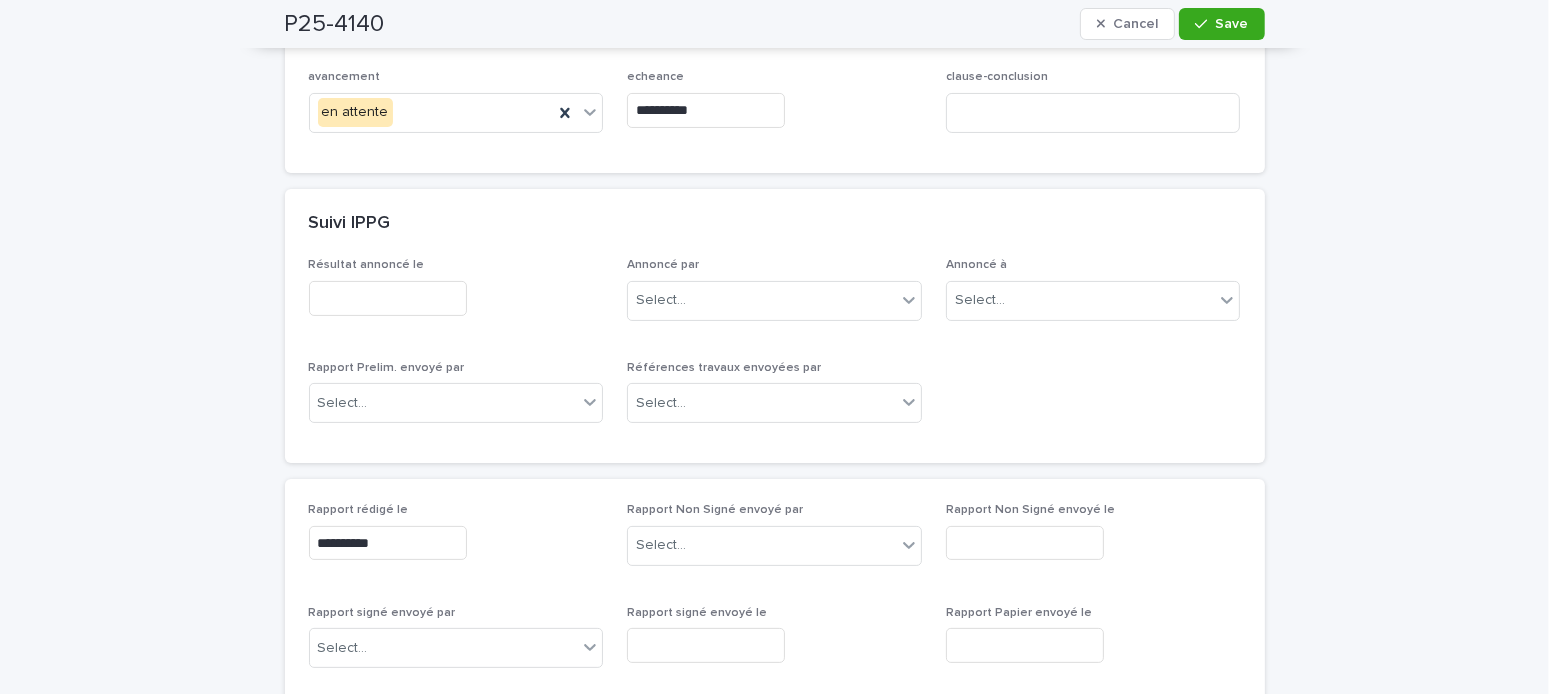 scroll, scrollTop: 0, scrollLeft: 0, axis: both 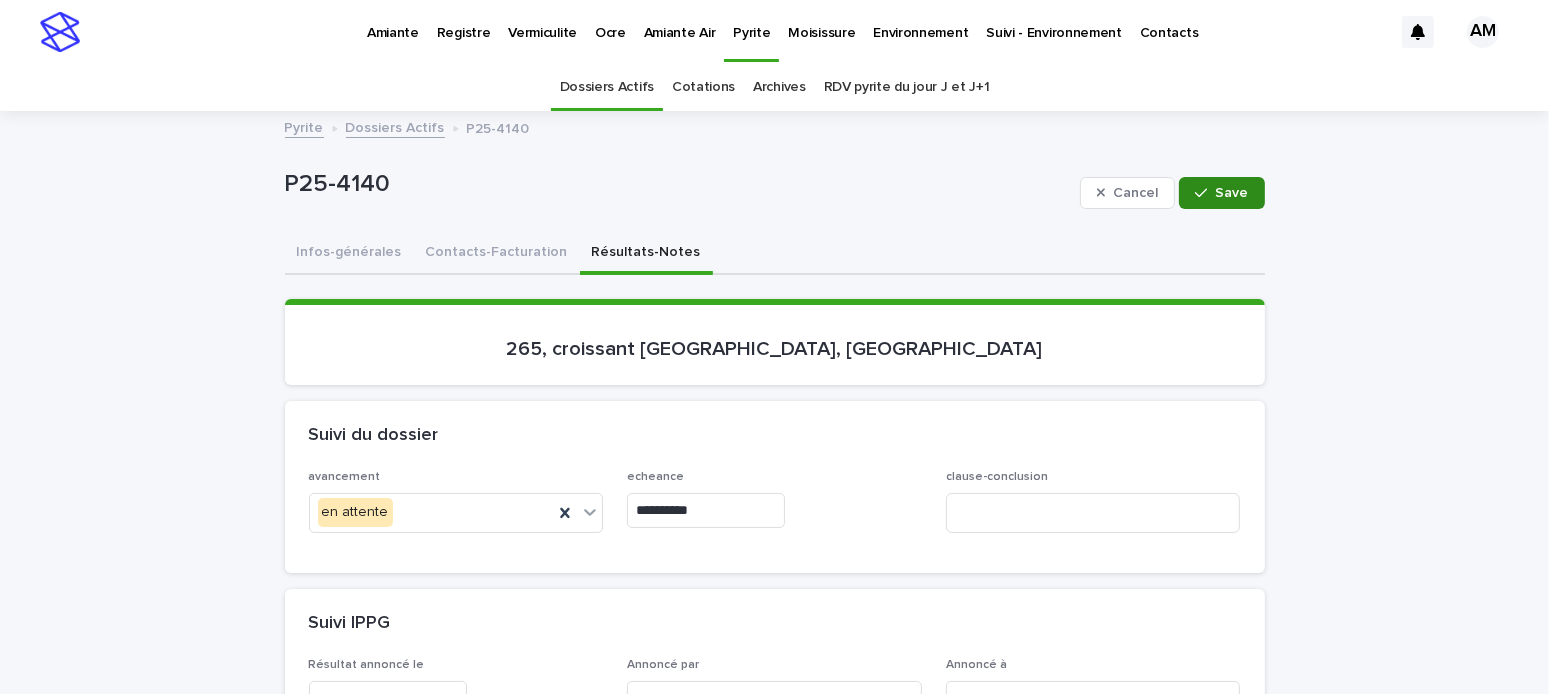 click on "Save" at bounding box center (1232, 193) 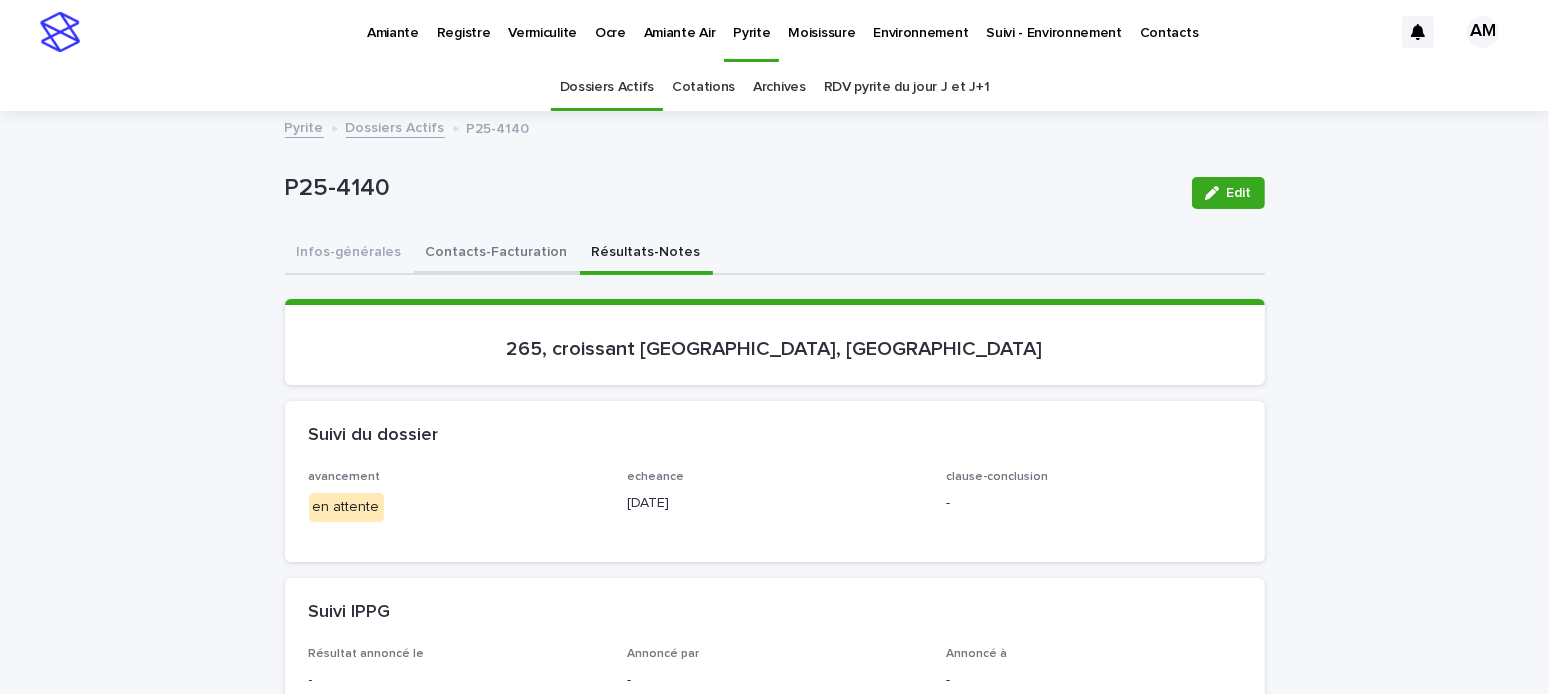 click on "Contacts-Facturation" at bounding box center [497, 254] 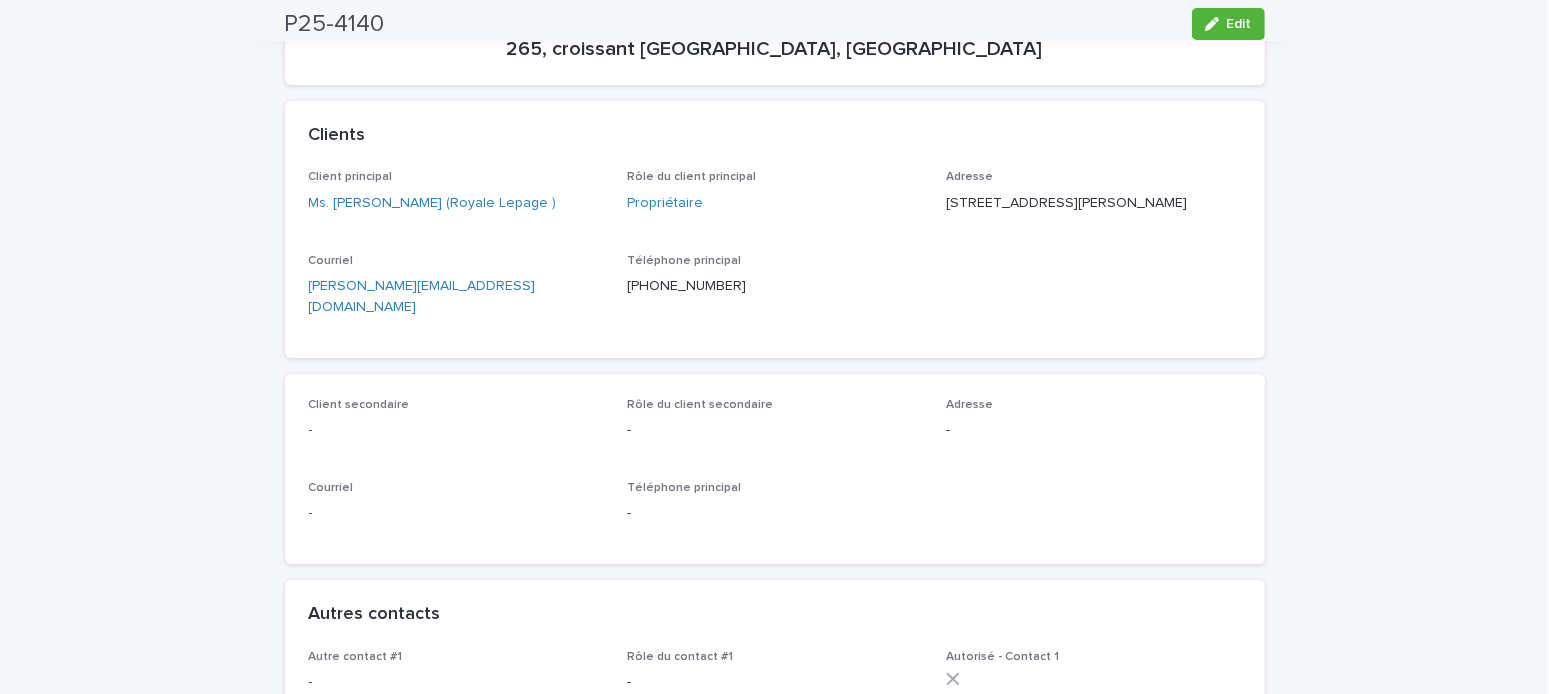 scroll, scrollTop: 0, scrollLeft: 0, axis: both 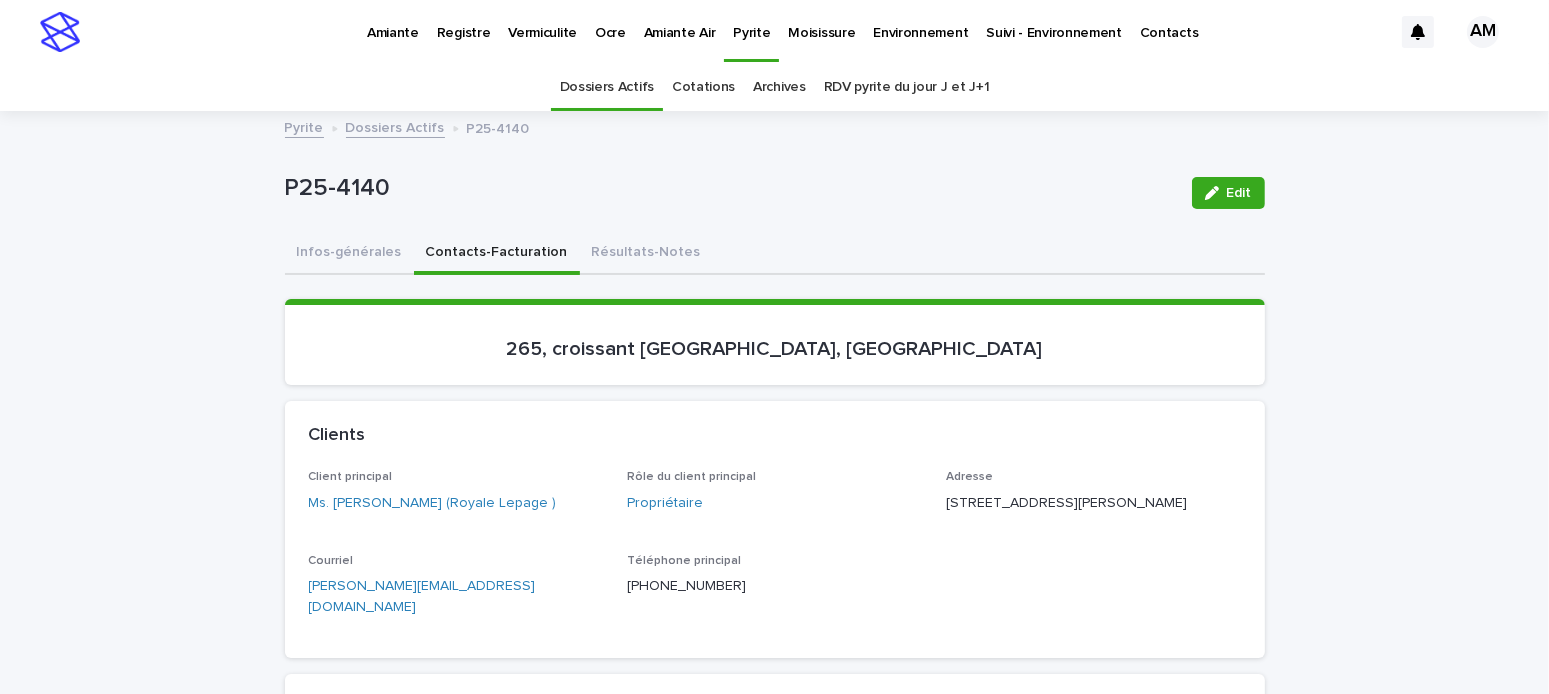 click on "Dossiers Actifs" at bounding box center (395, 126) 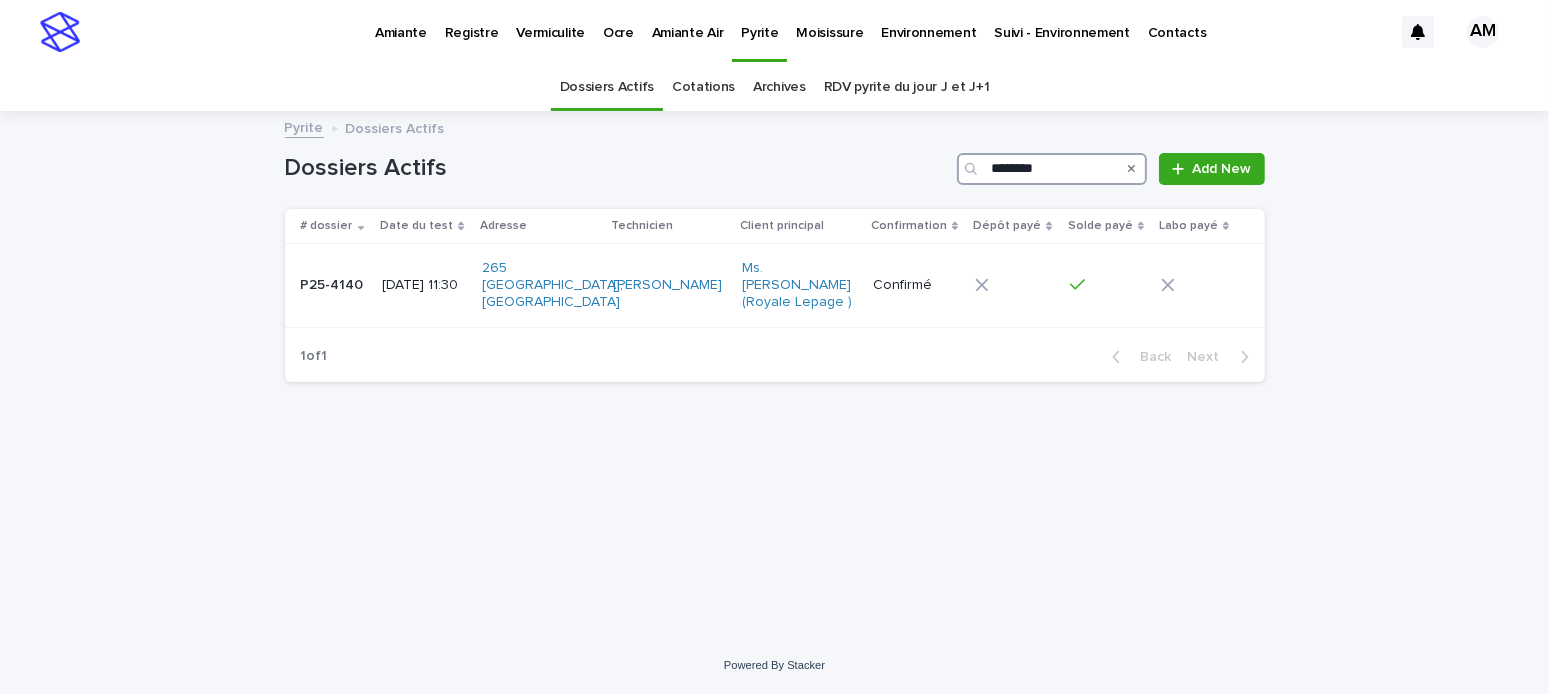 click on "********" at bounding box center (1052, 169) 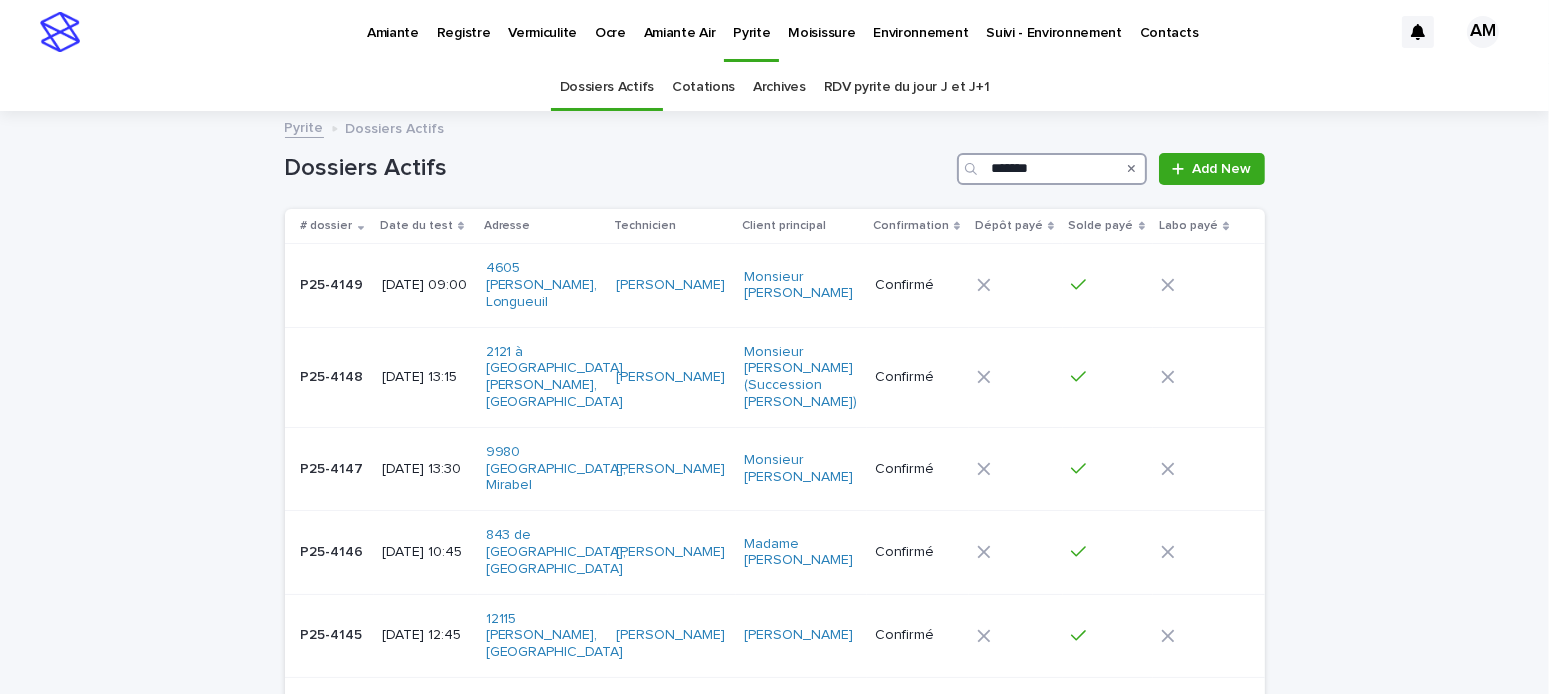 type on "********" 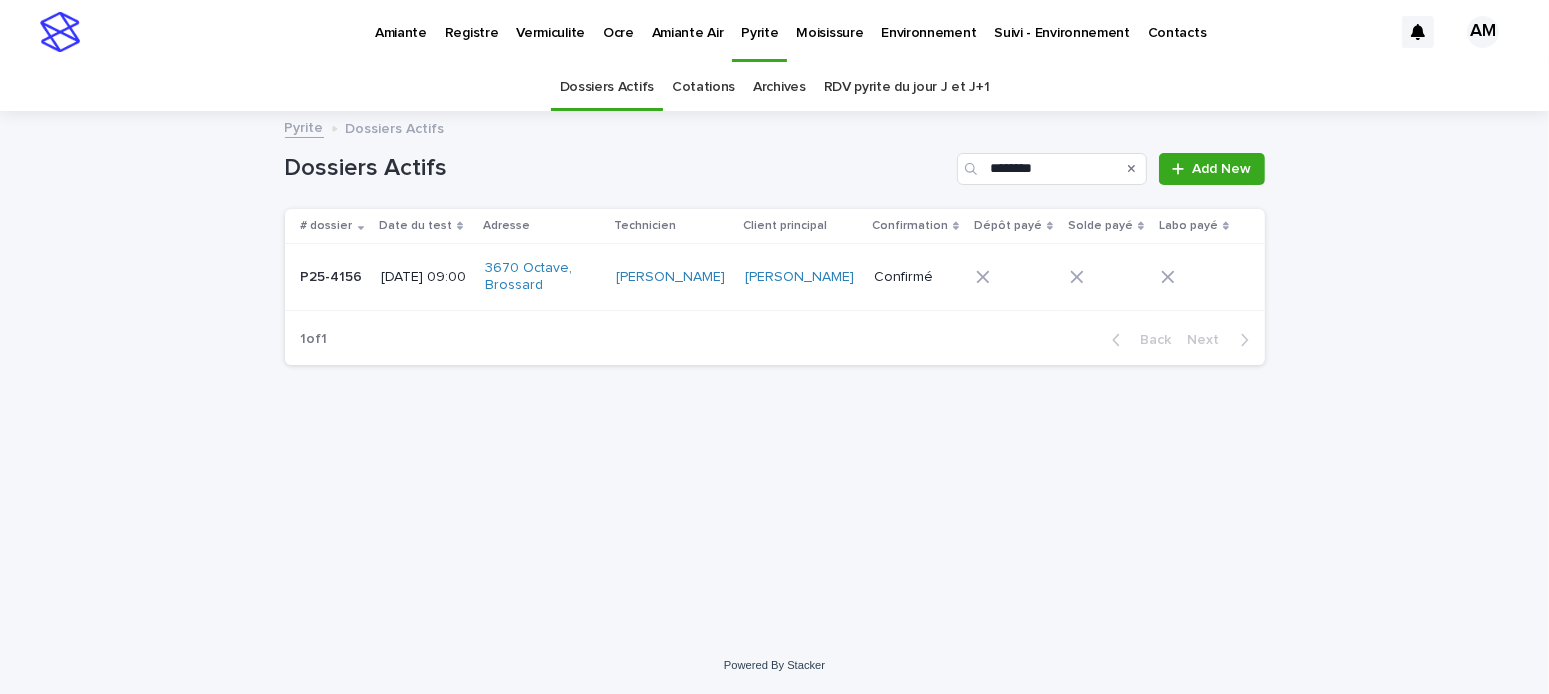 click on "[DATE] 09:00" at bounding box center (425, 277) 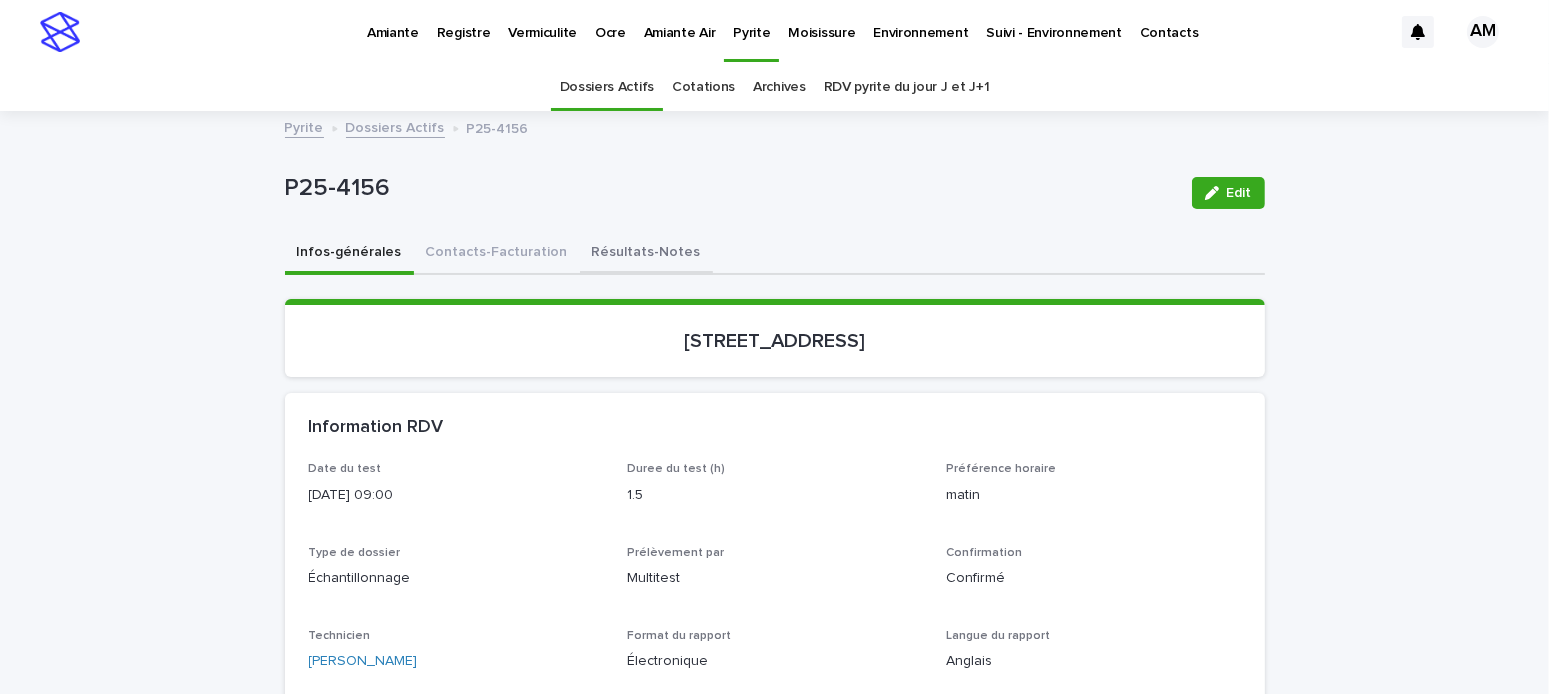 click on "Résultats-Notes" at bounding box center (646, 254) 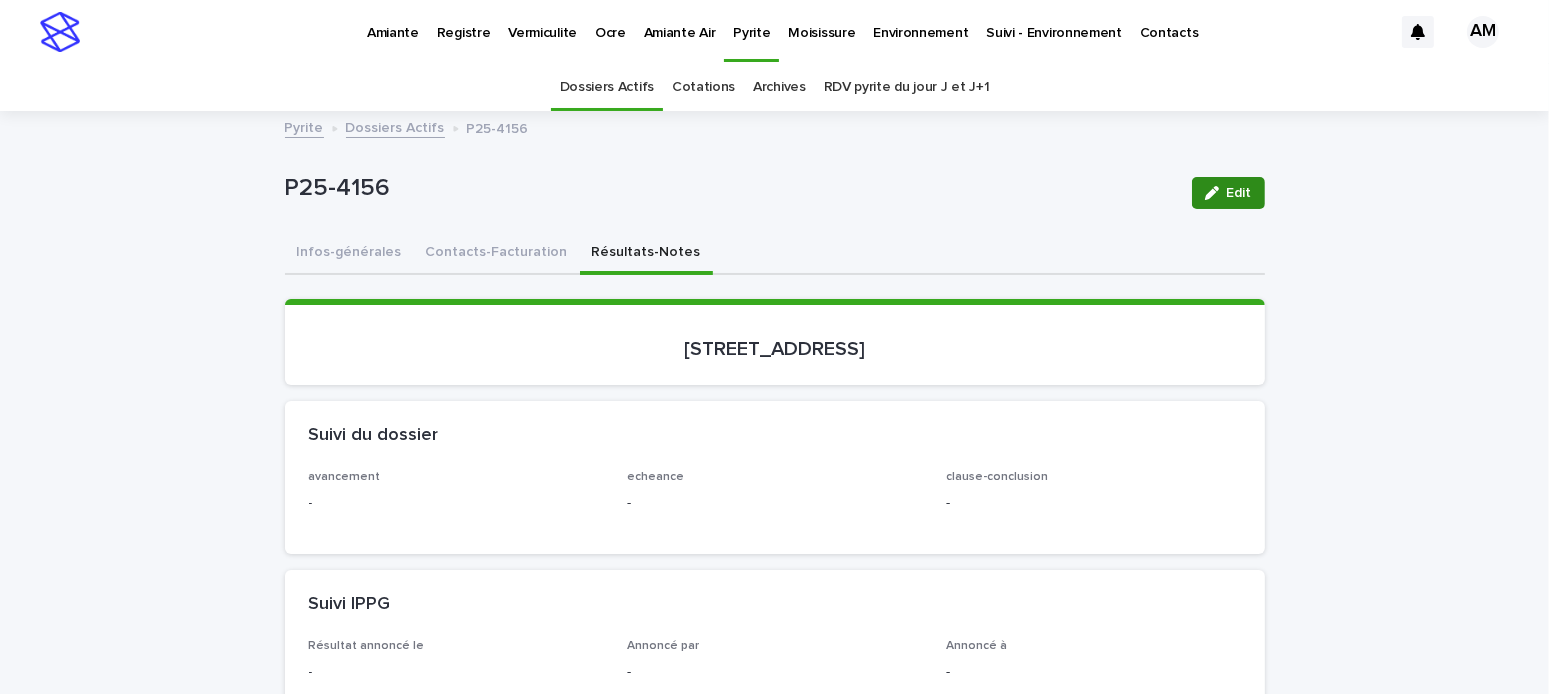 click on "Edit" at bounding box center (1228, 193) 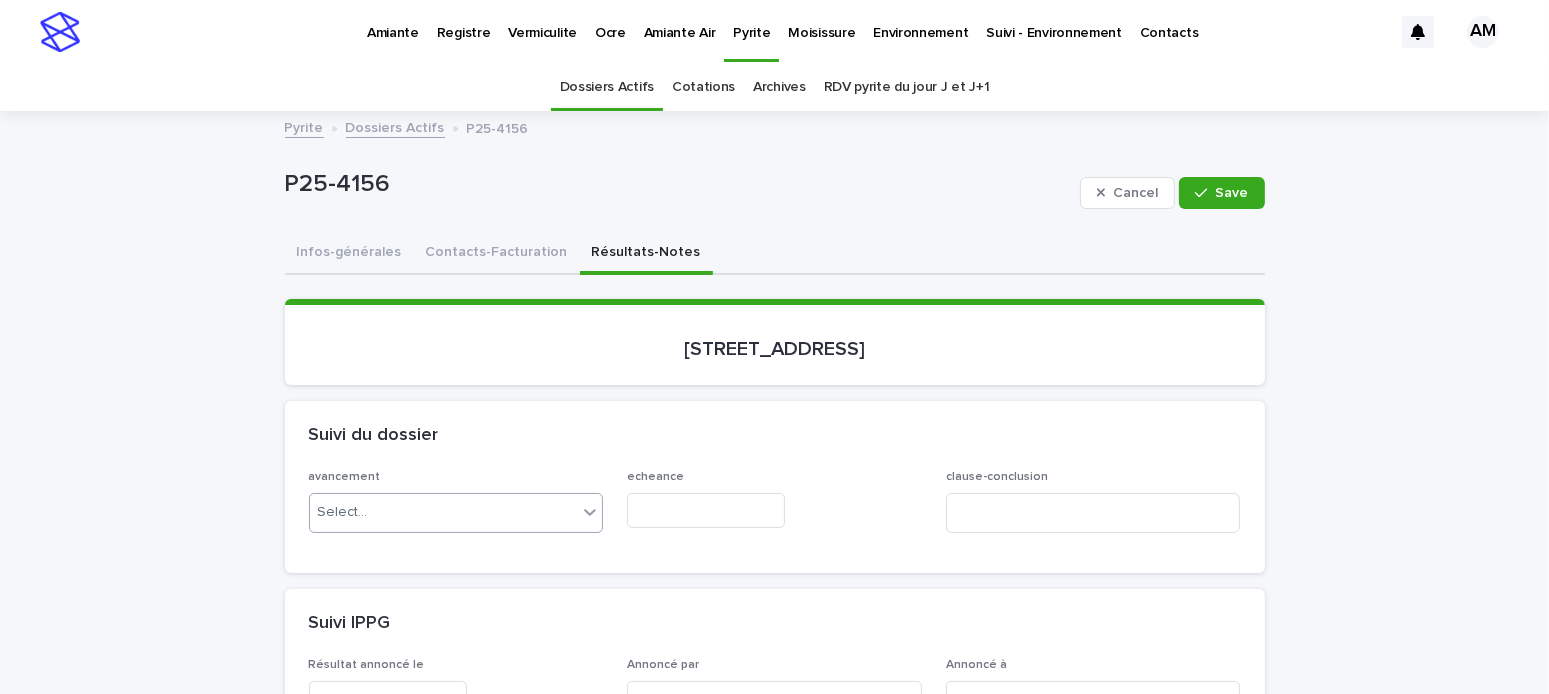 click on "Select..." at bounding box center (444, 512) 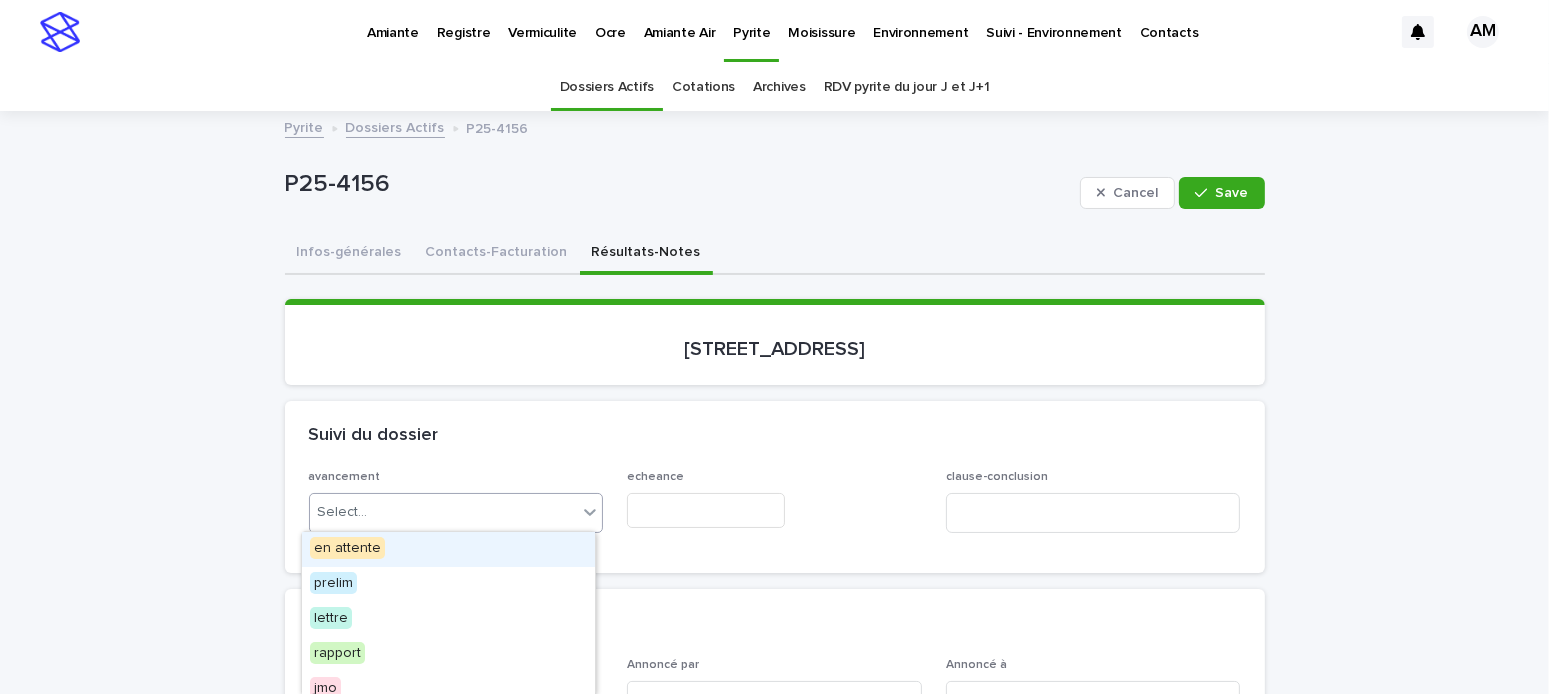 click on "en attente" at bounding box center (347, 548) 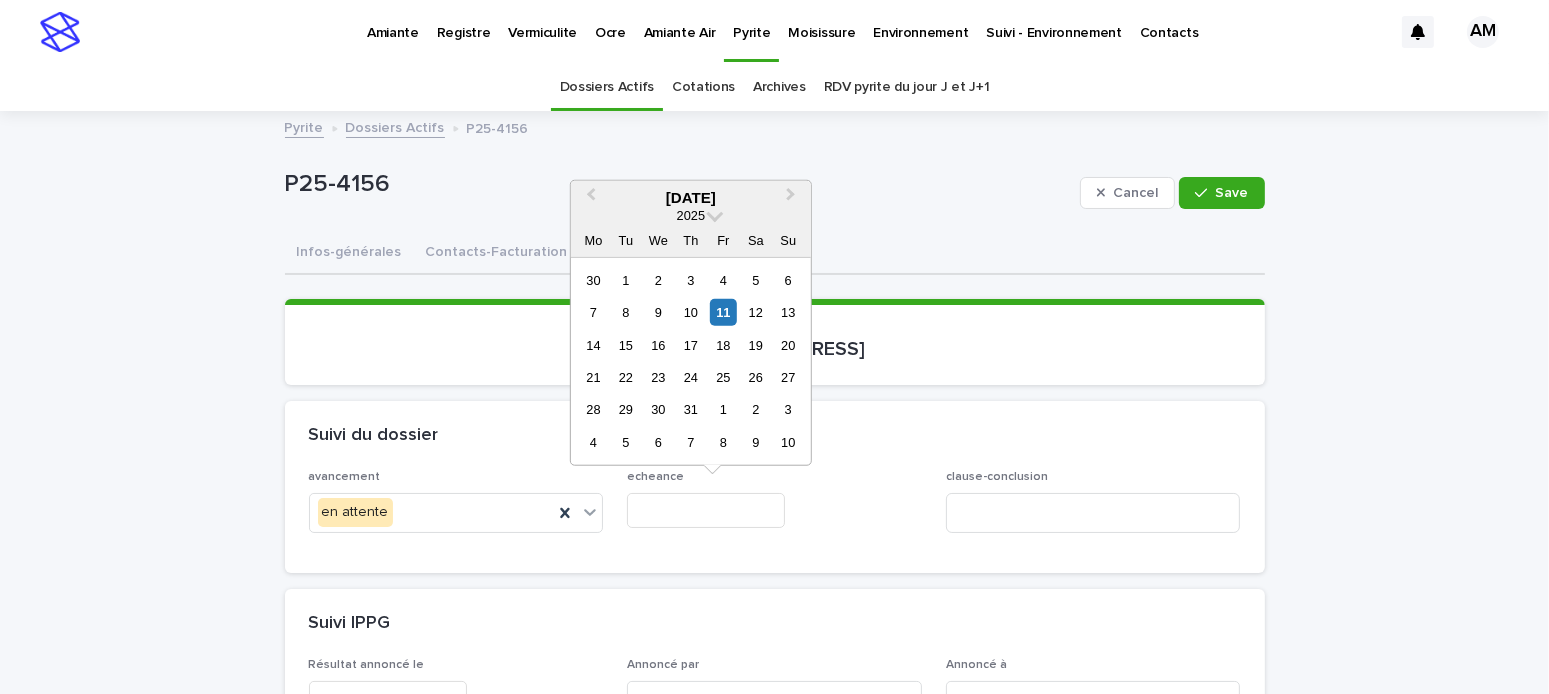 drag, startPoint x: 633, startPoint y: 503, endPoint x: 661, endPoint y: 409, distance: 98.0816 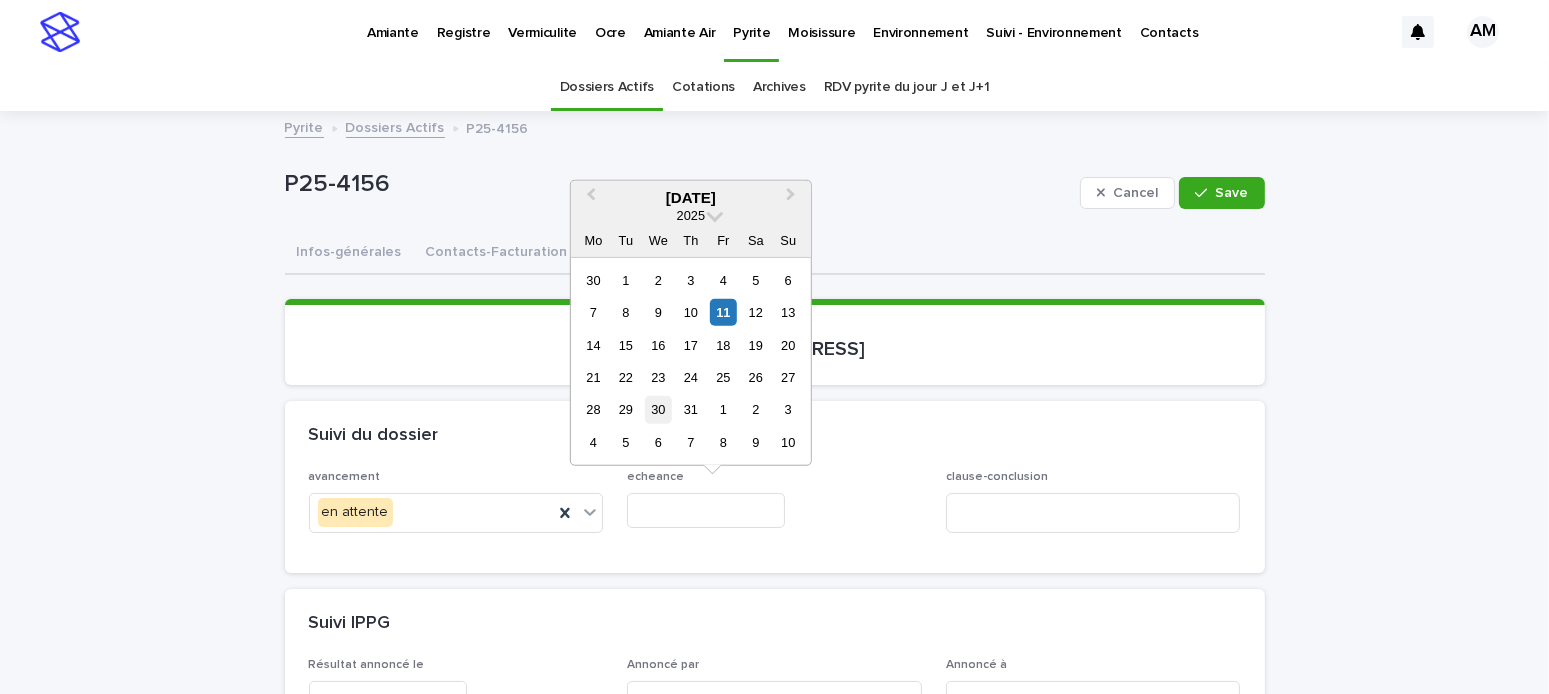 click at bounding box center [706, 510] 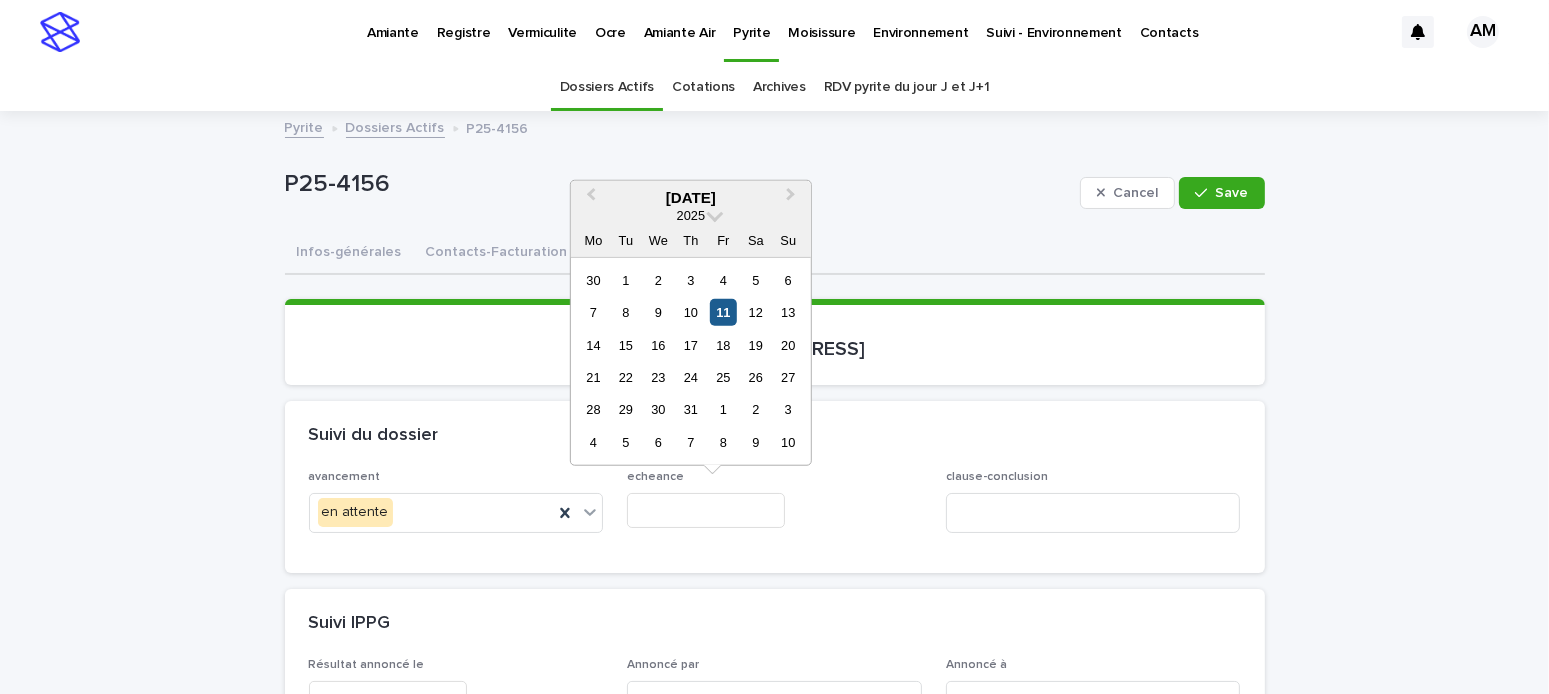 click on "11" at bounding box center [723, 312] 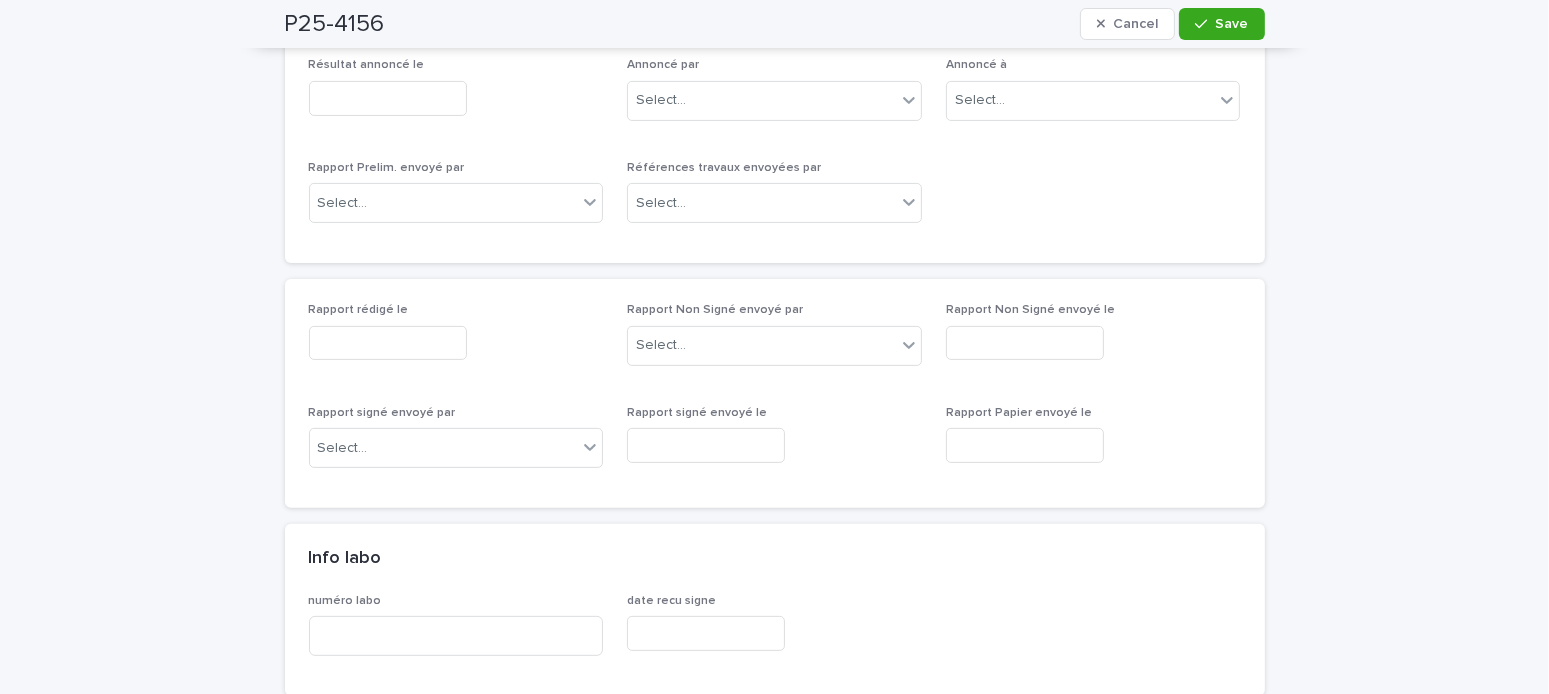 scroll, scrollTop: 700, scrollLeft: 0, axis: vertical 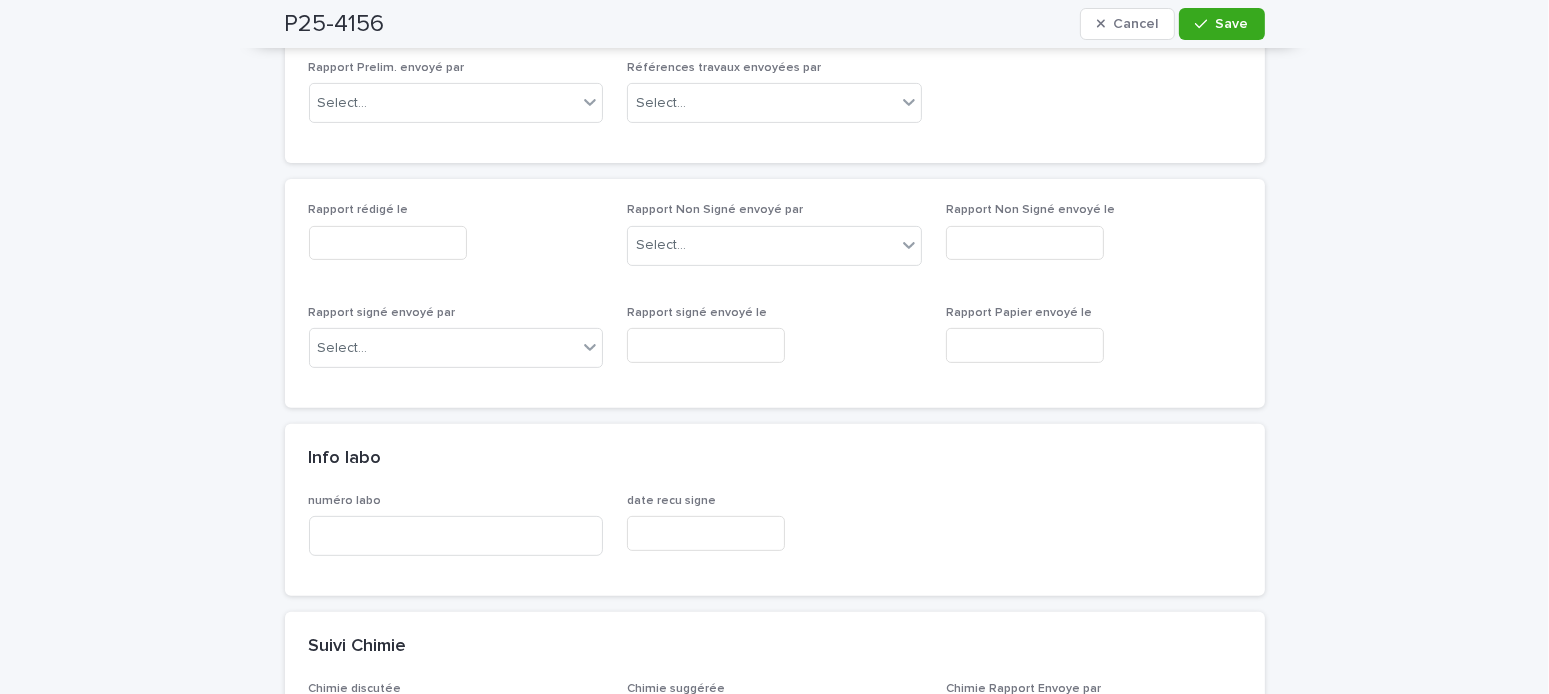 drag, startPoint x: 428, startPoint y: 234, endPoint x: 422, endPoint y: 244, distance: 11.661903 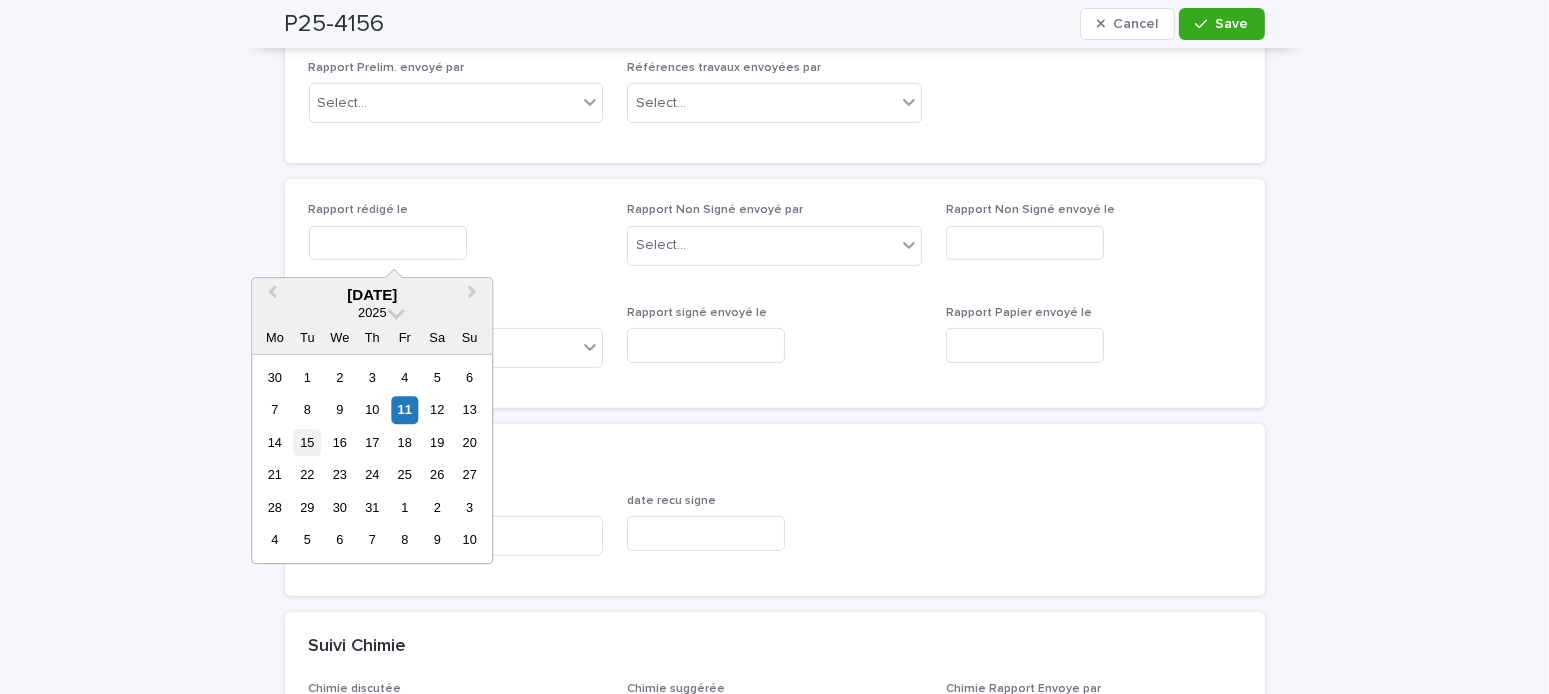 click on "15" at bounding box center (307, 442) 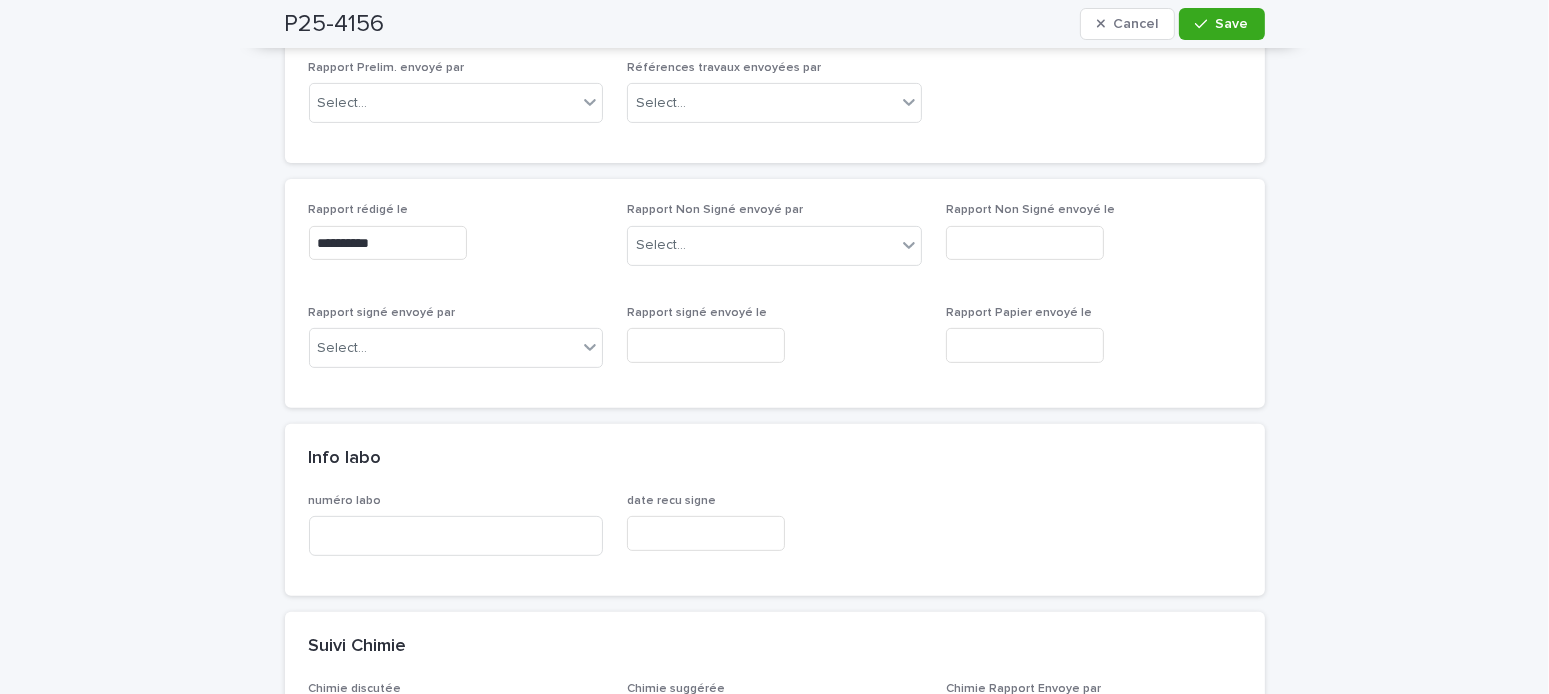 scroll, scrollTop: 300, scrollLeft: 0, axis: vertical 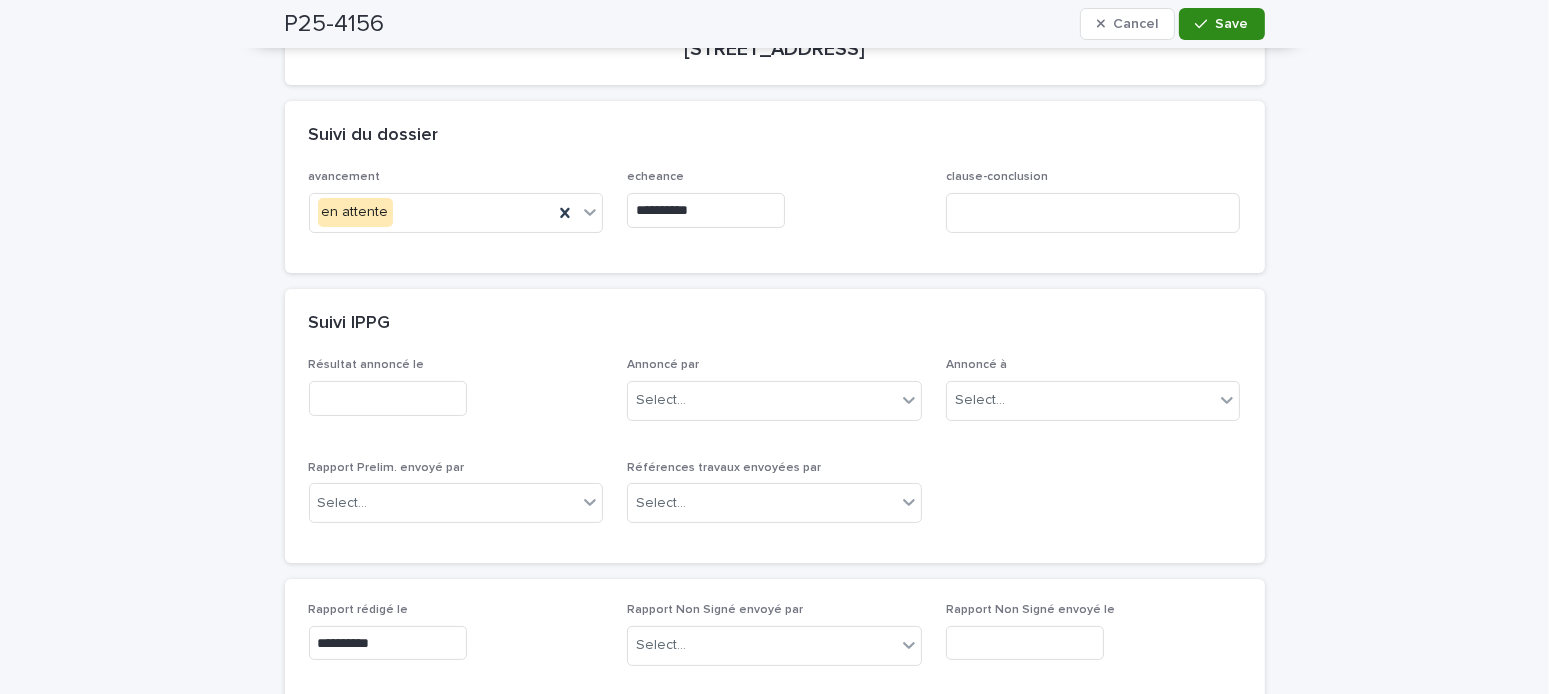 click on "Save" at bounding box center [1221, 24] 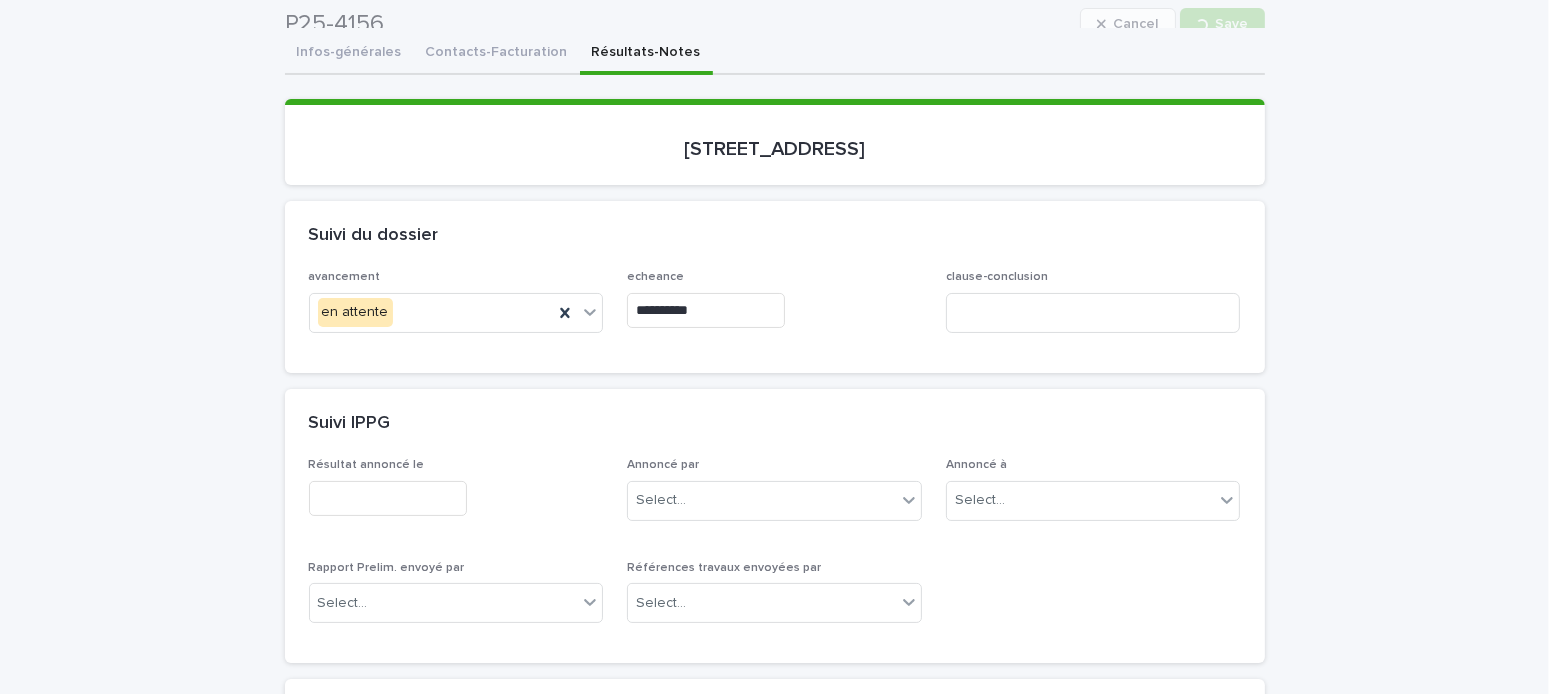 scroll, scrollTop: 100, scrollLeft: 0, axis: vertical 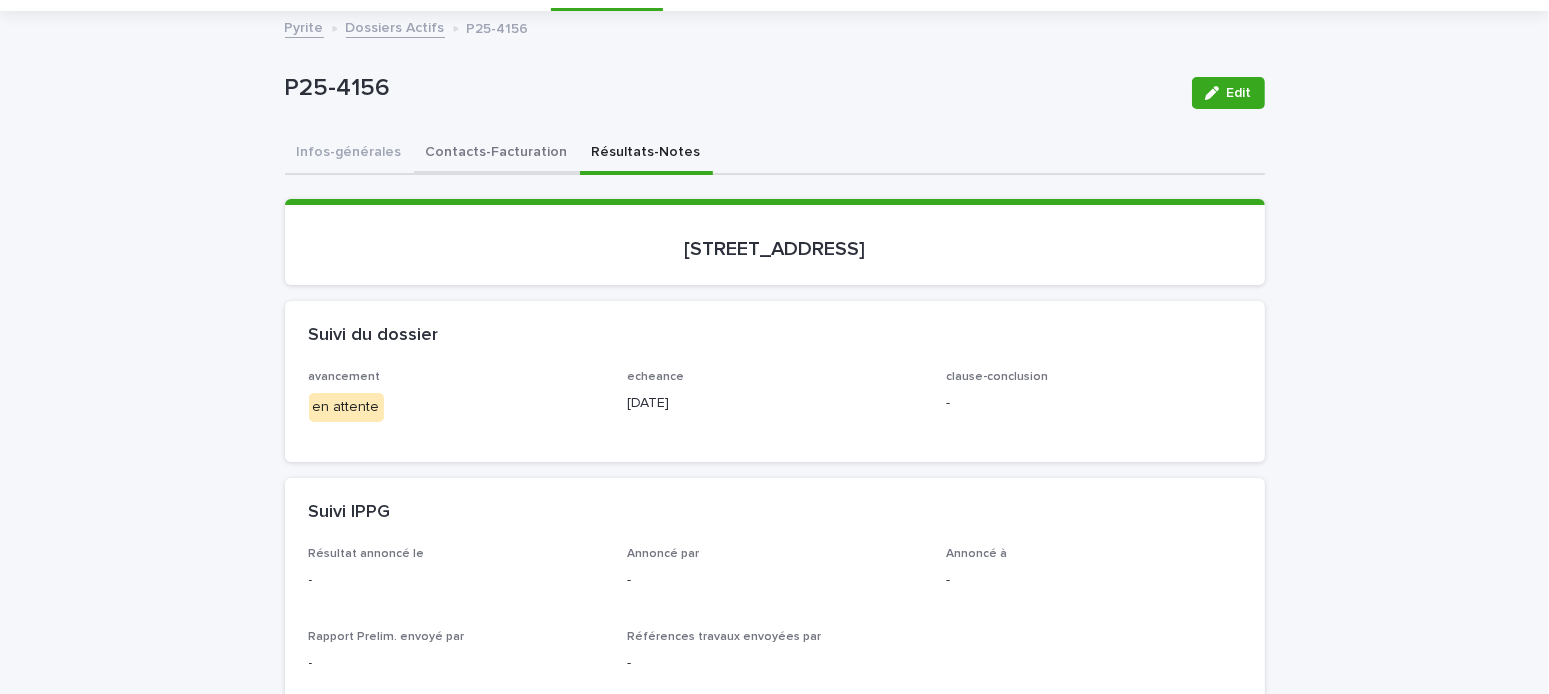 click on "Contacts-Facturation" at bounding box center (497, 154) 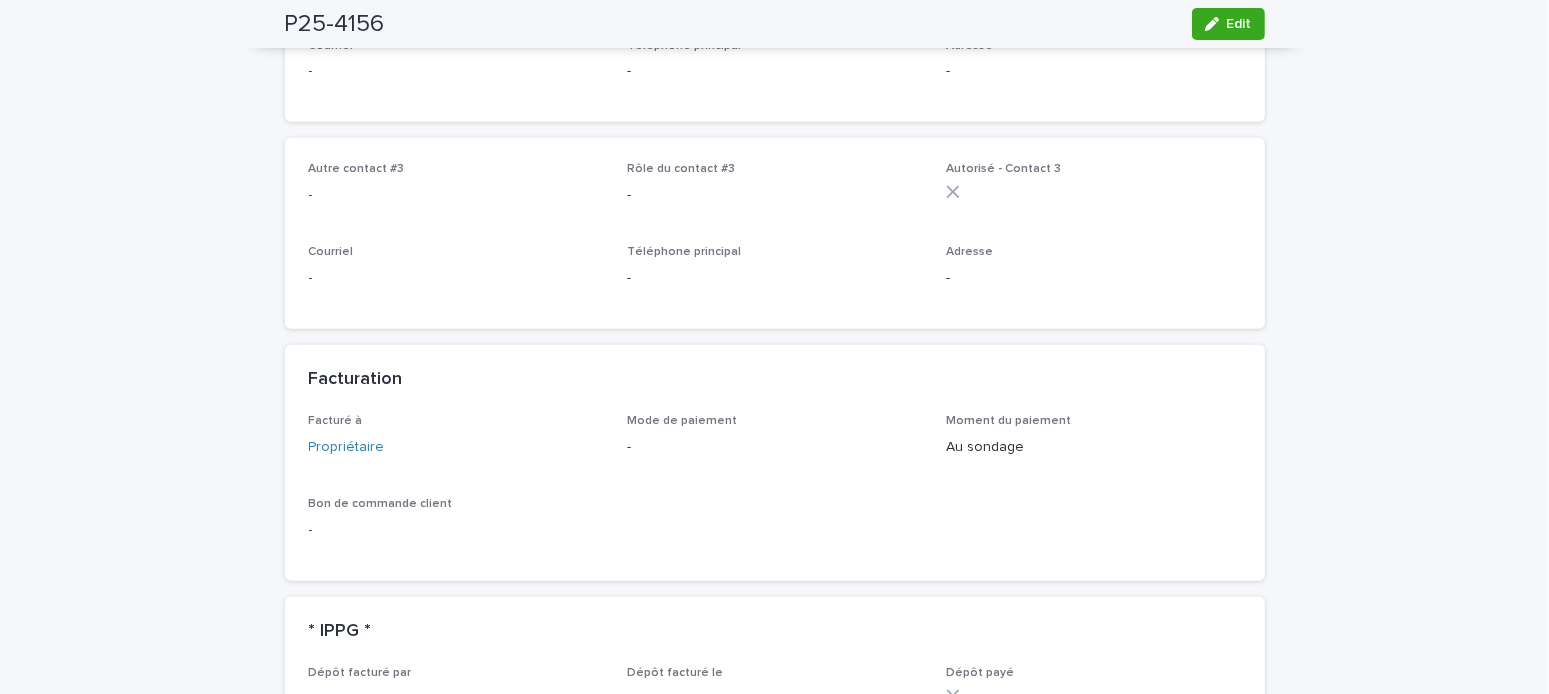 scroll, scrollTop: 1500, scrollLeft: 0, axis: vertical 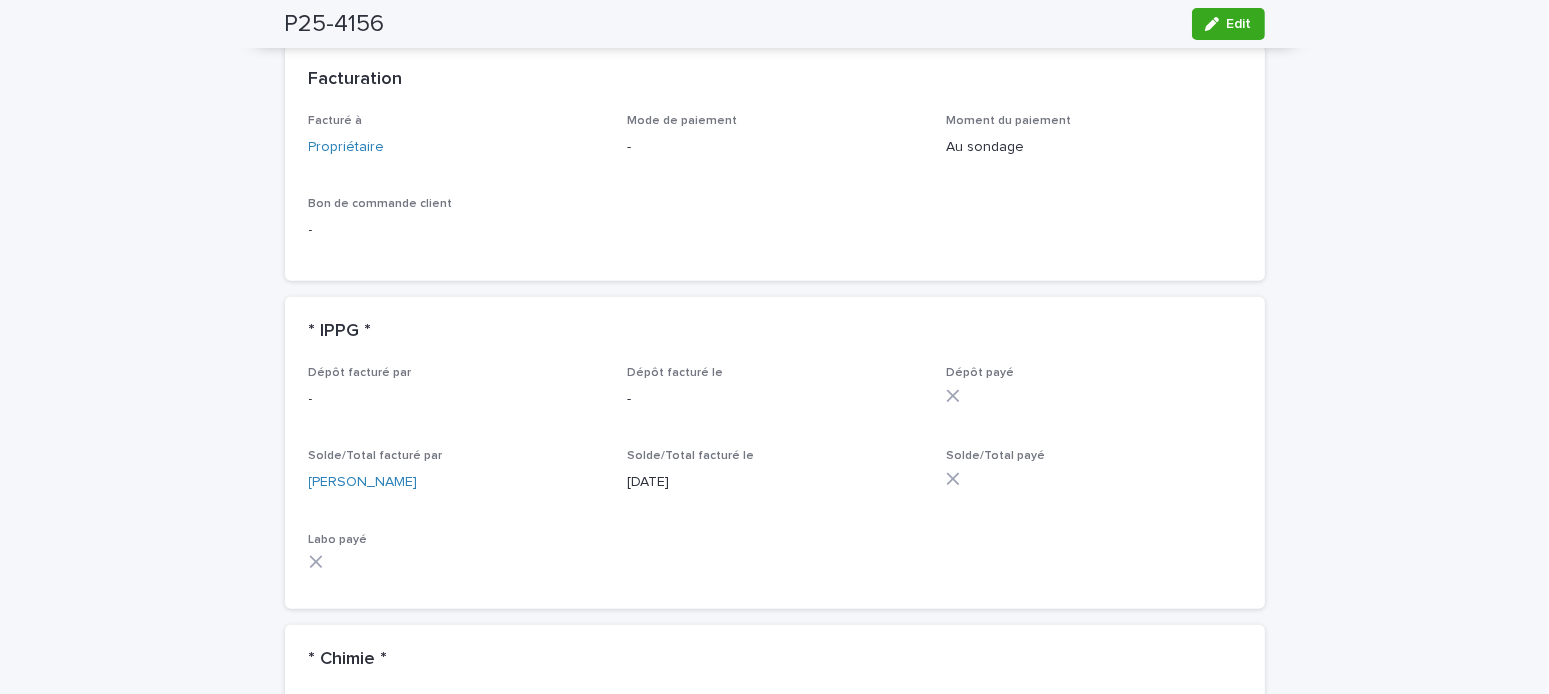 click on "[DATE]" at bounding box center (774, 482) 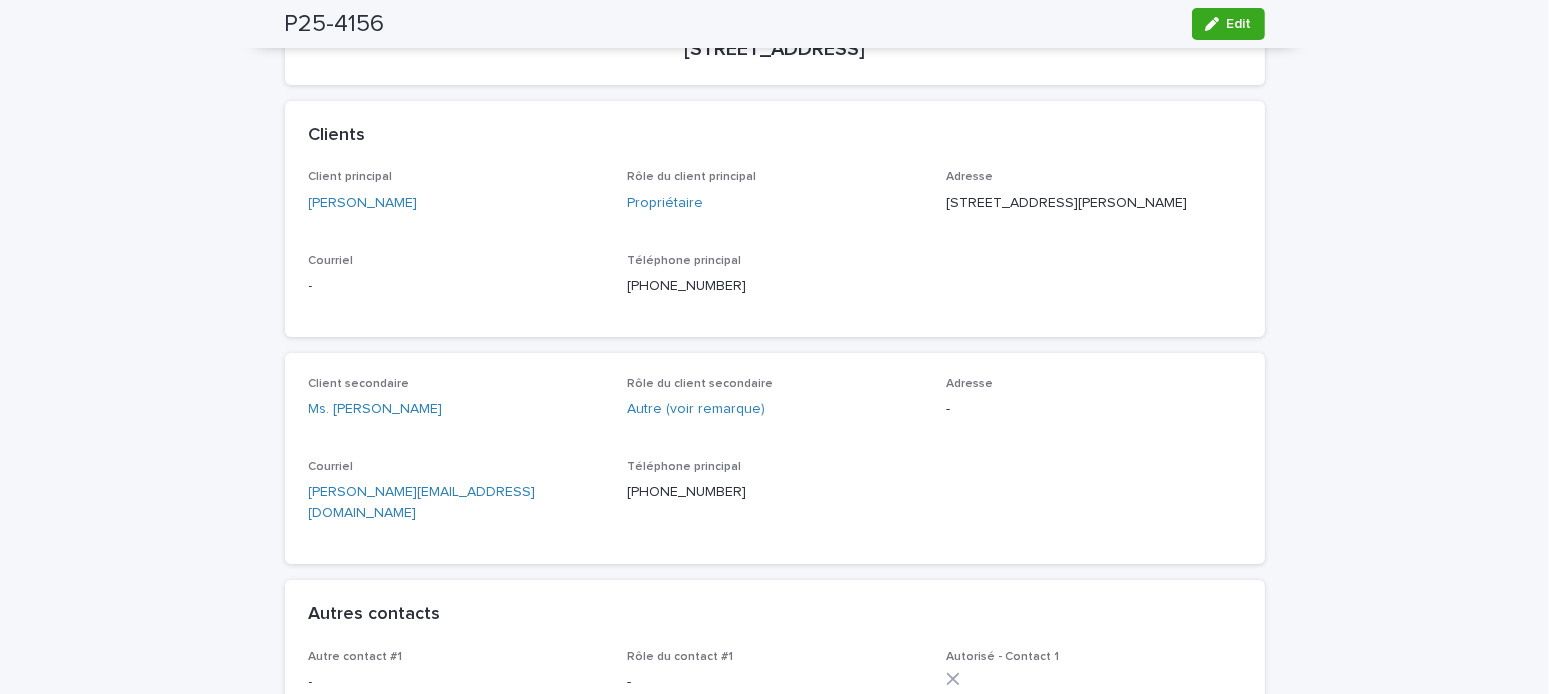 scroll, scrollTop: 0, scrollLeft: 0, axis: both 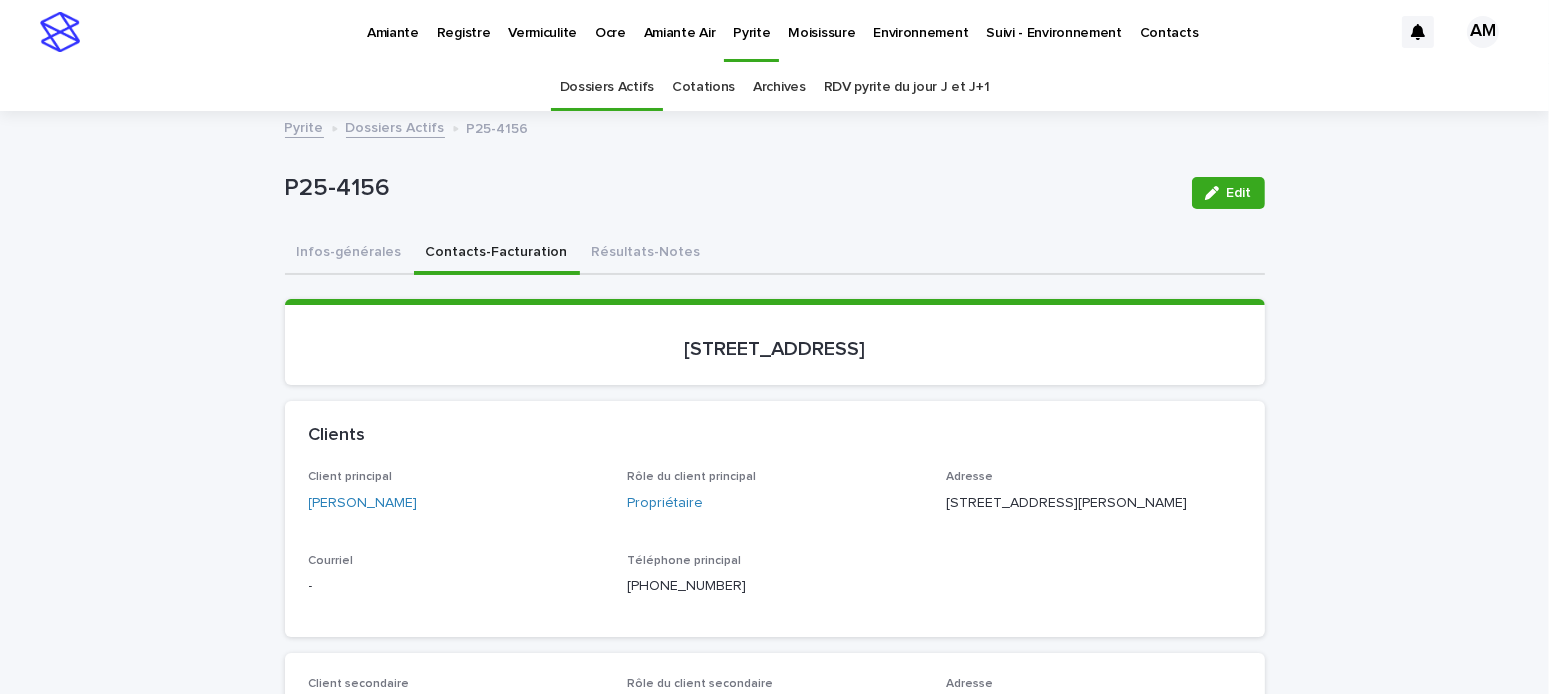 click on "Dossiers Actifs" at bounding box center (395, 126) 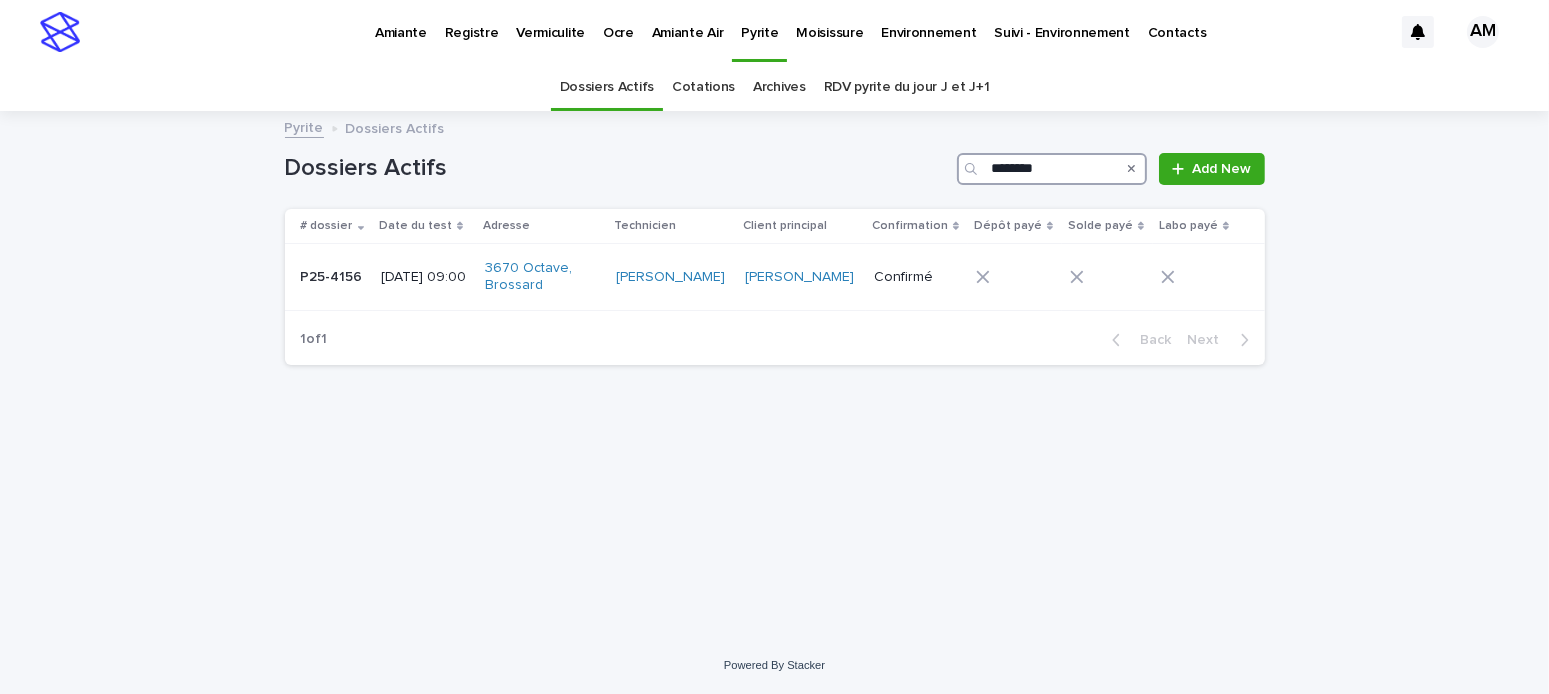 click on "********" at bounding box center [1052, 169] 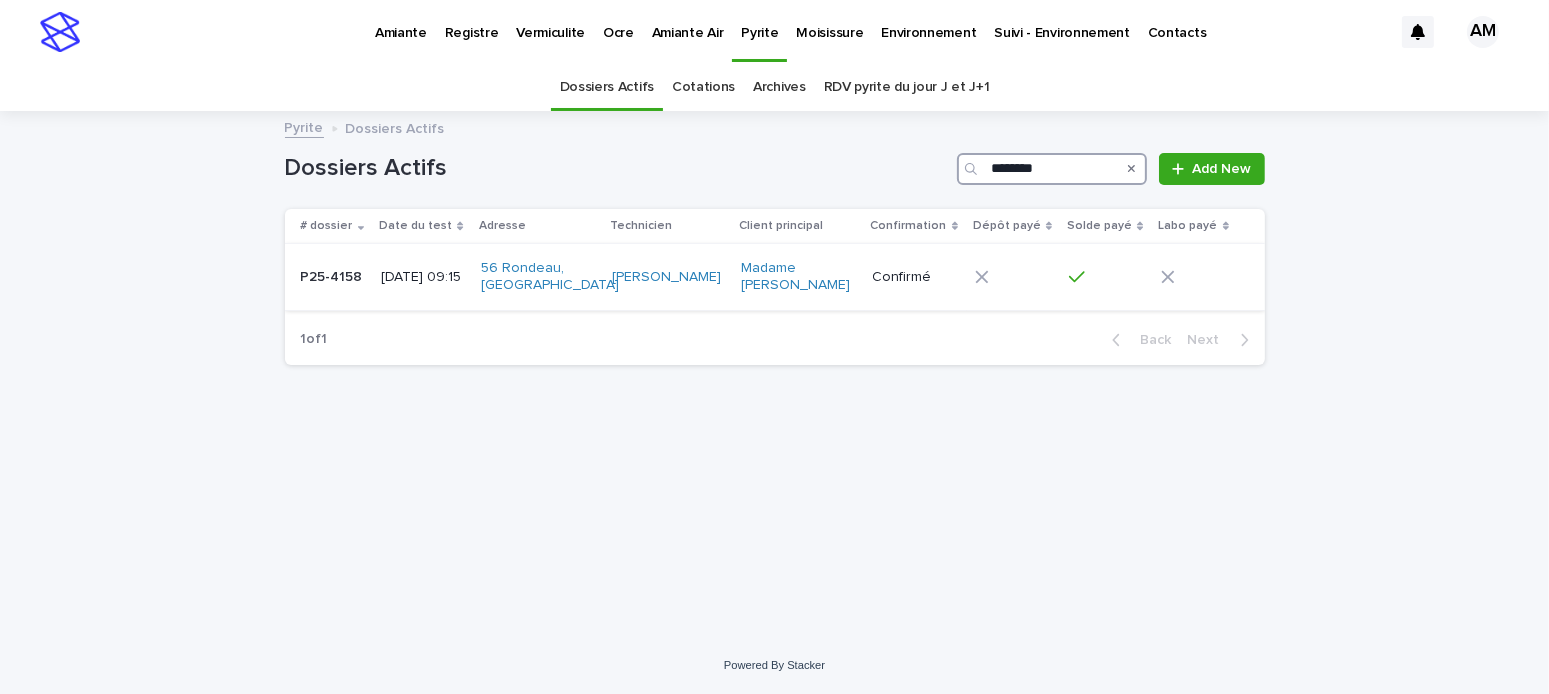 type on "********" 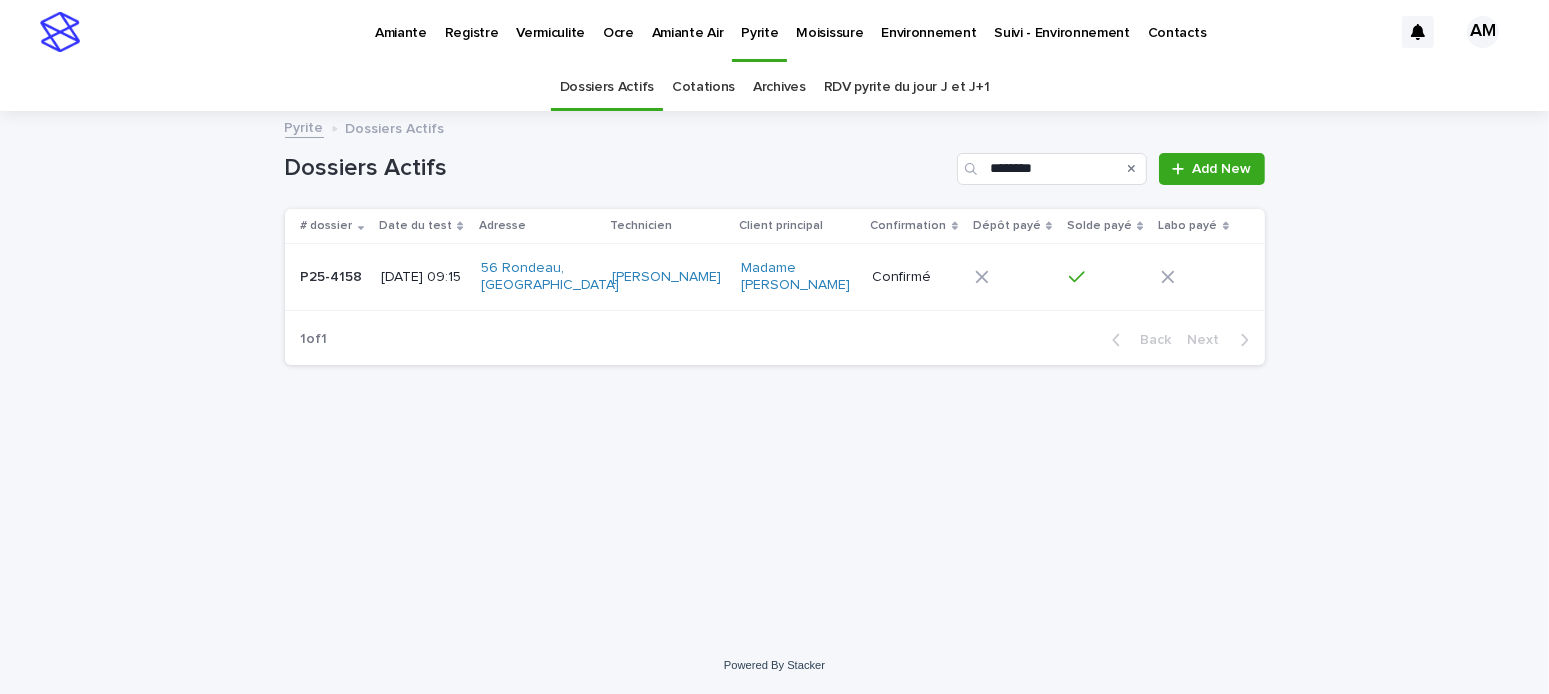 click on "[DATE] 09:15" at bounding box center [422, 275] 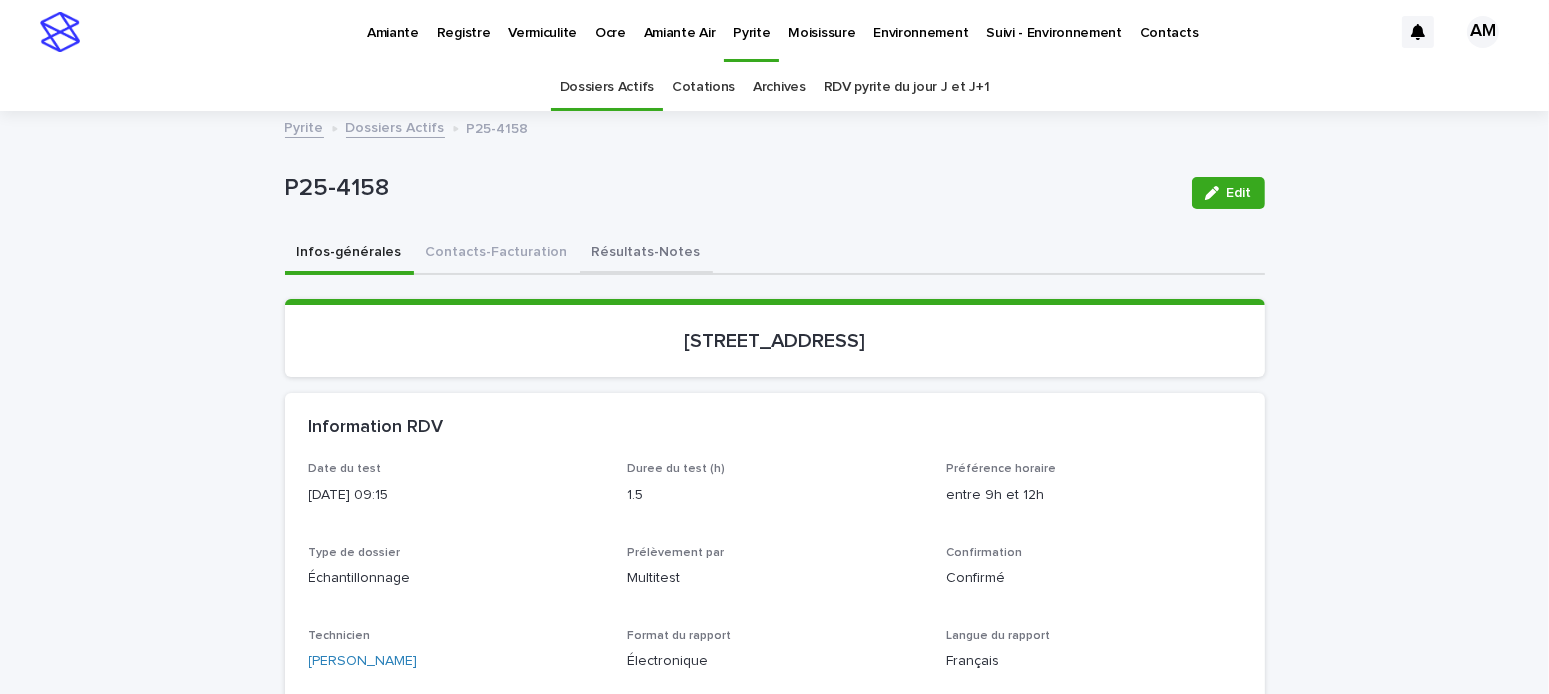 click on "Résultats-Notes" at bounding box center [646, 254] 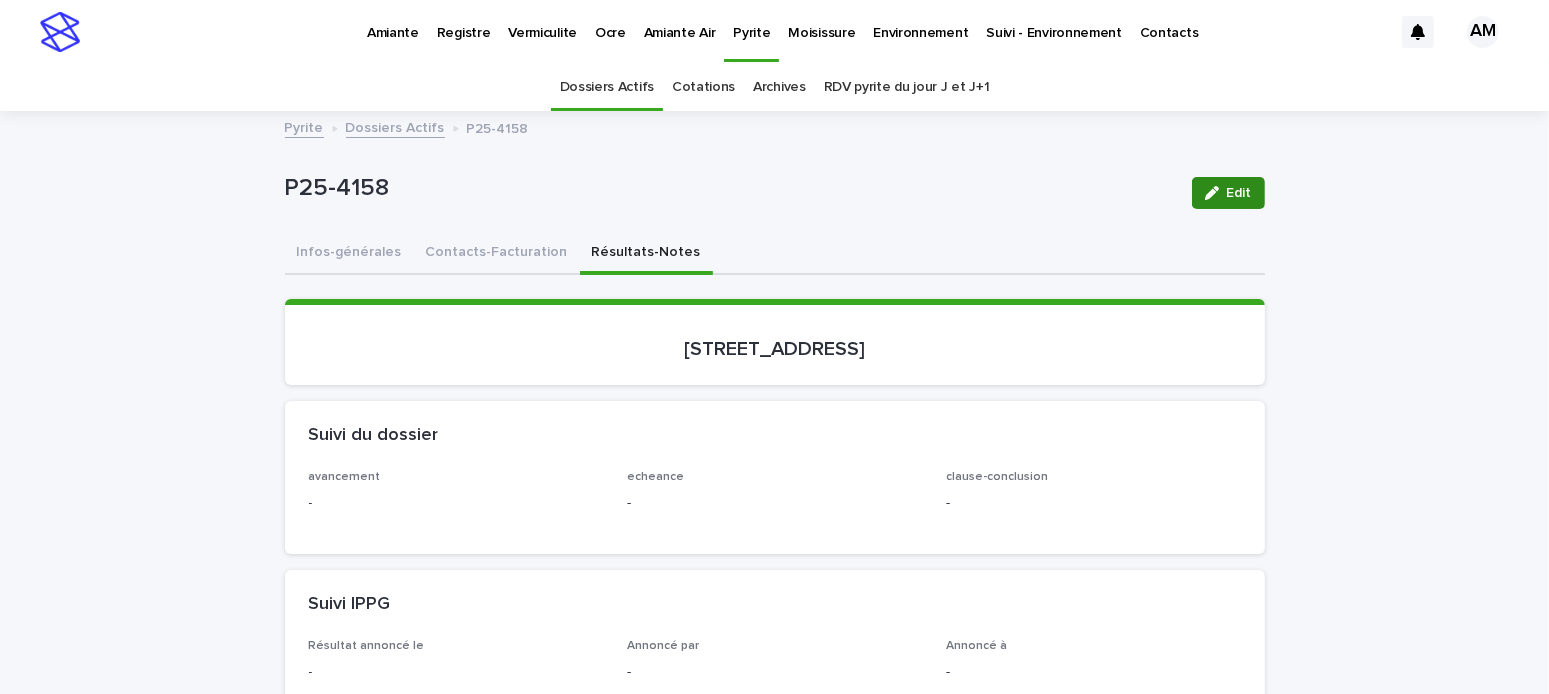 click on "Edit" at bounding box center (1239, 193) 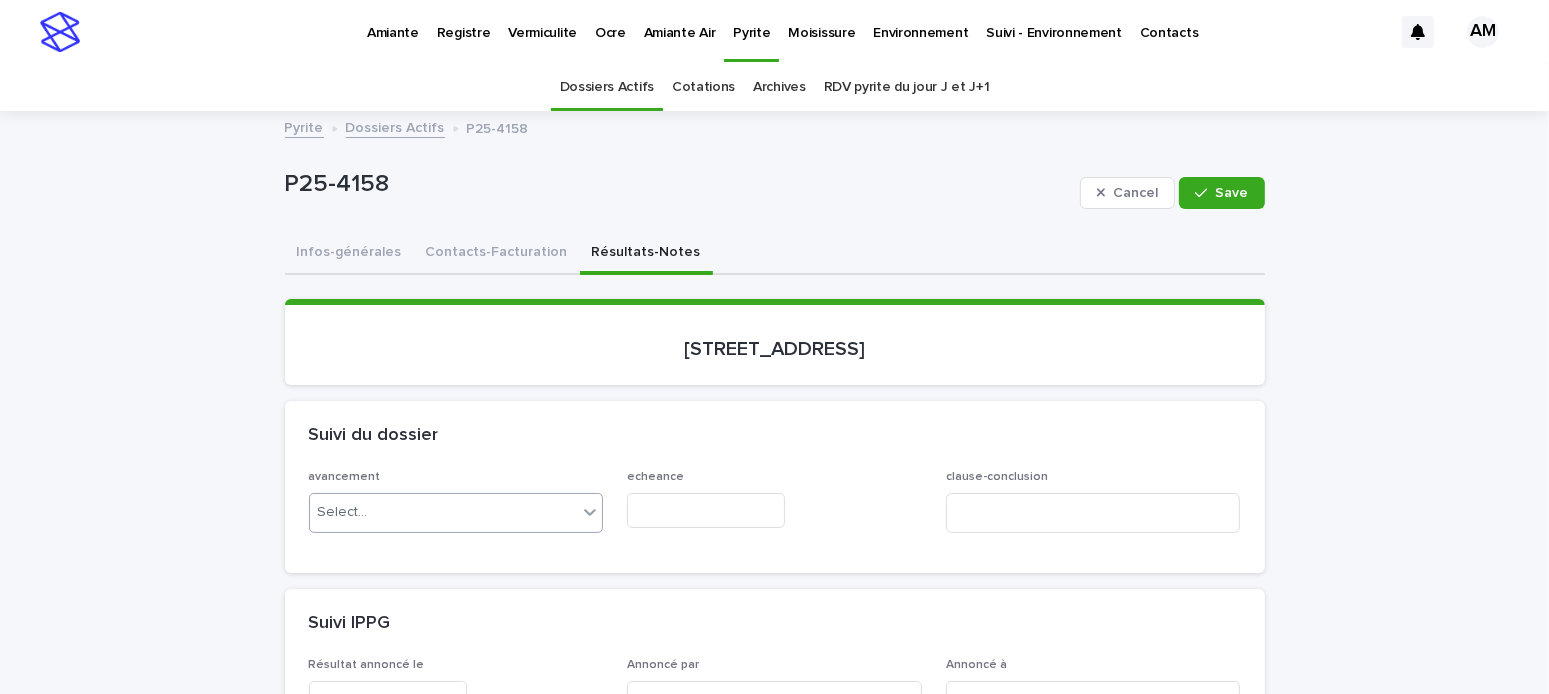 click on "Select..." at bounding box center (444, 512) 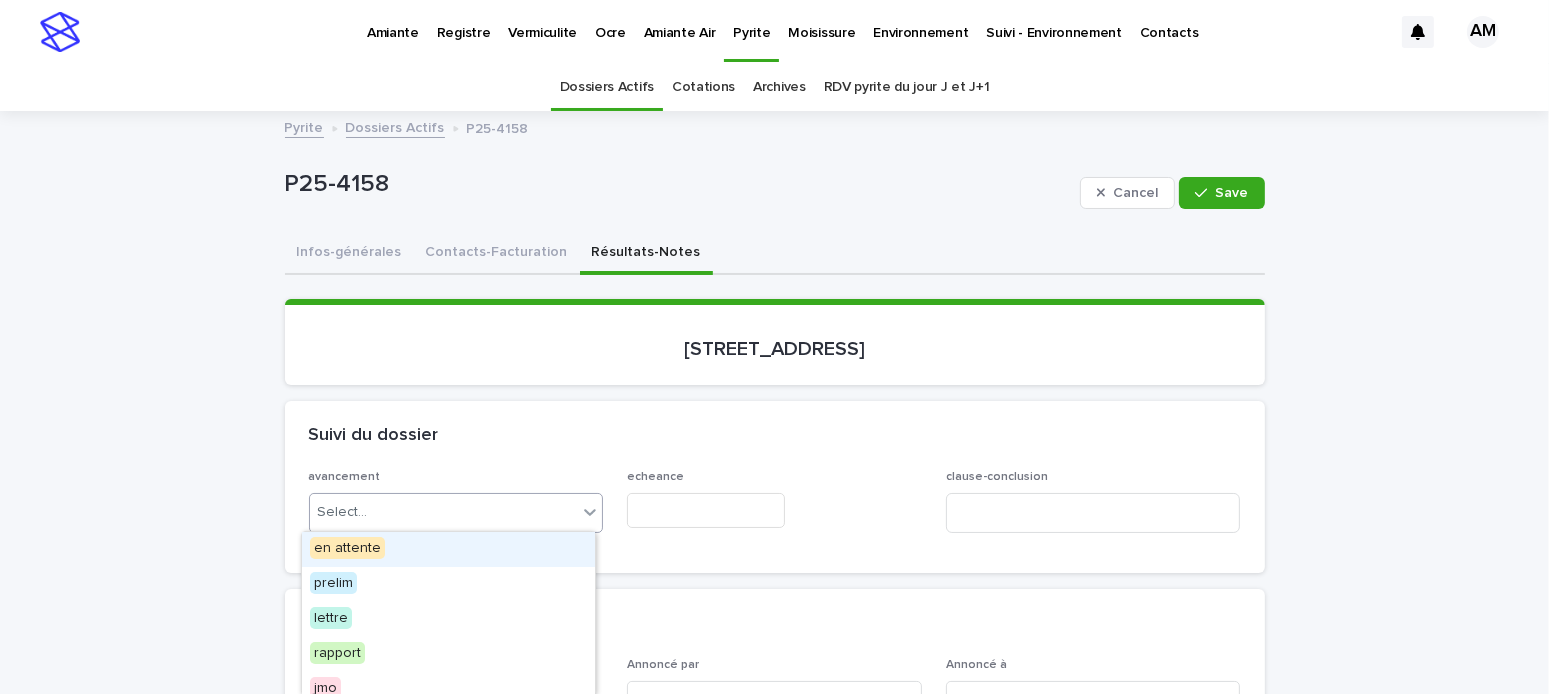 click on "en attente" at bounding box center [347, 548] 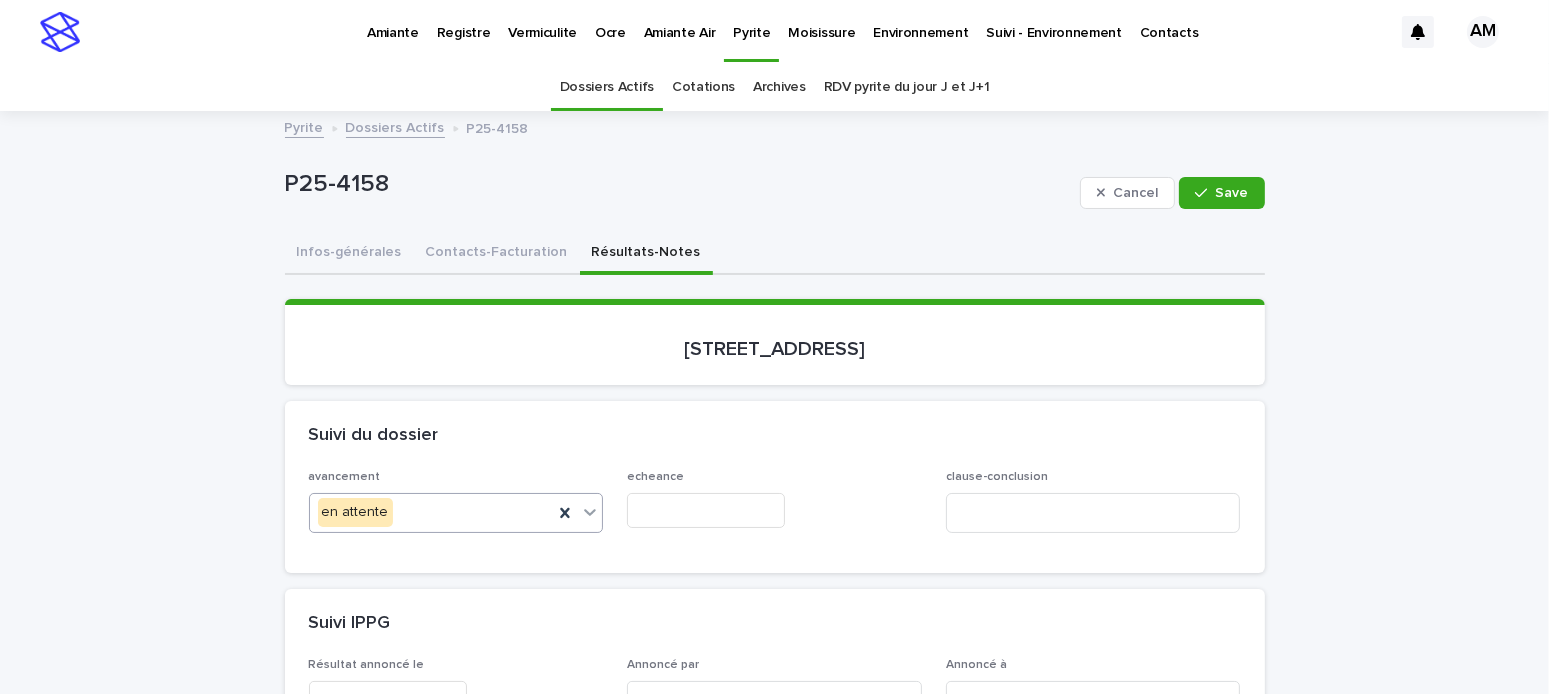 click at bounding box center (706, 510) 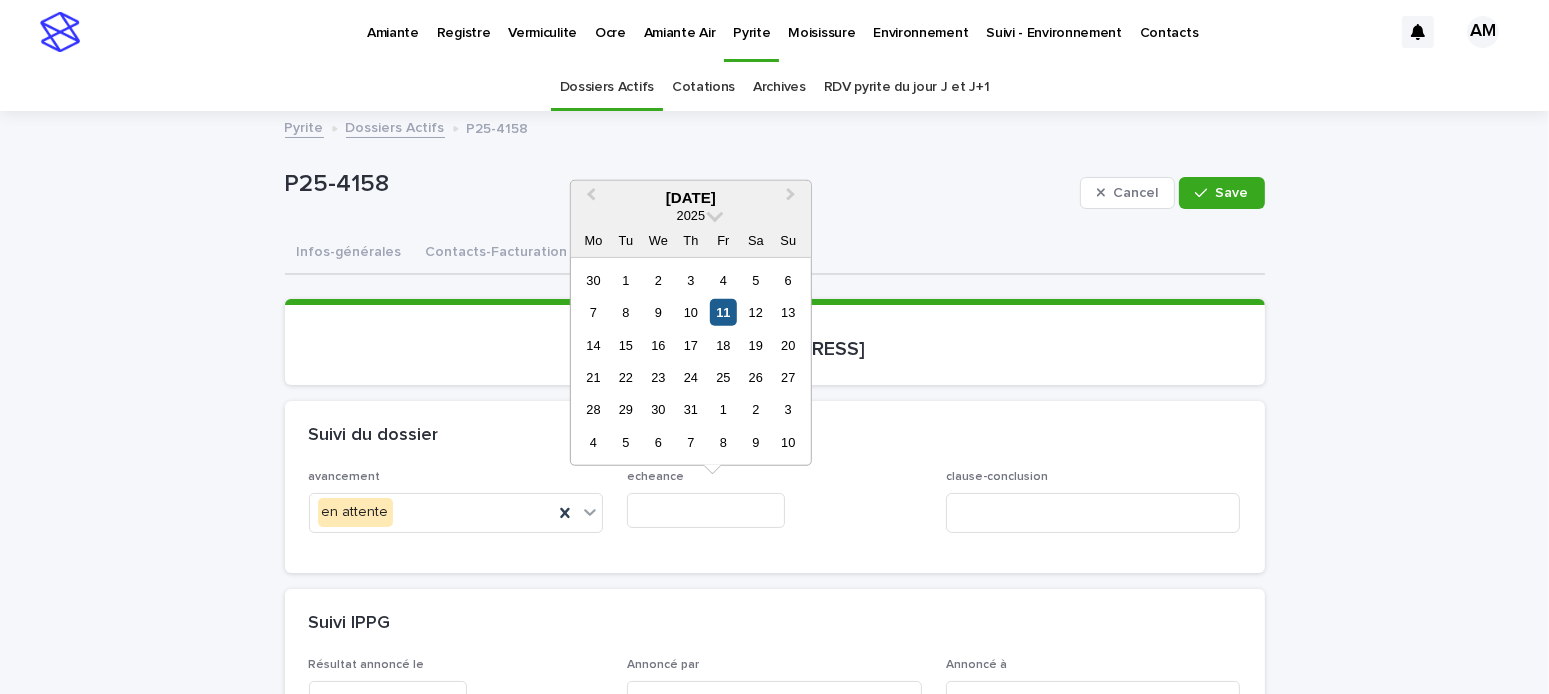 click on "11" at bounding box center (723, 312) 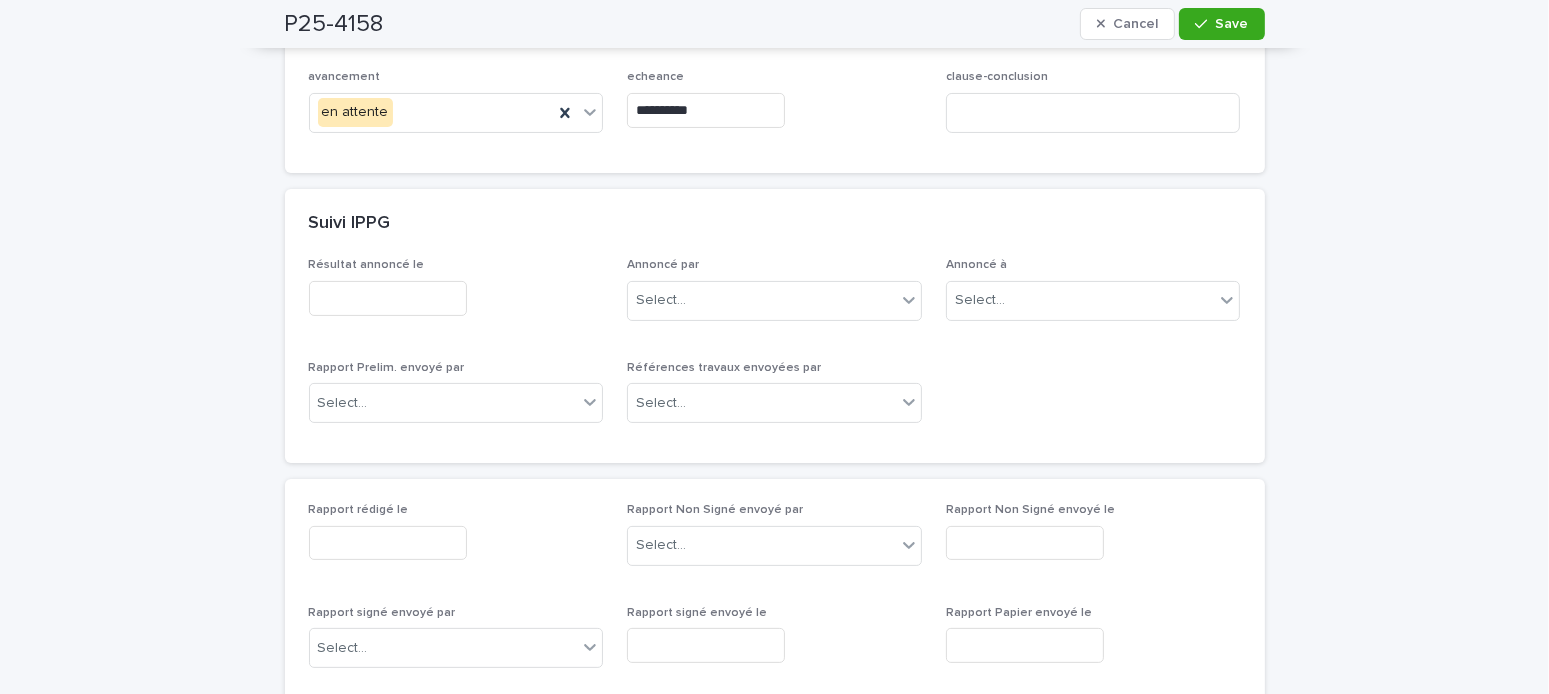 scroll, scrollTop: 500, scrollLeft: 0, axis: vertical 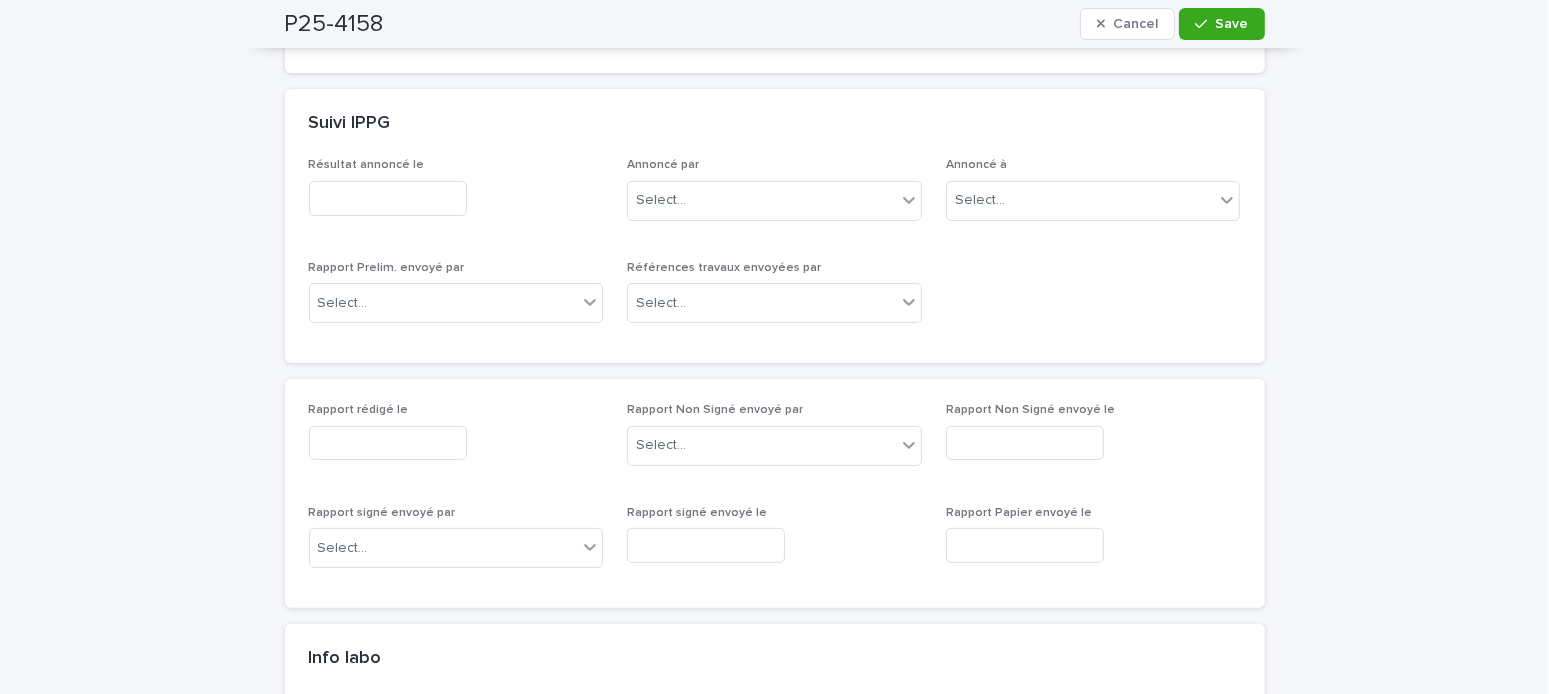 click on "Rapport rédigé le Rapport Non Signé envoyé par Select... Rapport Non Signé envoyé le Rapport signé envoyé par Select... Rapport signé envoyé le Rapport Papier envoyé le" at bounding box center (775, 493) 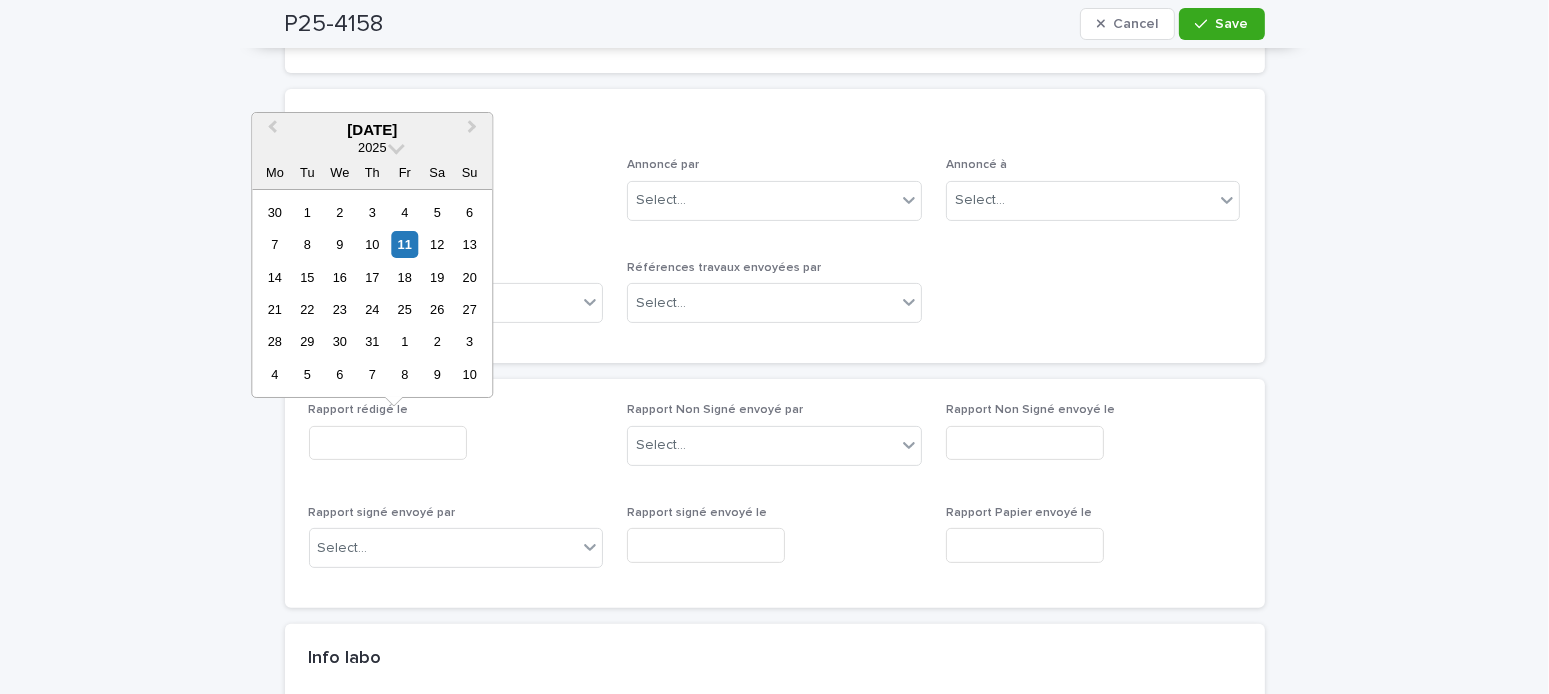 click at bounding box center [388, 443] 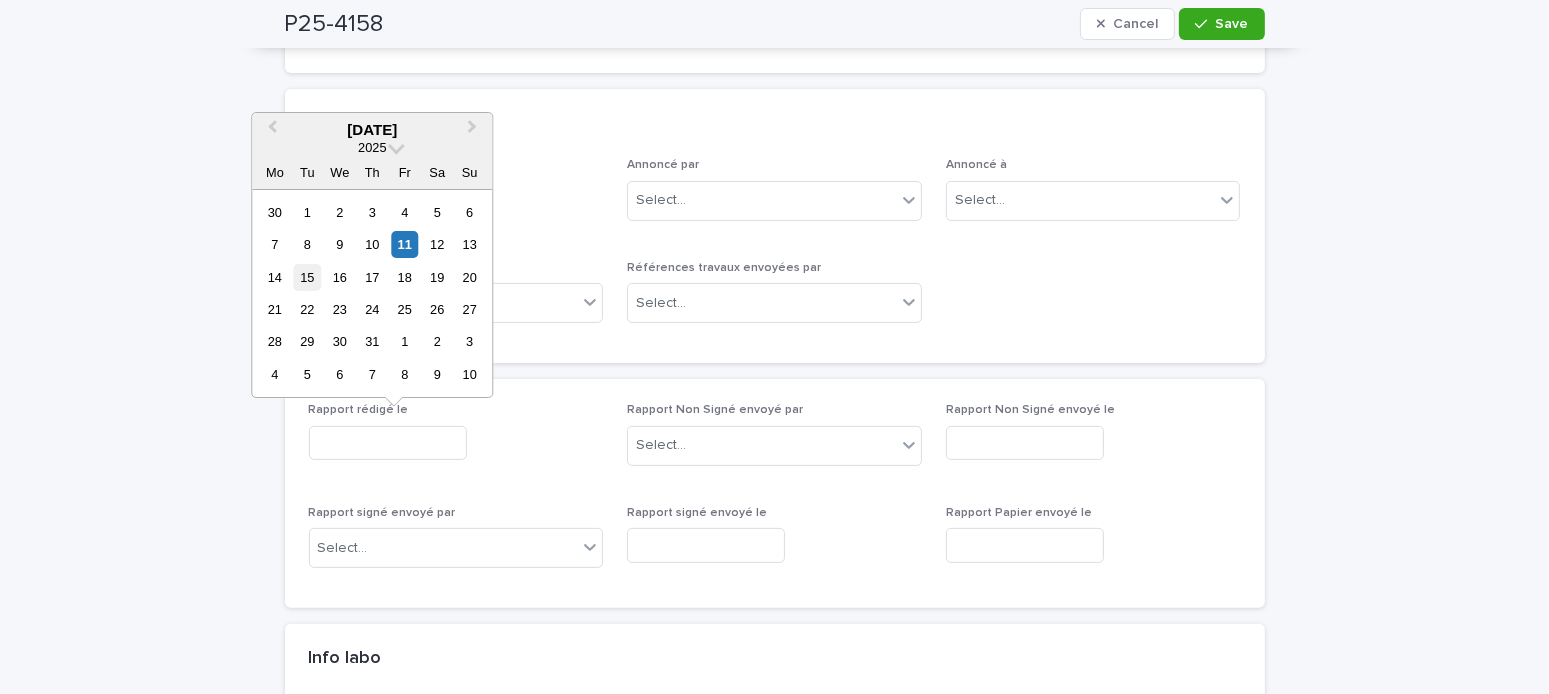 click on "15" at bounding box center (307, 277) 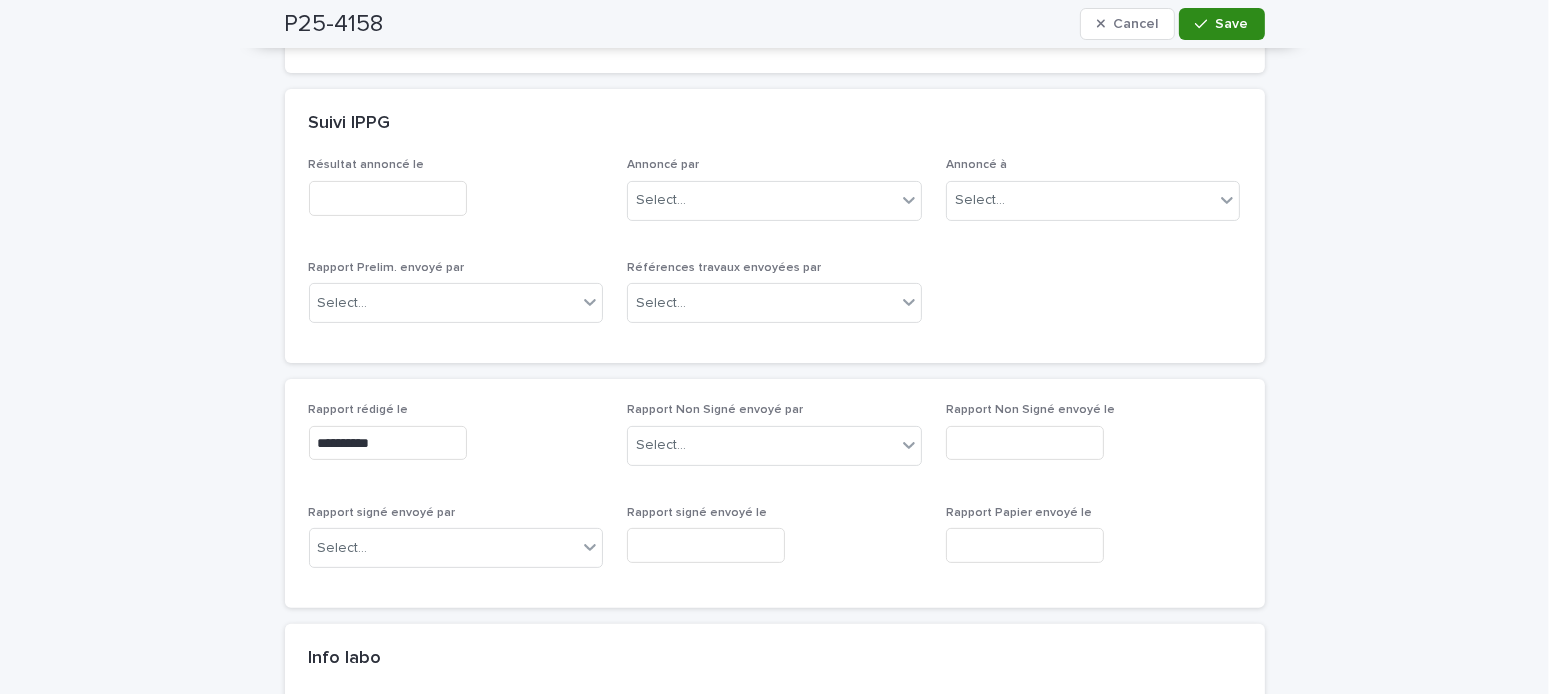 click on "Save" at bounding box center (1232, 24) 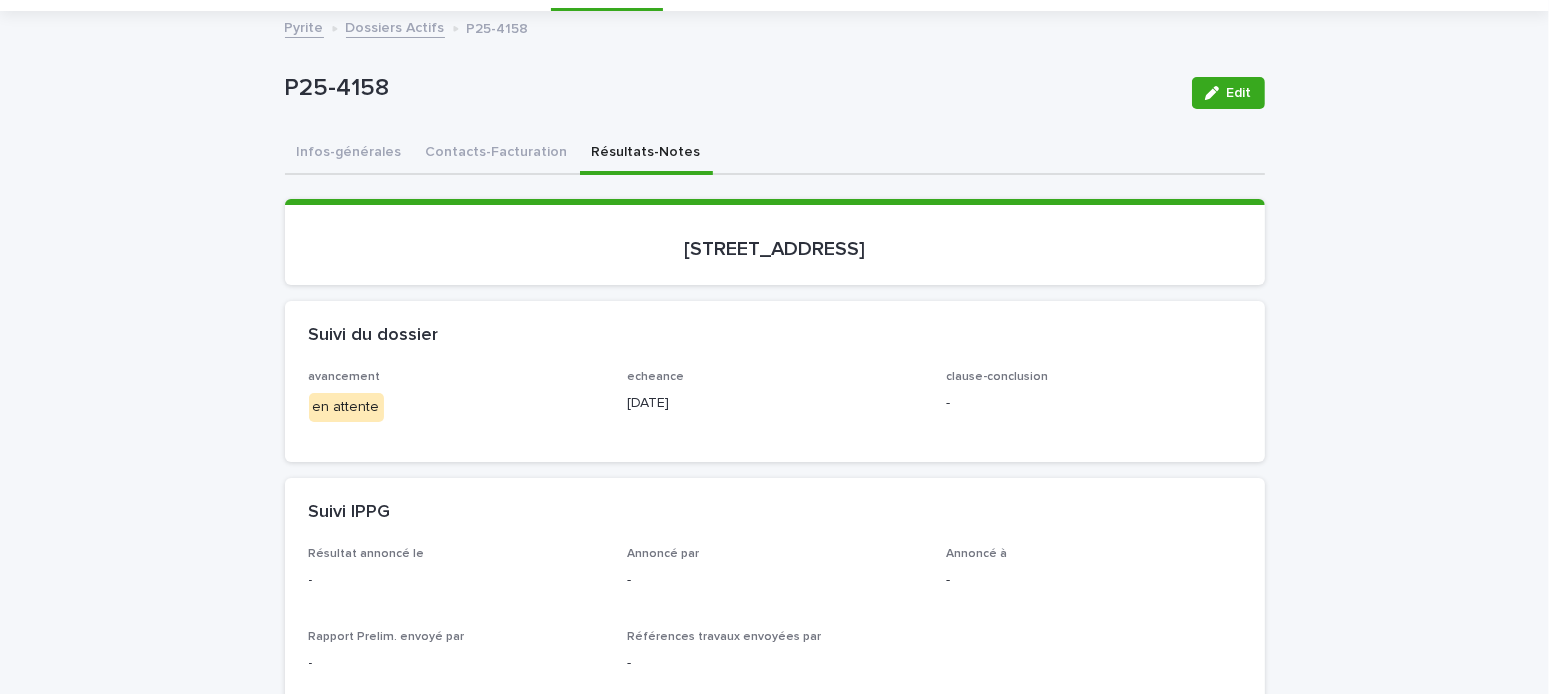 scroll, scrollTop: 0, scrollLeft: 0, axis: both 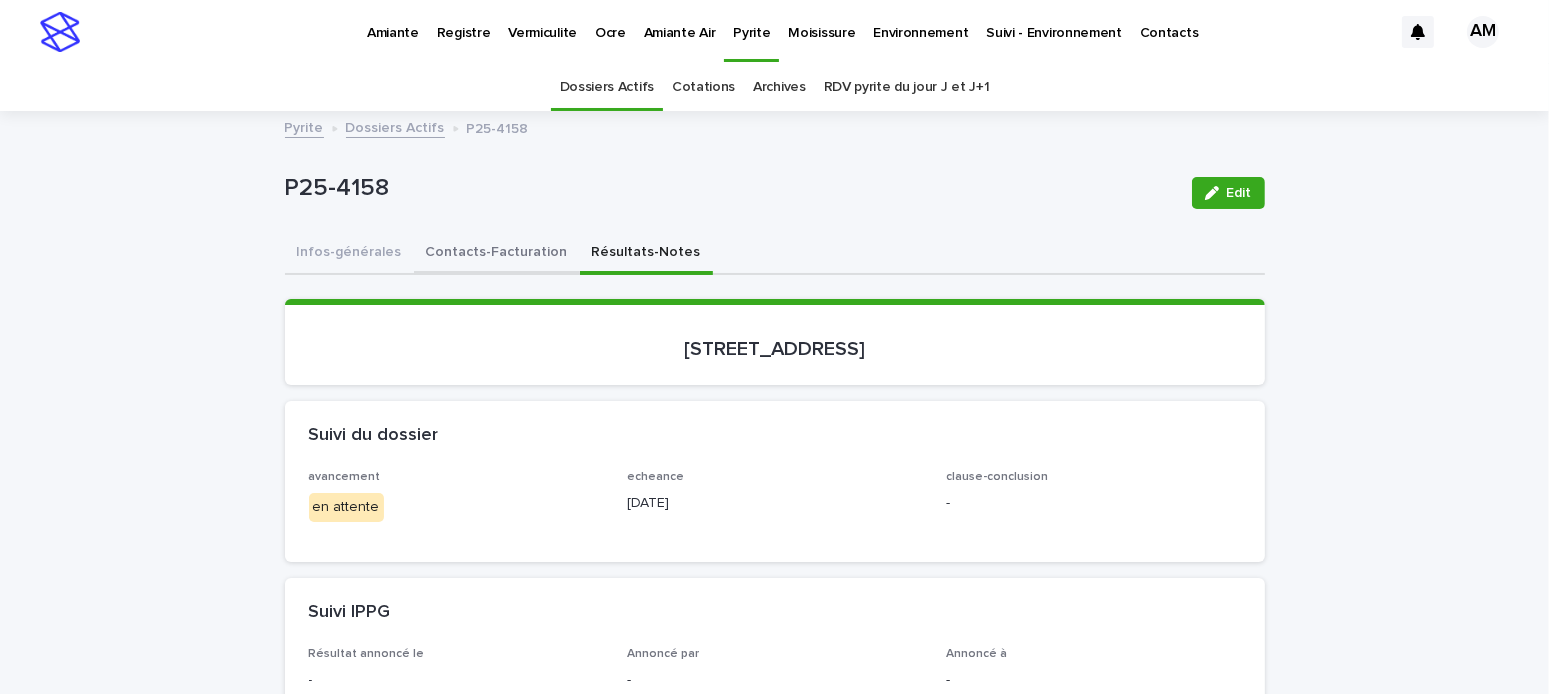 click on "Contacts-Facturation" at bounding box center (497, 254) 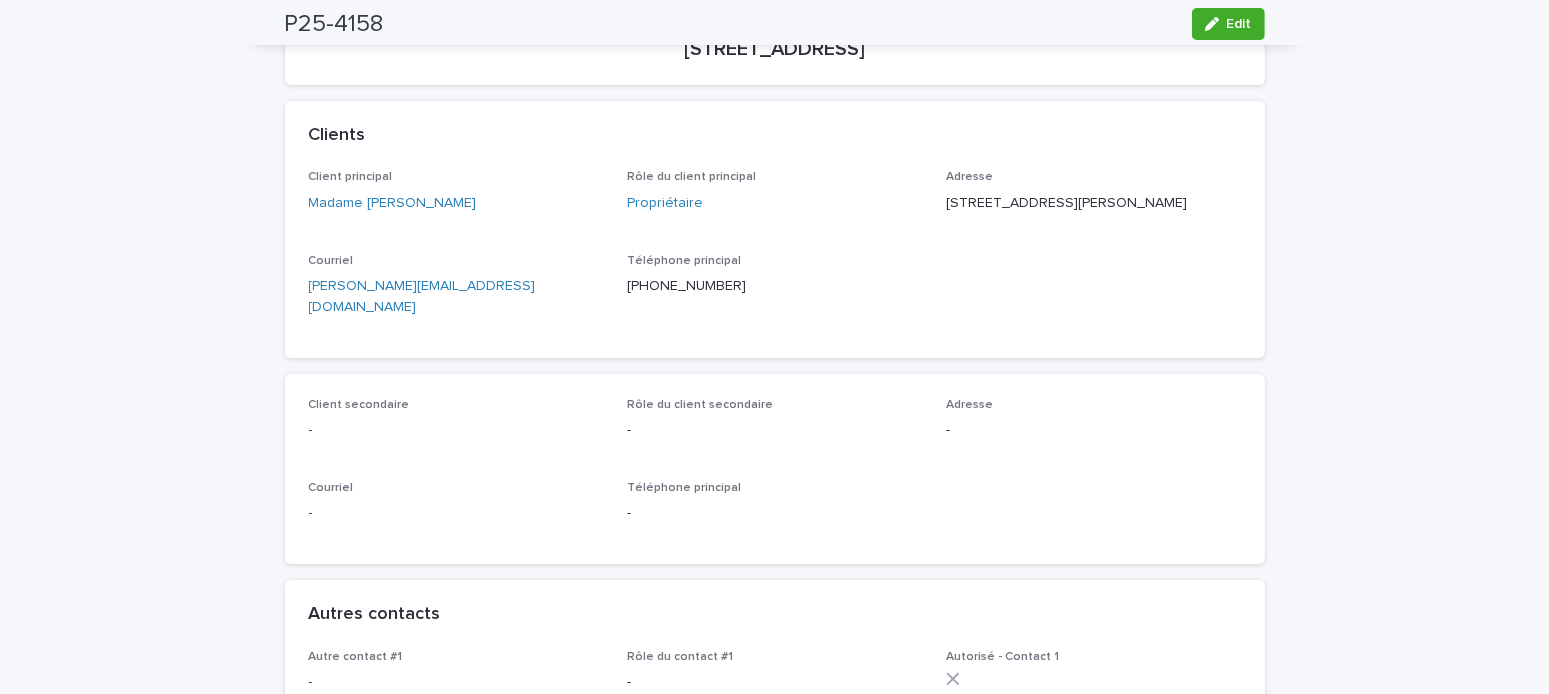 scroll, scrollTop: 0, scrollLeft: 0, axis: both 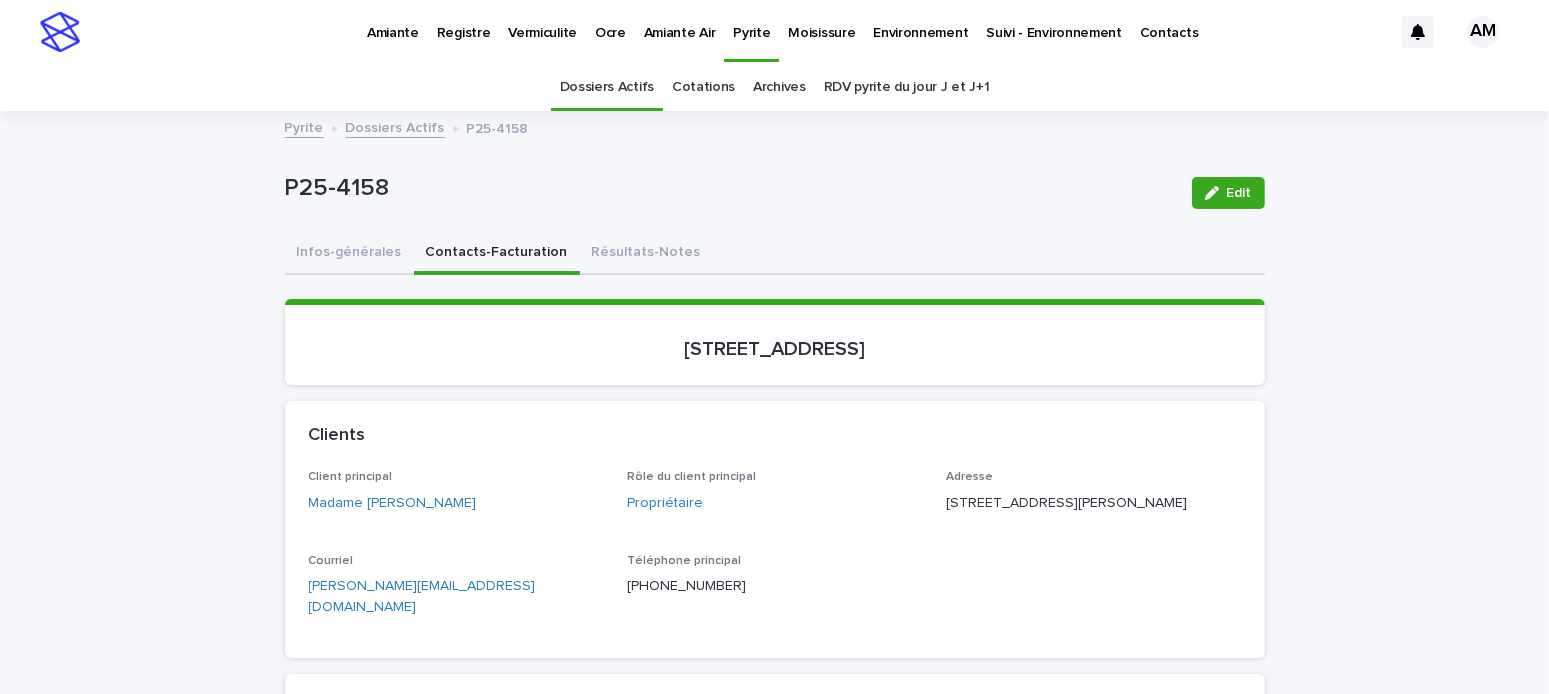 click on "Dossiers Actifs" at bounding box center (395, 126) 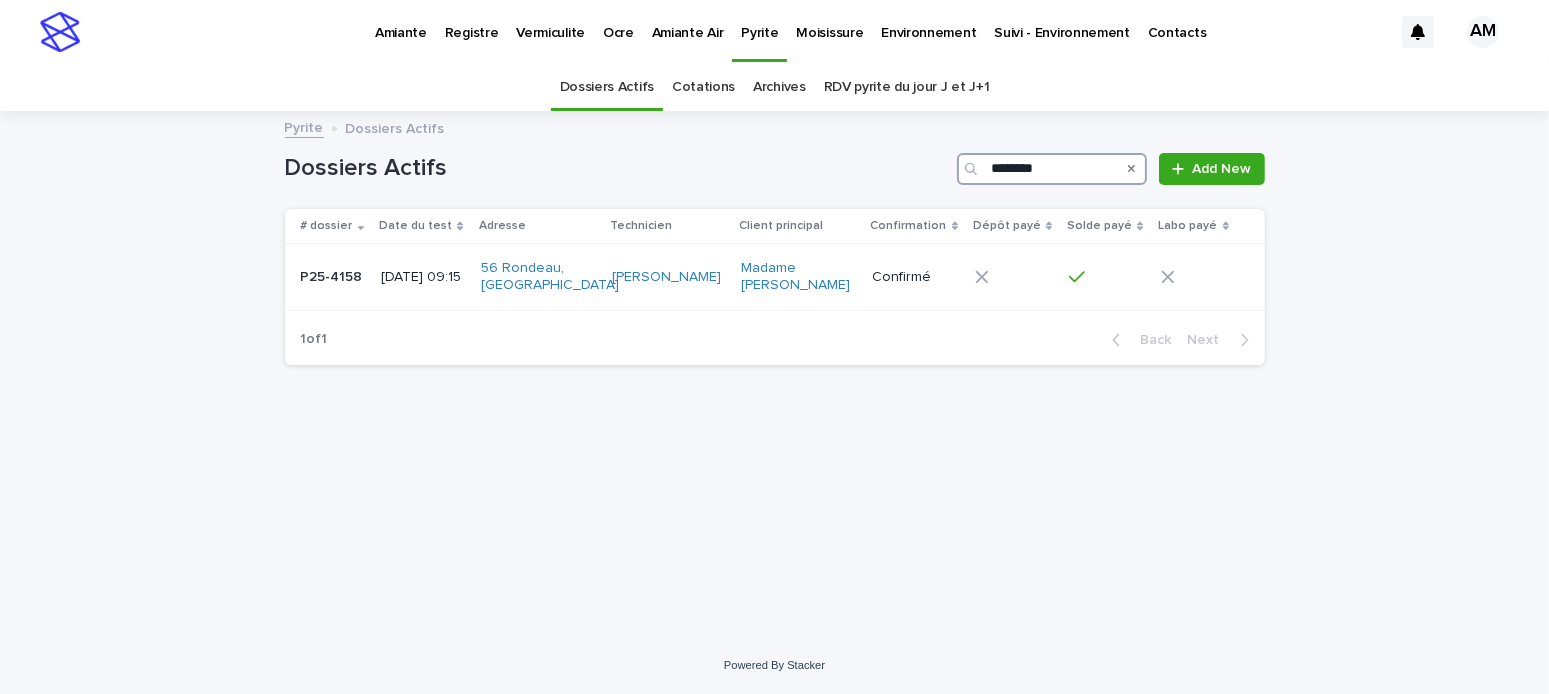 click on "********" at bounding box center [1052, 169] 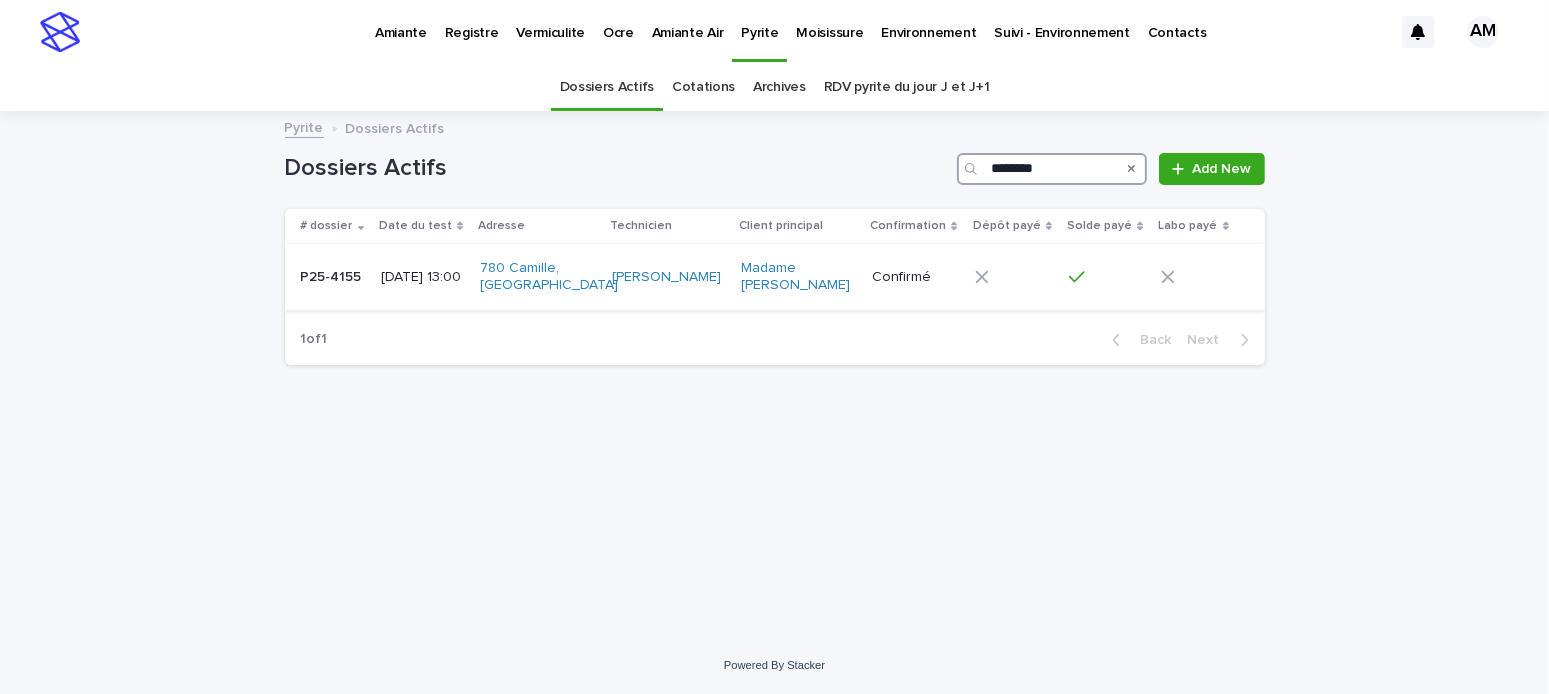 type on "********" 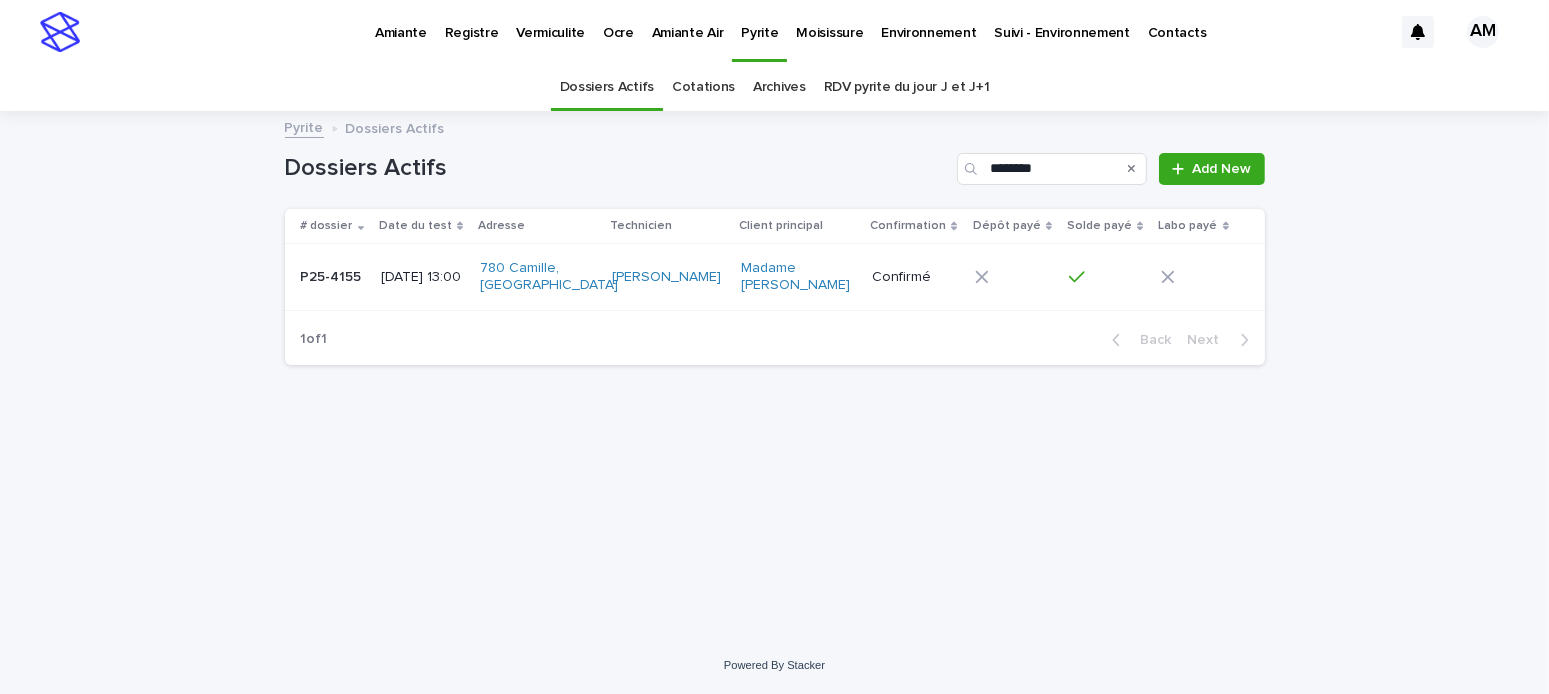 click on "[DATE] 13:00" at bounding box center [423, 277] 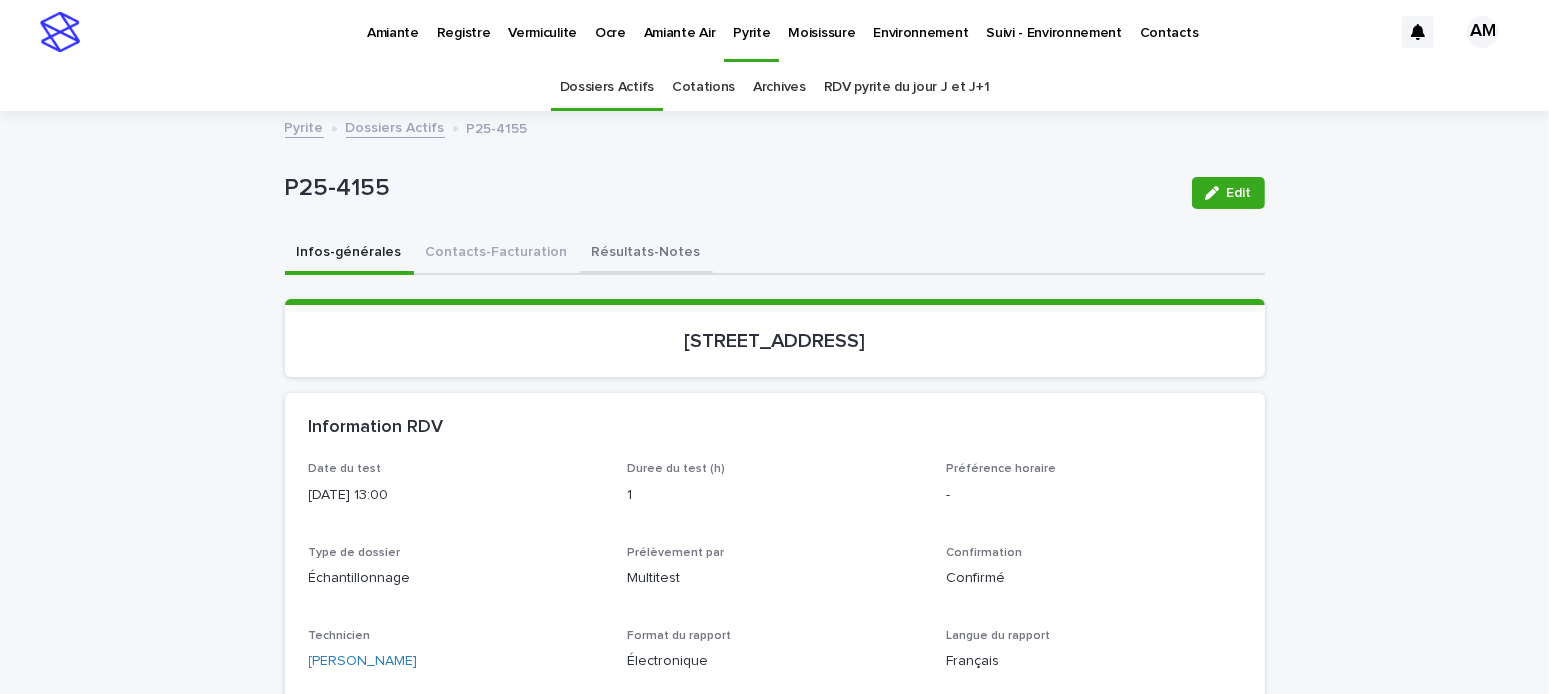 click on "Résultats-Notes" at bounding box center (646, 254) 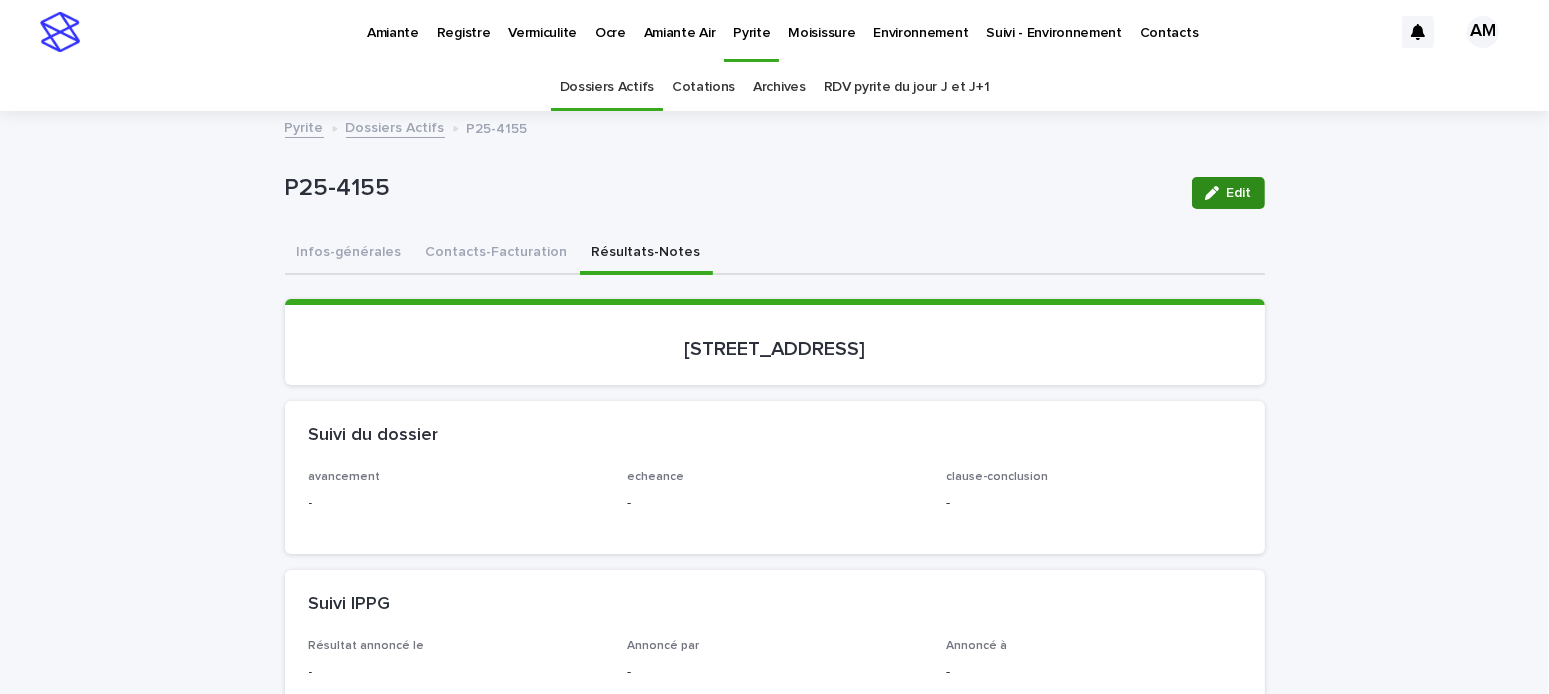 click on "Edit" at bounding box center [1228, 193] 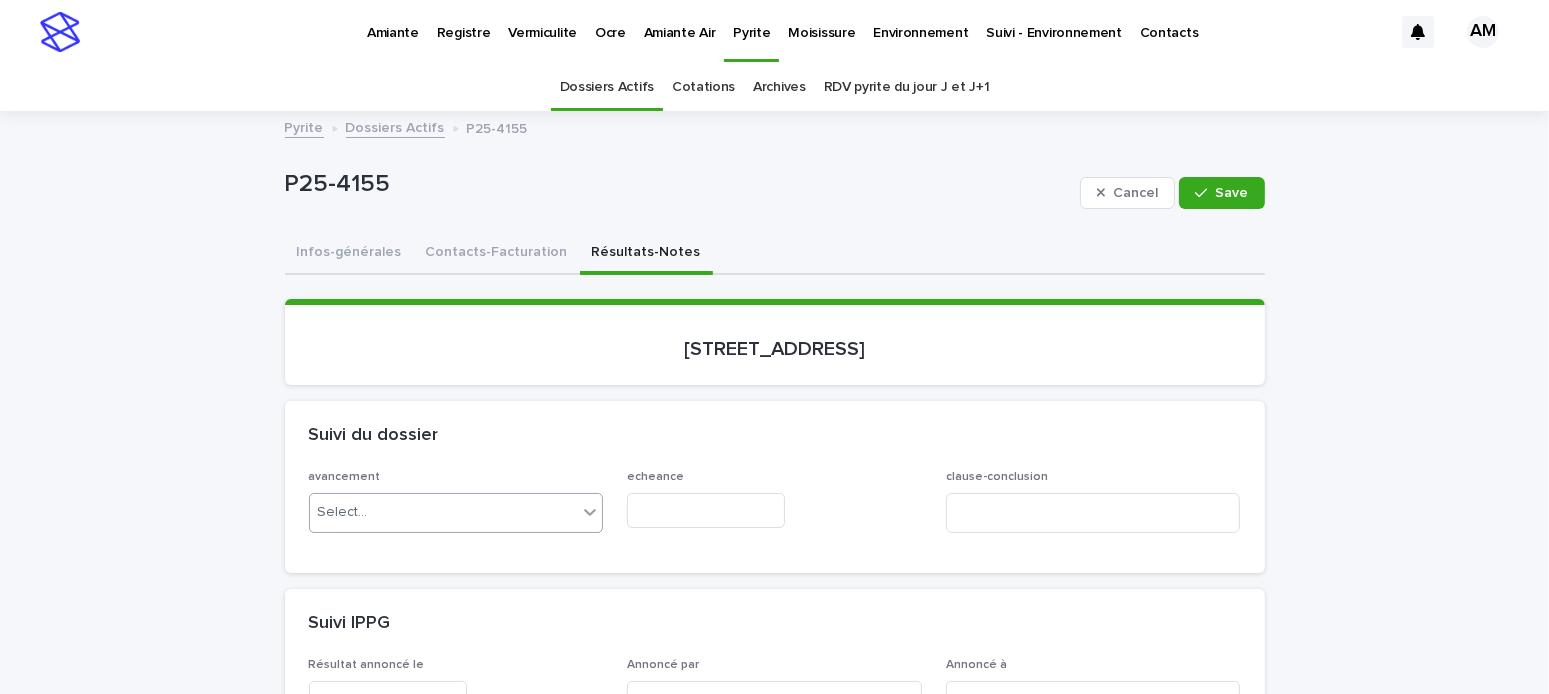 click on "Select..." at bounding box center [444, 512] 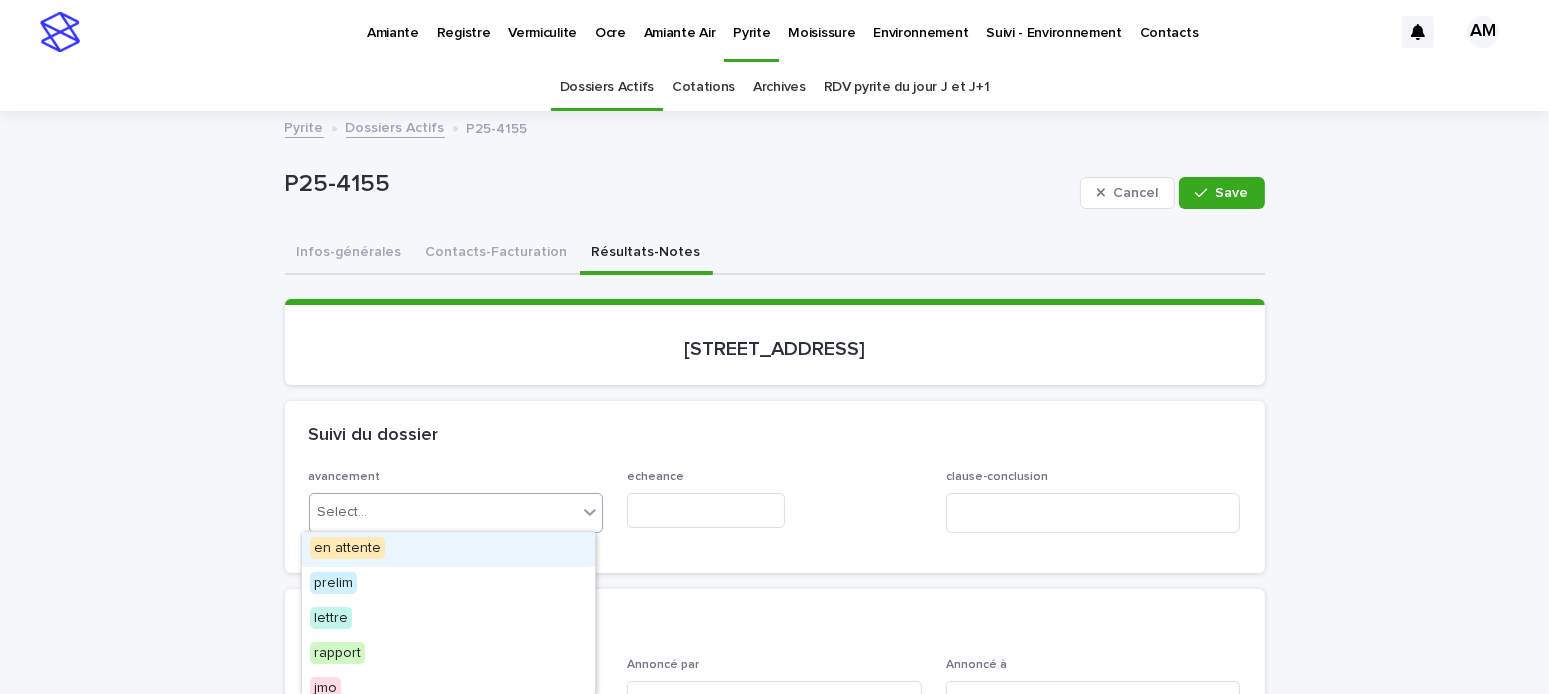 click on "en attente" at bounding box center (347, 548) 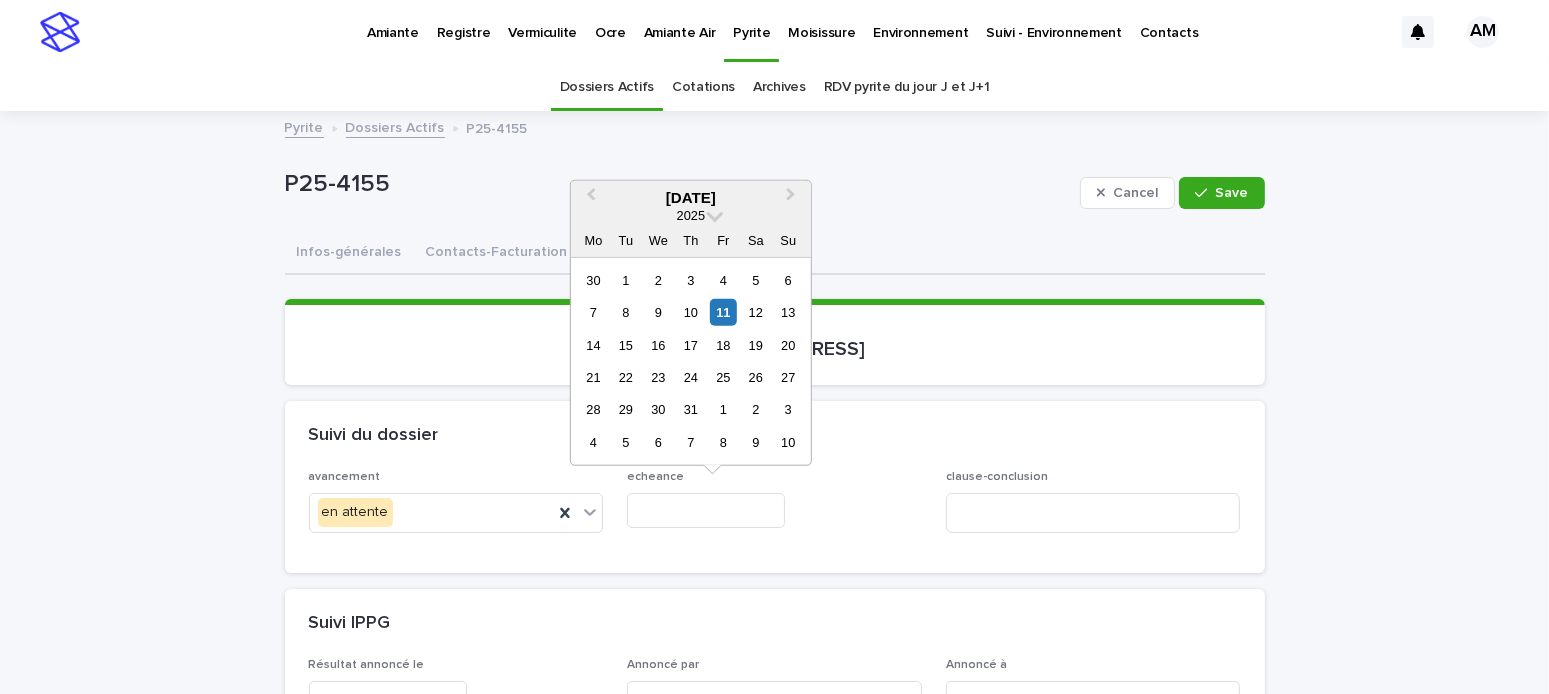 click at bounding box center [706, 510] 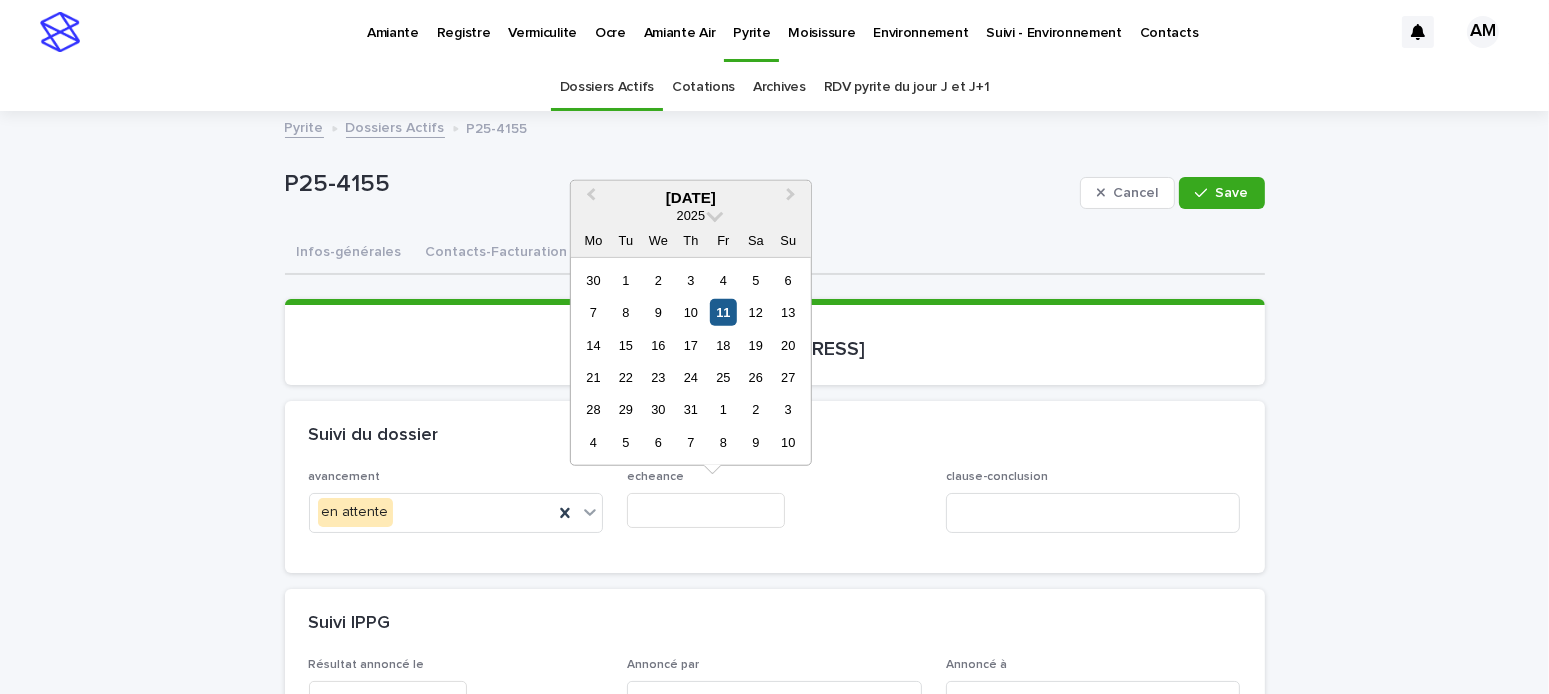 click on "11" at bounding box center (723, 312) 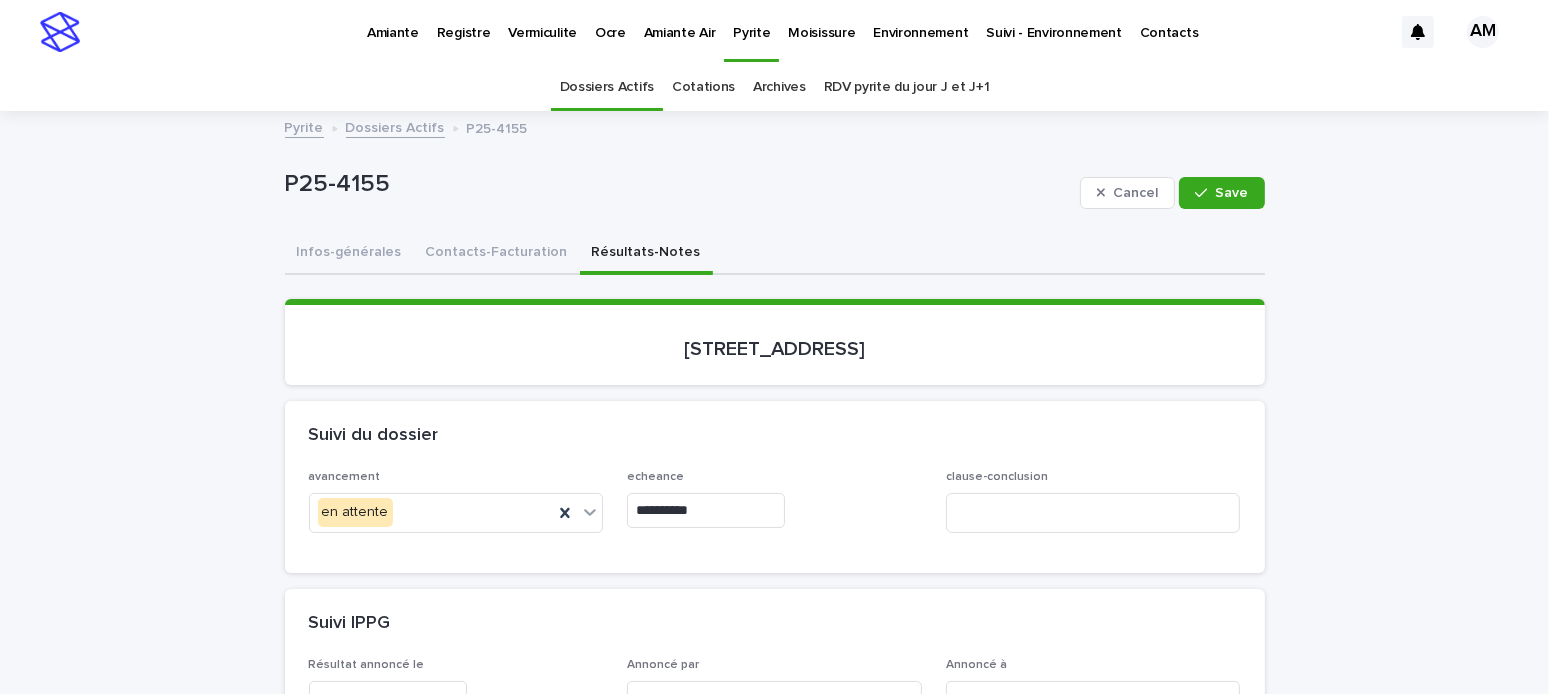 scroll, scrollTop: 400, scrollLeft: 0, axis: vertical 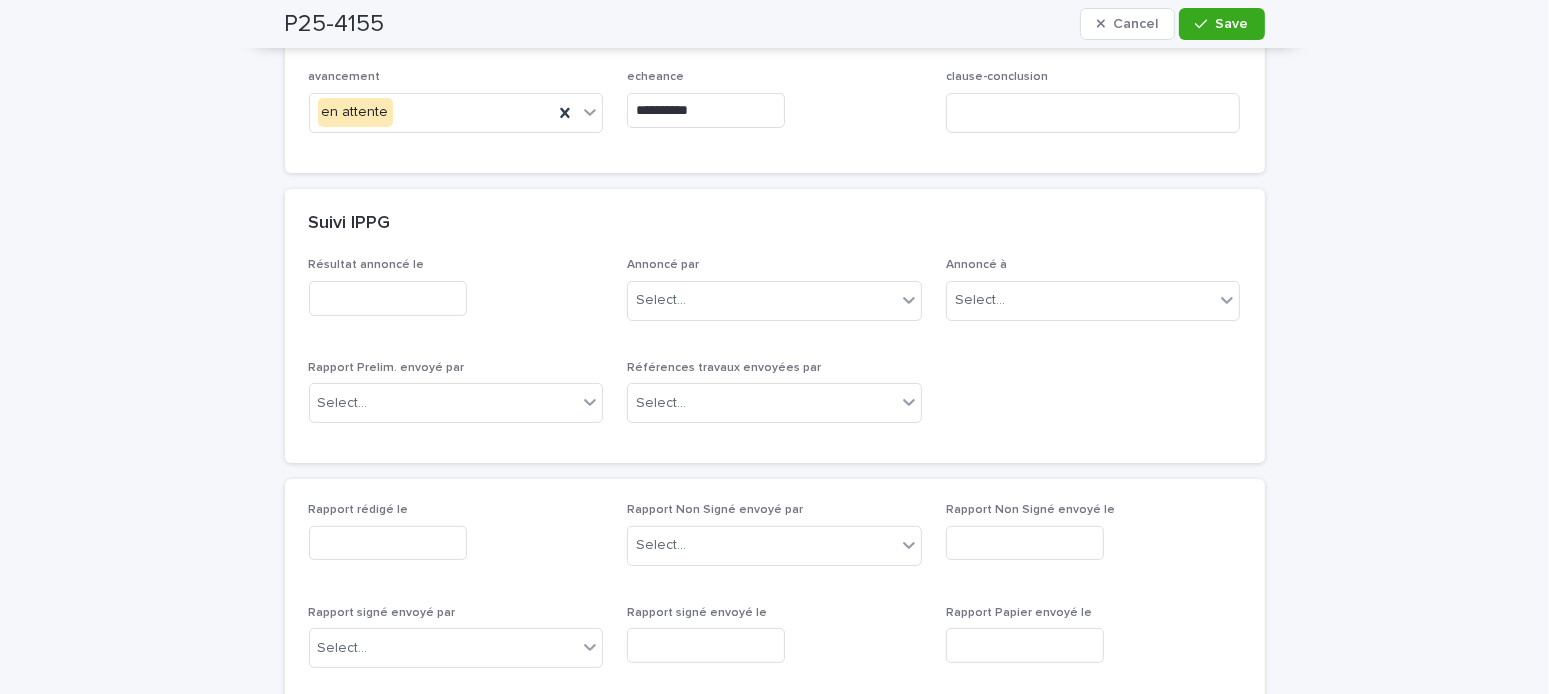 click at bounding box center [388, 543] 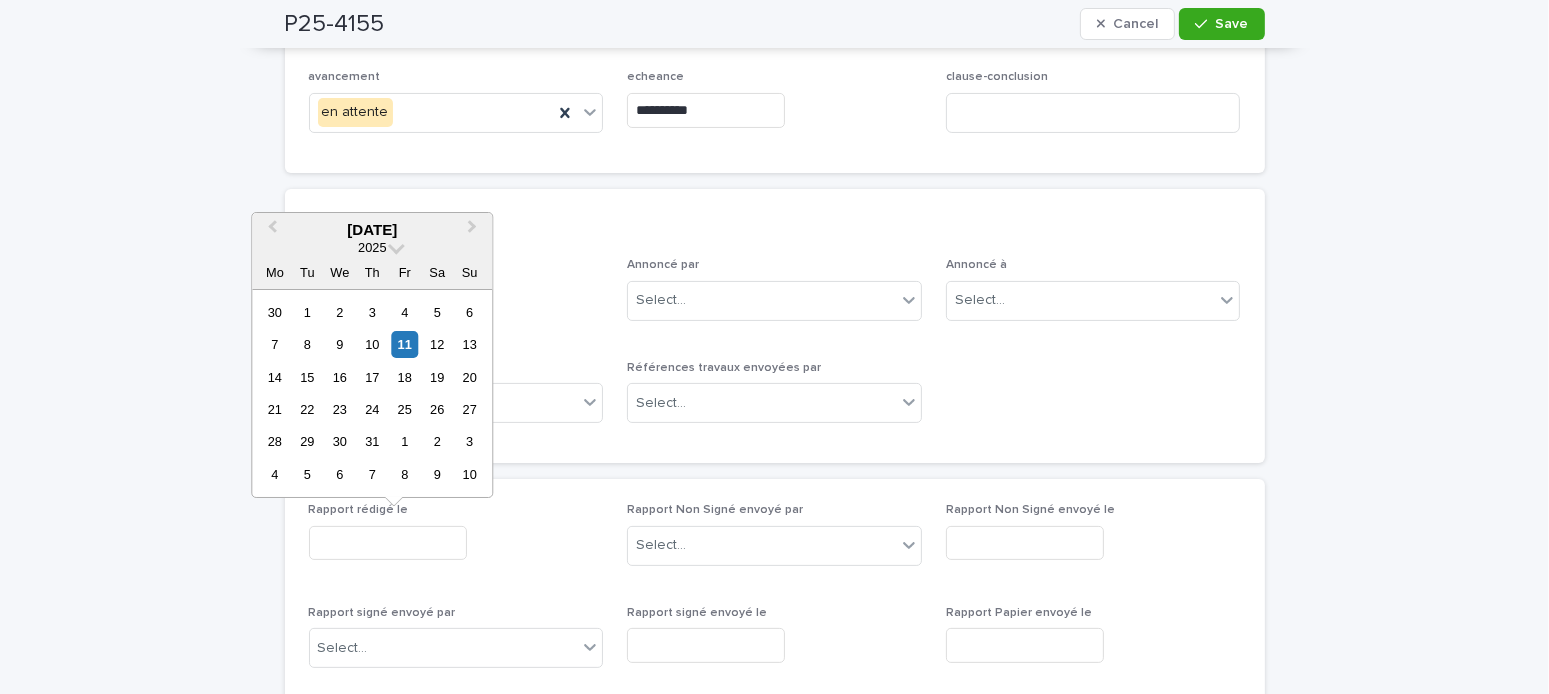 drag, startPoint x: 310, startPoint y: 375, endPoint x: 432, endPoint y: 421, distance: 130.38405 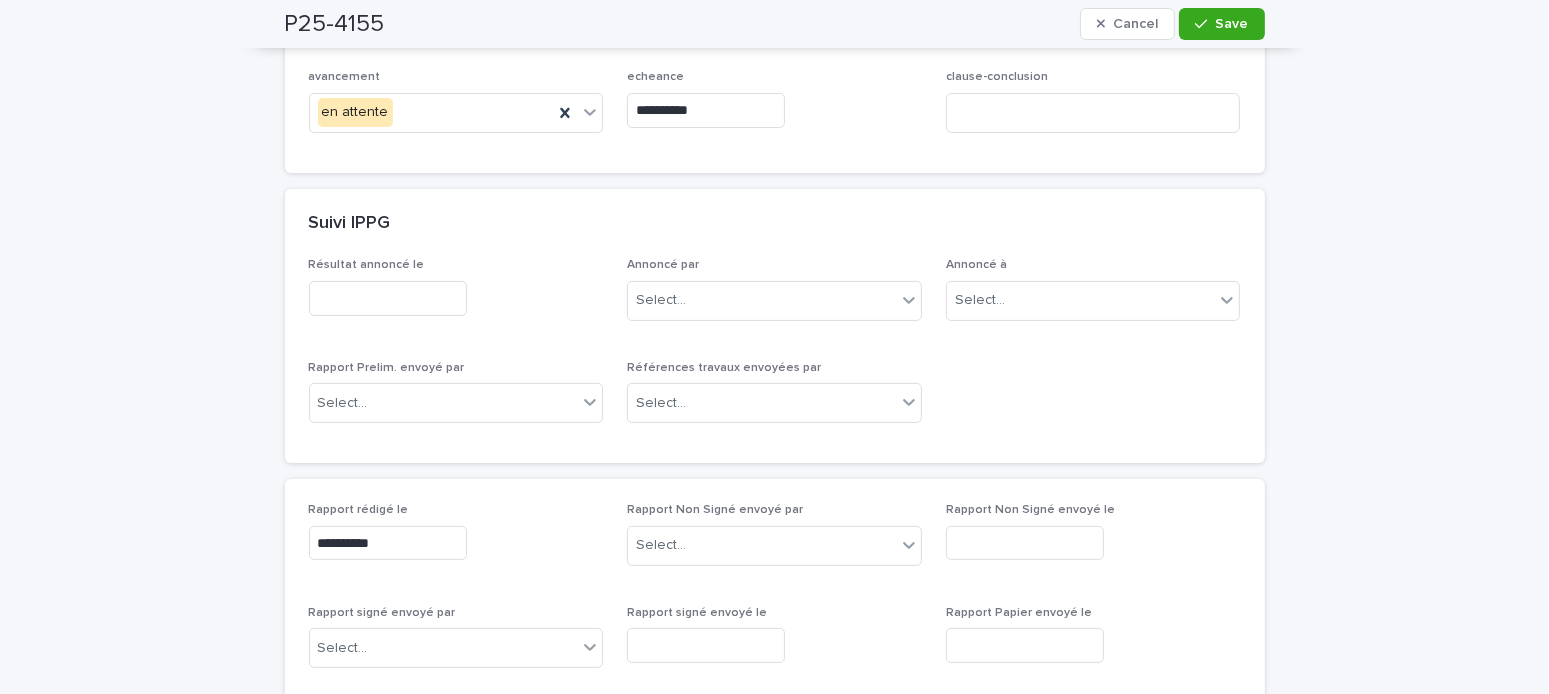scroll, scrollTop: 0, scrollLeft: 0, axis: both 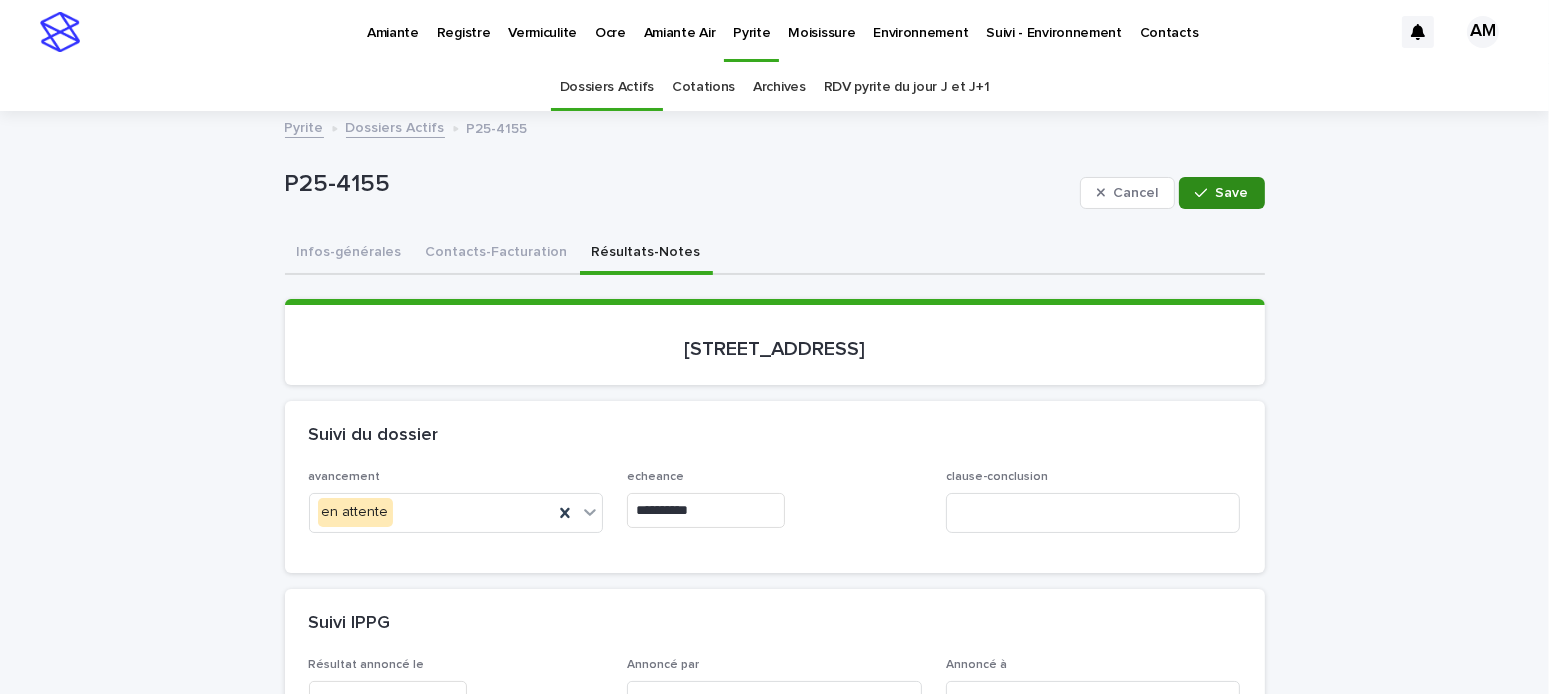 click on "Save" at bounding box center [1232, 193] 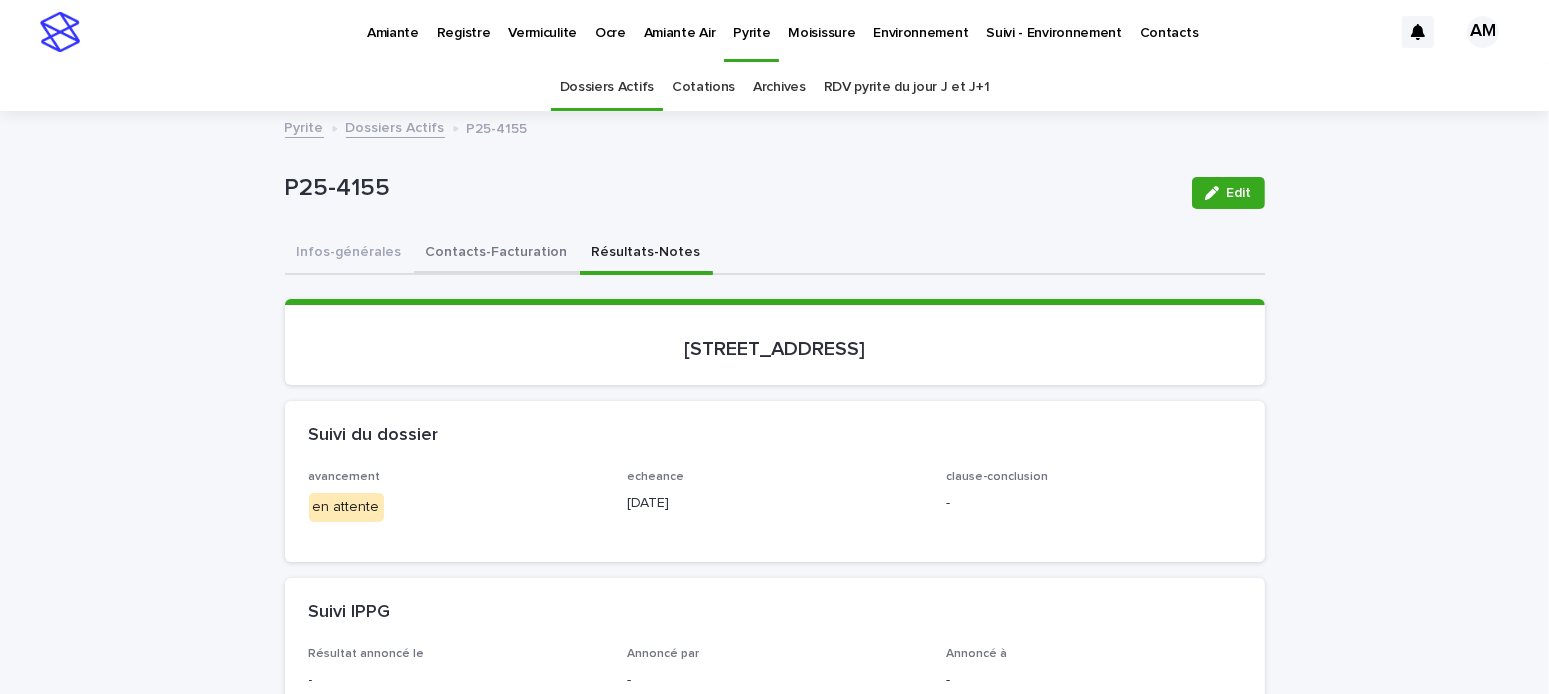 click on "Contacts-Facturation" at bounding box center [497, 254] 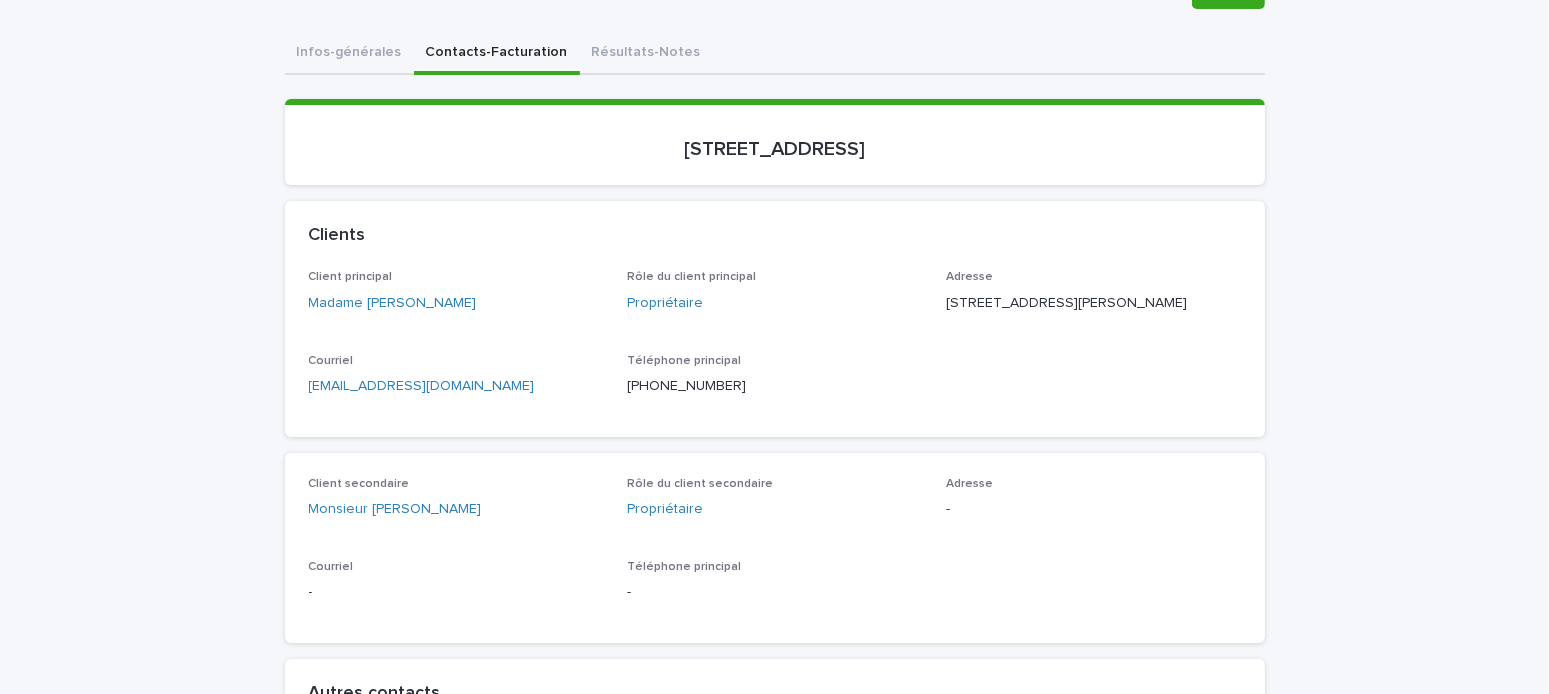 scroll, scrollTop: 0, scrollLeft: 0, axis: both 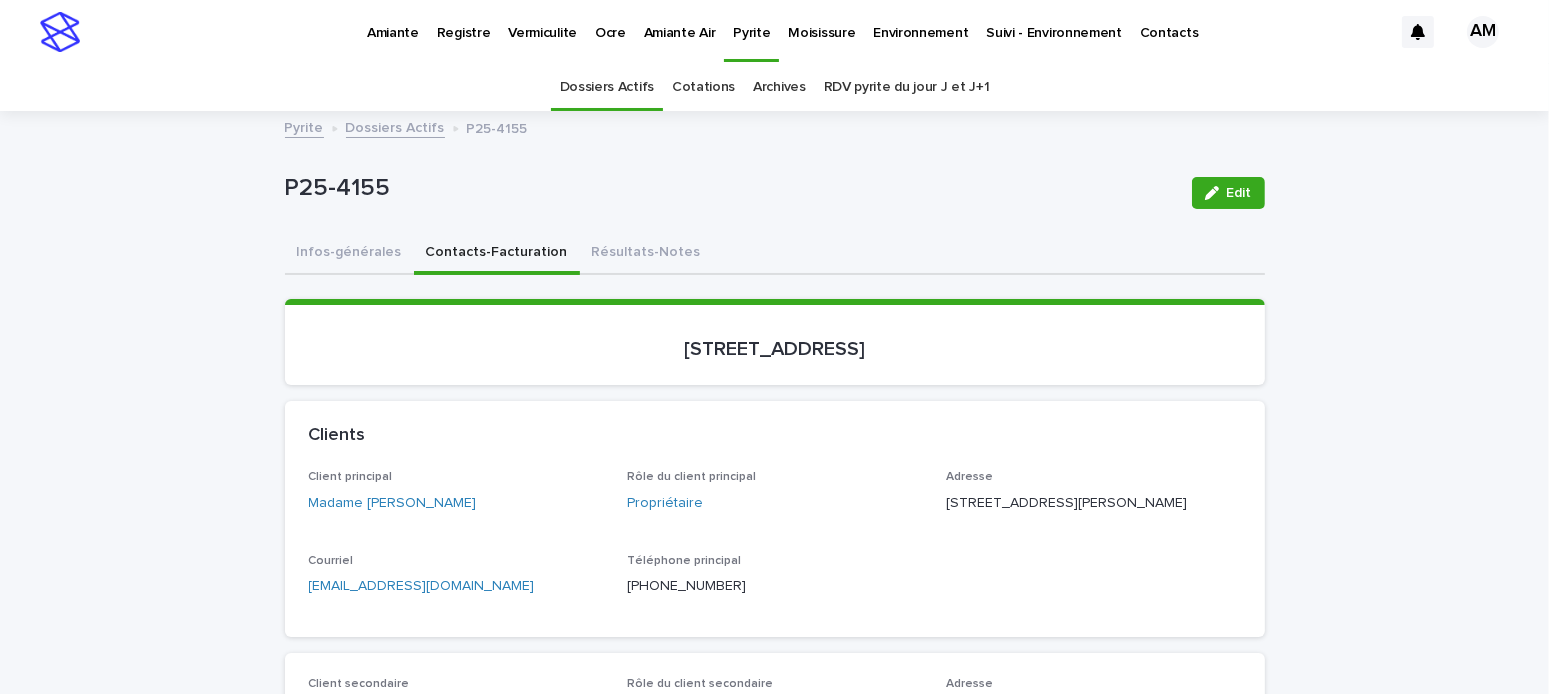 click on "Dossiers Actifs" at bounding box center (395, 126) 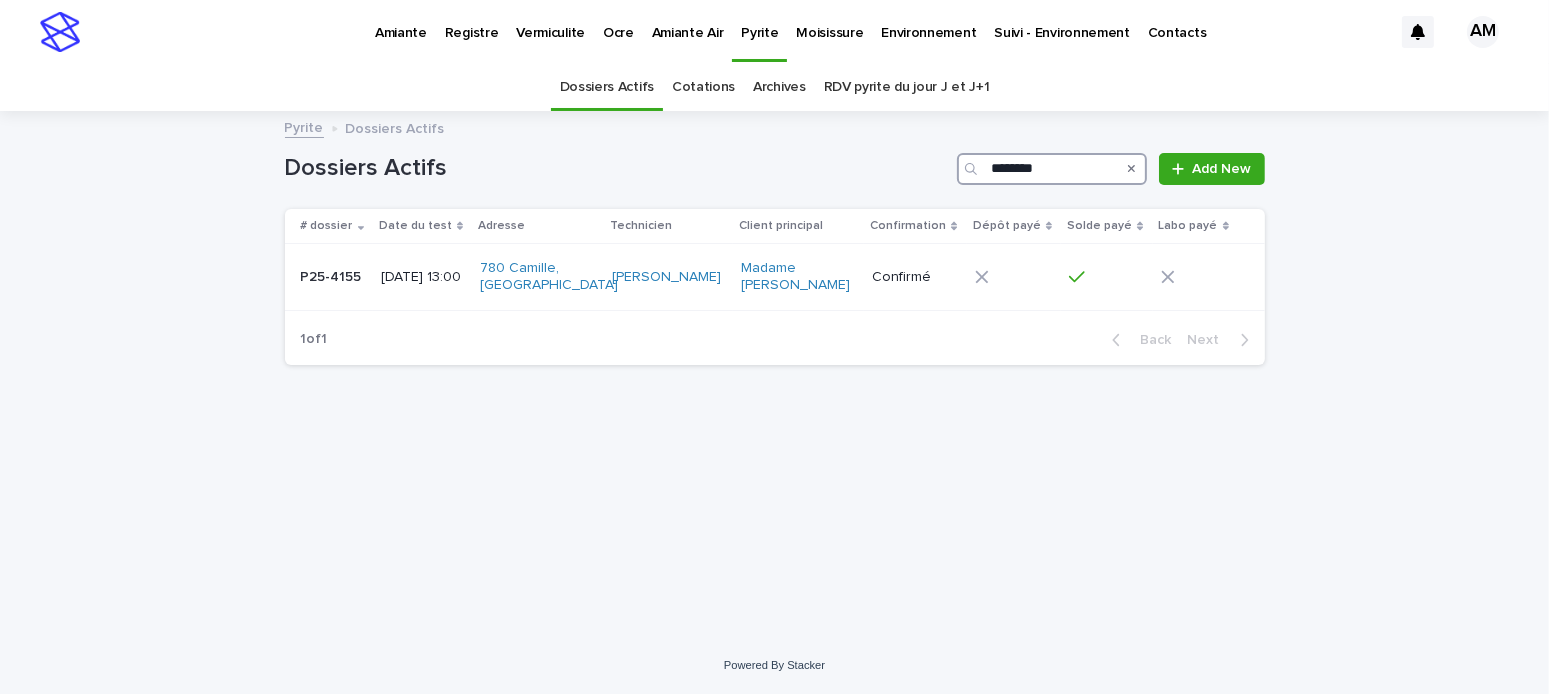 click on "********" at bounding box center (1052, 169) 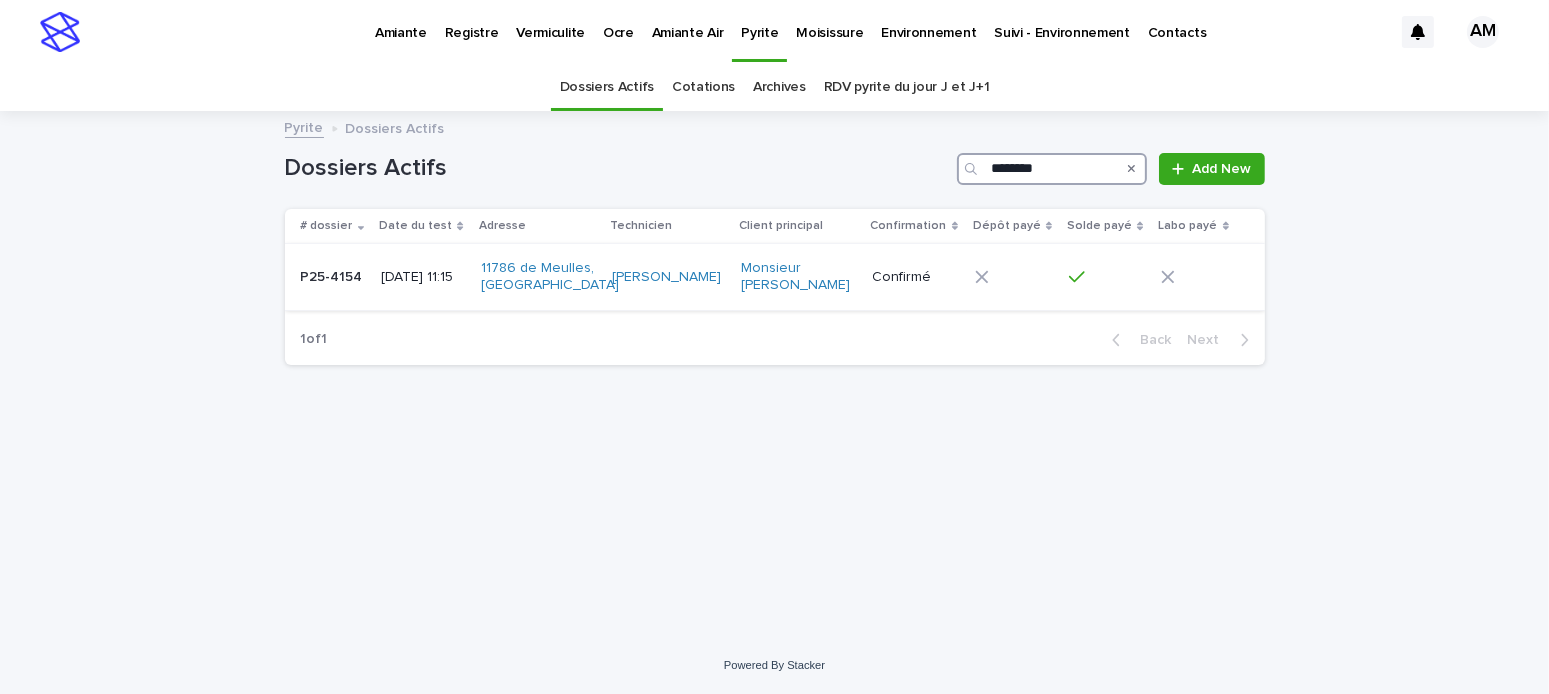 type on "********" 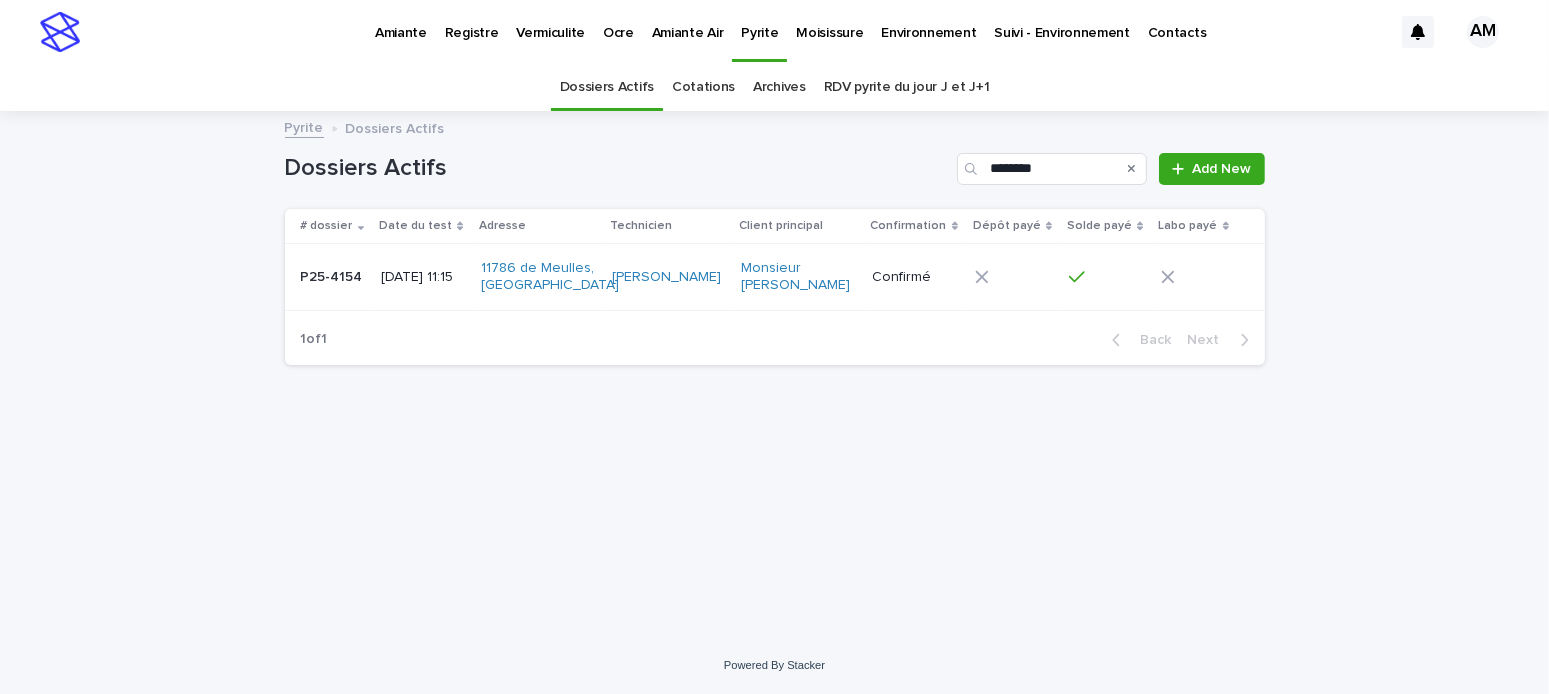 click on "[DATE] 11:15" at bounding box center [422, 277] 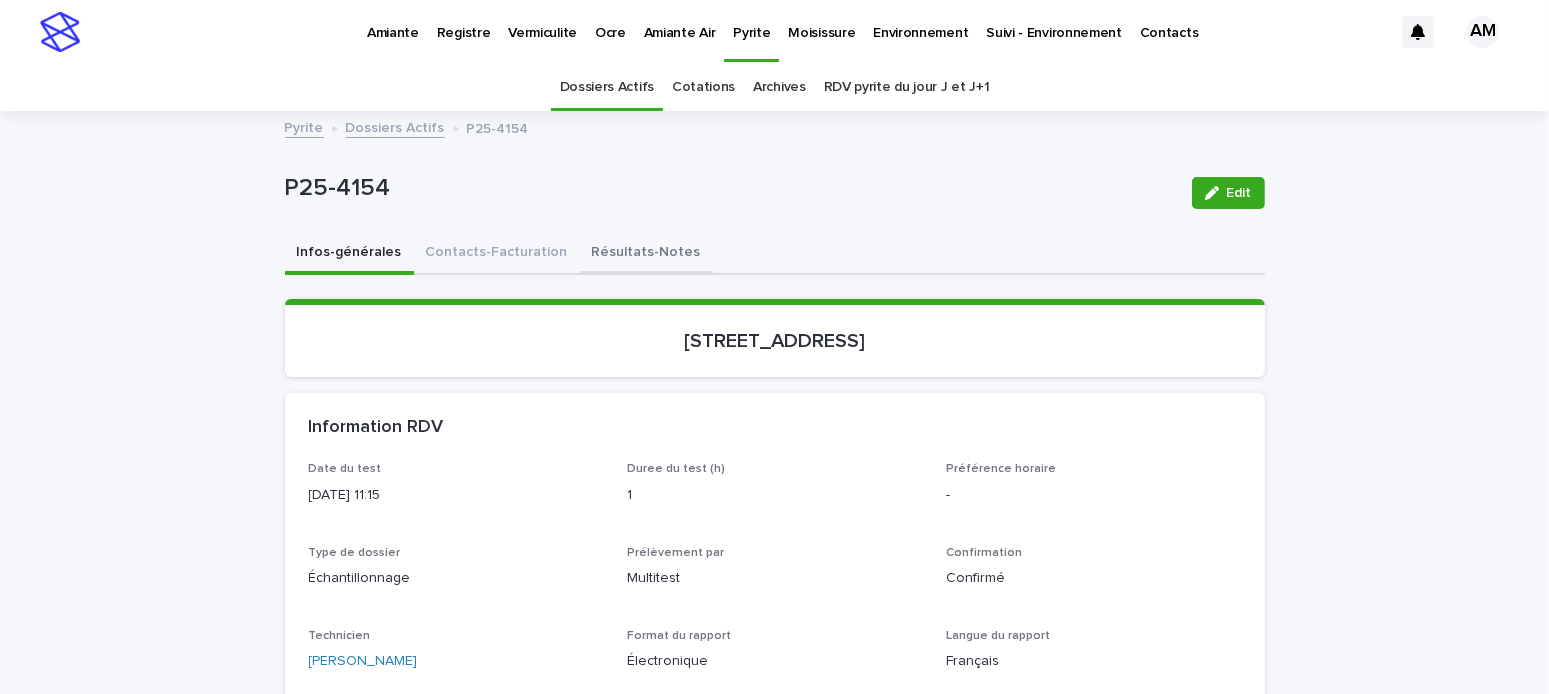 click on "Résultats-Notes" at bounding box center [646, 254] 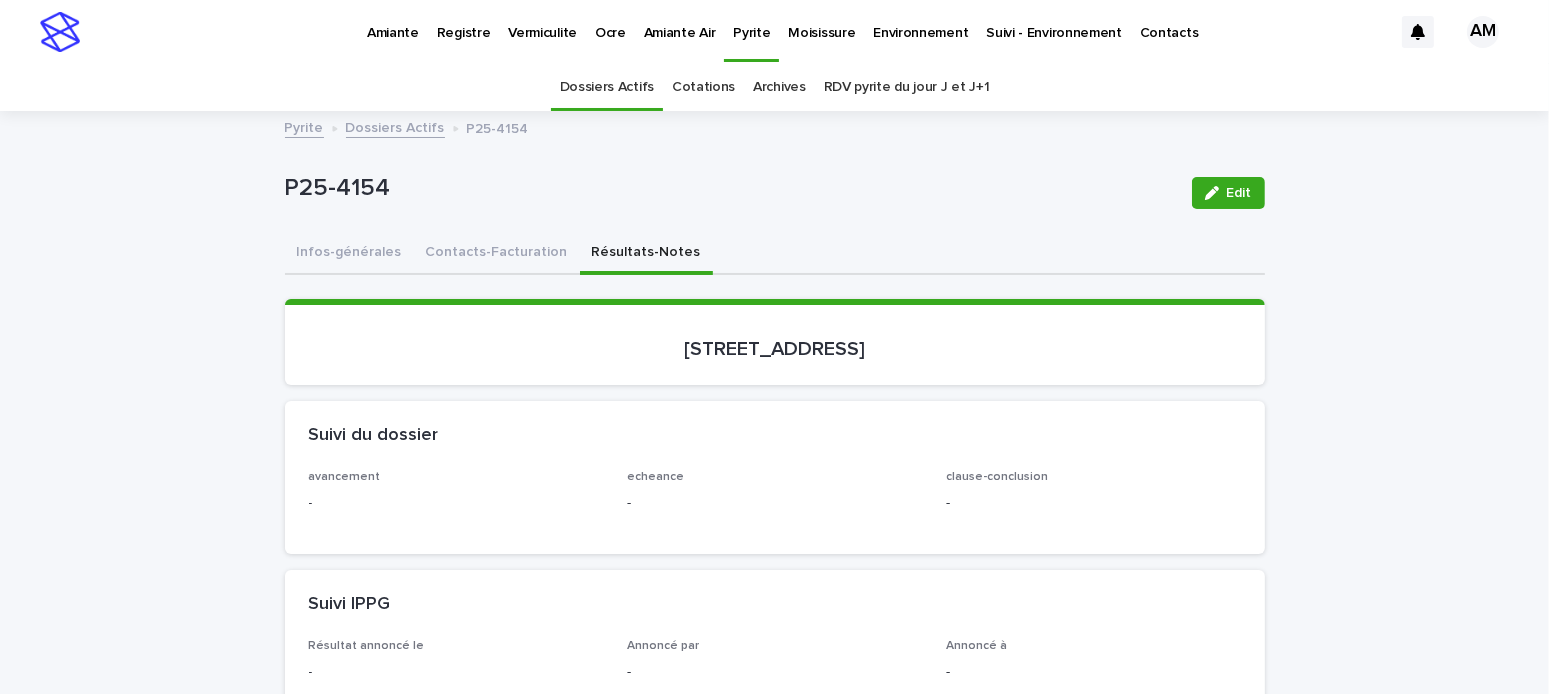drag, startPoint x: 1241, startPoint y: 196, endPoint x: 1169, endPoint y: 229, distance: 79.20227 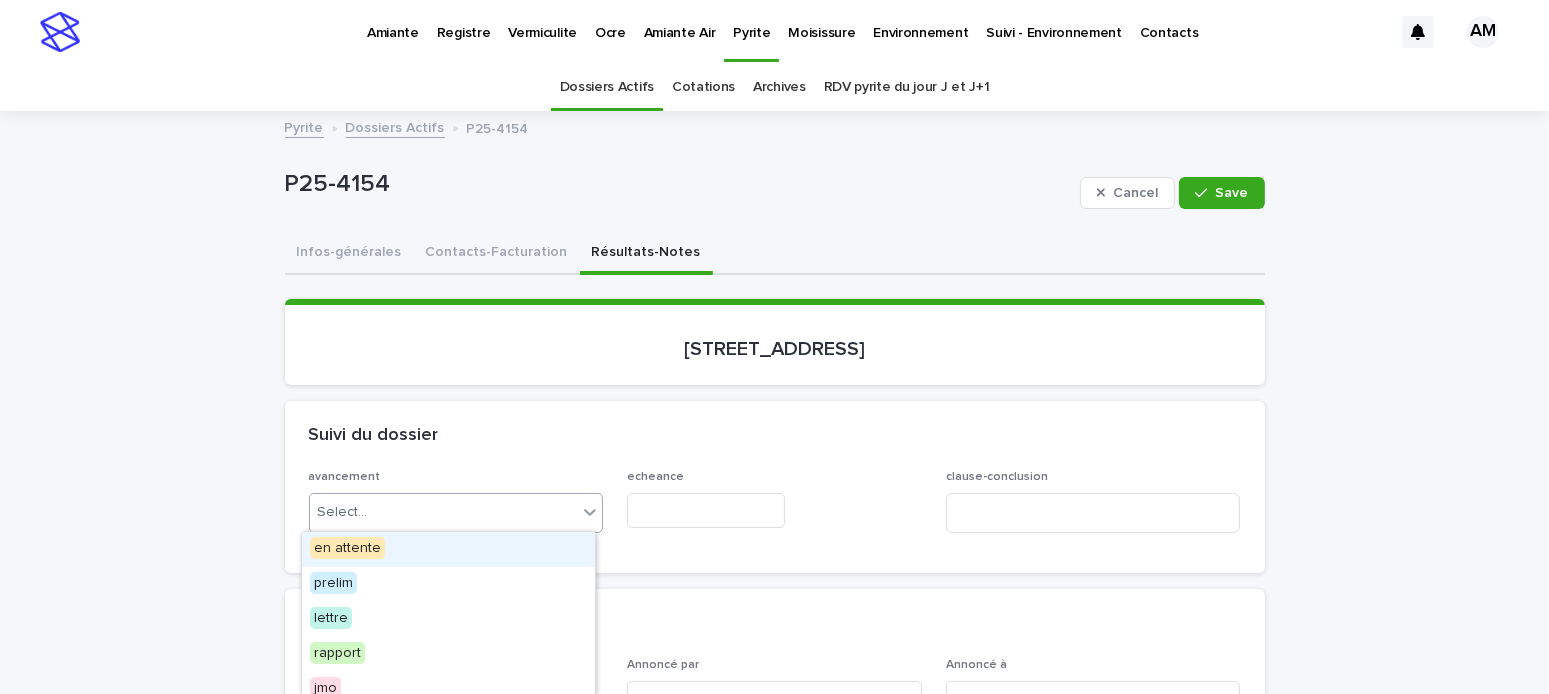 click on "Select..." at bounding box center [444, 512] 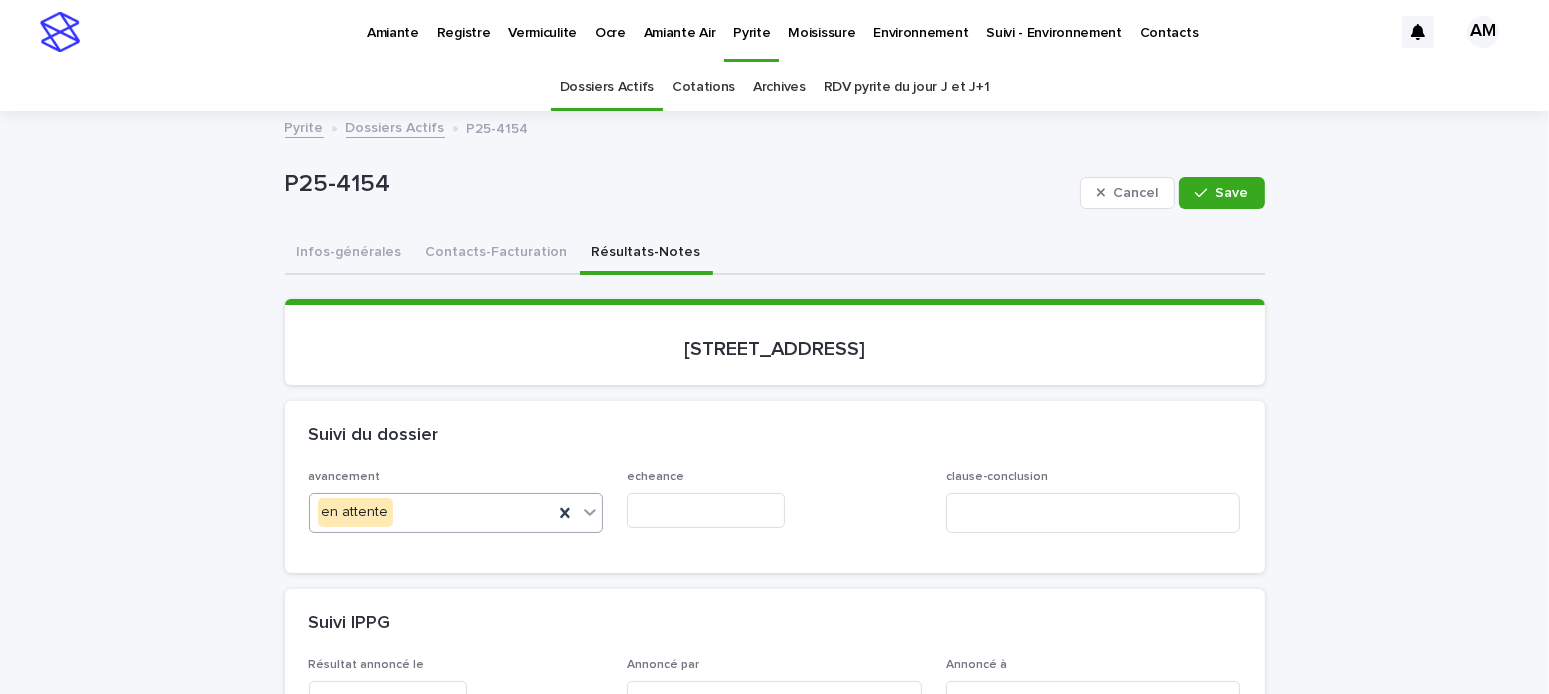 click at bounding box center [706, 510] 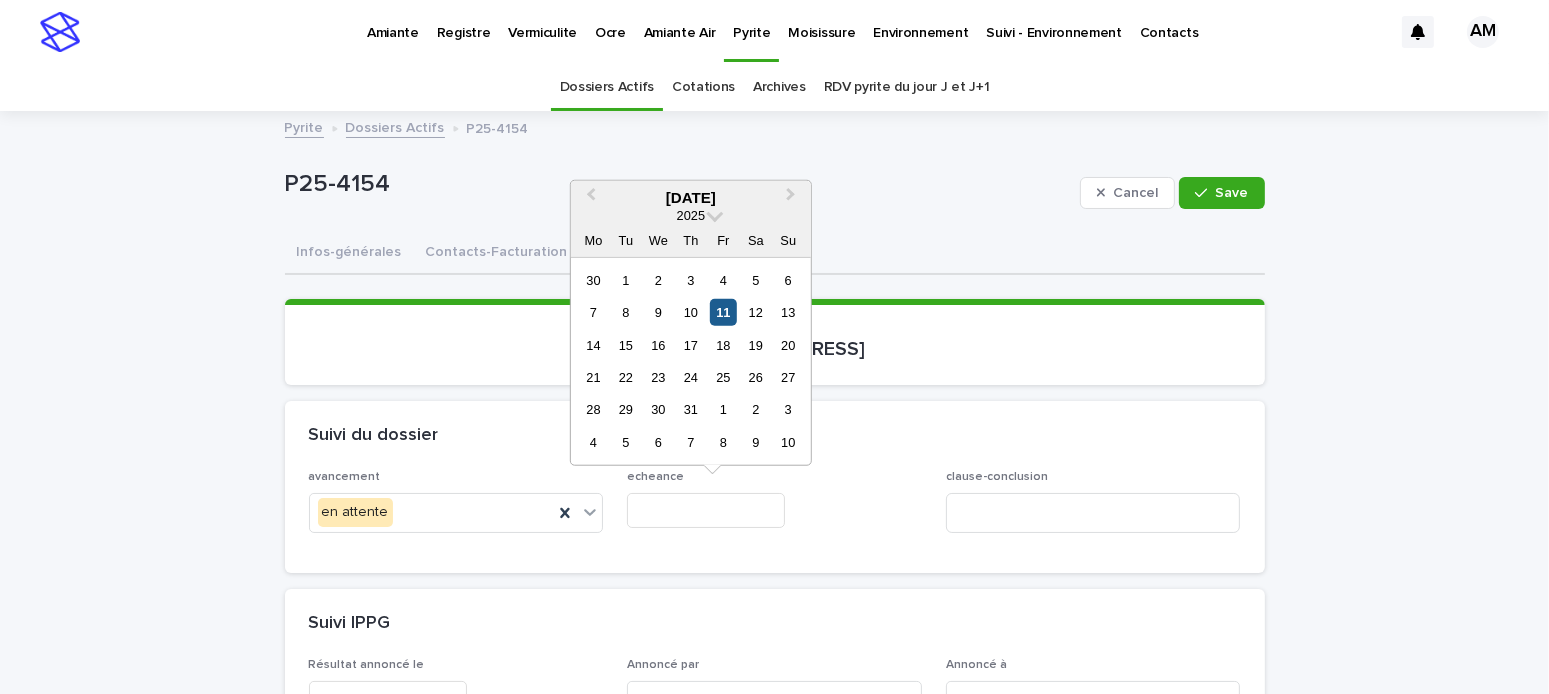 click on "11" at bounding box center [723, 312] 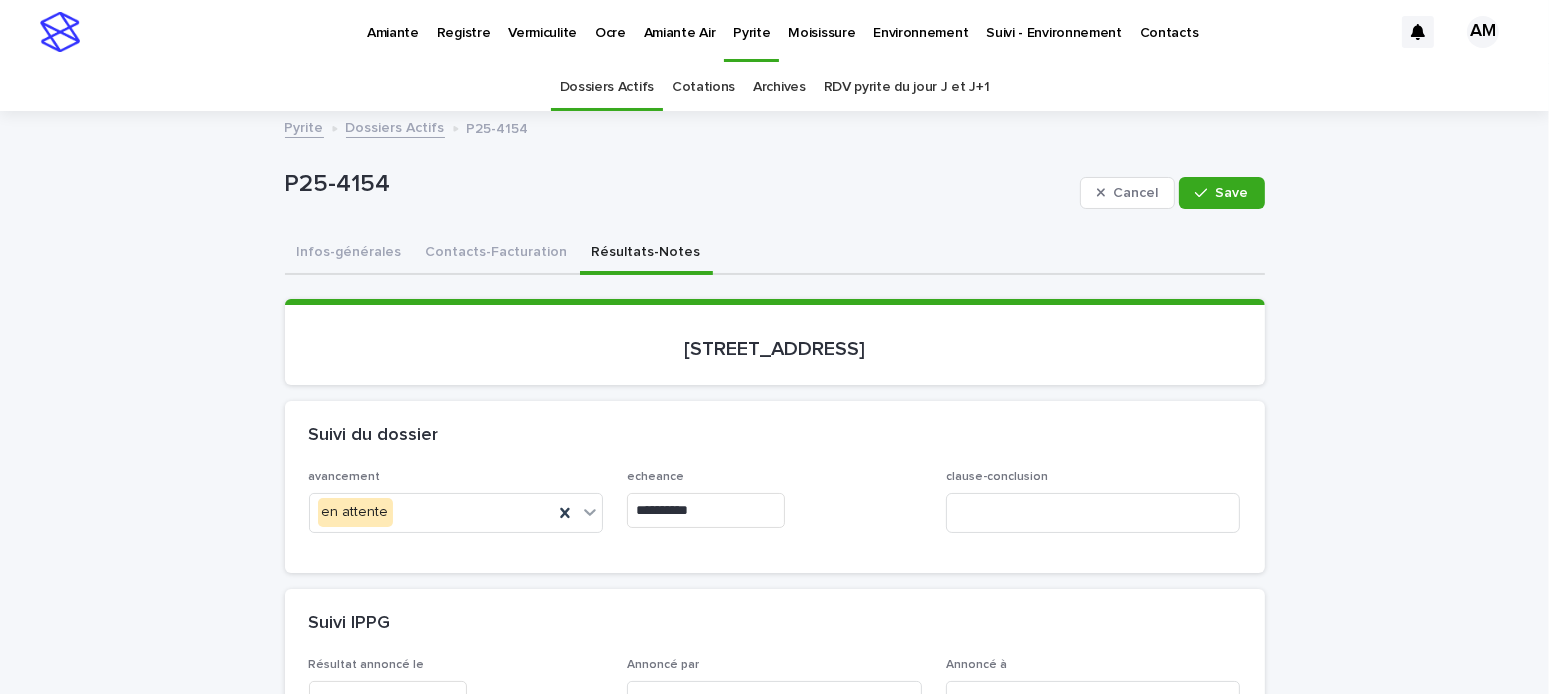 scroll, scrollTop: 400, scrollLeft: 0, axis: vertical 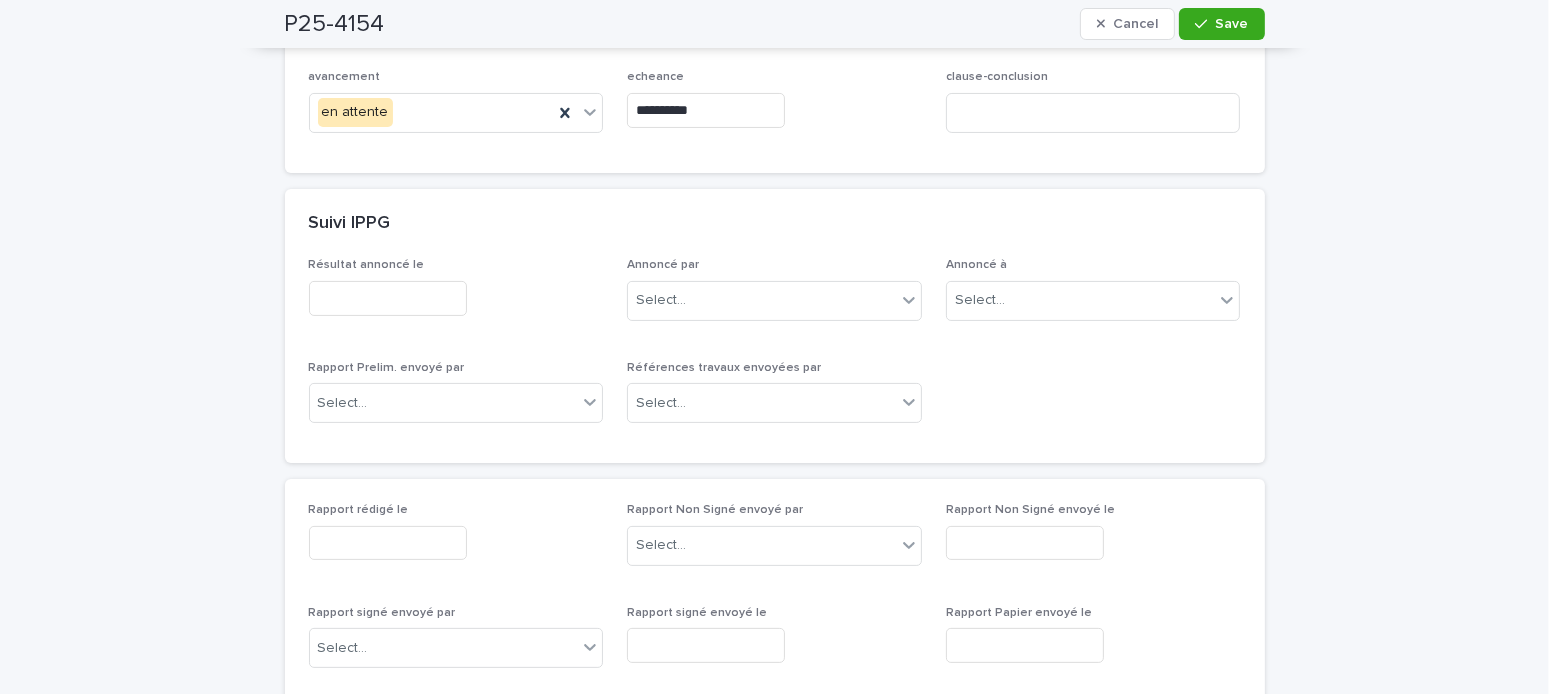 click at bounding box center [388, 543] 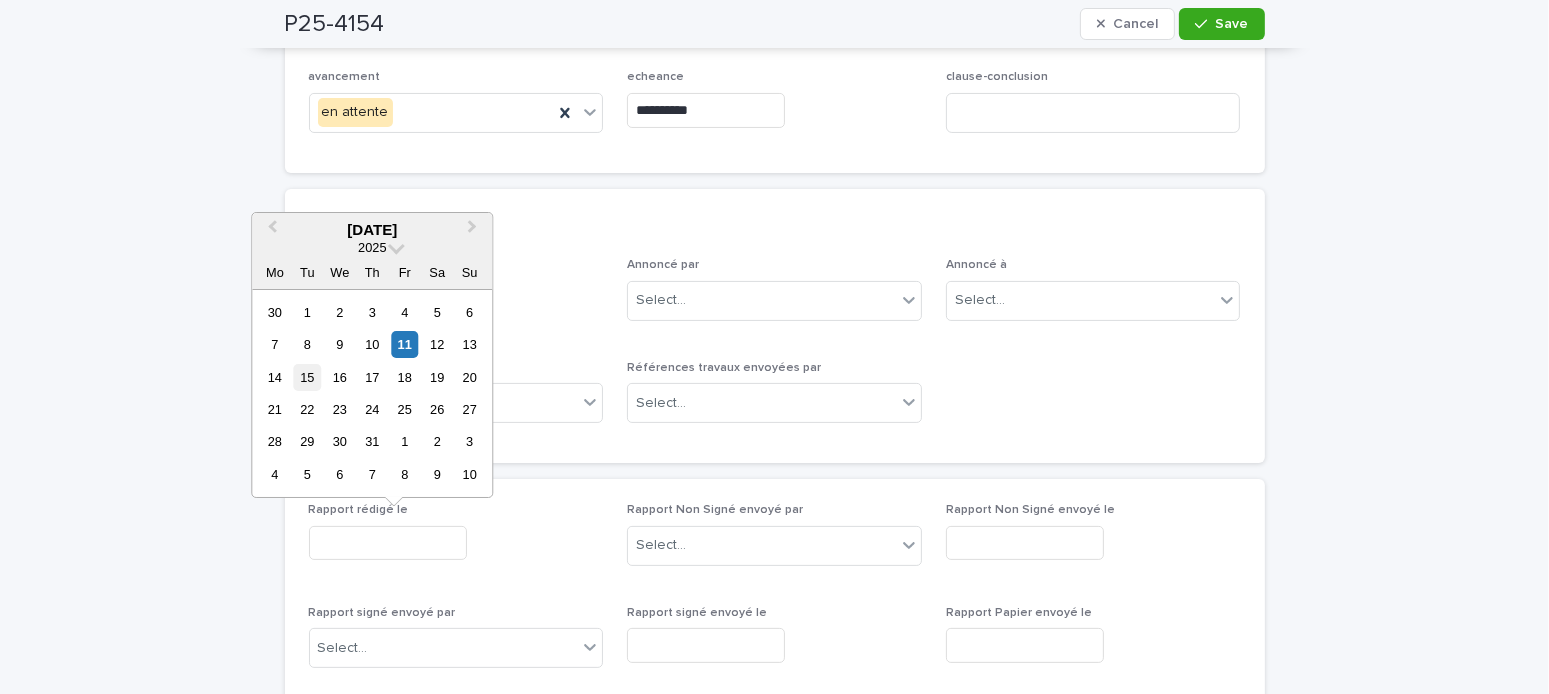 click on "15" at bounding box center [307, 377] 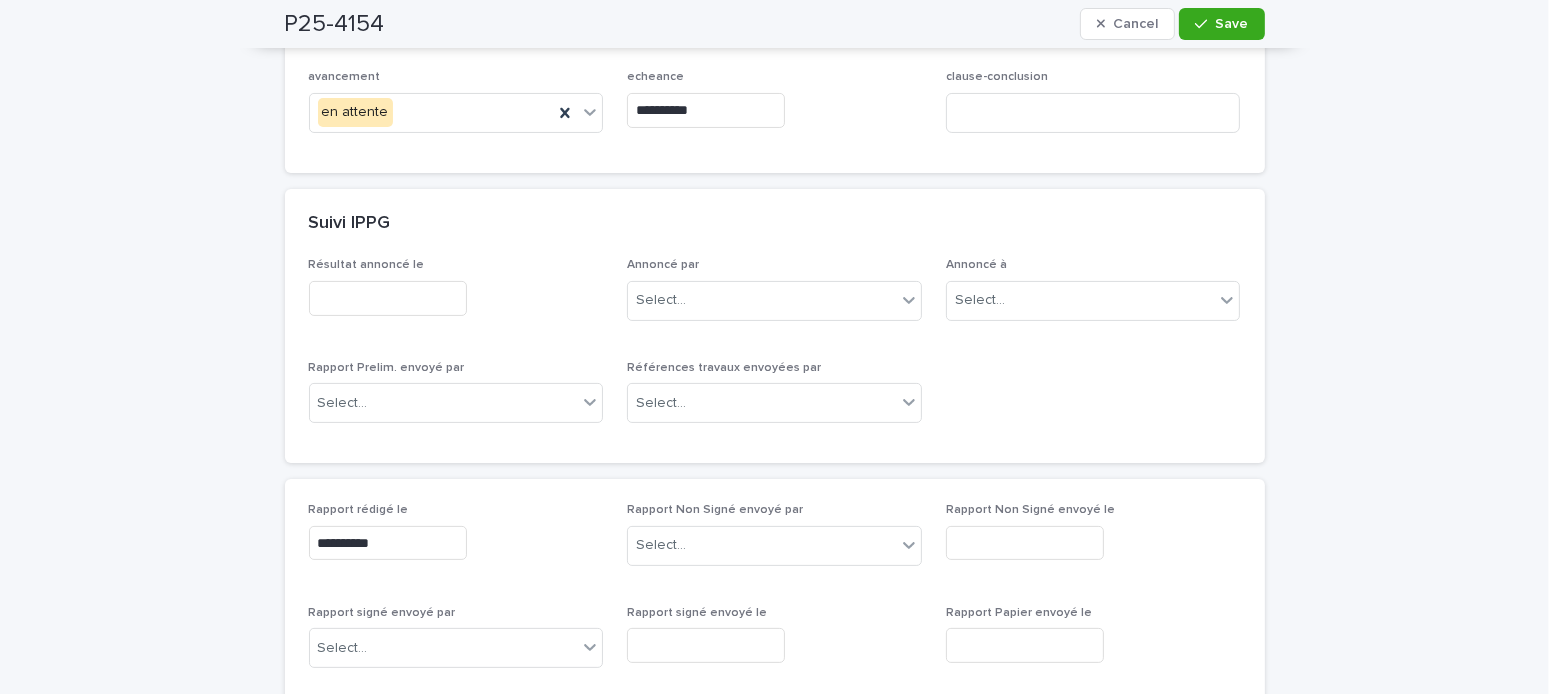 scroll, scrollTop: 100, scrollLeft: 0, axis: vertical 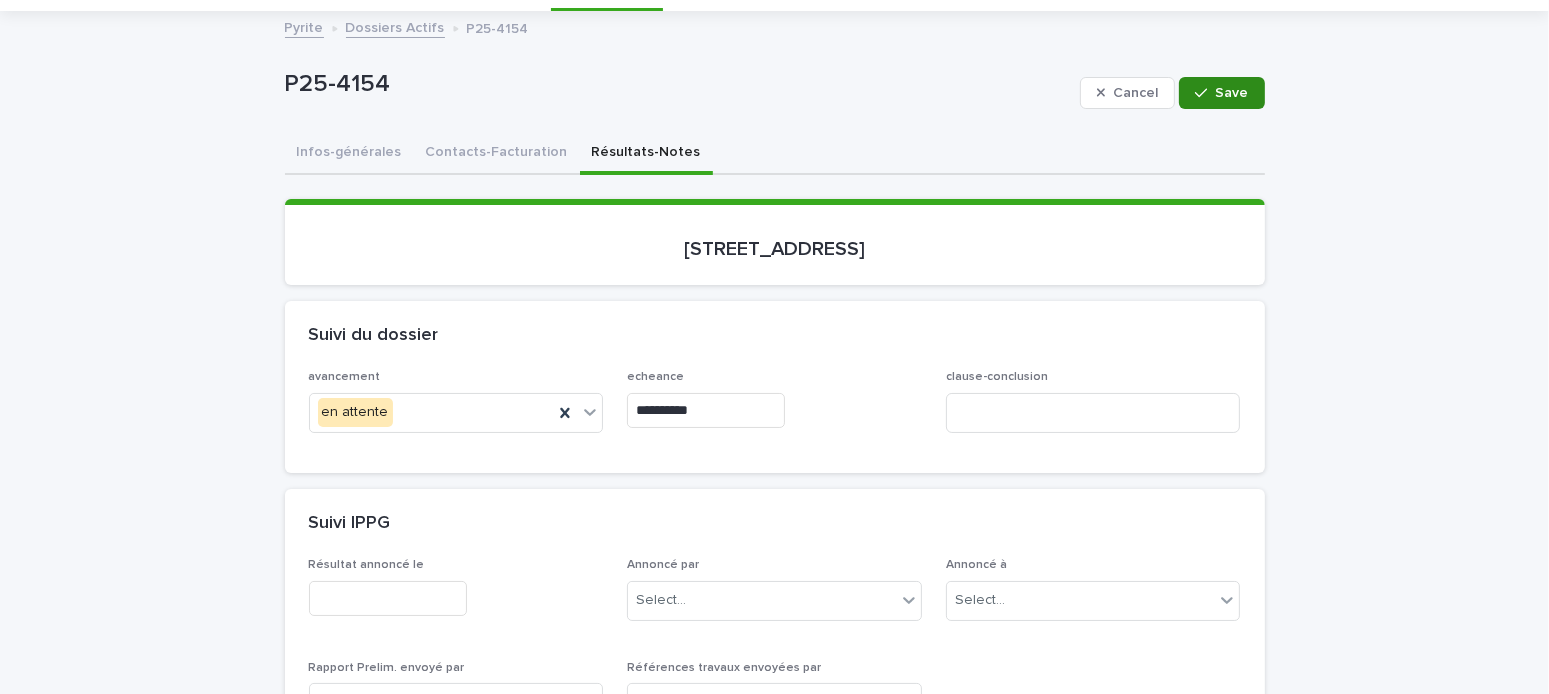 click at bounding box center (1205, 93) 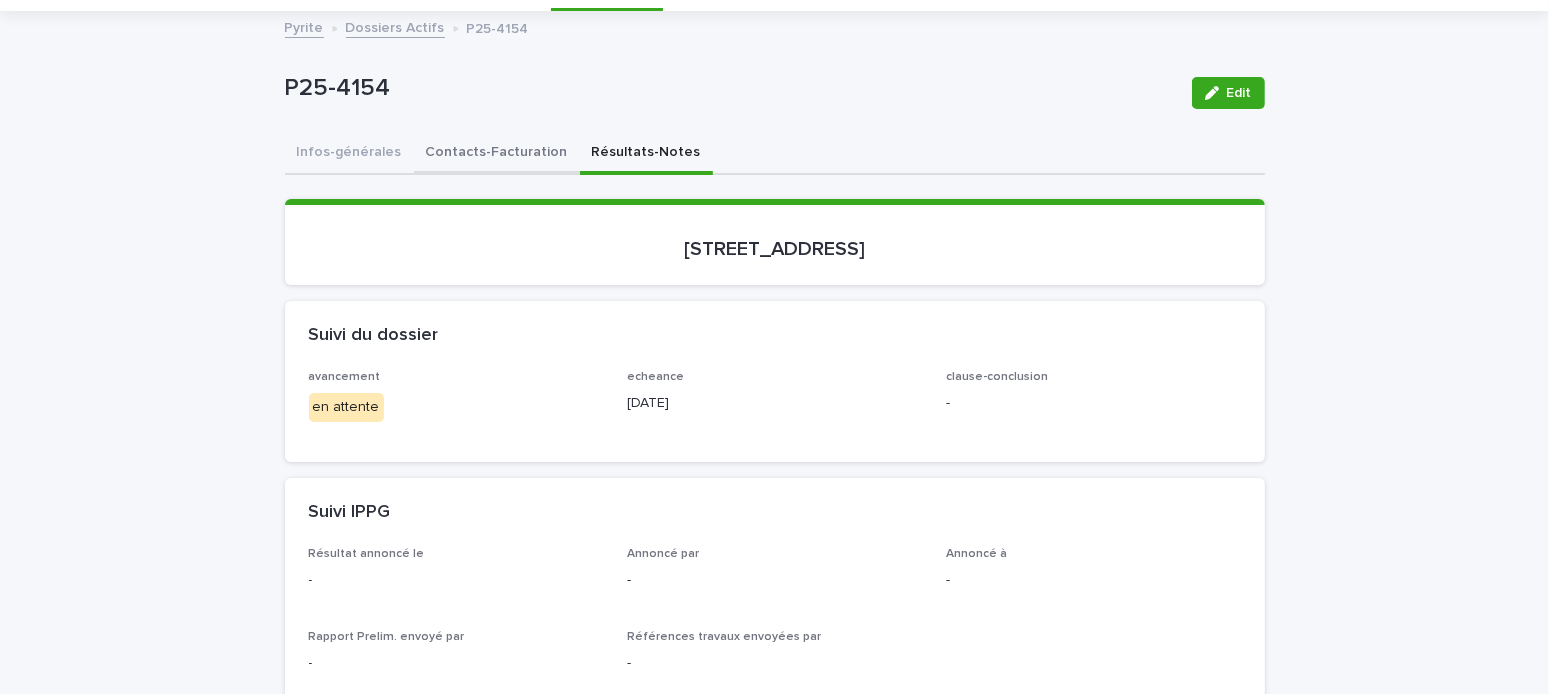 click on "Contacts-Facturation" at bounding box center [497, 154] 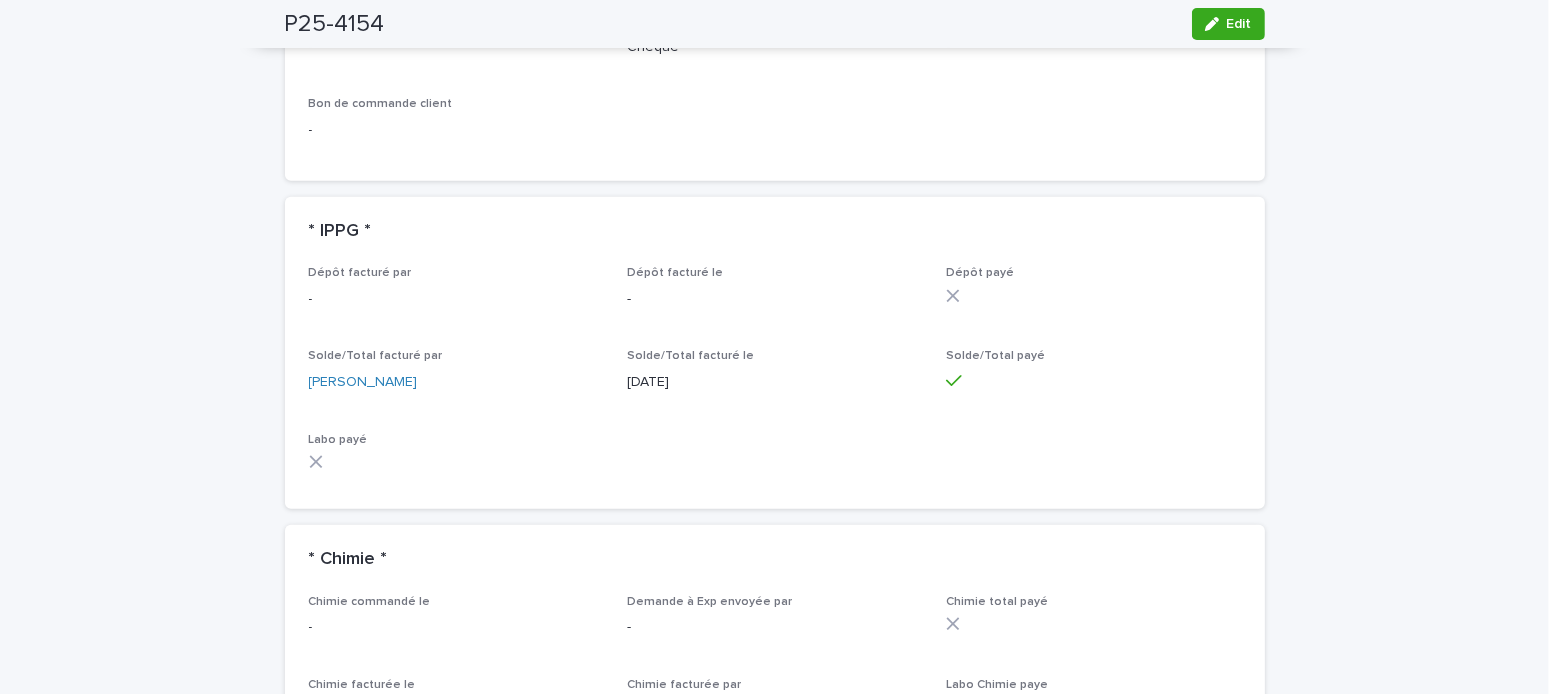 scroll, scrollTop: 1300, scrollLeft: 0, axis: vertical 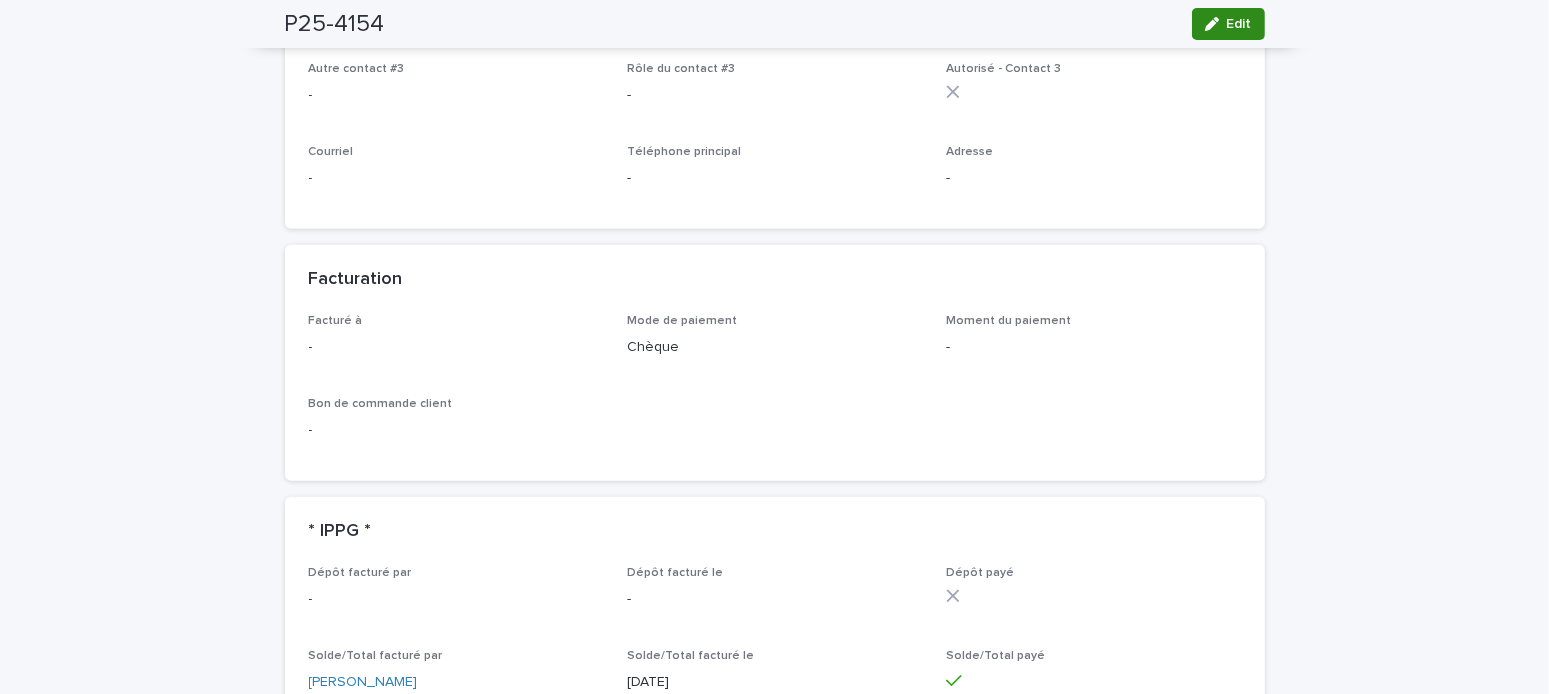 click at bounding box center (1216, 24) 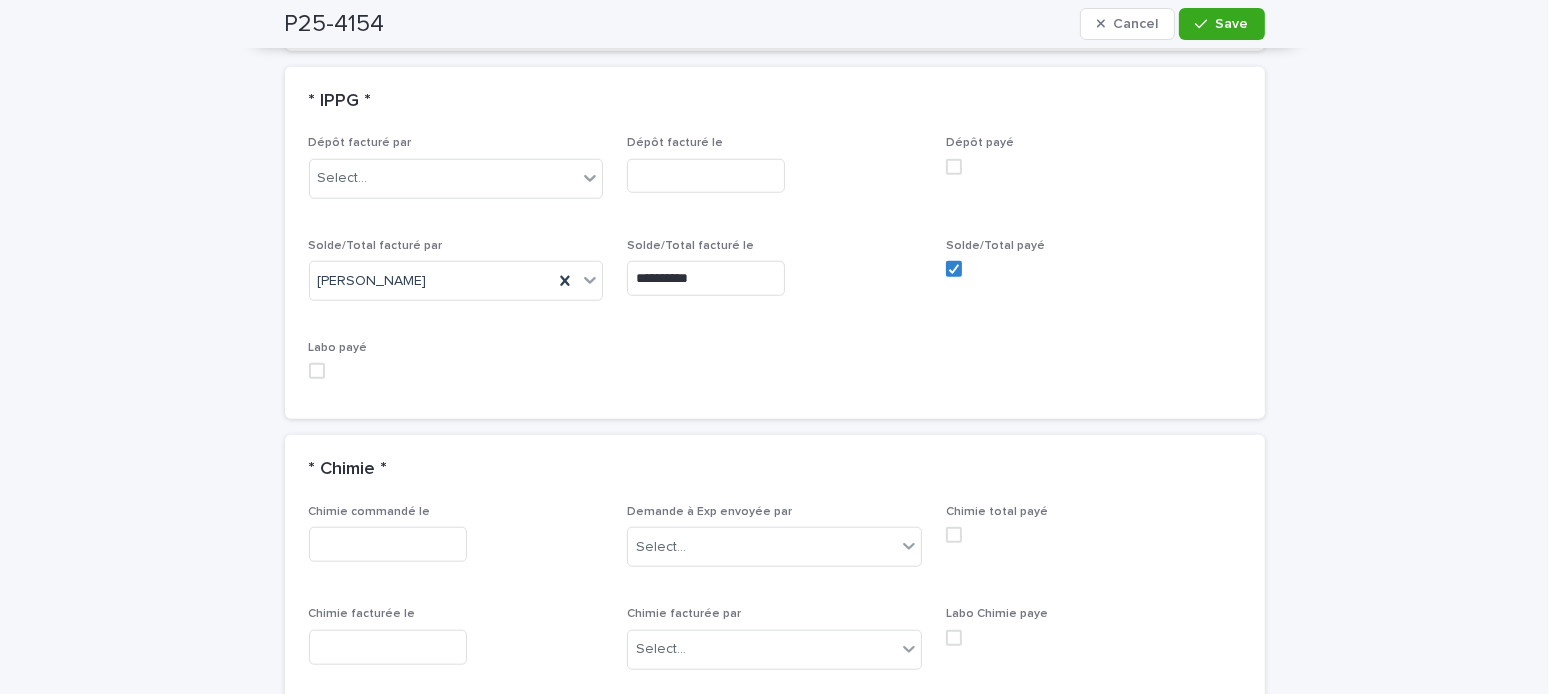 scroll, scrollTop: 1600, scrollLeft: 0, axis: vertical 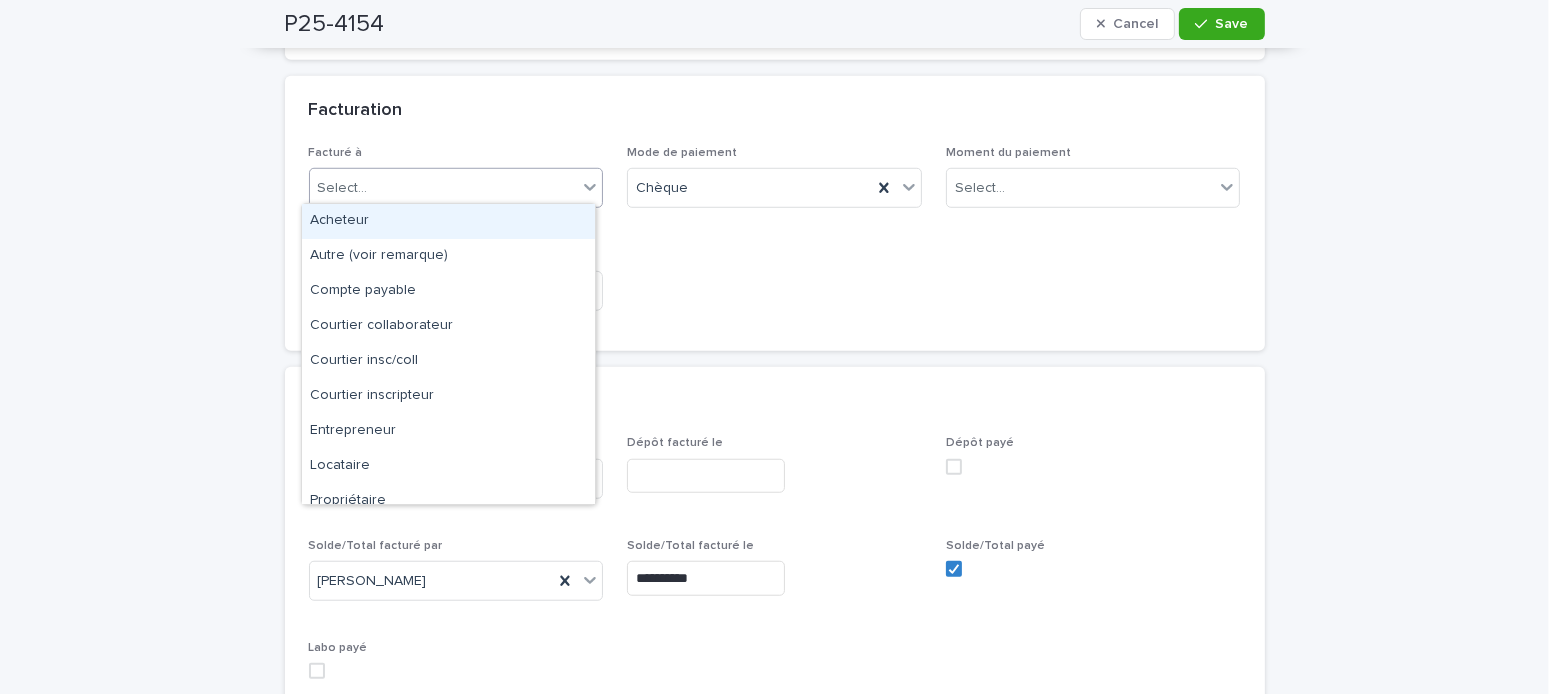 click on "Select..." at bounding box center [444, 188] 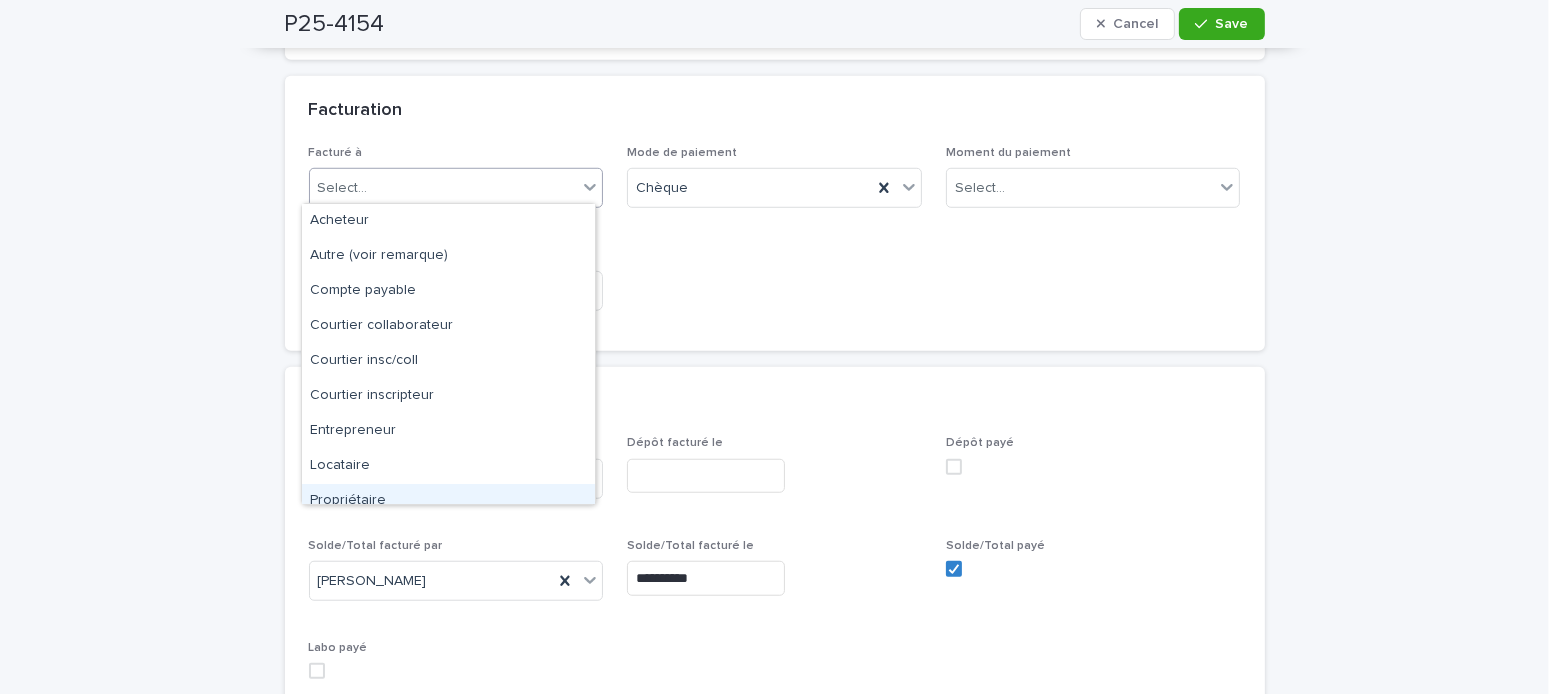drag, startPoint x: 354, startPoint y: 480, endPoint x: 347, endPoint y: 497, distance: 18.384777 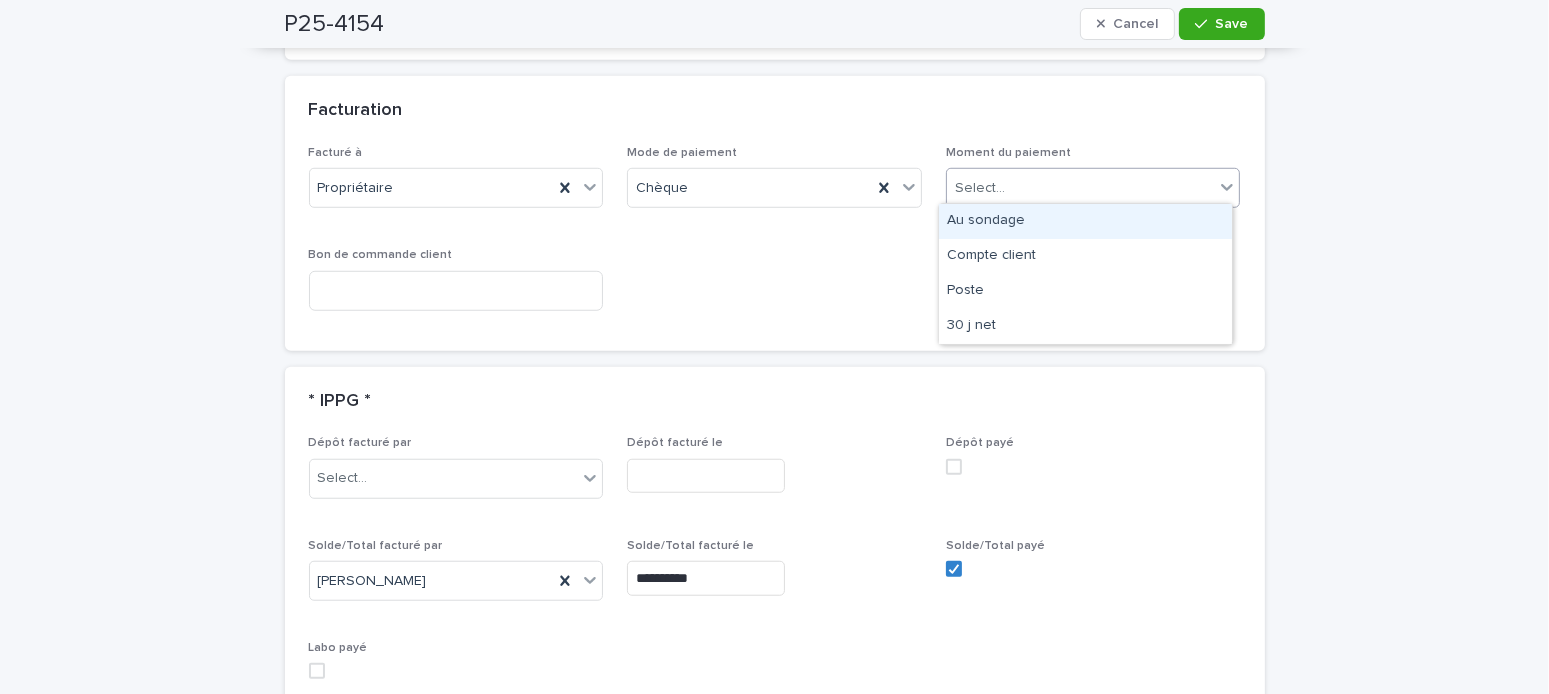 click on "Select..." at bounding box center [980, 188] 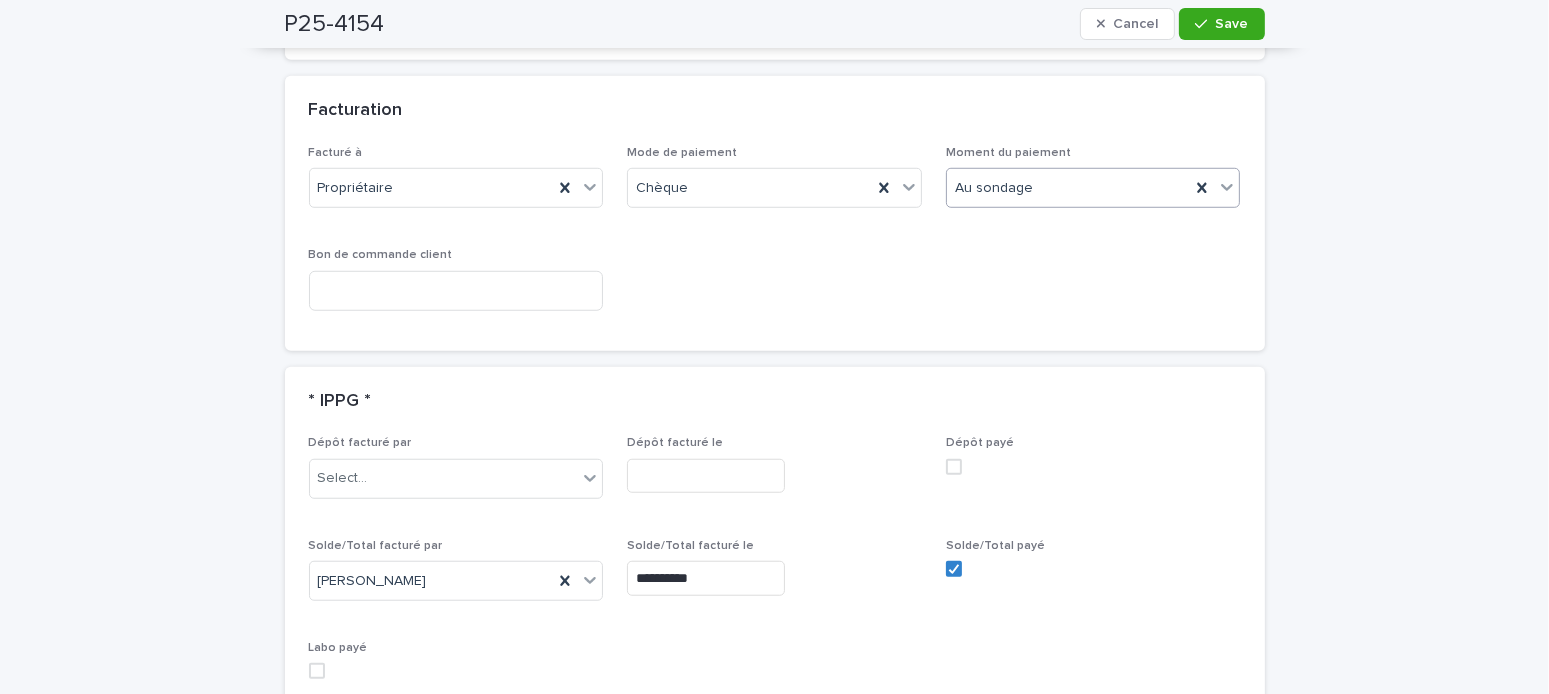 click on "Save" at bounding box center (1232, 24) 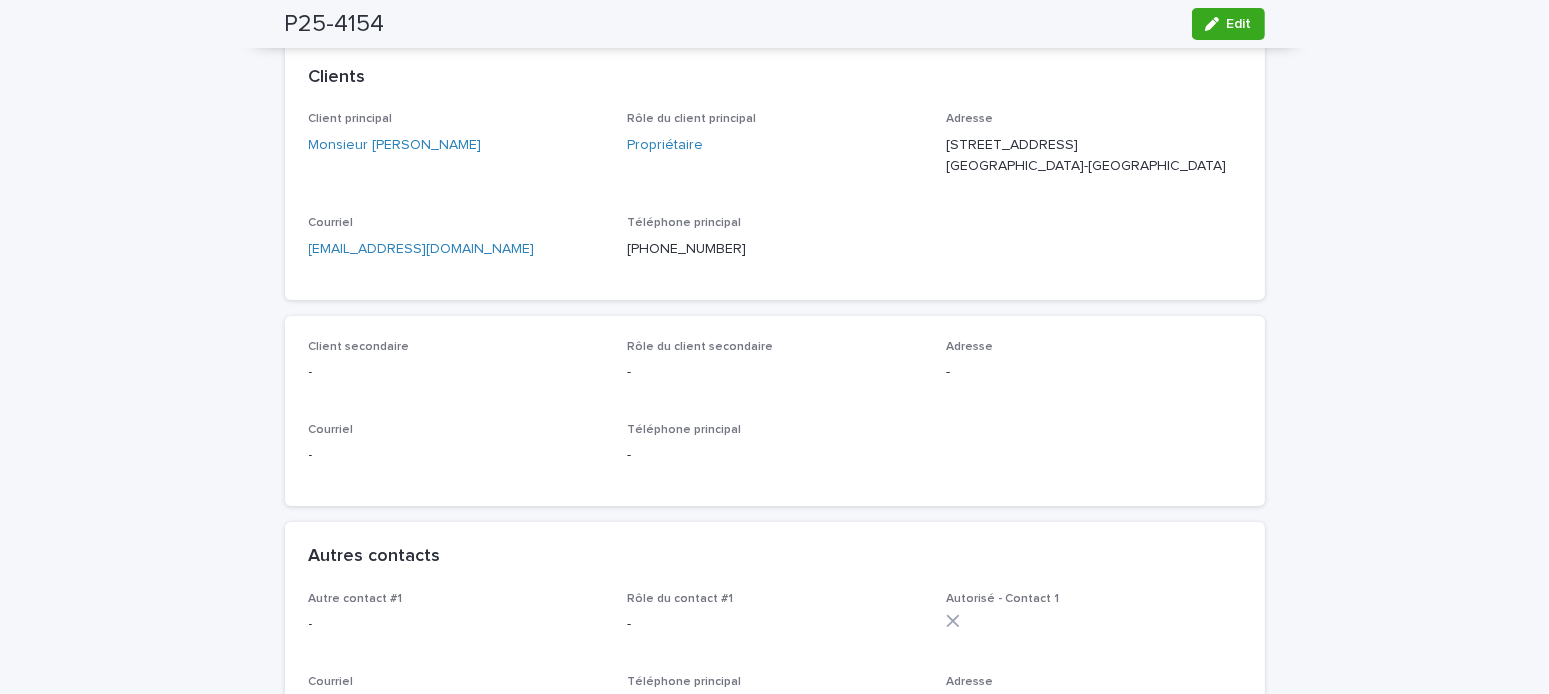 scroll, scrollTop: 0, scrollLeft: 0, axis: both 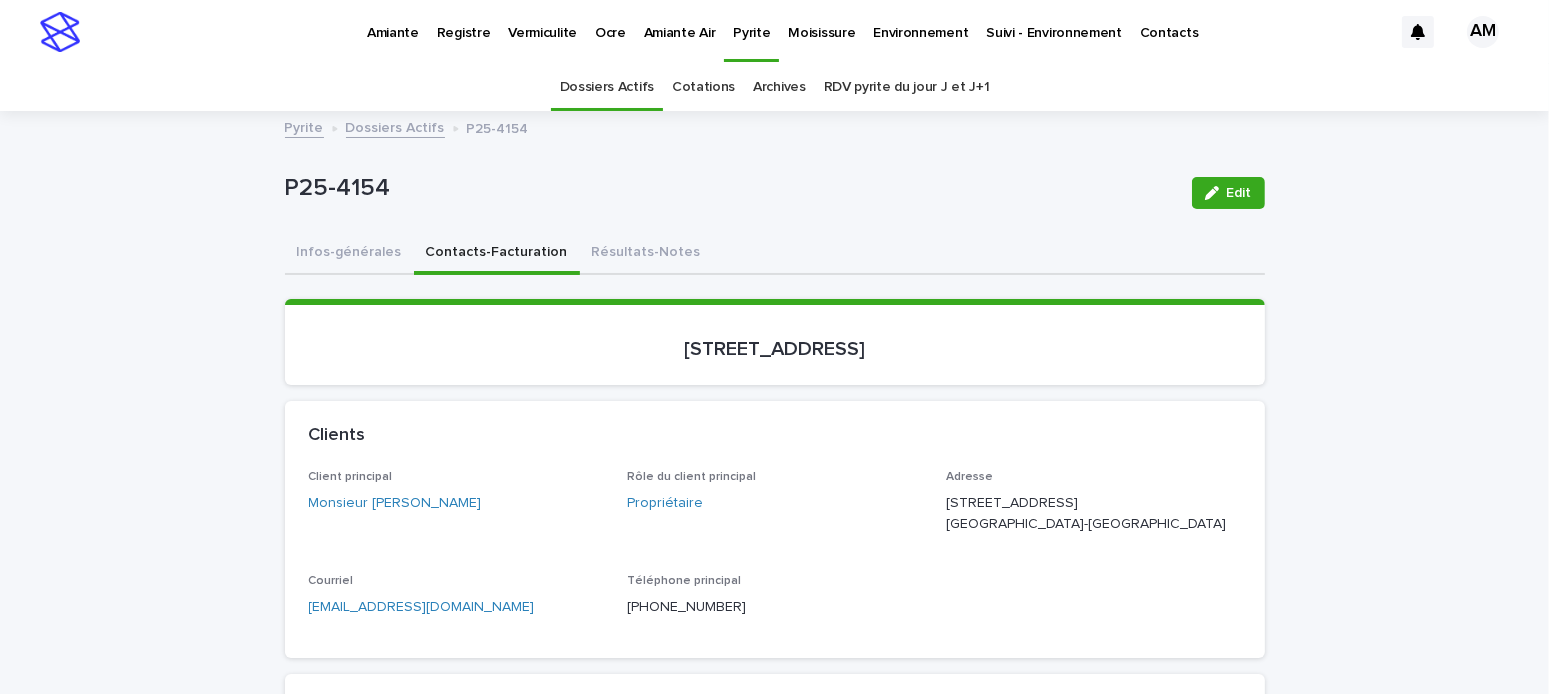 click on "Dossiers Actifs" at bounding box center (395, 126) 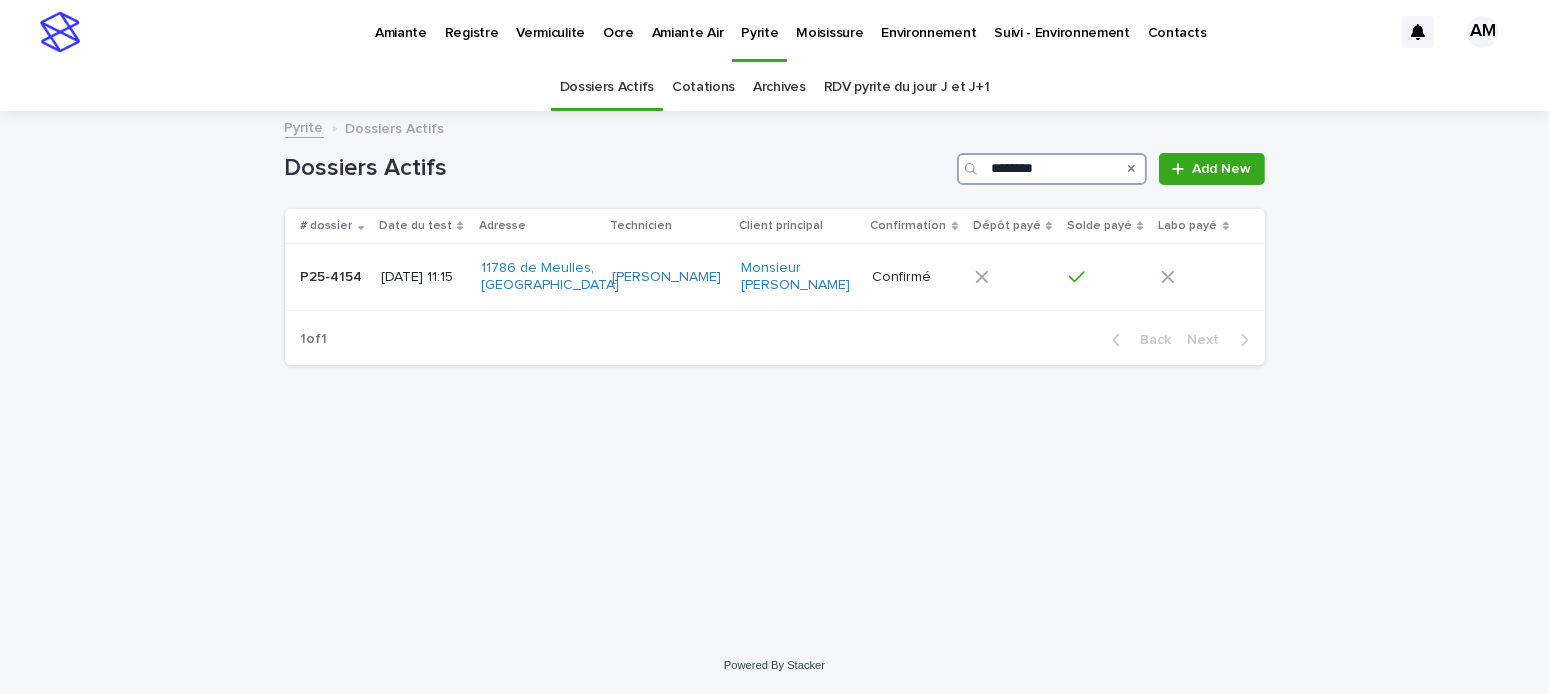 click on "********" at bounding box center [1052, 169] 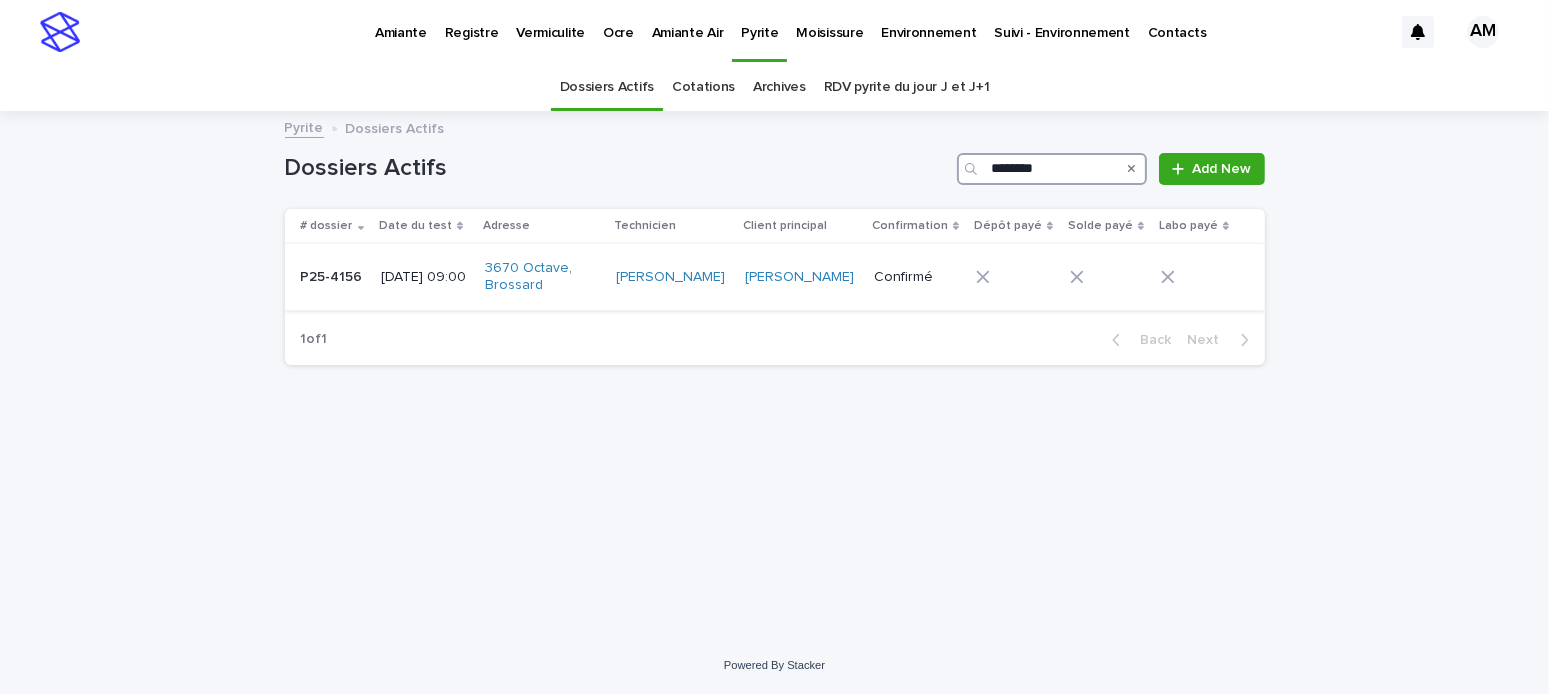 type on "********" 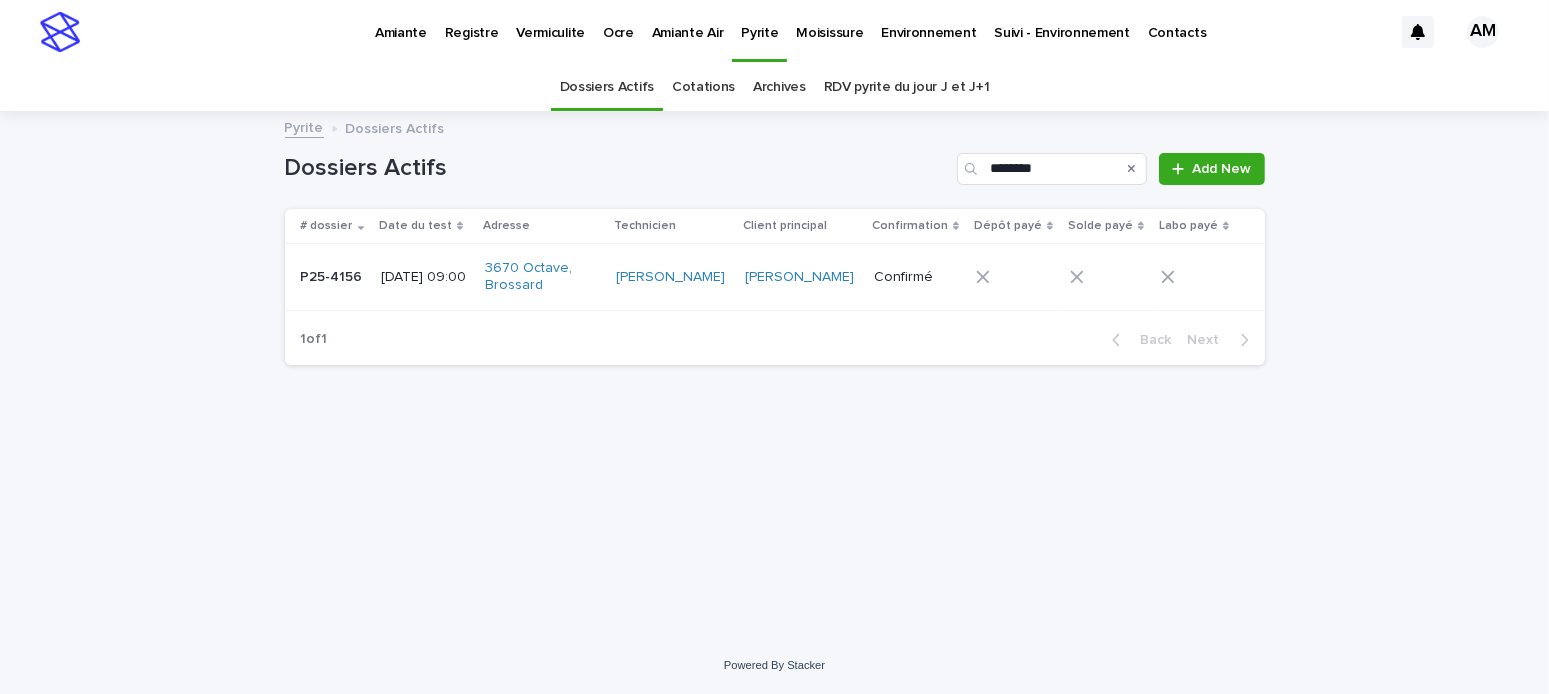 click on "[DATE] 09:00" at bounding box center [425, 275] 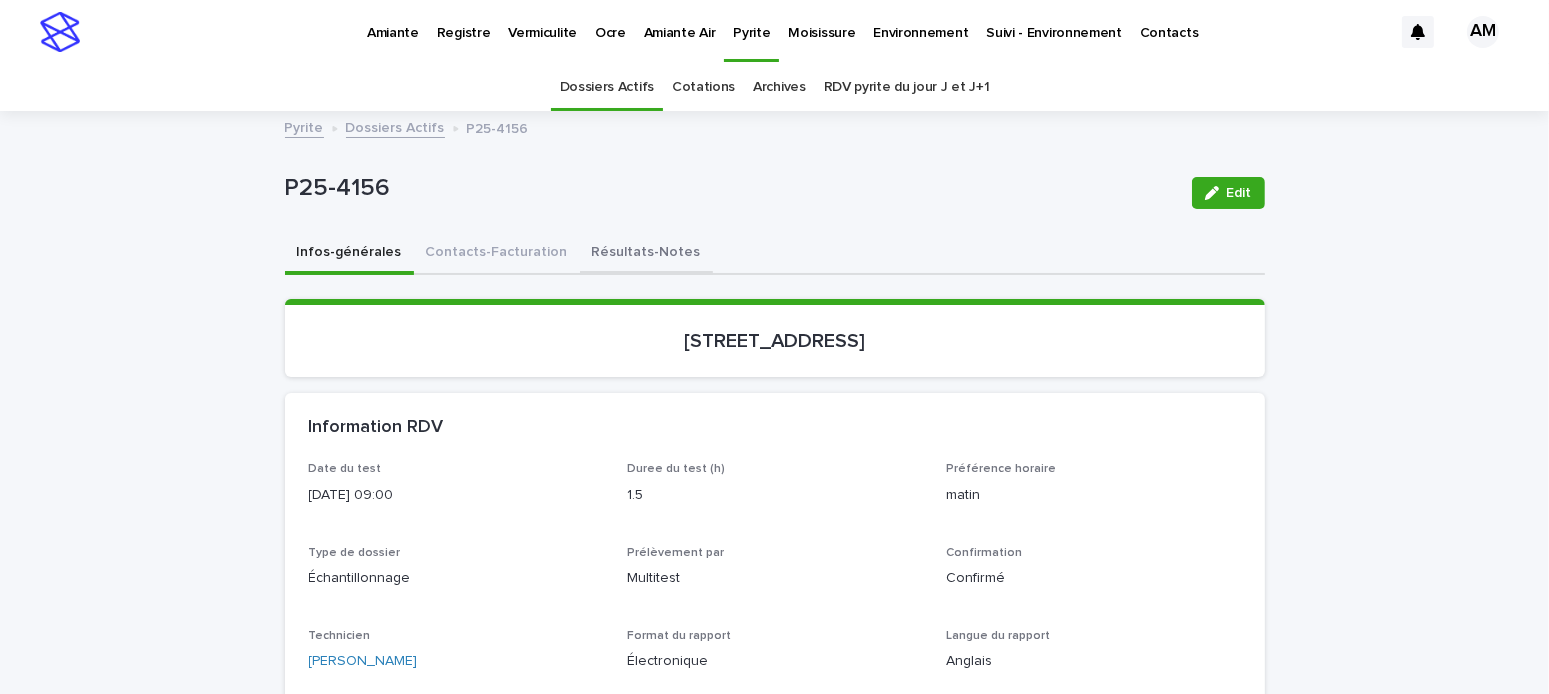 click on "Résultats-Notes" at bounding box center [646, 254] 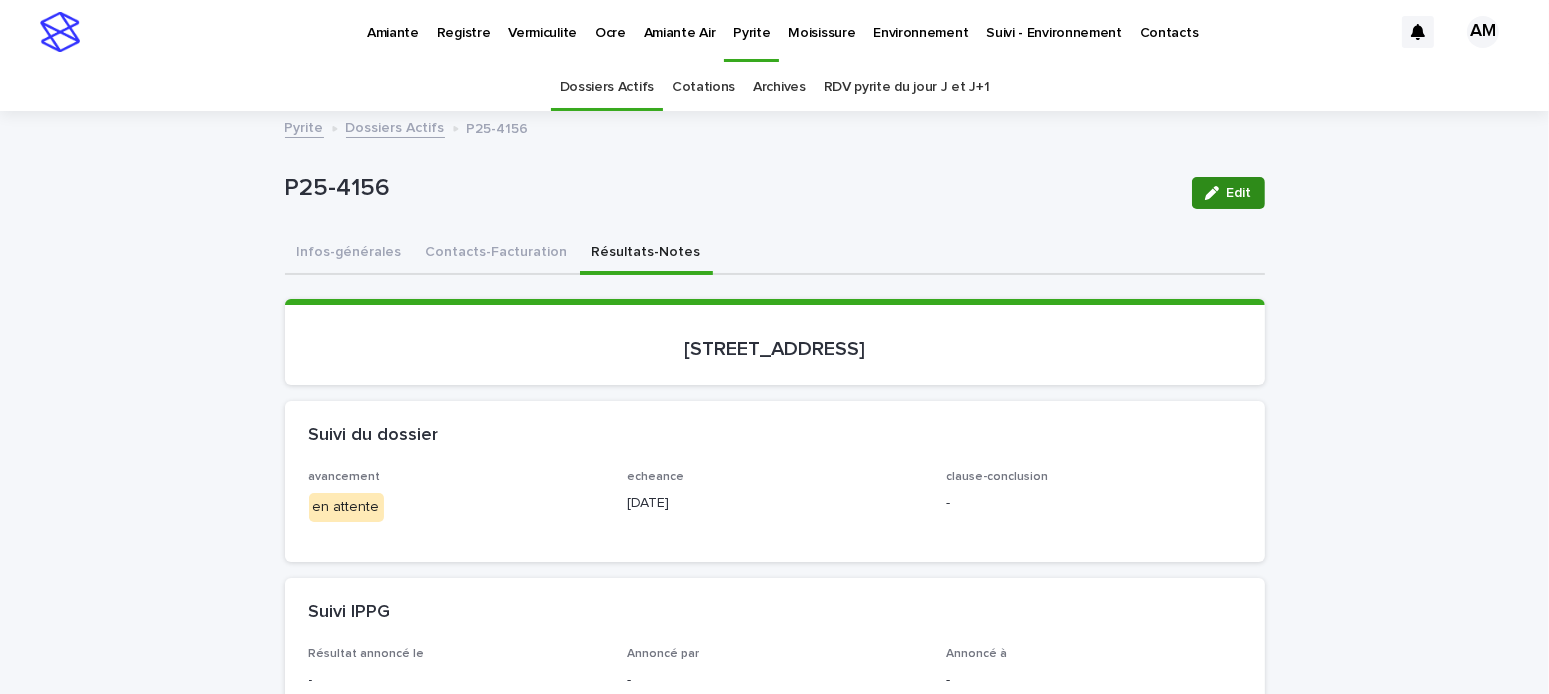 click at bounding box center (1216, 193) 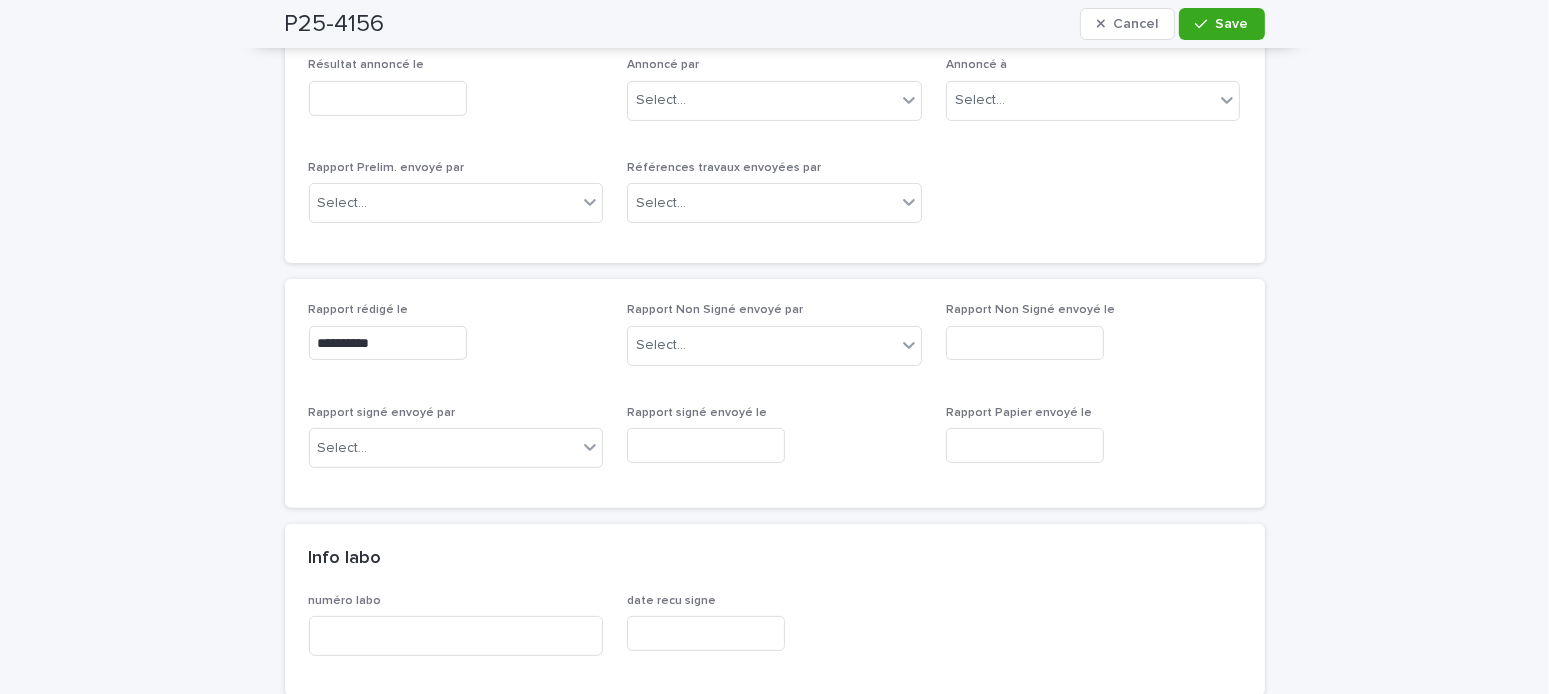 scroll, scrollTop: 300, scrollLeft: 0, axis: vertical 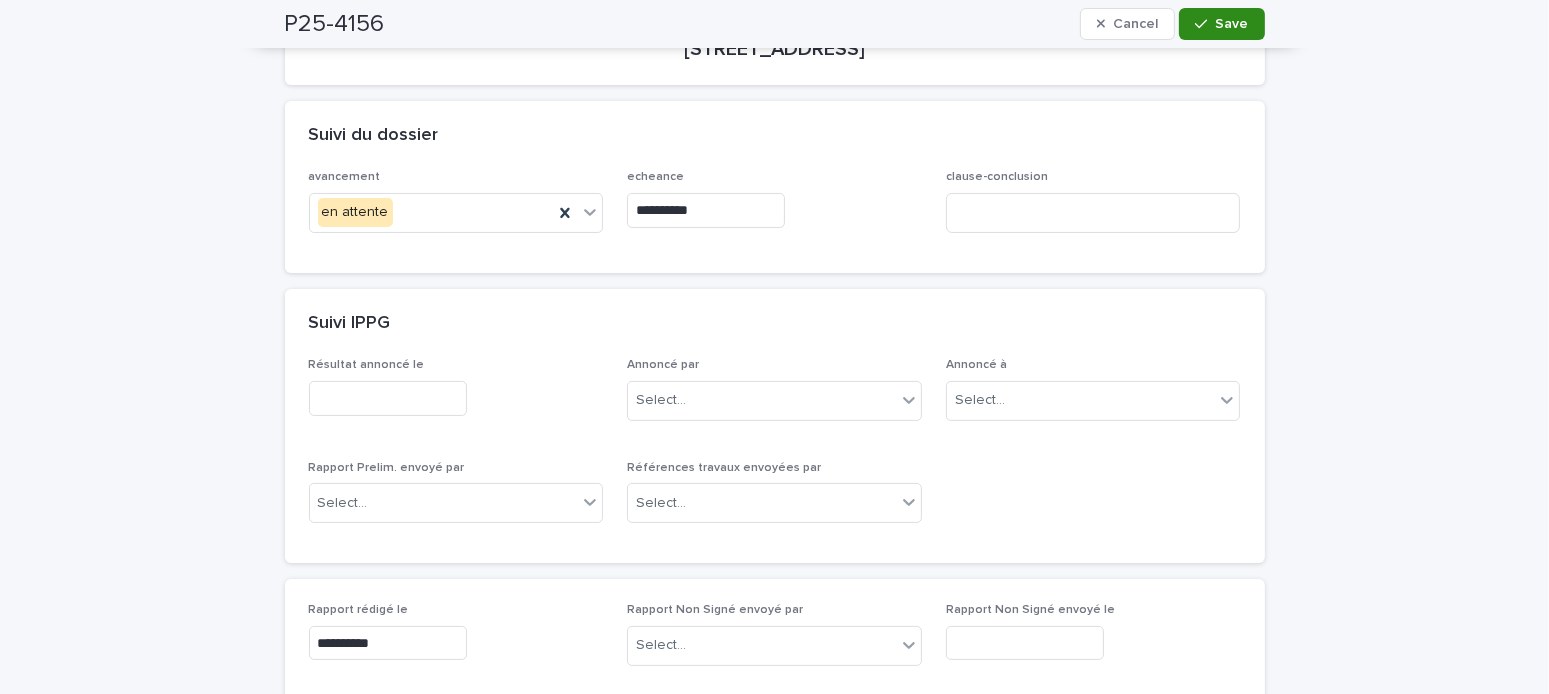 click 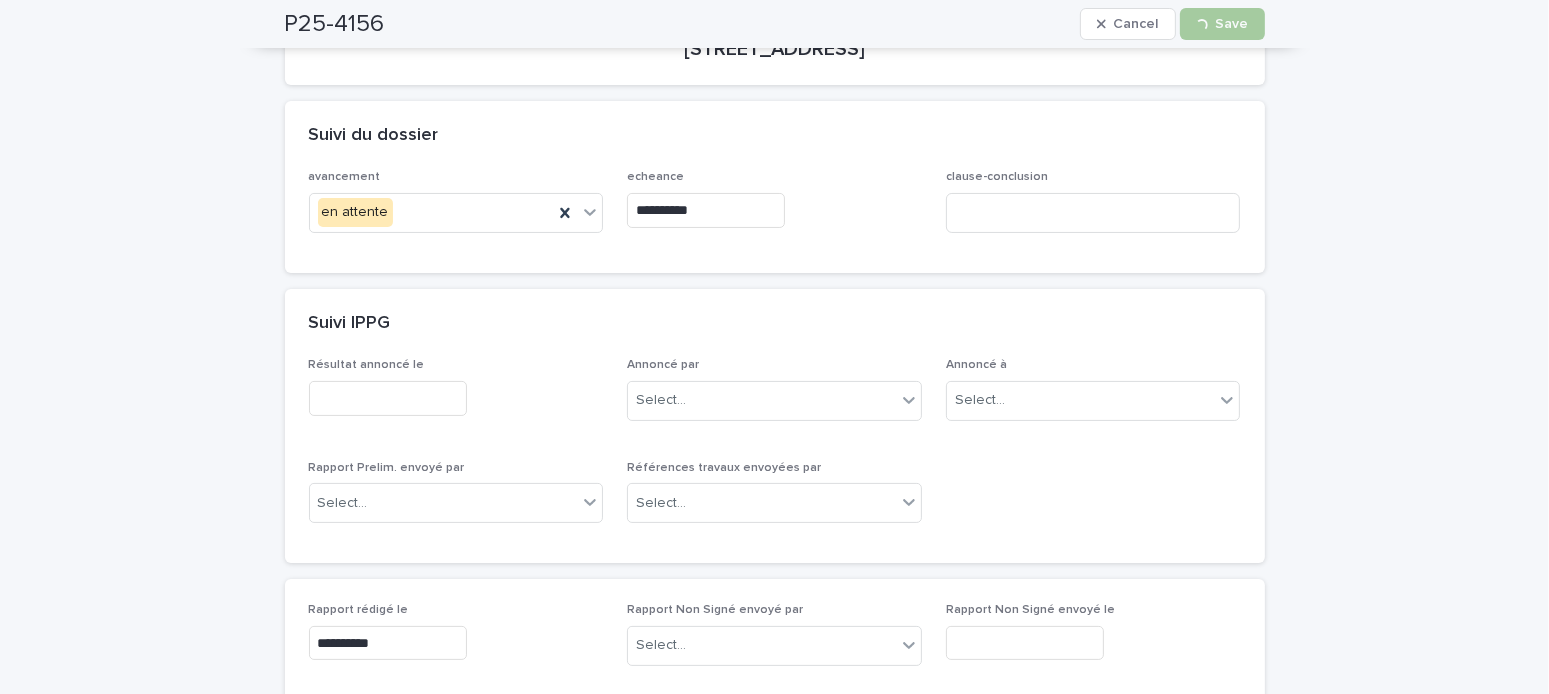 scroll, scrollTop: 0, scrollLeft: 0, axis: both 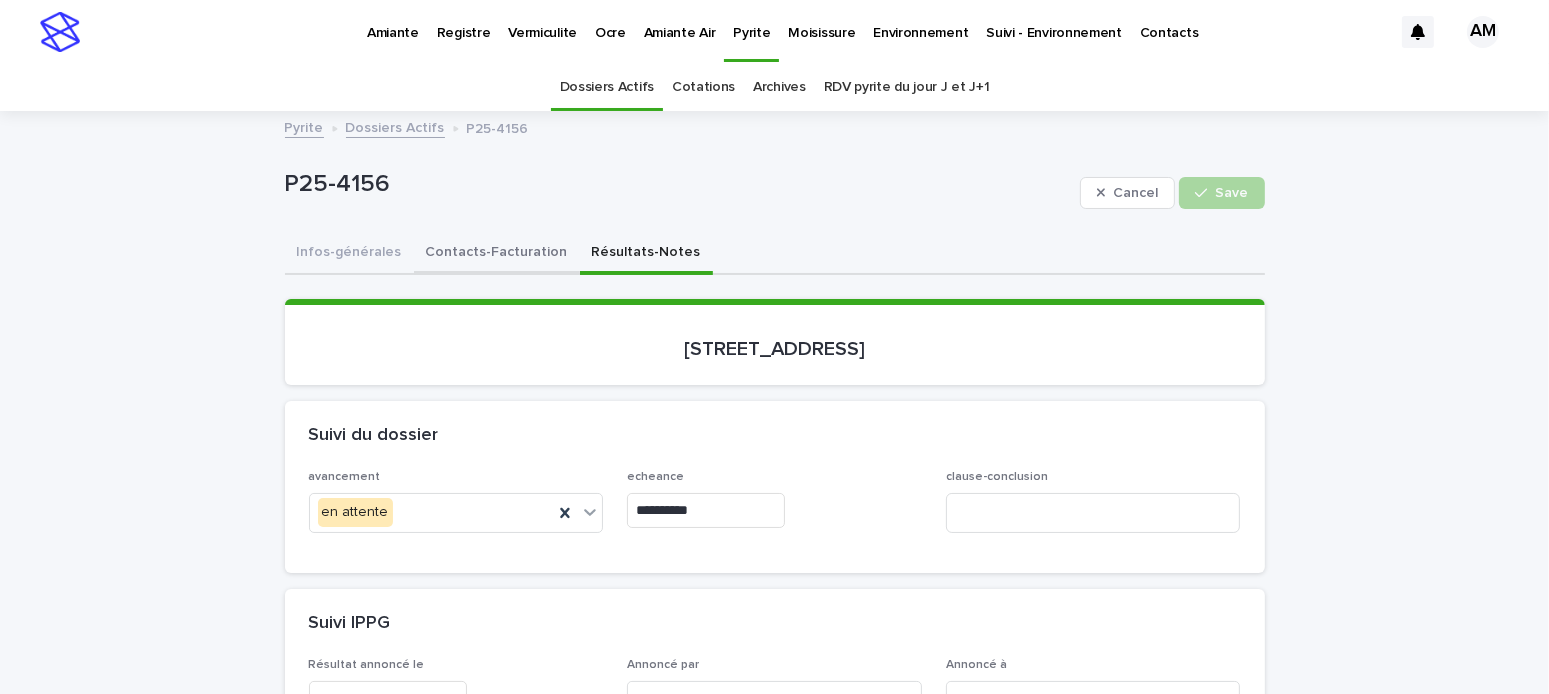 click on "Contacts-Facturation" at bounding box center (497, 254) 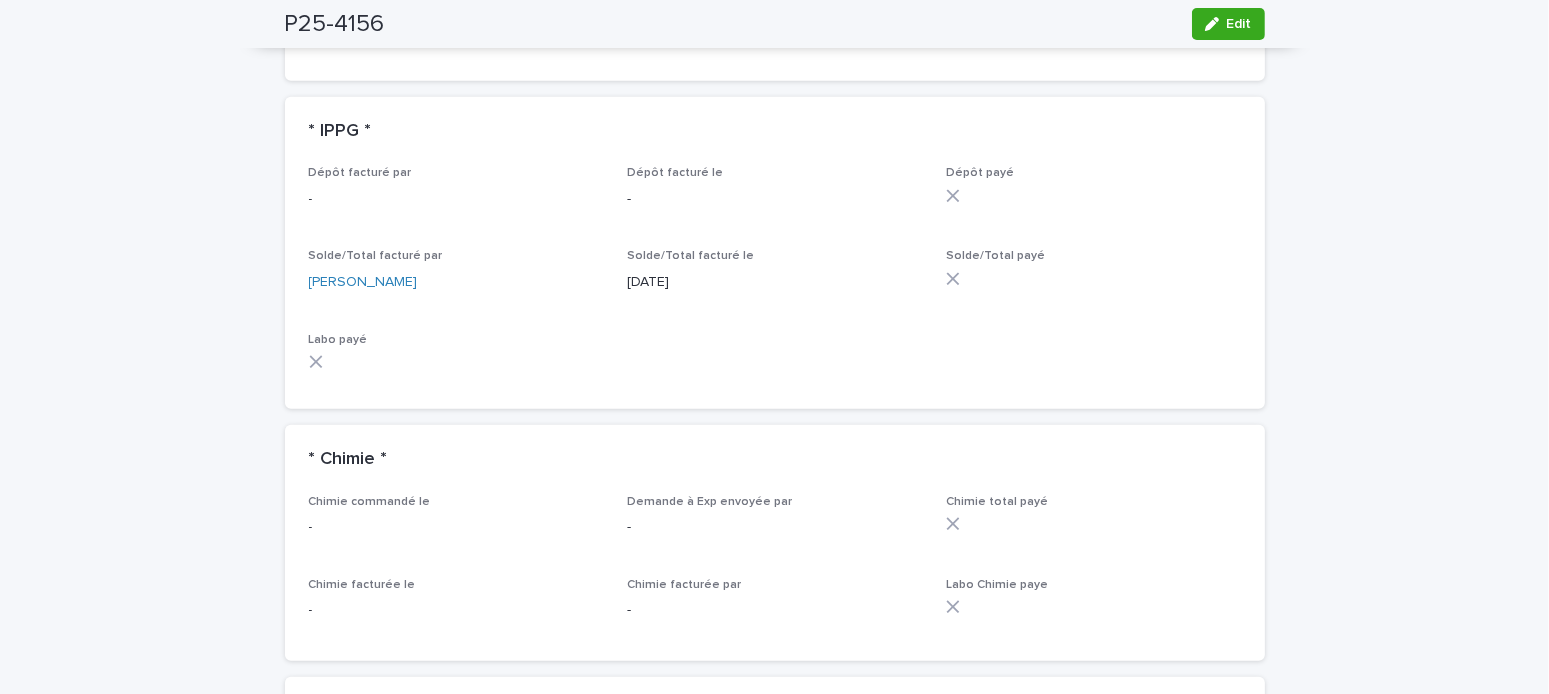 scroll, scrollTop: 1800, scrollLeft: 0, axis: vertical 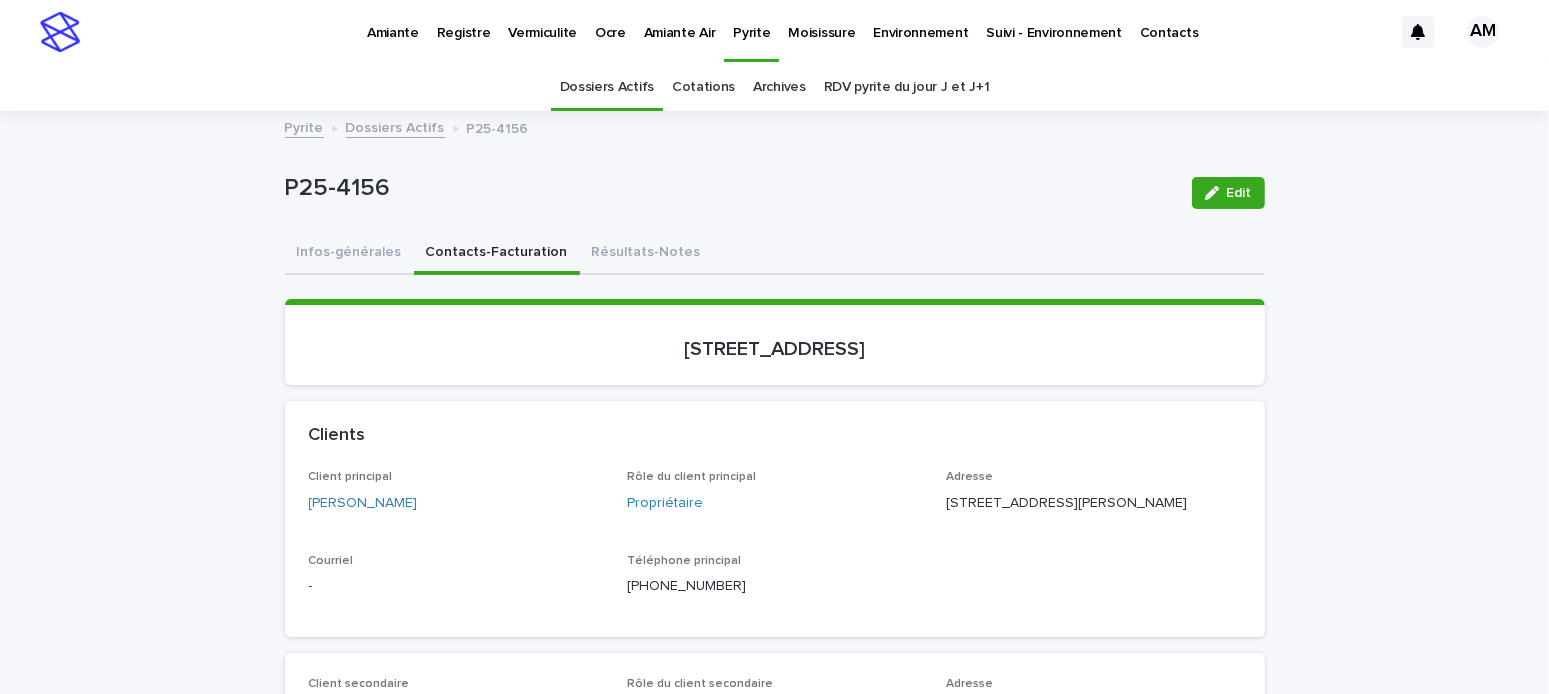 click on "Dossiers Actifs" at bounding box center [395, 126] 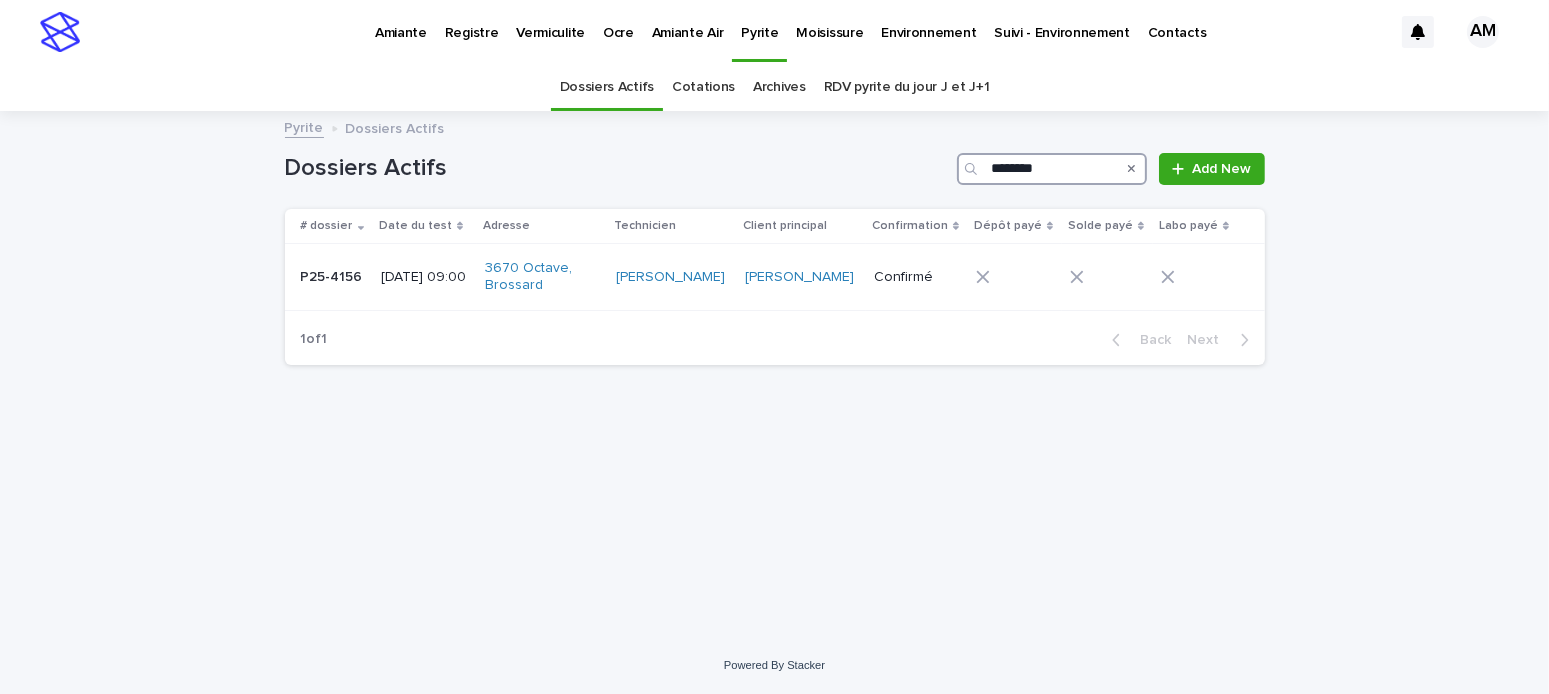 click on "********" at bounding box center (1052, 169) 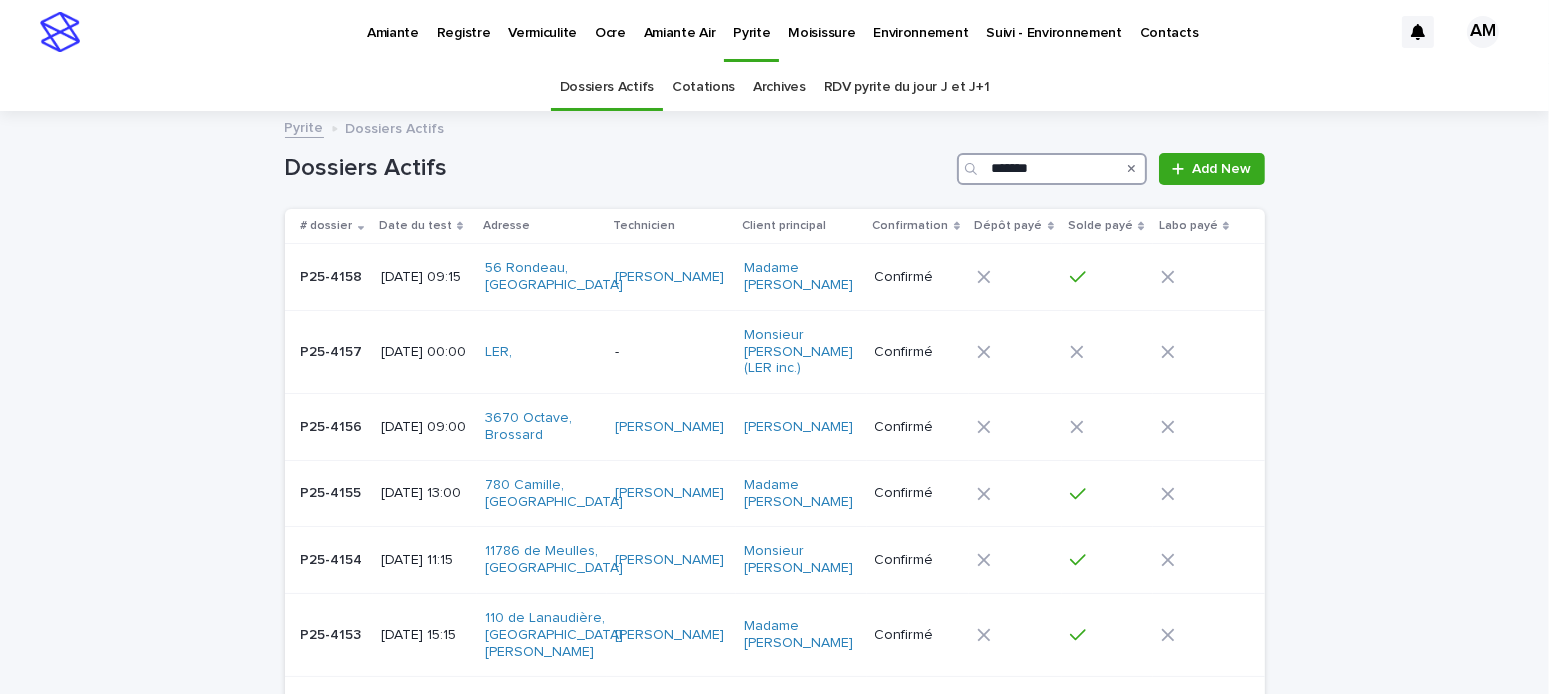 type on "********" 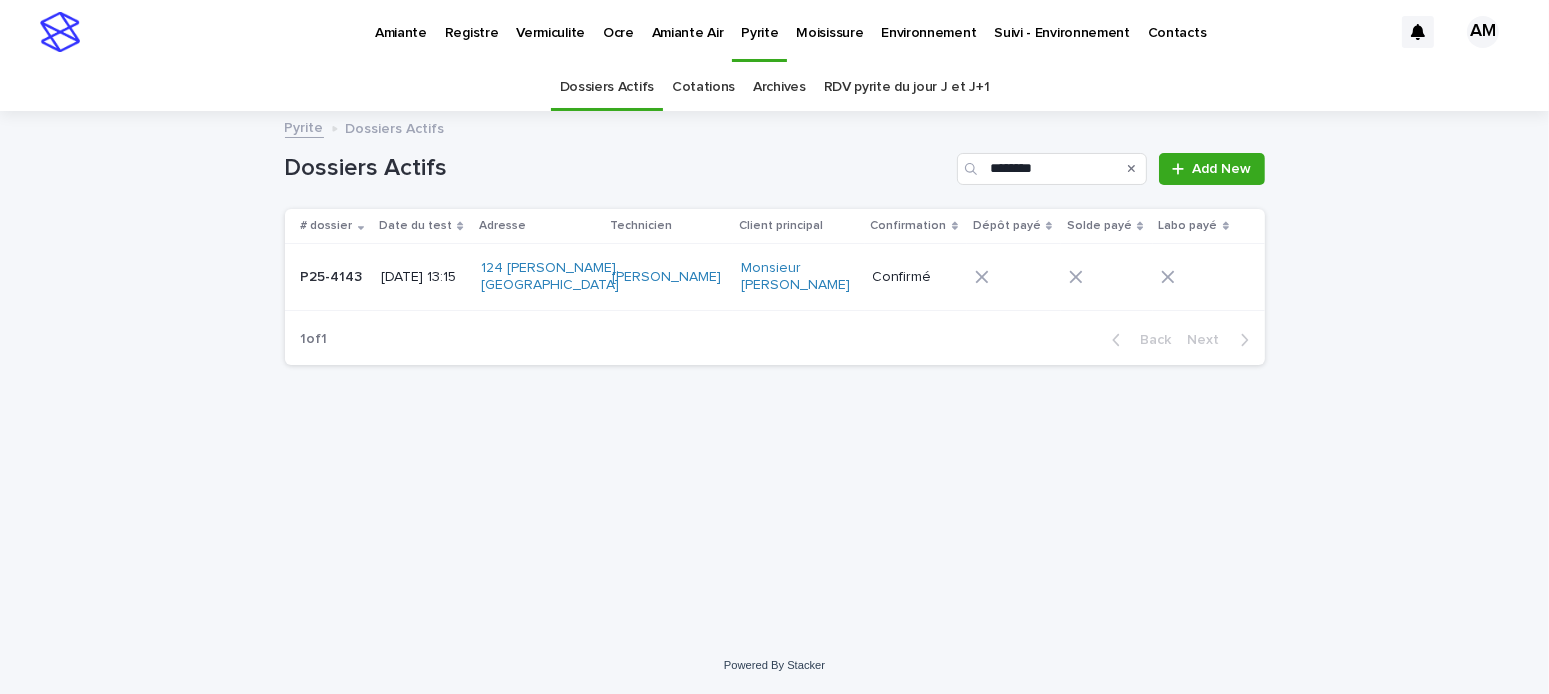 click on "[DATE] 13:15" at bounding box center [422, 277] 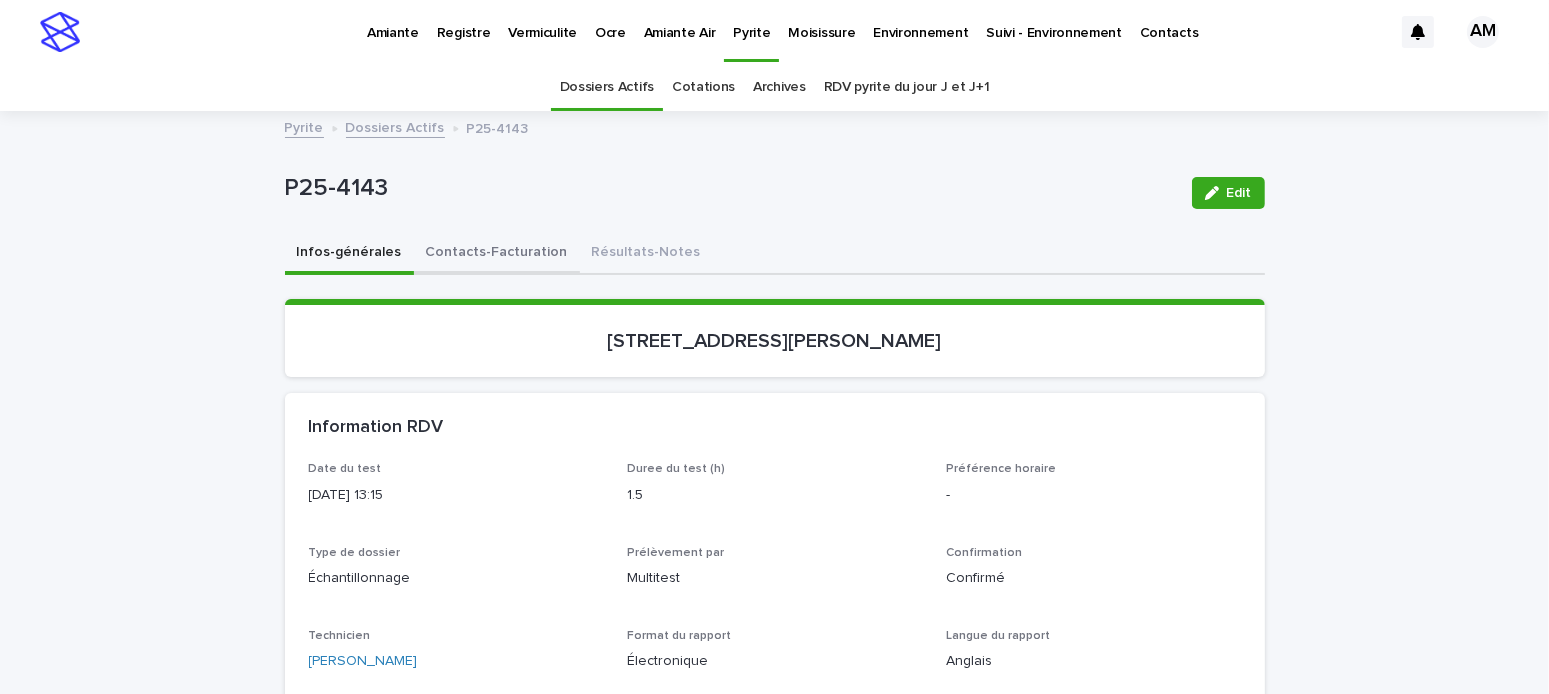 click on "Contacts-Facturation" at bounding box center [497, 254] 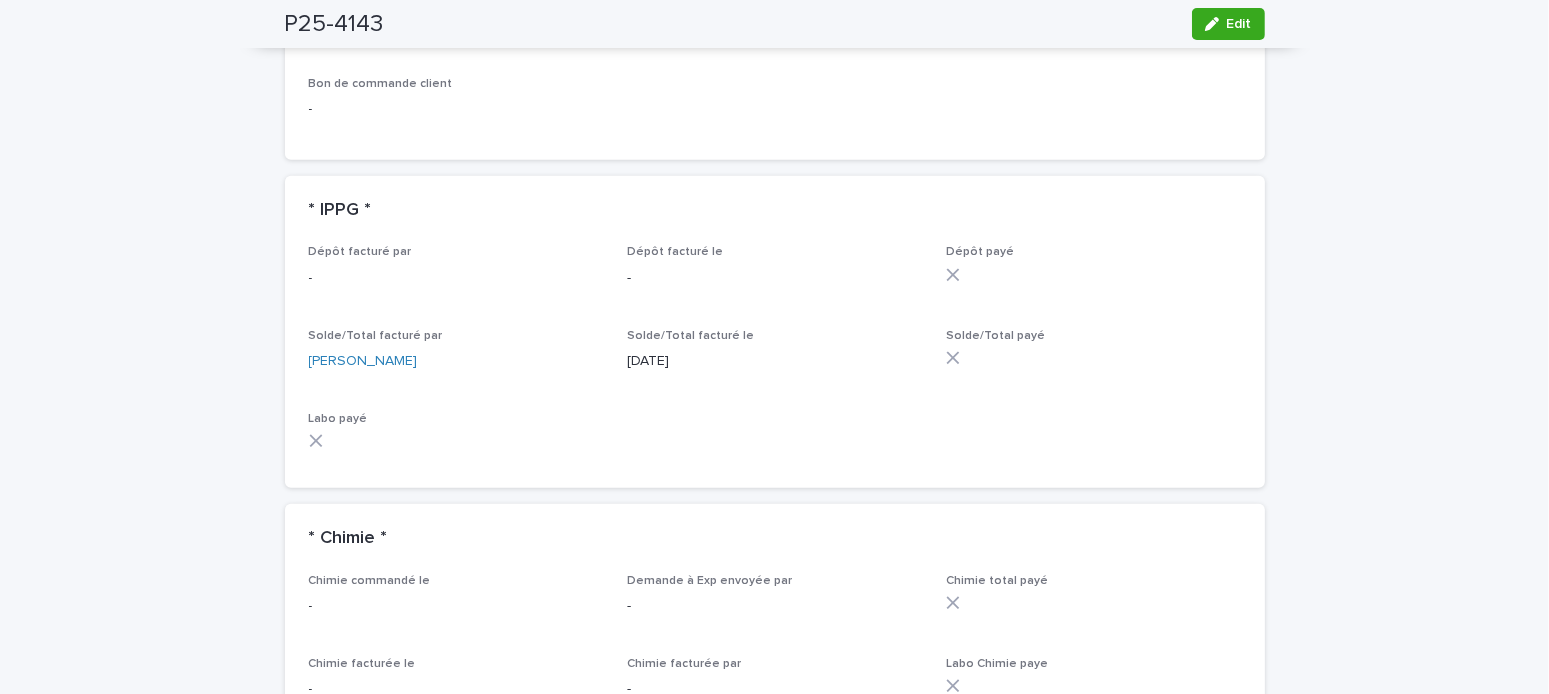 scroll, scrollTop: 1300, scrollLeft: 0, axis: vertical 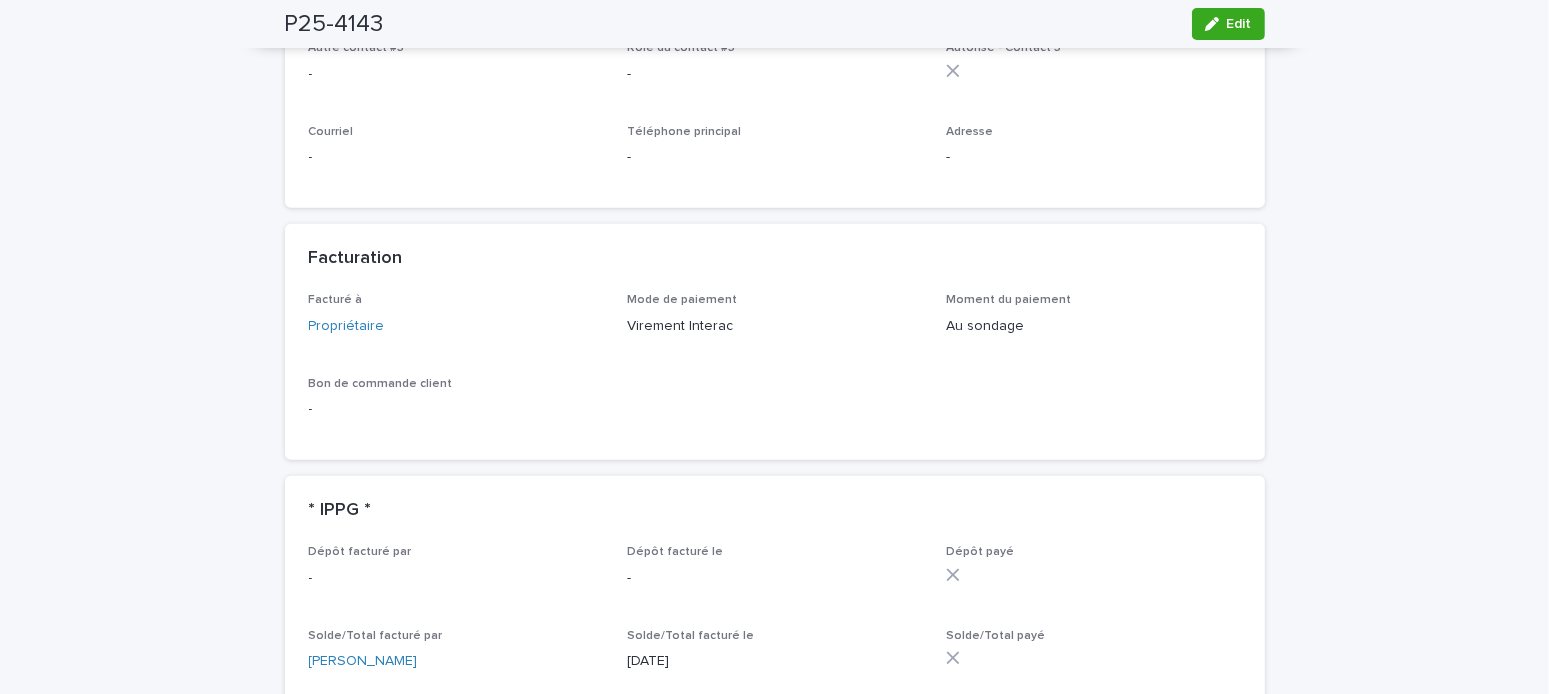 drag, startPoint x: 1227, startPoint y: 32, endPoint x: 1180, endPoint y: 383, distance: 354.13275 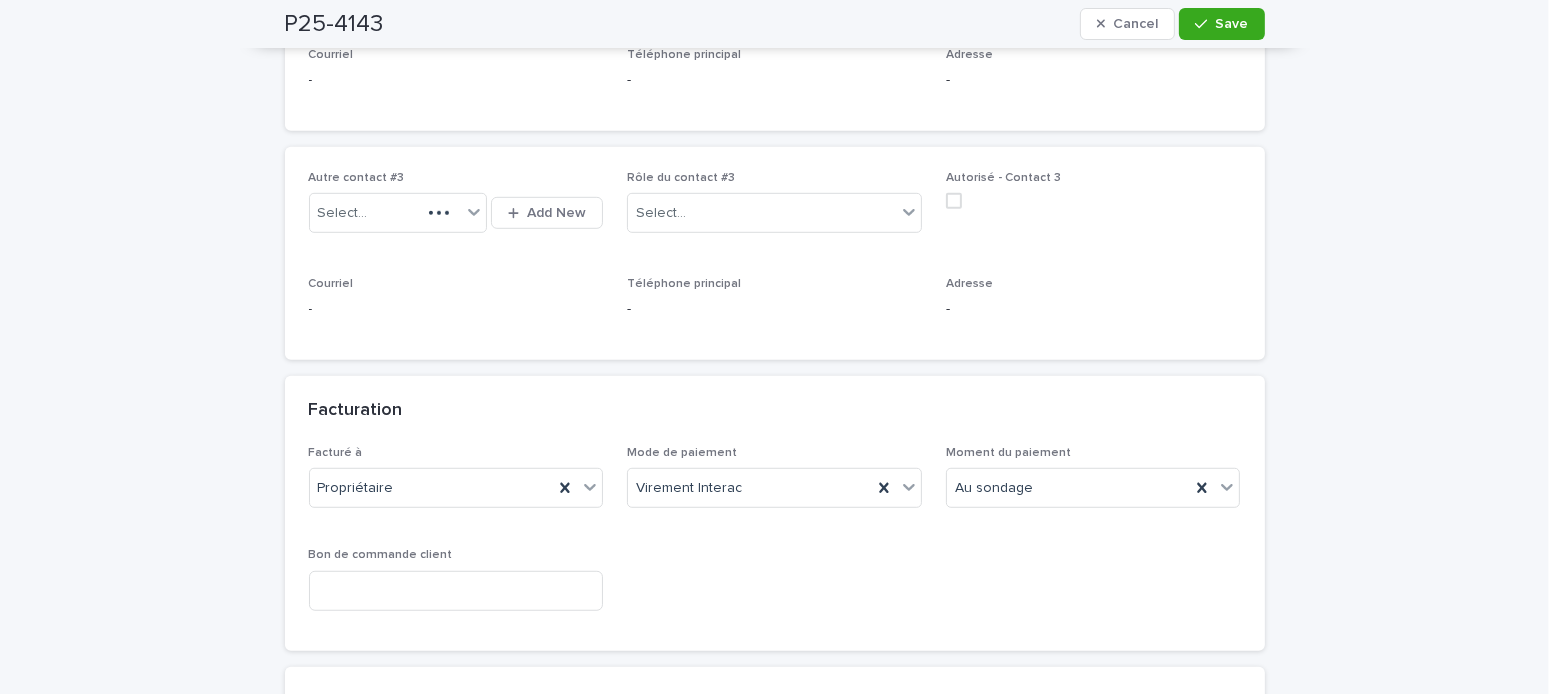 scroll, scrollTop: 1600, scrollLeft: 0, axis: vertical 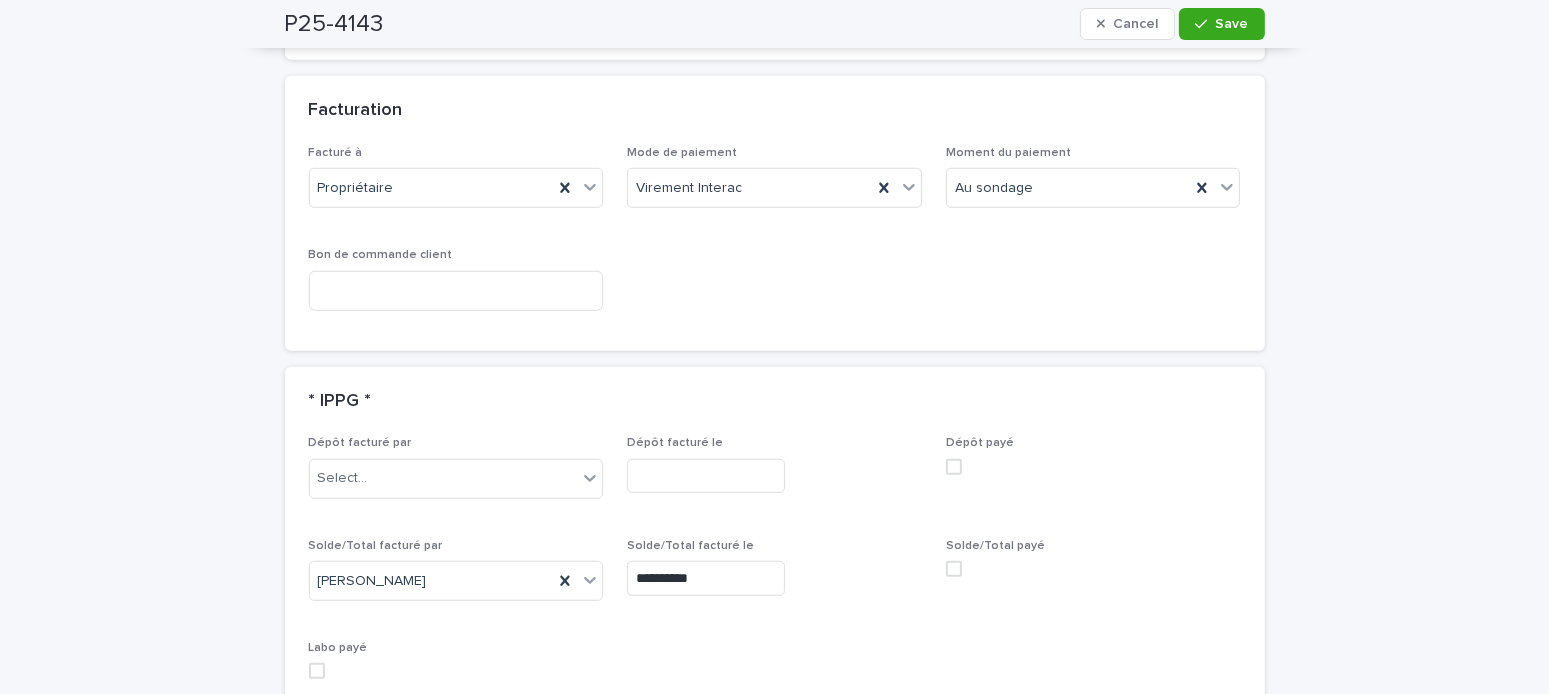 drag, startPoint x: 942, startPoint y: 563, endPoint x: 972, endPoint y: 545, distance: 34.98571 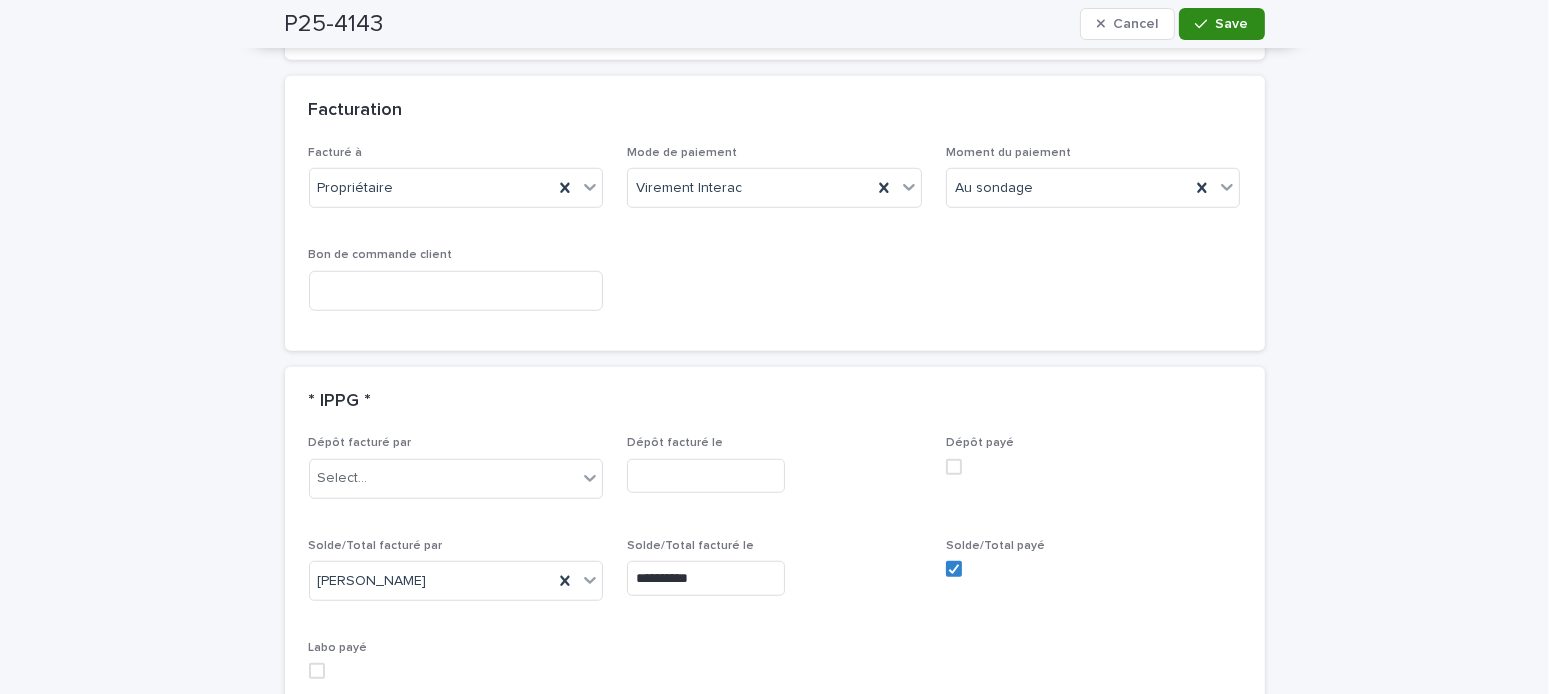 click 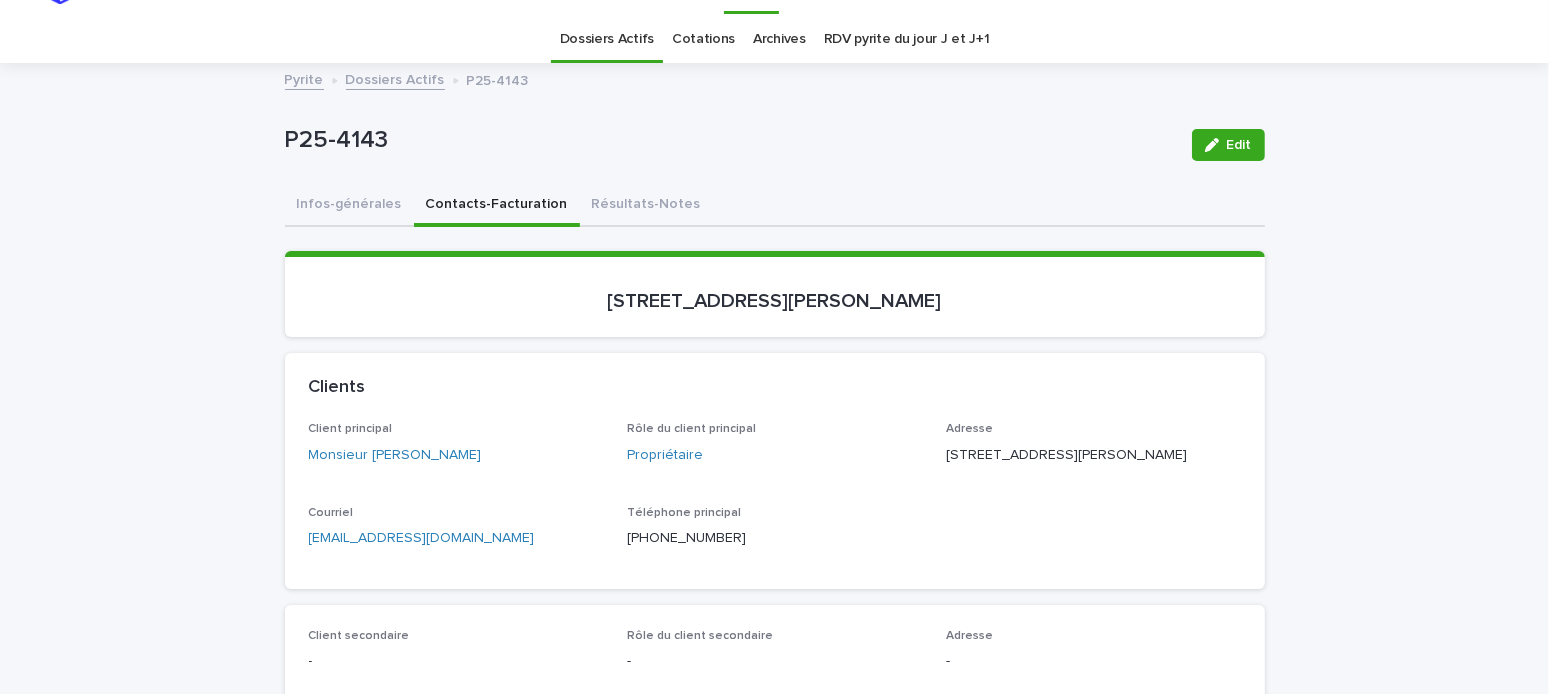 scroll, scrollTop: 0, scrollLeft: 0, axis: both 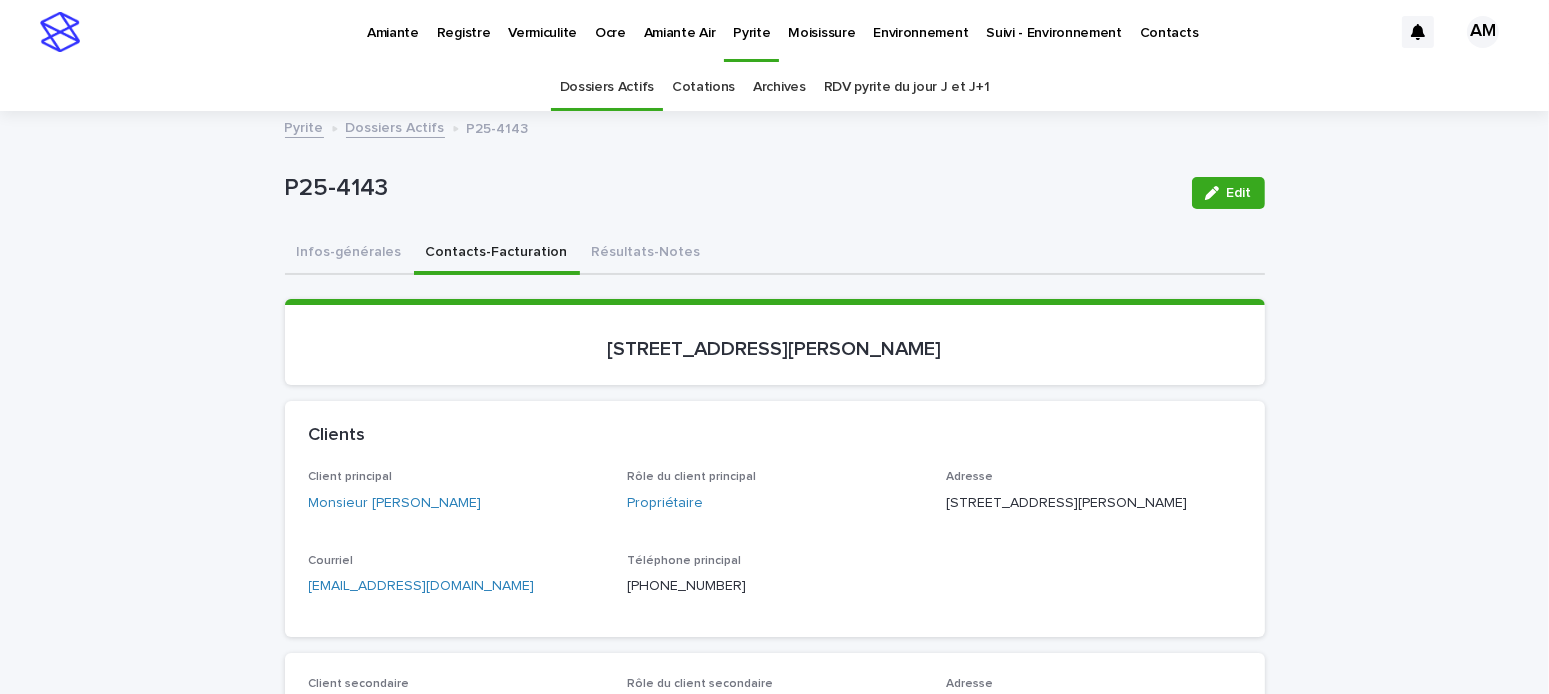 click on "Dossiers Actifs" at bounding box center [395, 126] 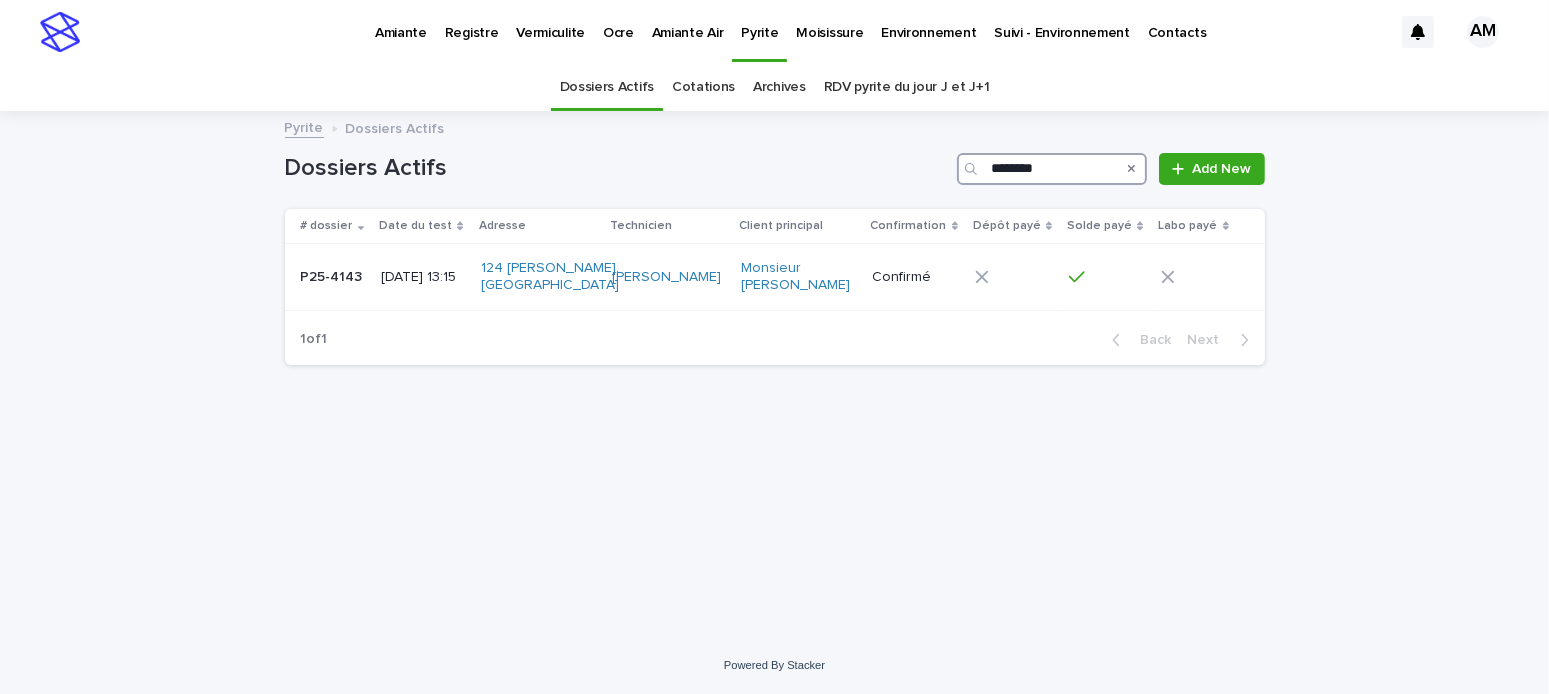 click on "Dossiers Actifs ******** Add New" at bounding box center (775, 161) 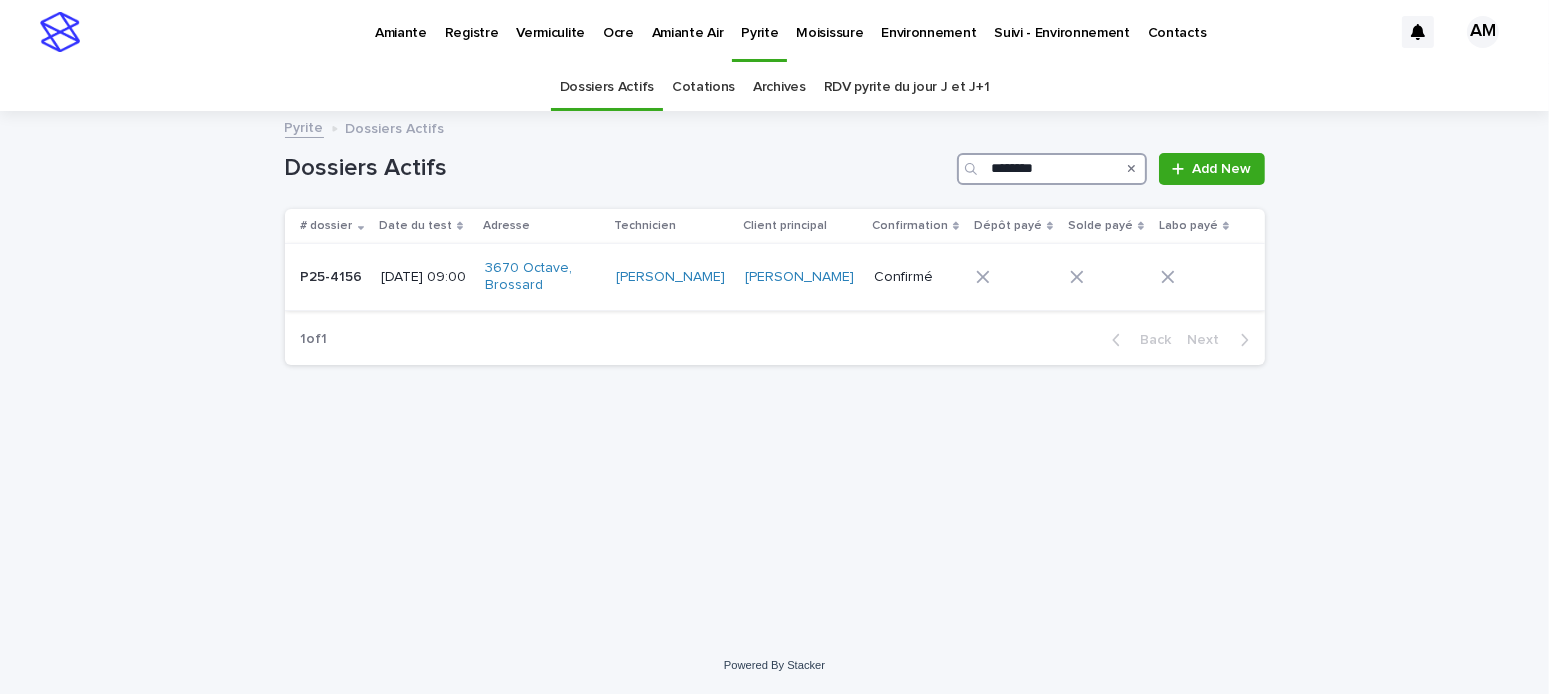 type on "********" 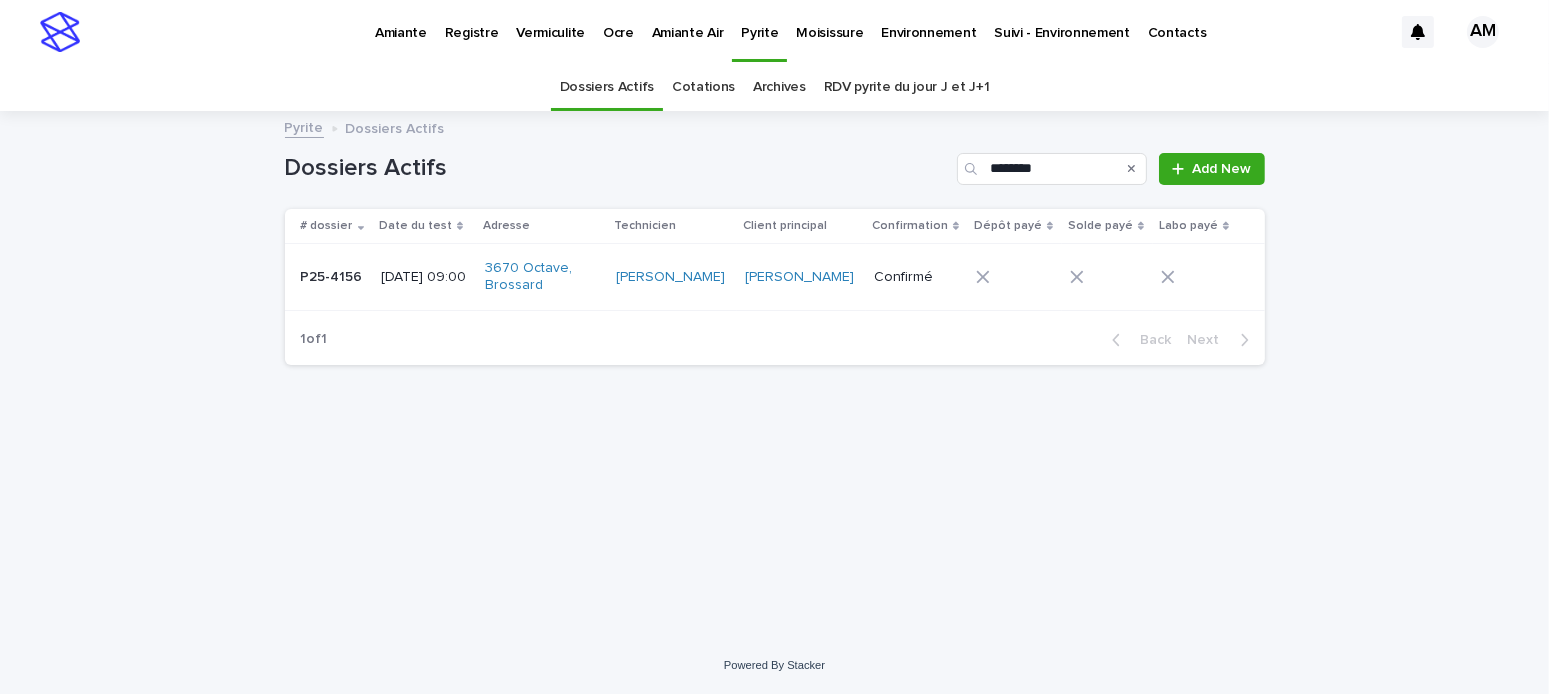 click on "[DATE] 09:00" at bounding box center [425, 277] 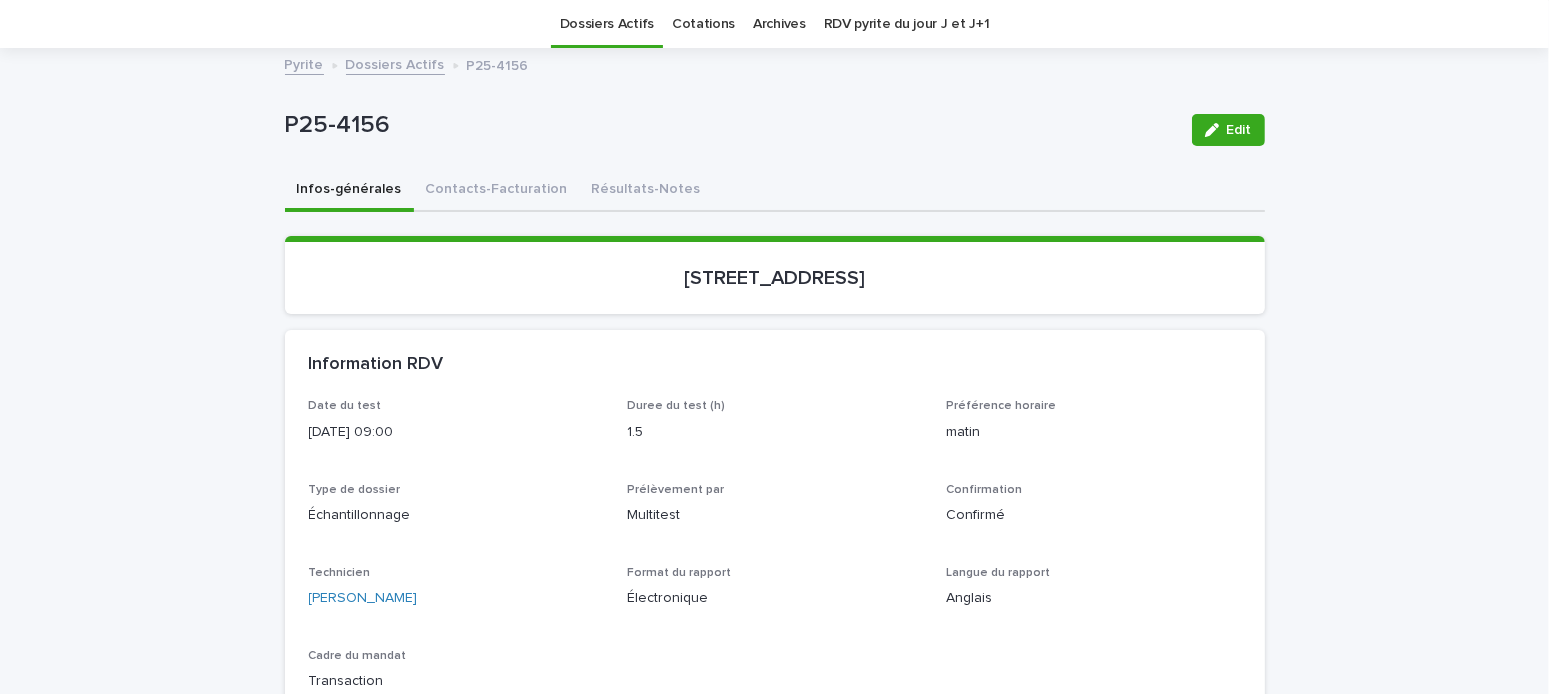 scroll, scrollTop: 0, scrollLeft: 0, axis: both 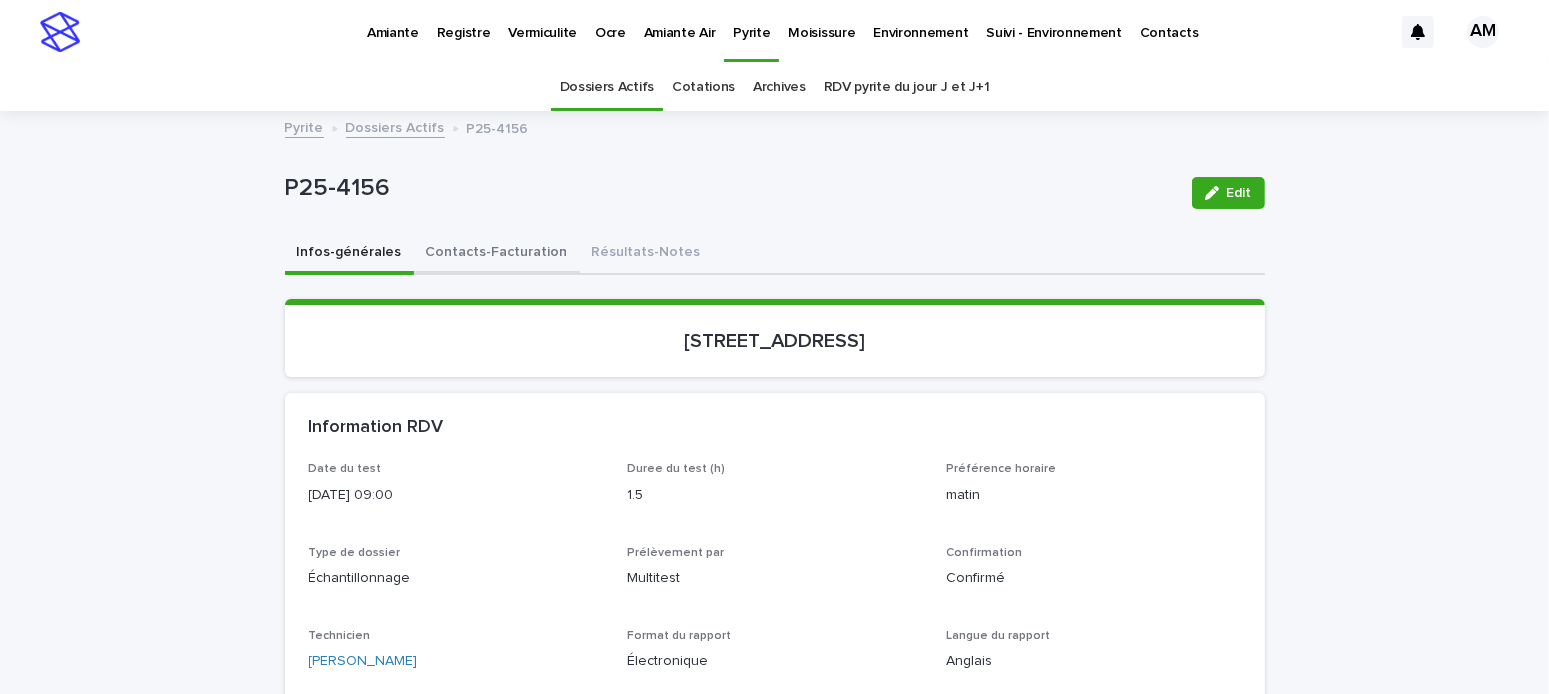 click on "Contacts-Facturation" at bounding box center (497, 254) 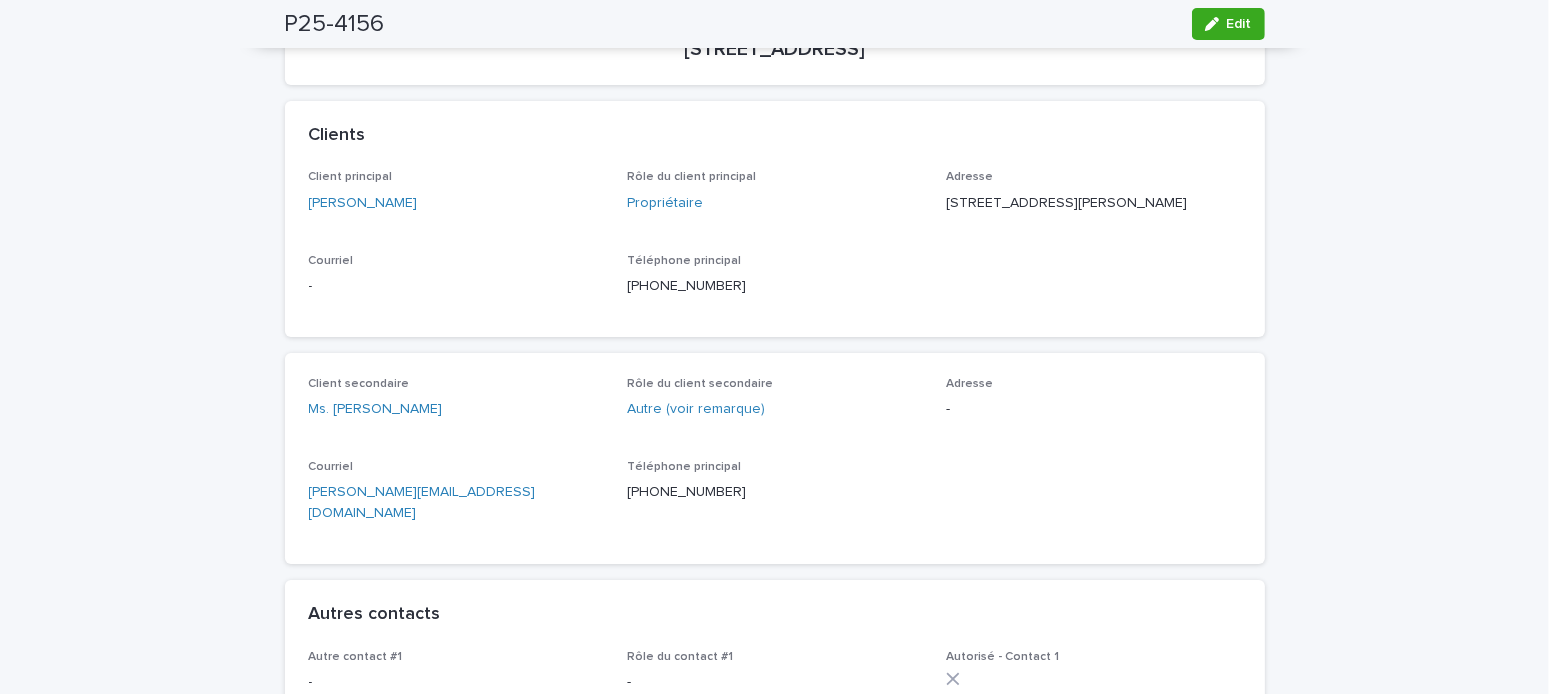 scroll, scrollTop: 0, scrollLeft: 0, axis: both 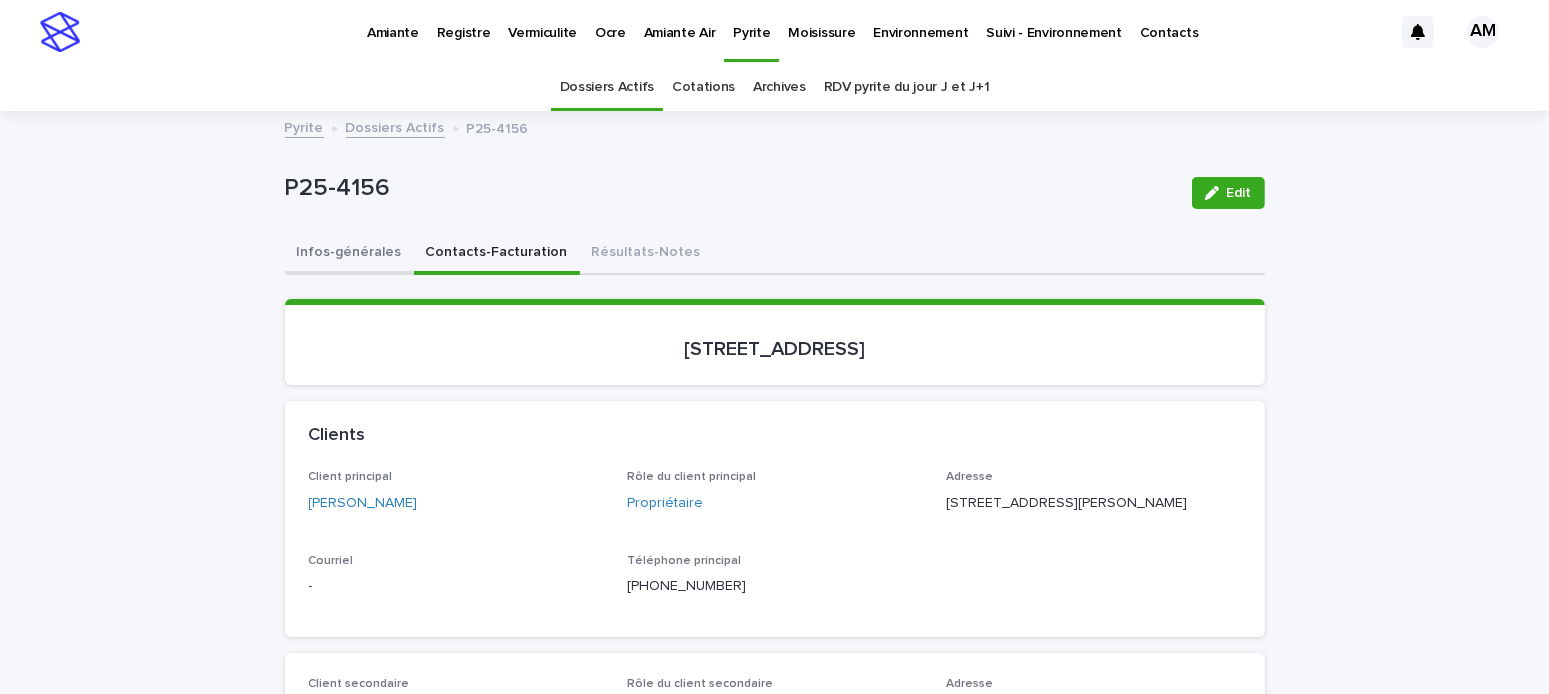 click on "Infos-générales" at bounding box center (349, 254) 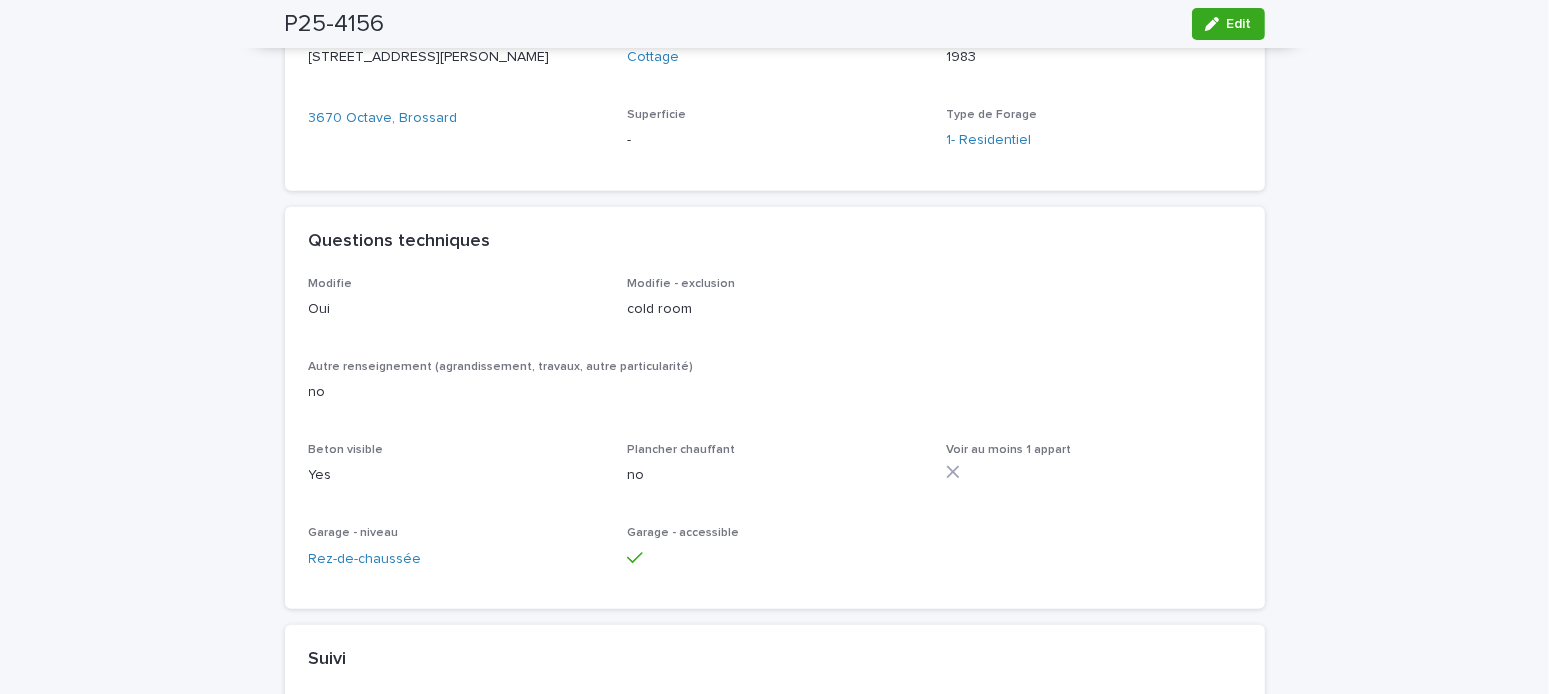 scroll, scrollTop: 1300, scrollLeft: 0, axis: vertical 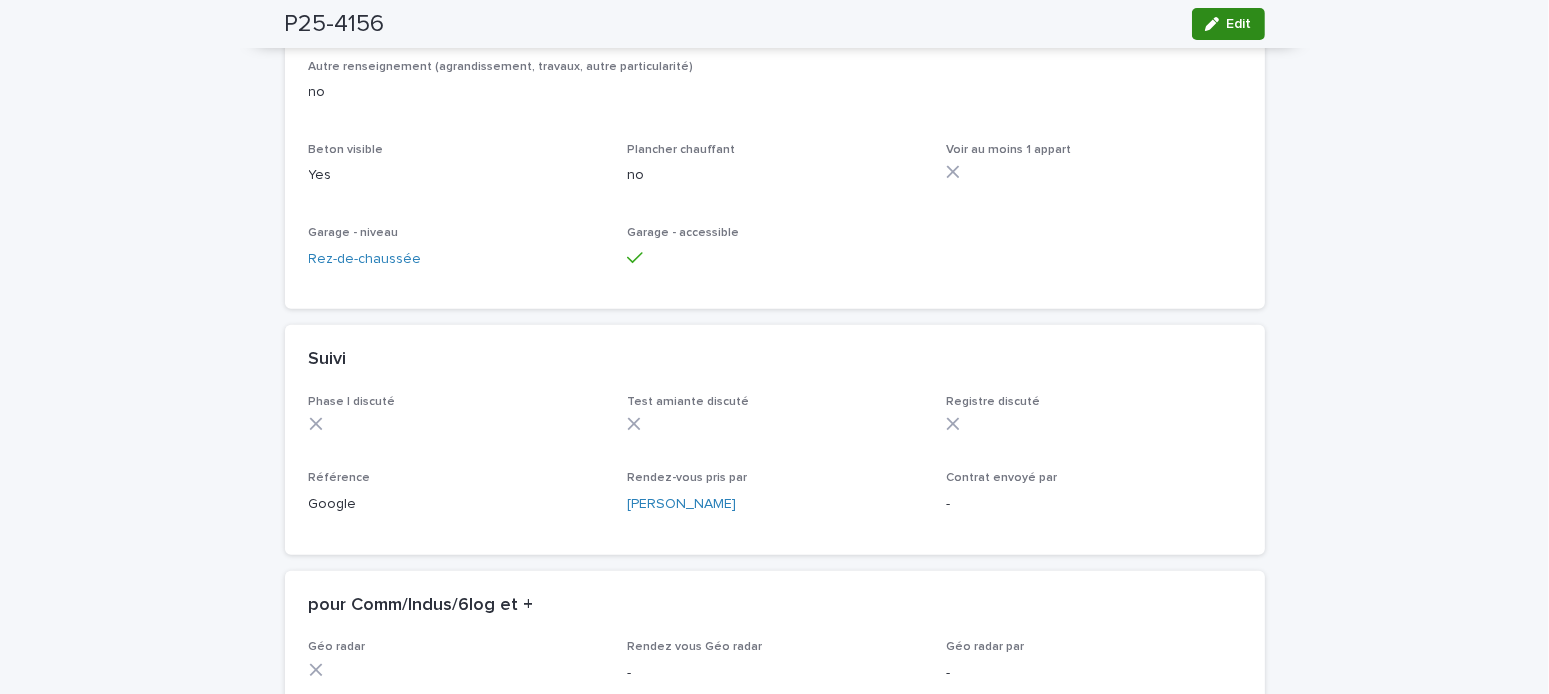 click on "Edit" at bounding box center [1228, 24] 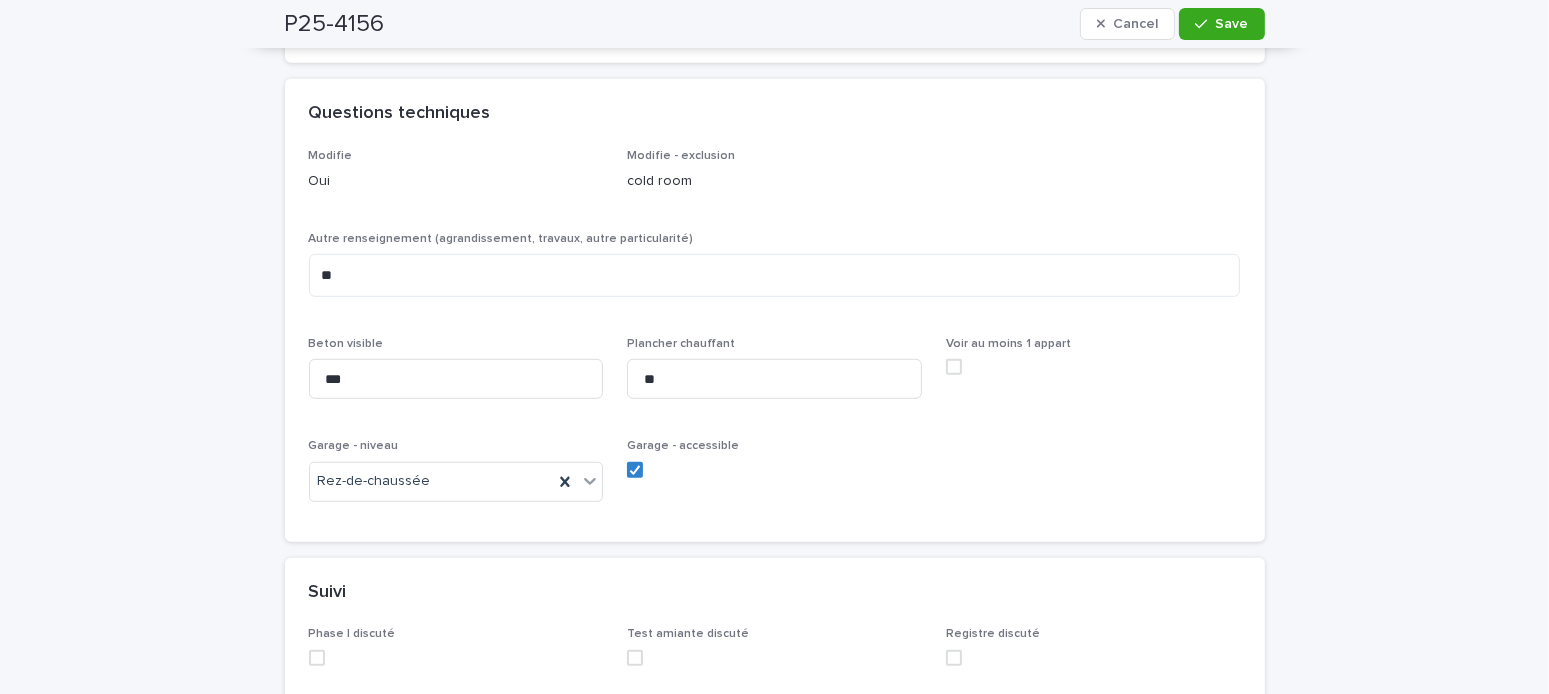 scroll, scrollTop: 1700, scrollLeft: 0, axis: vertical 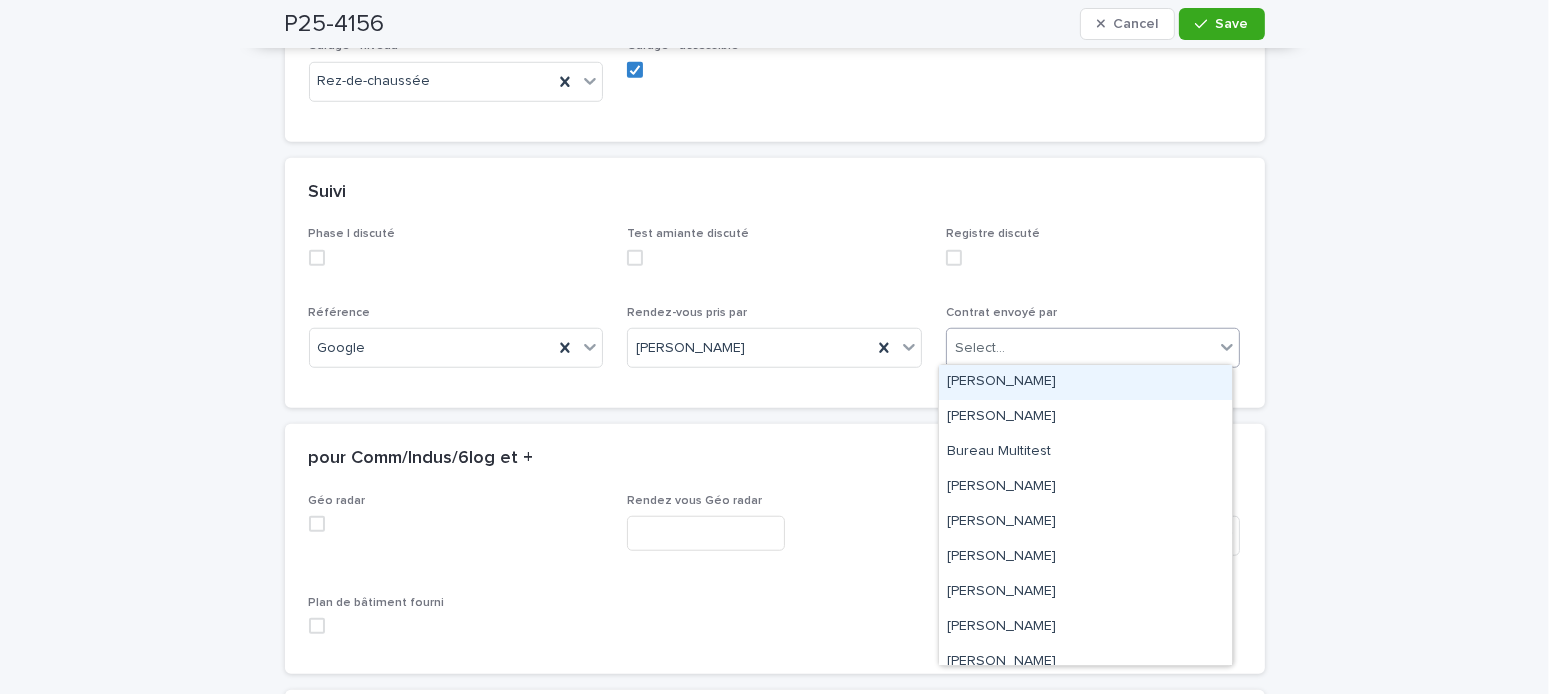 click on "Select..." at bounding box center [1081, 348] 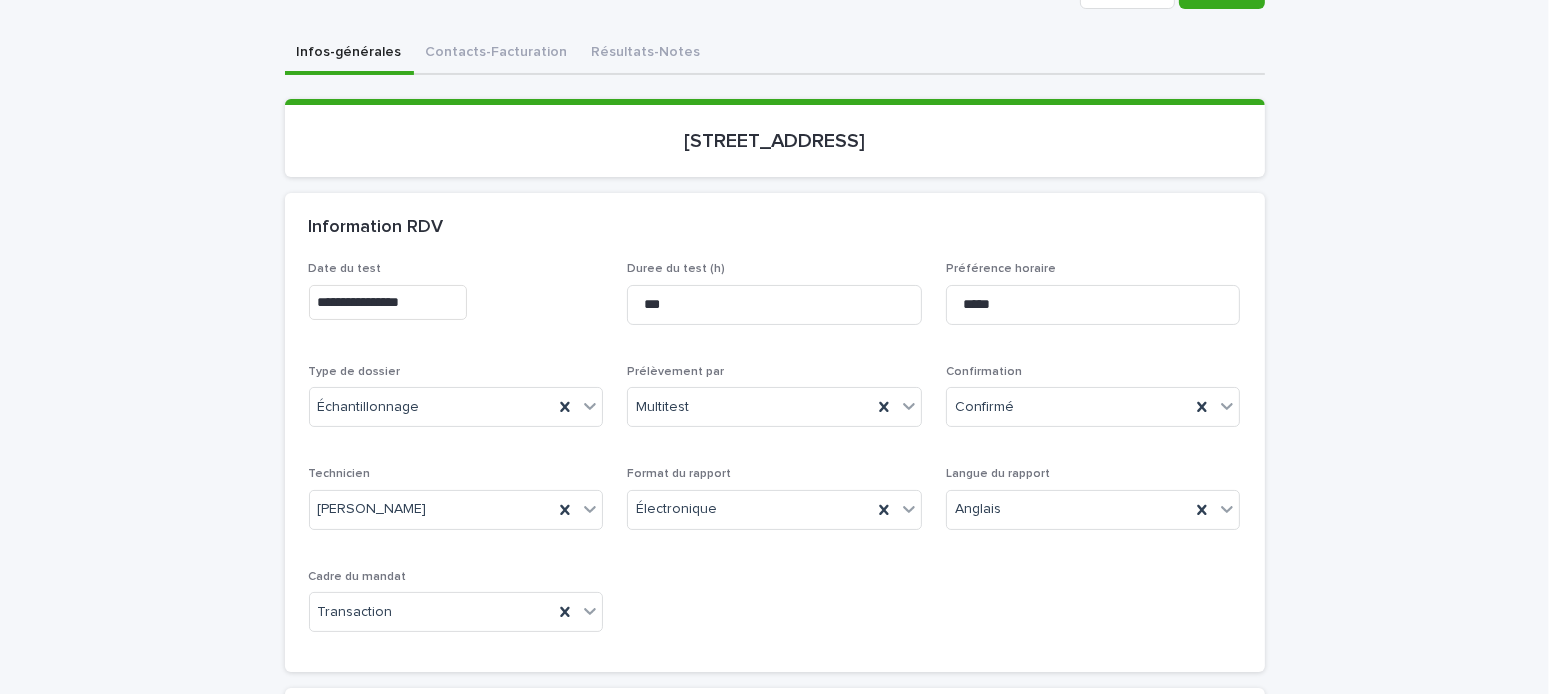 scroll, scrollTop: 0, scrollLeft: 0, axis: both 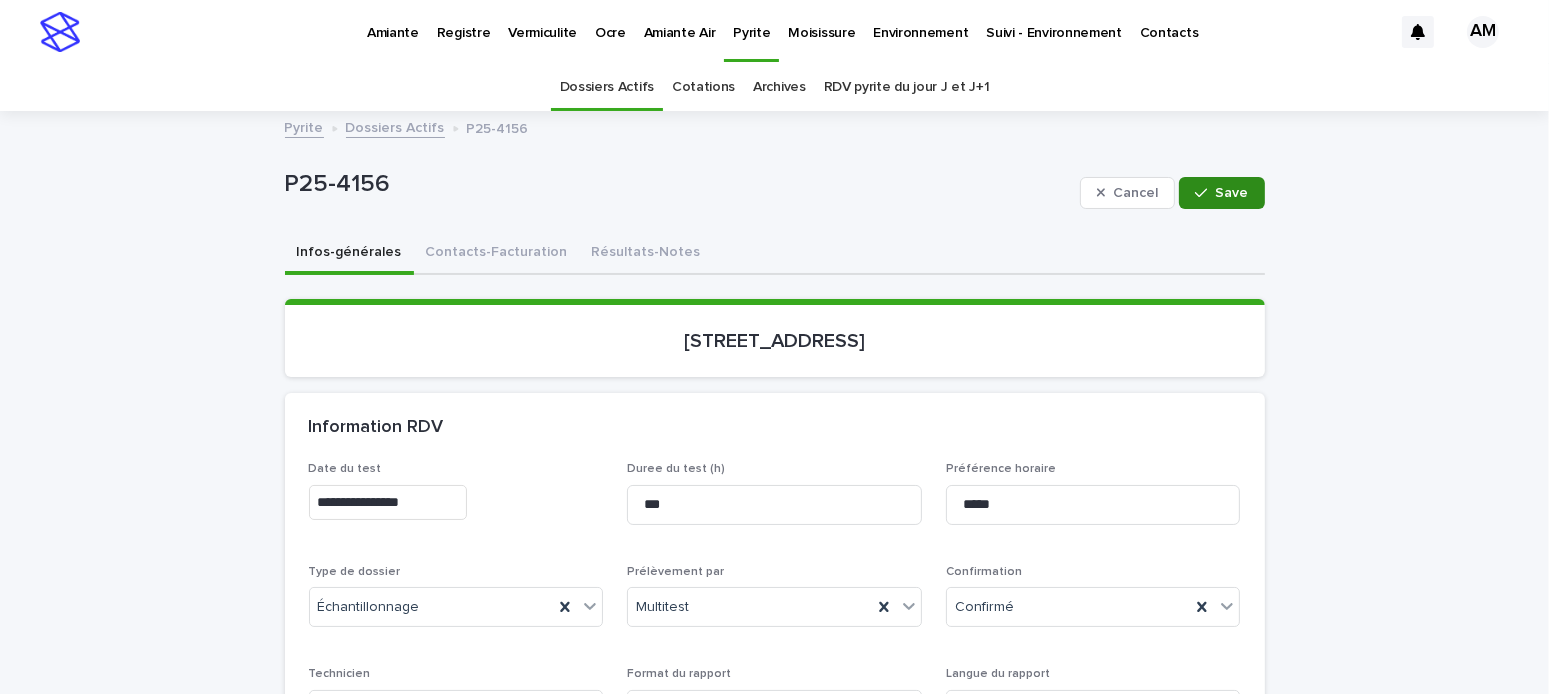 click on "Save" at bounding box center [1221, 193] 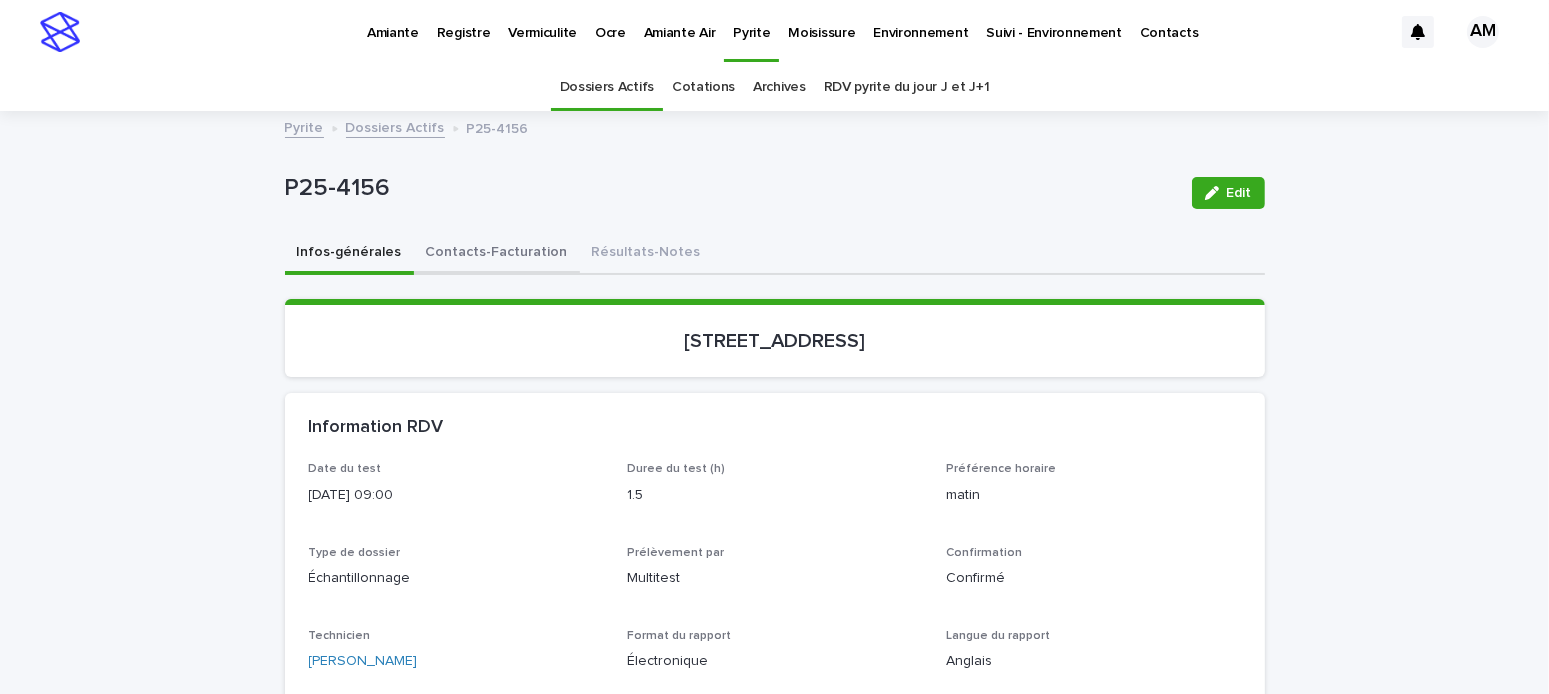 click on "Contacts-Facturation" at bounding box center (497, 254) 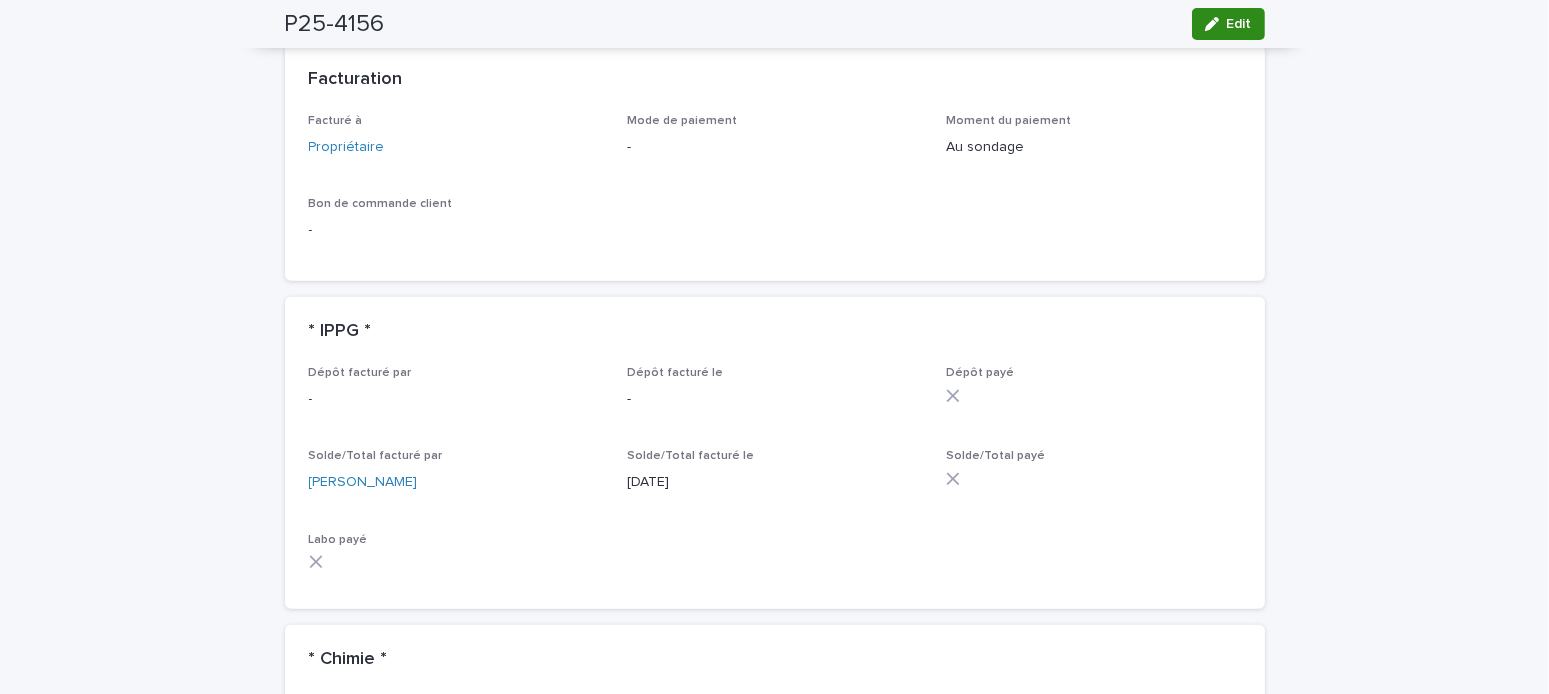 click on "Edit" at bounding box center (1228, 24) 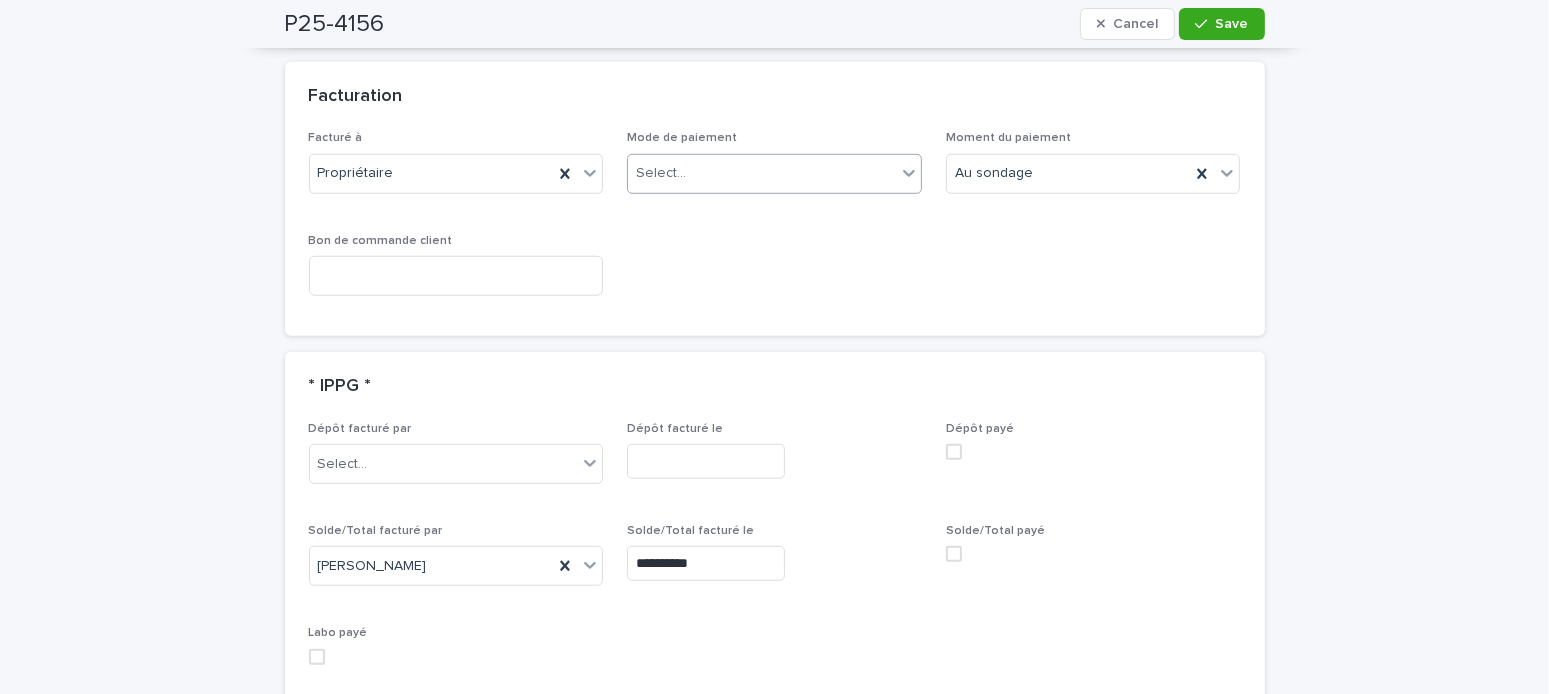 scroll, scrollTop: 1669, scrollLeft: 0, axis: vertical 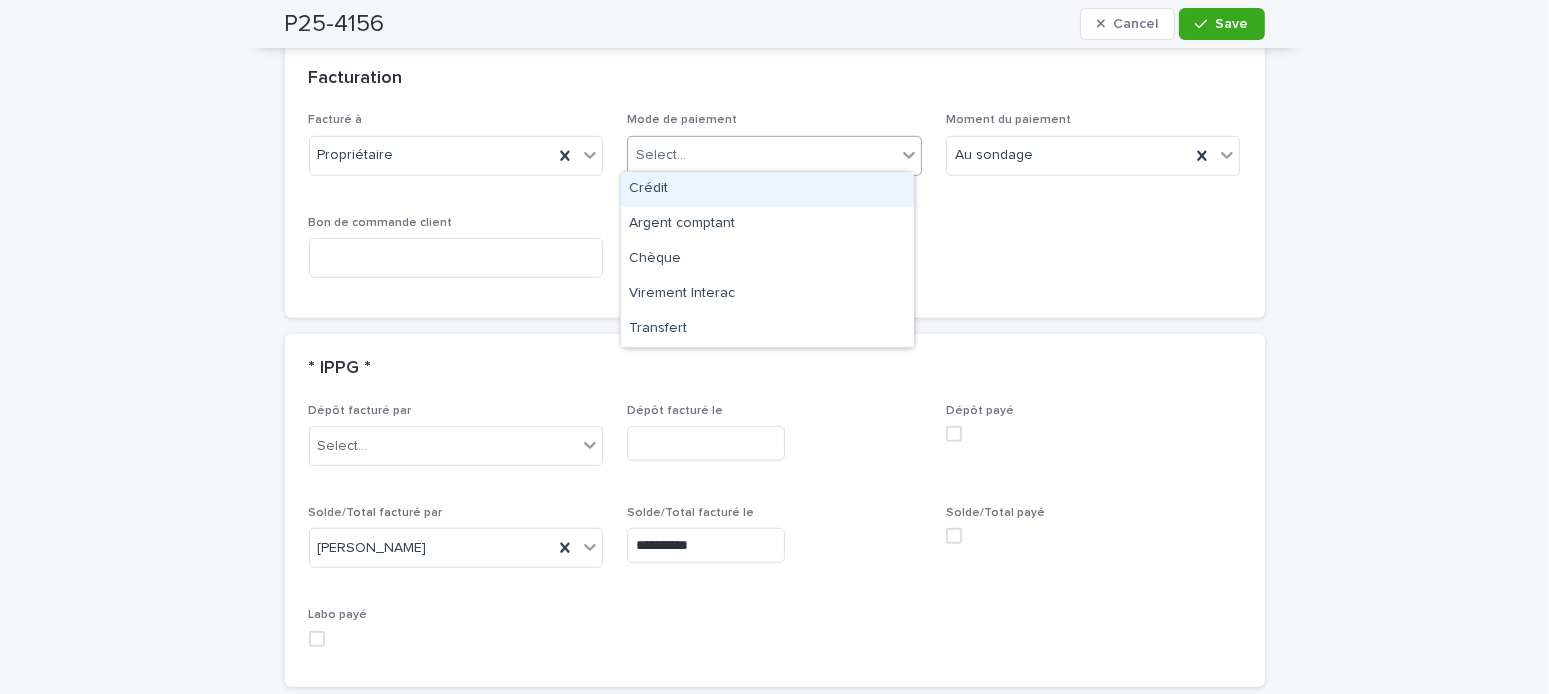 click on "Select..." at bounding box center [762, 155] 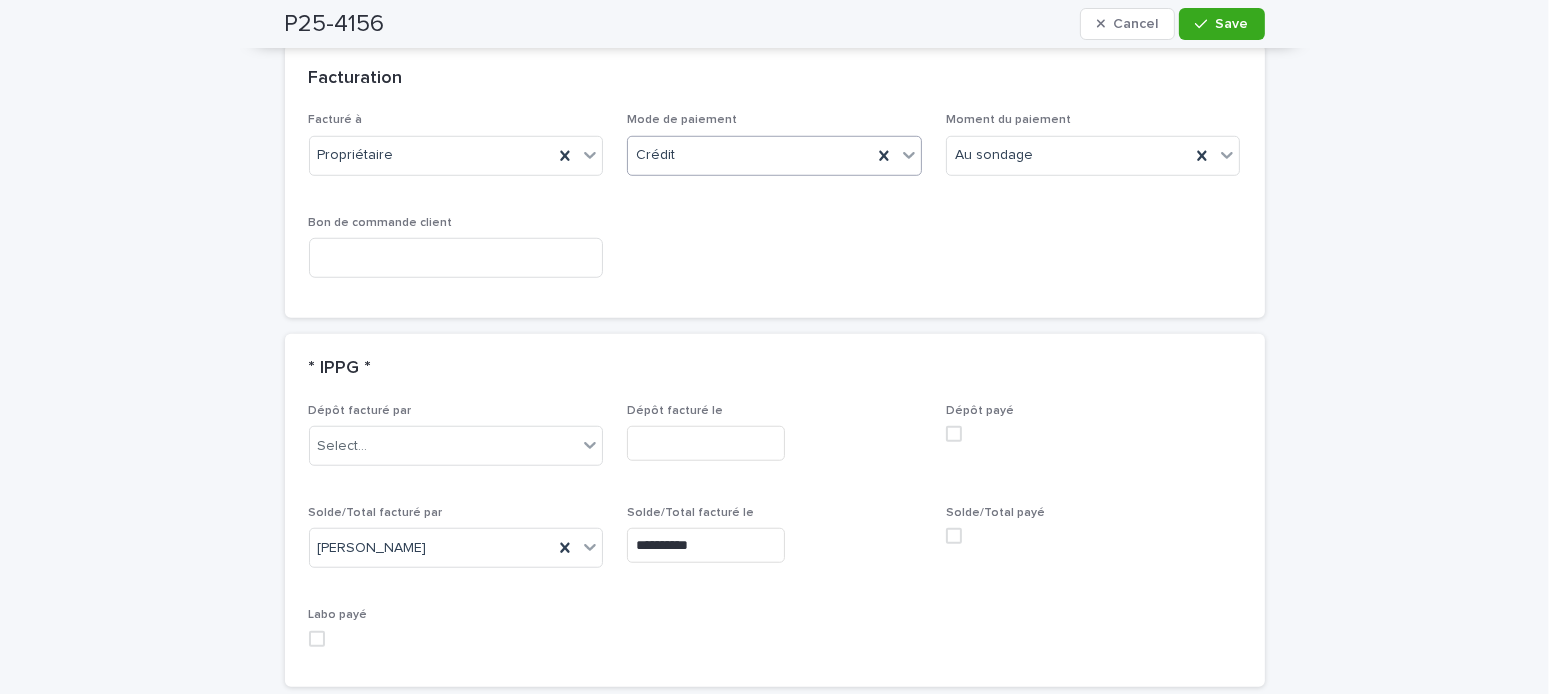 click at bounding box center [954, 536] 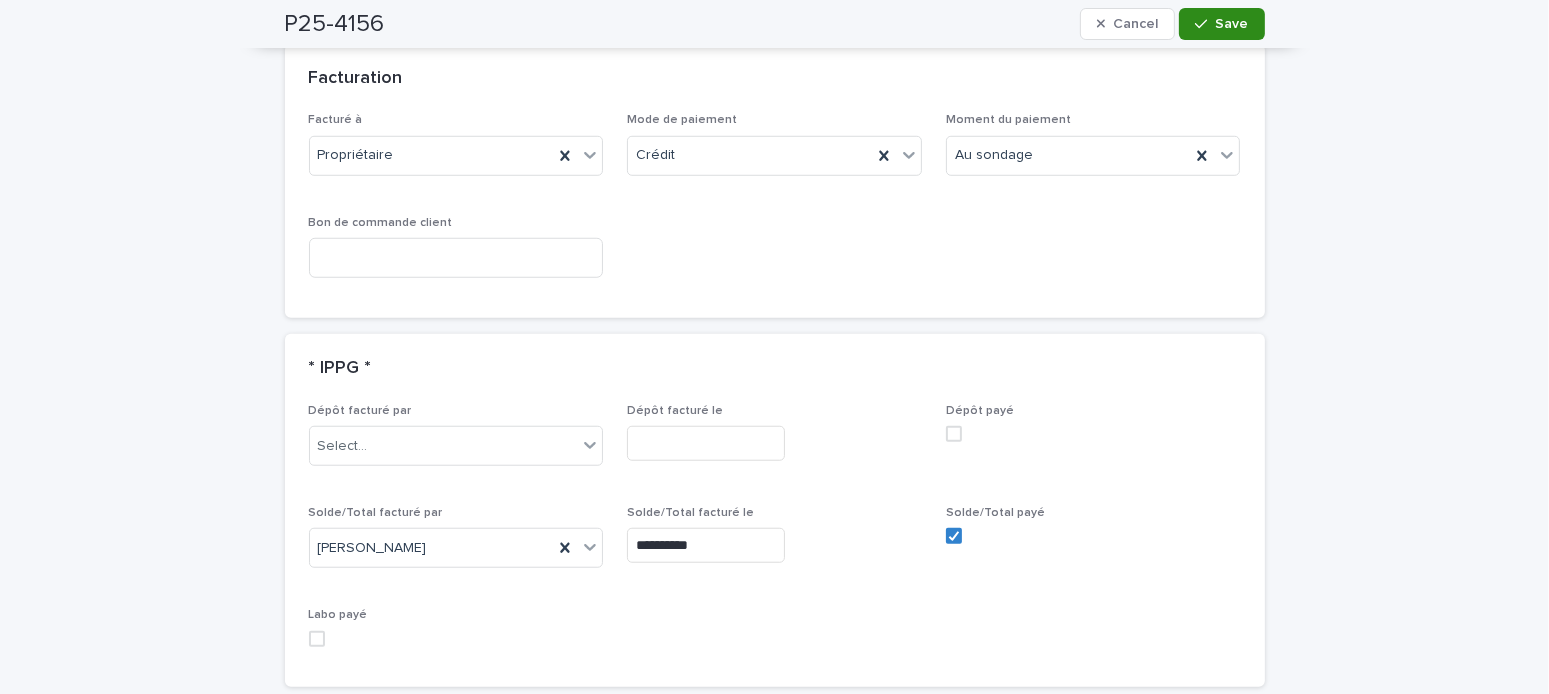 click on "Save" at bounding box center [1232, 24] 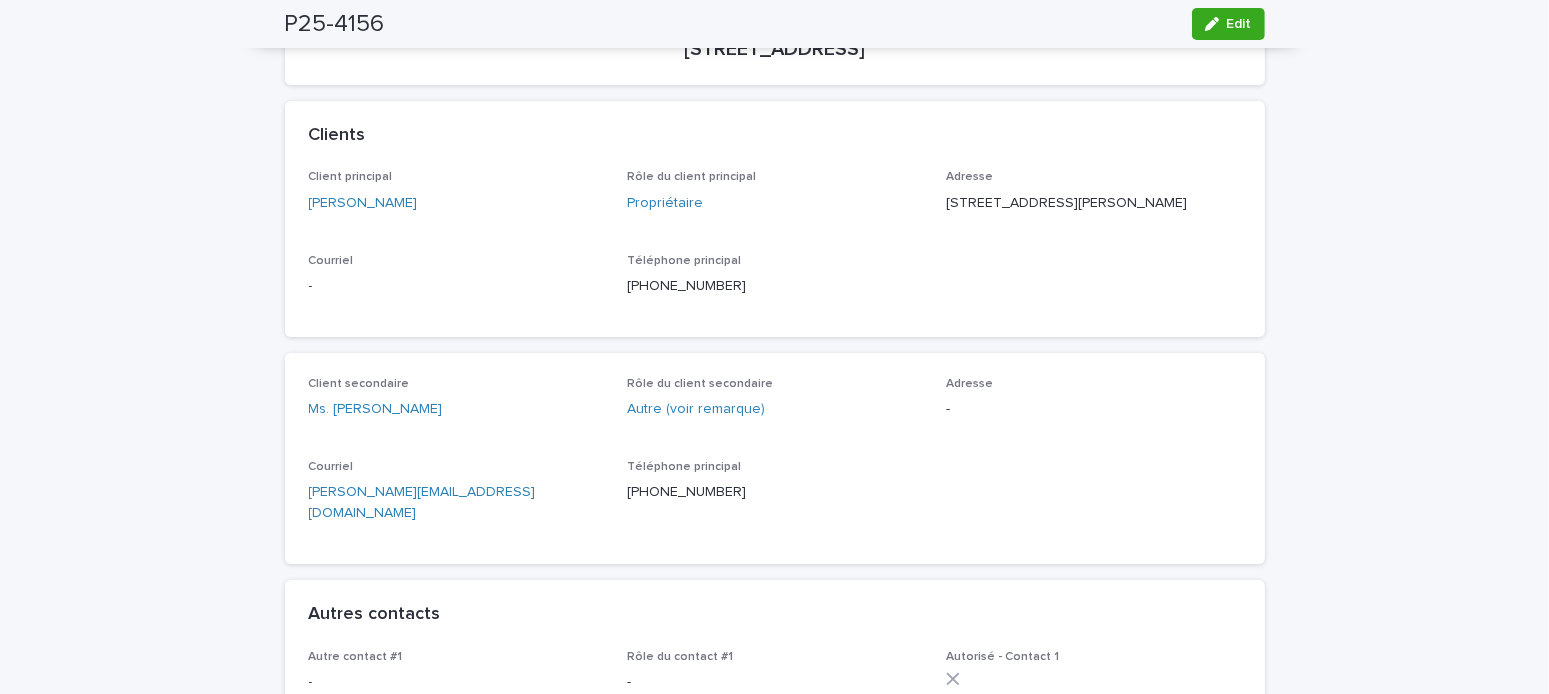 scroll, scrollTop: 0, scrollLeft: 0, axis: both 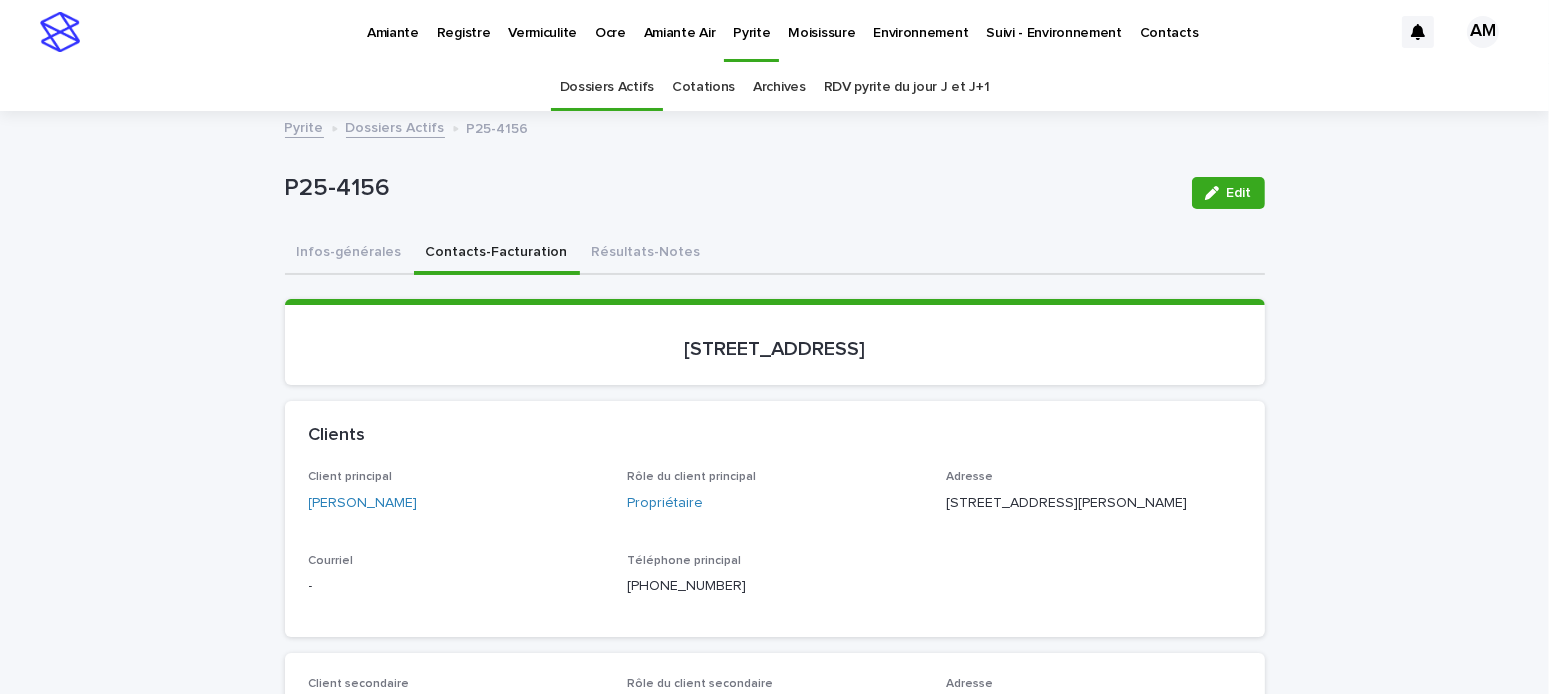 click on "Dossiers Actifs" at bounding box center [395, 126] 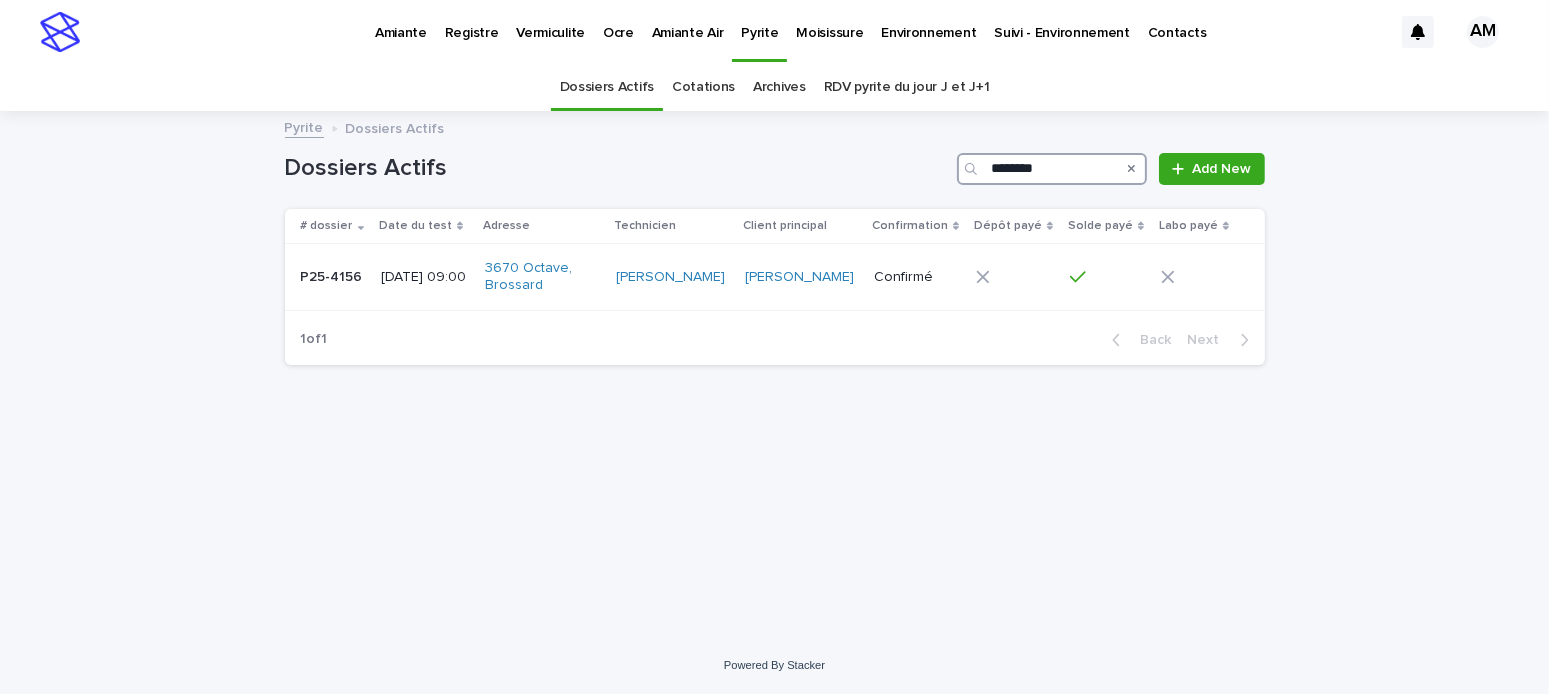 click on "********" at bounding box center (1052, 169) 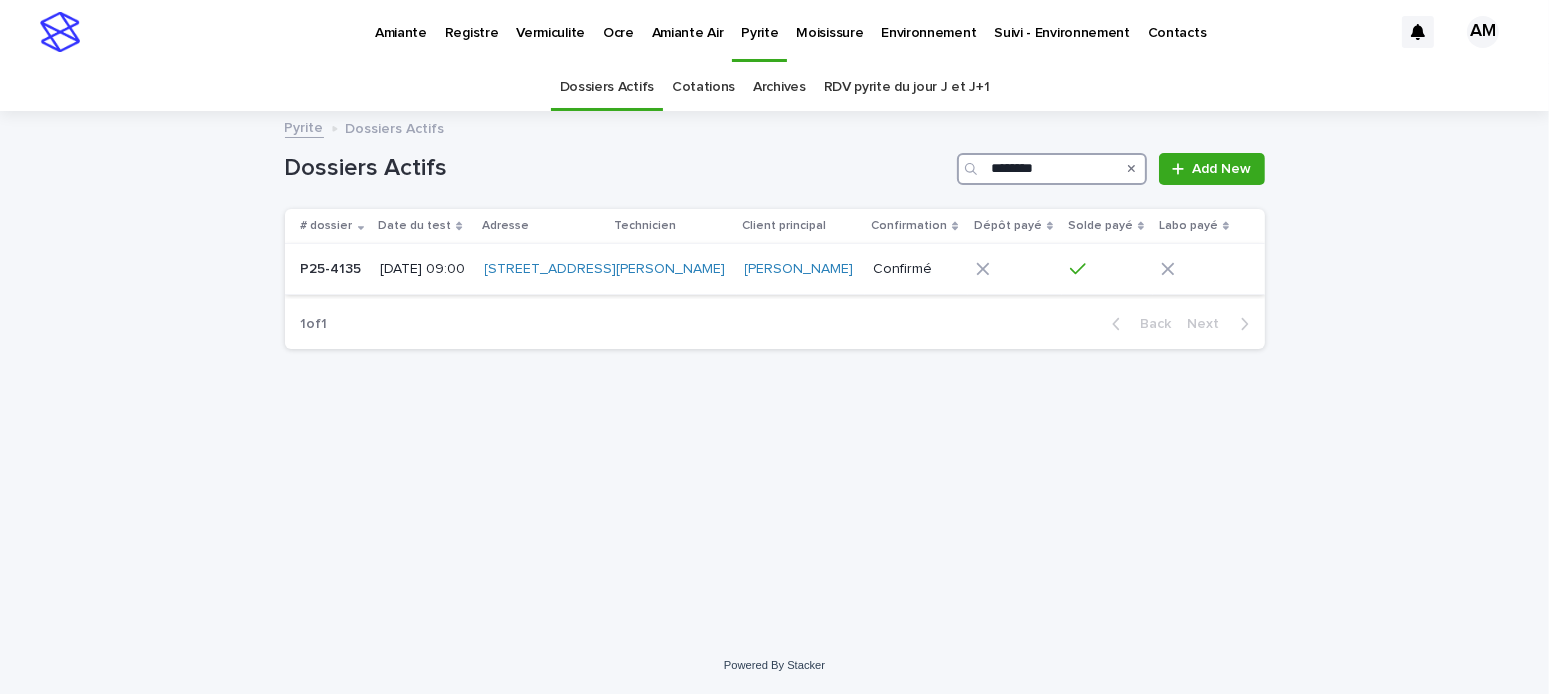 type on "********" 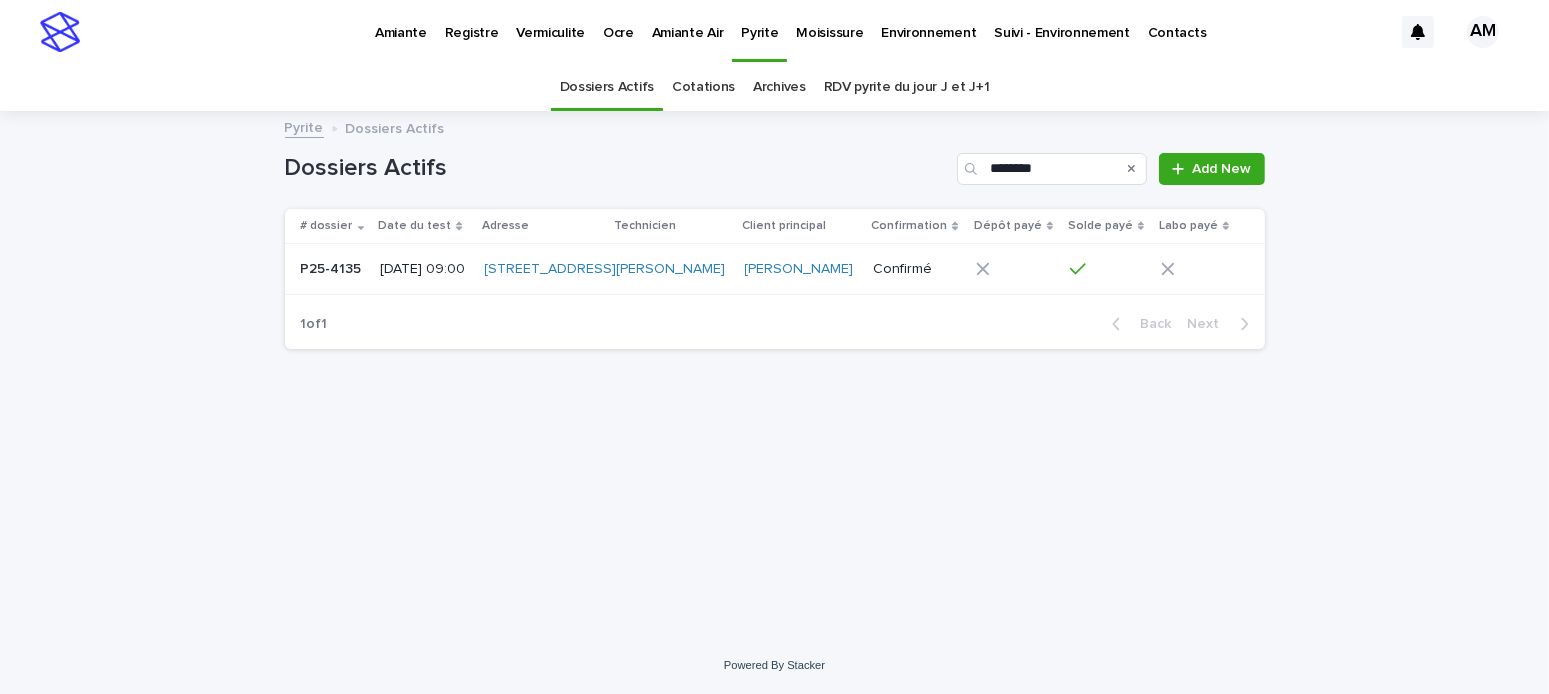 click on "[DATE] 09:00" at bounding box center [424, 269] 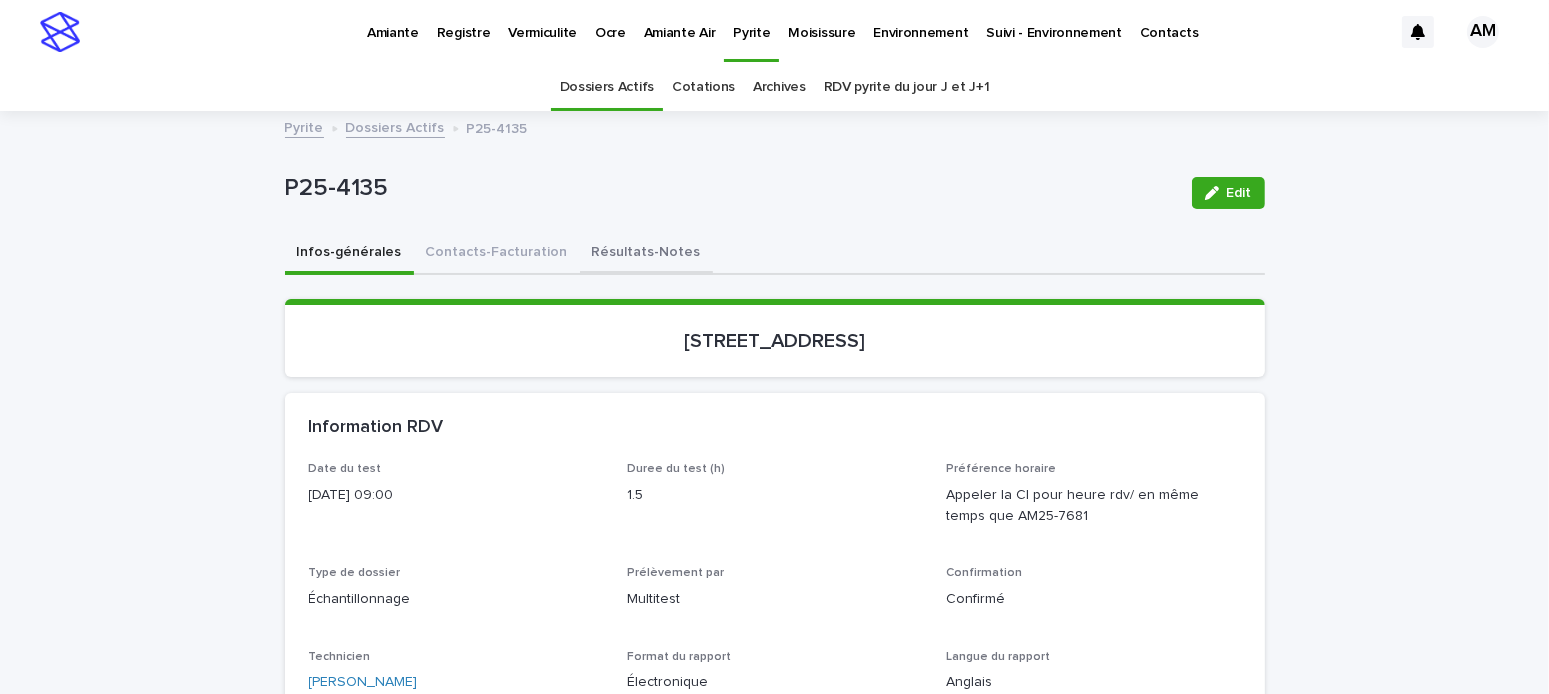 click on "Résultats-Notes" at bounding box center (646, 254) 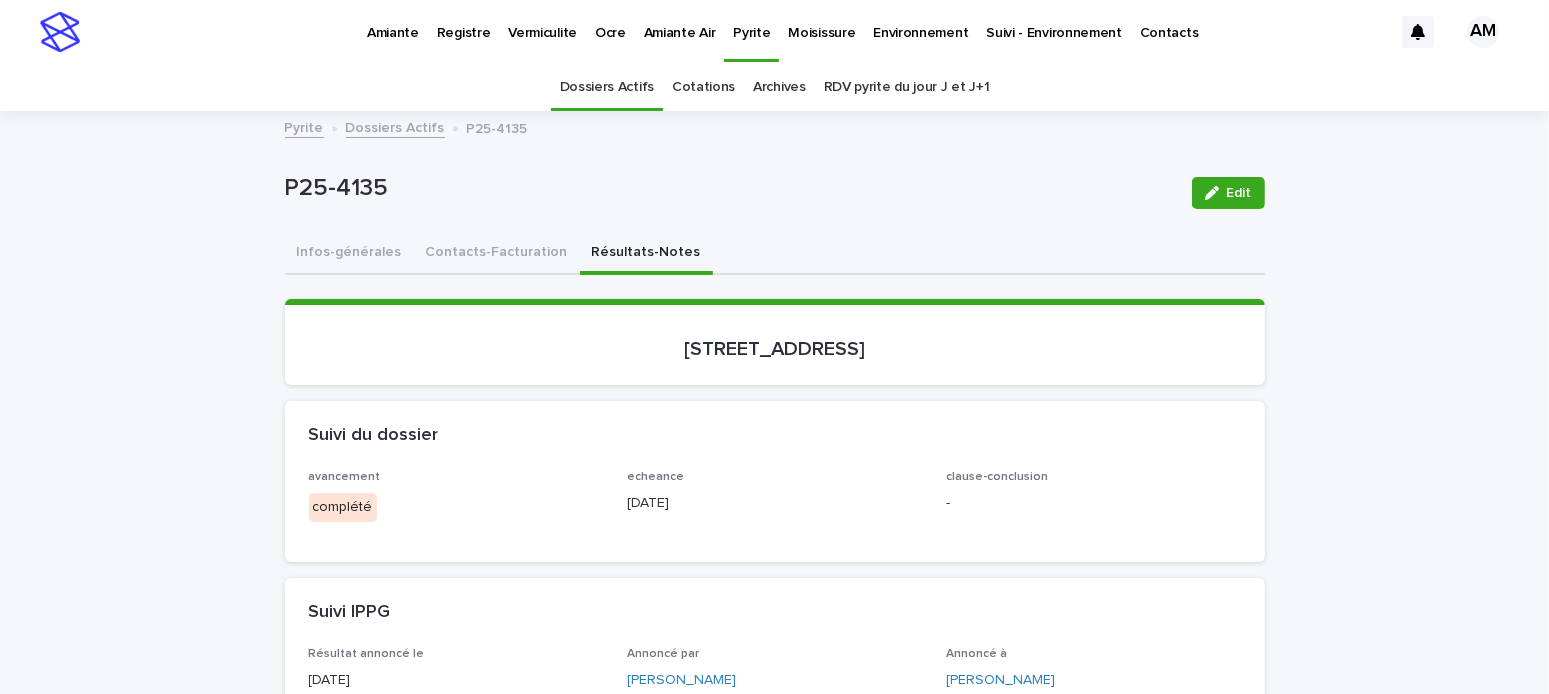 click on "Edit" at bounding box center (1239, 193) 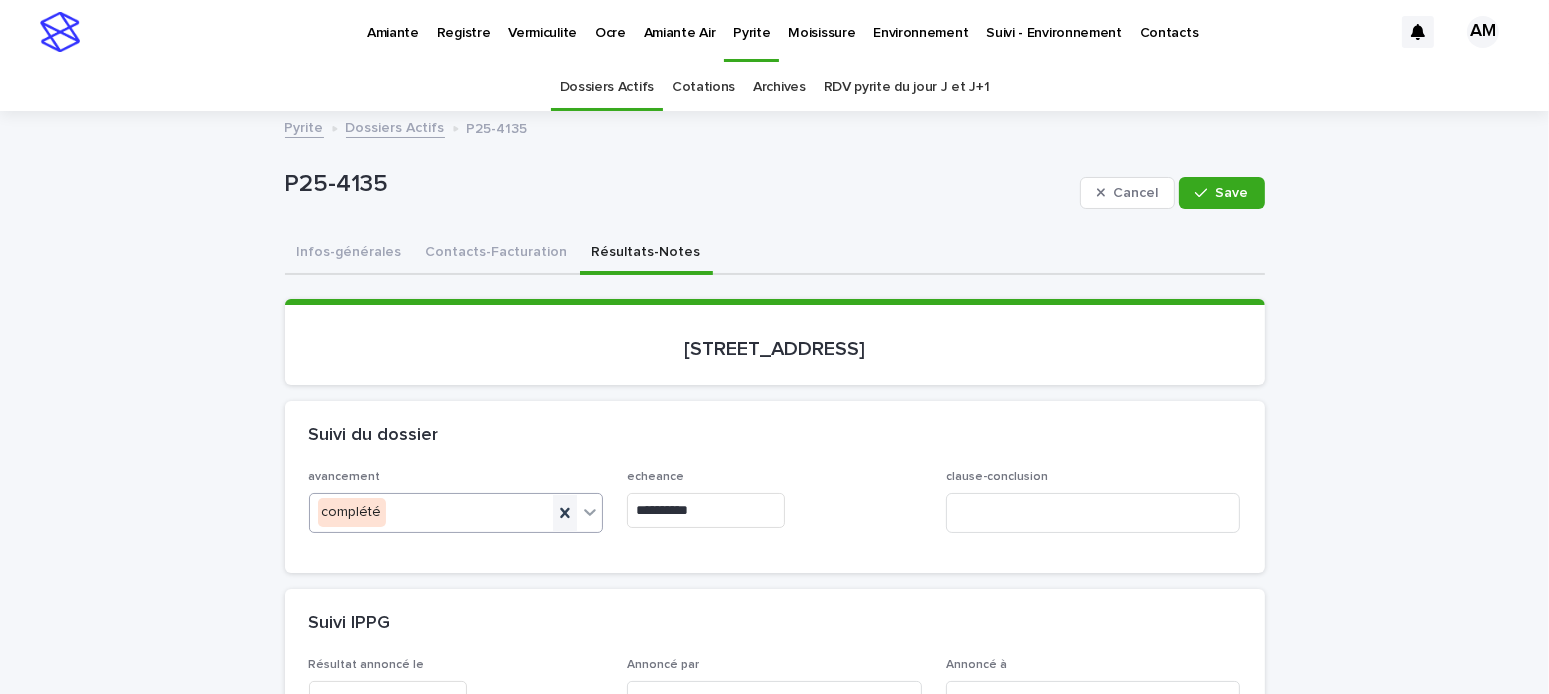 click 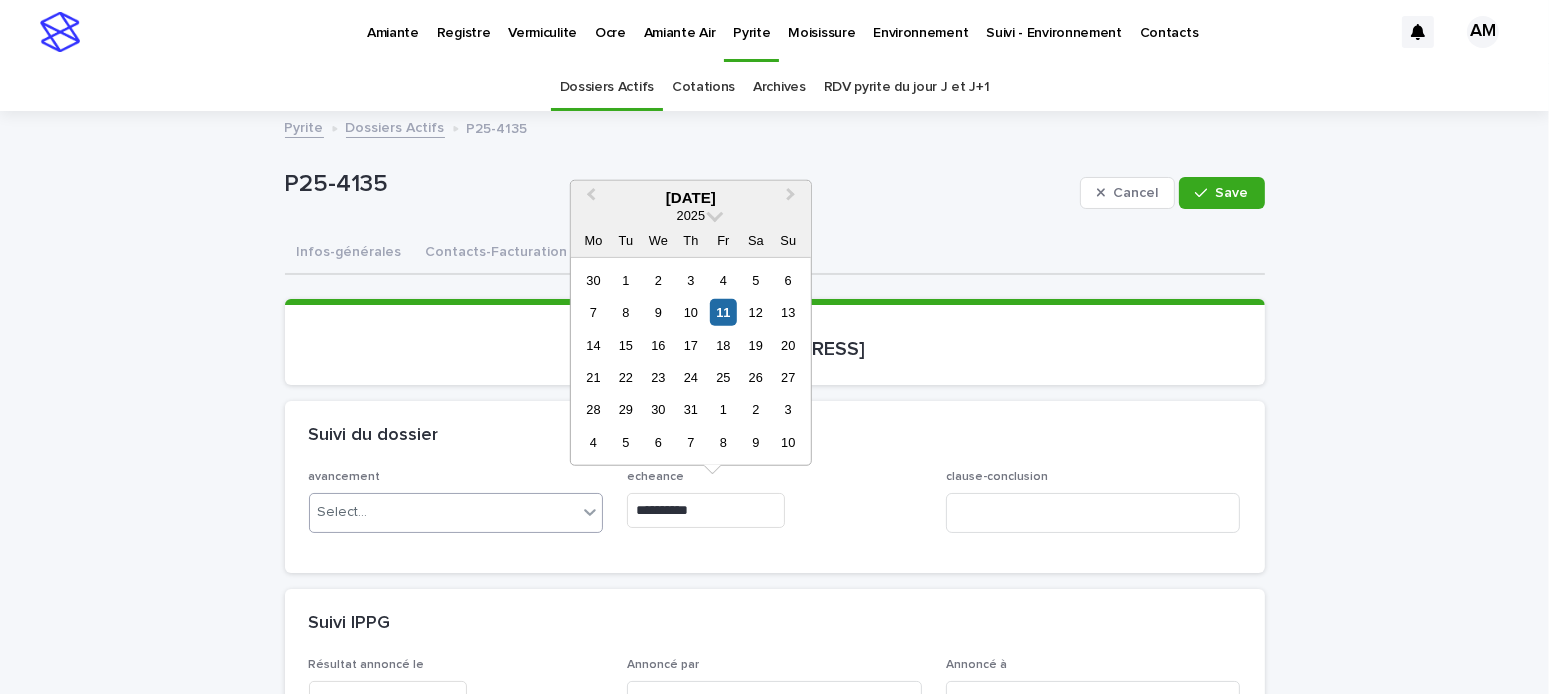 drag, startPoint x: 733, startPoint y: 511, endPoint x: 593, endPoint y: 520, distance: 140.28899 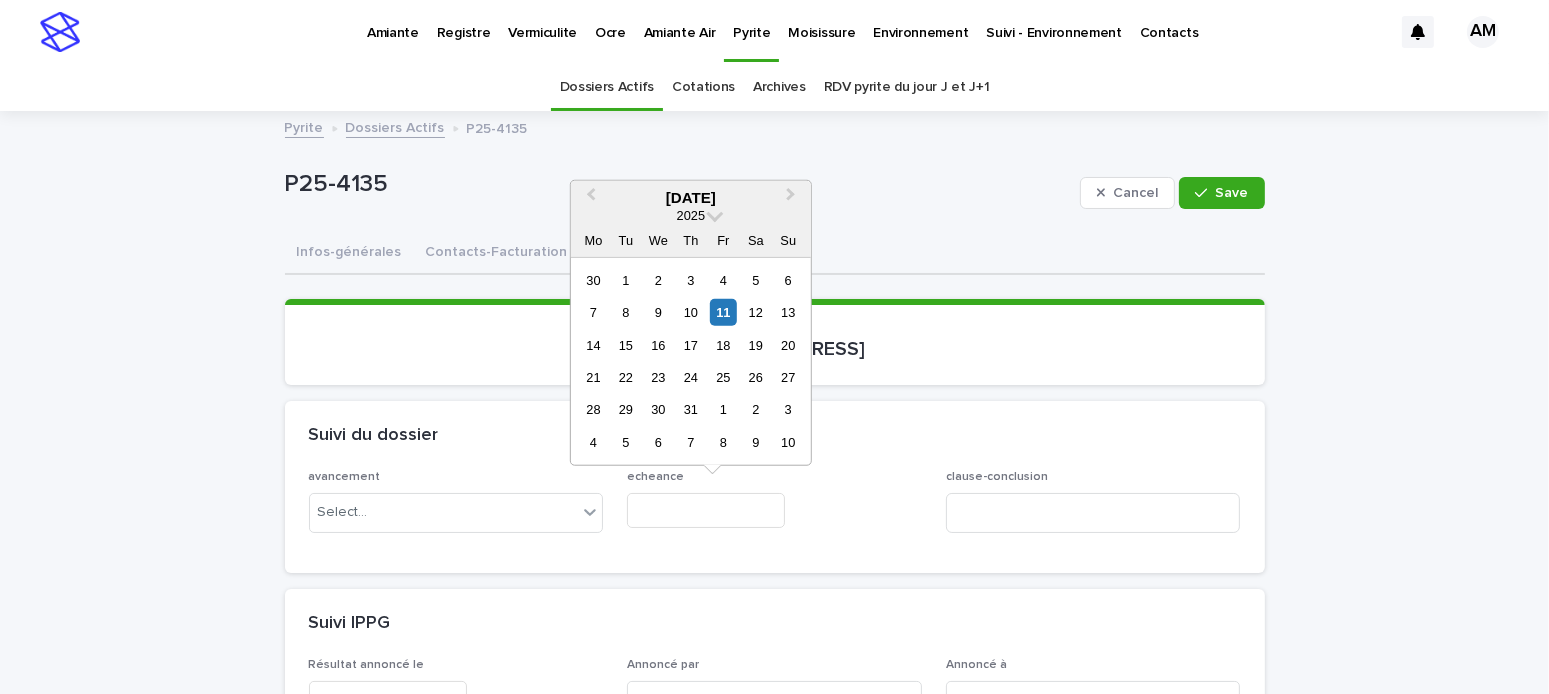 type 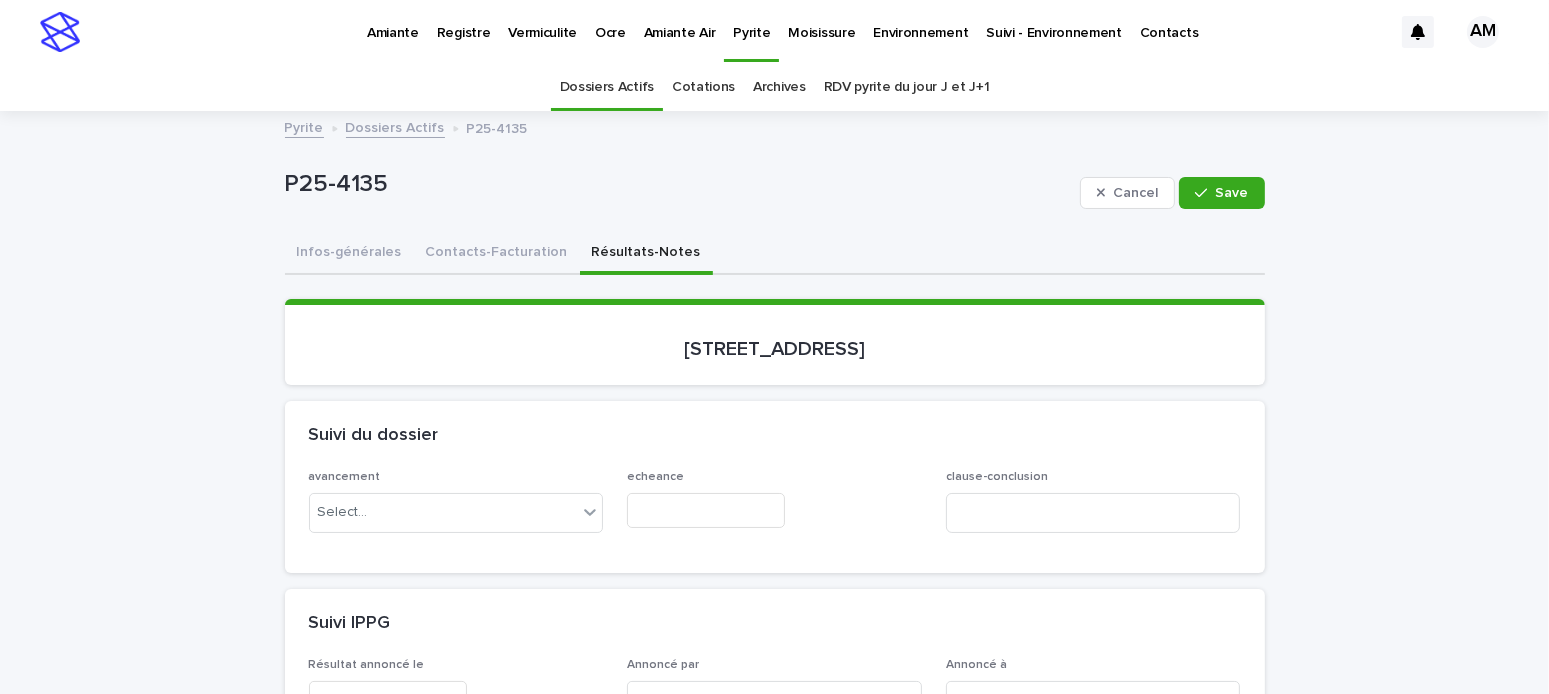 click on "avancement Select... echeance clause-conclusion" at bounding box center (775, 521) 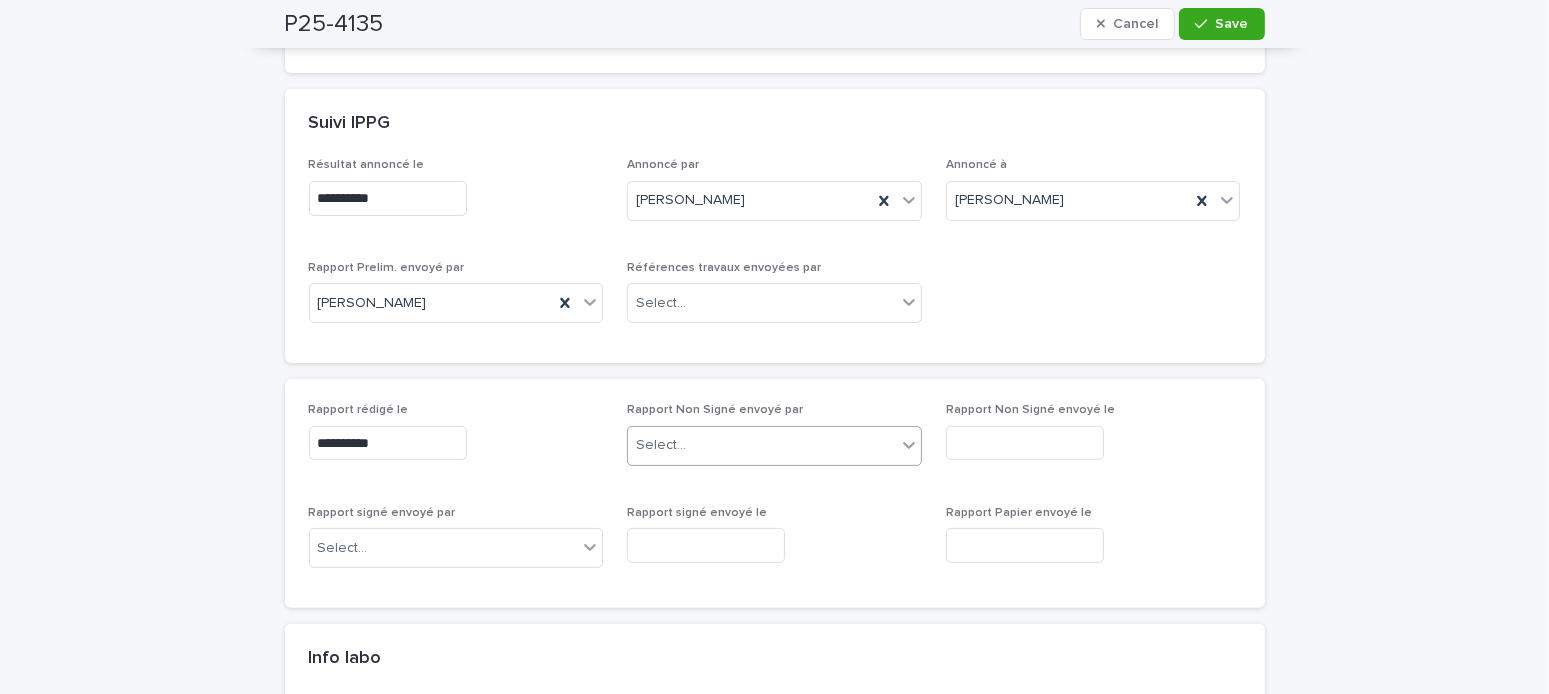 click on "Select..." at bounding box center [762, 445] 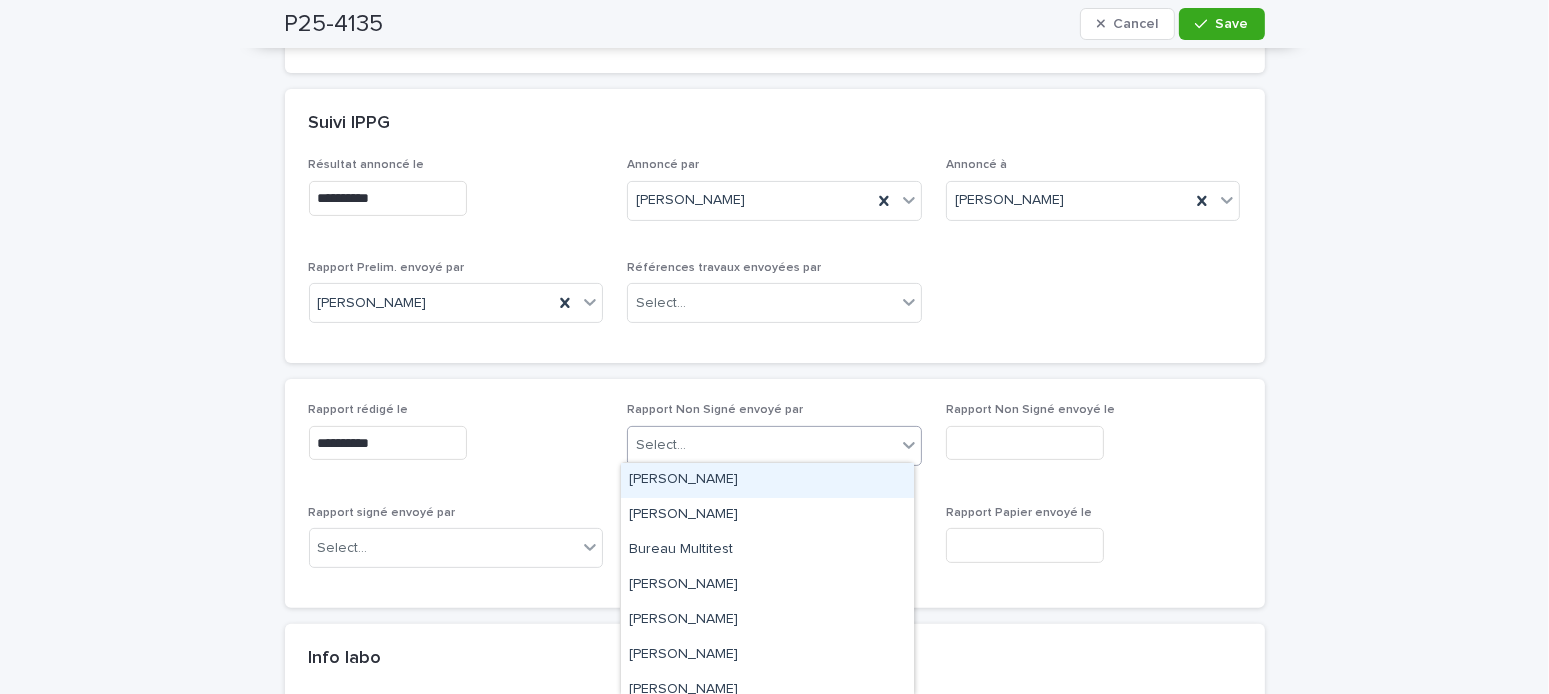 click on "[PERSON_NAME]" at bounding box center (767, 480) 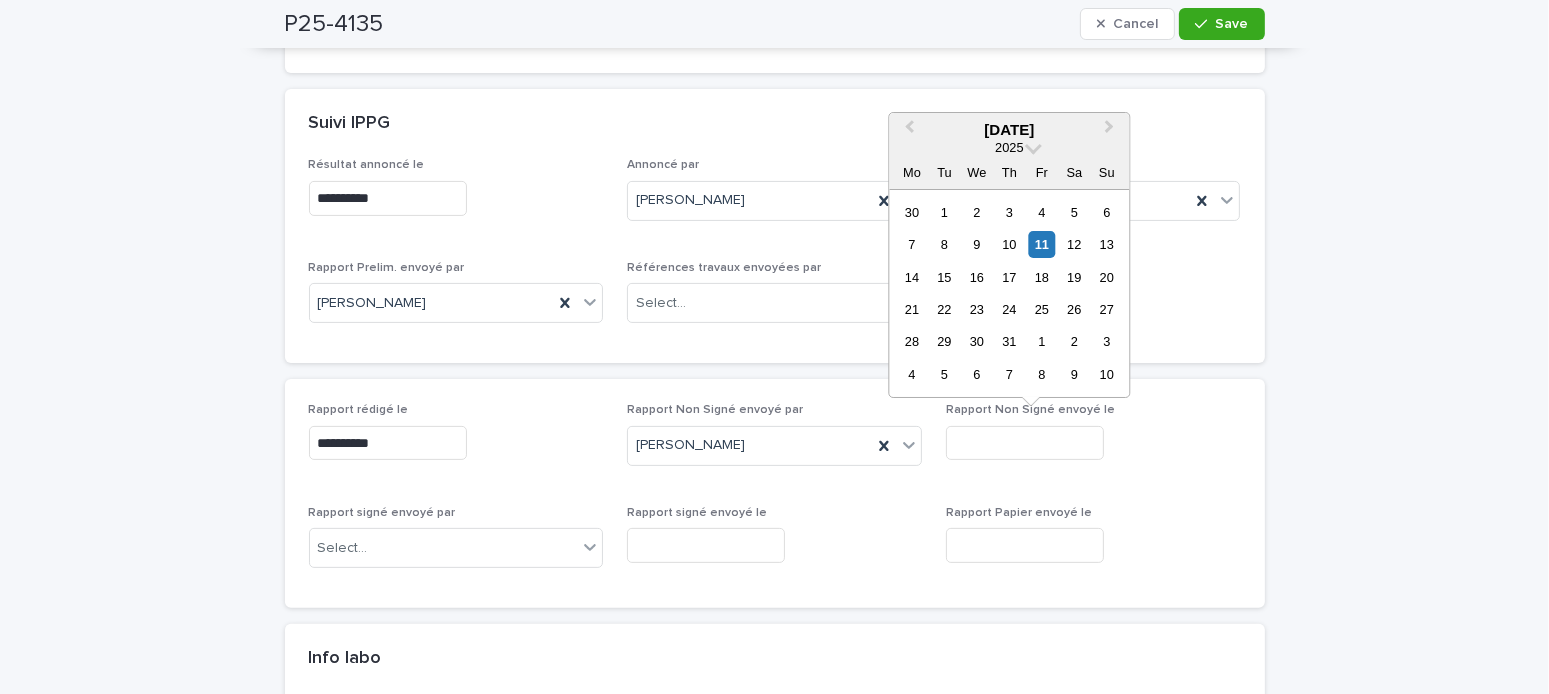 click at bounding box center (1025, 443) 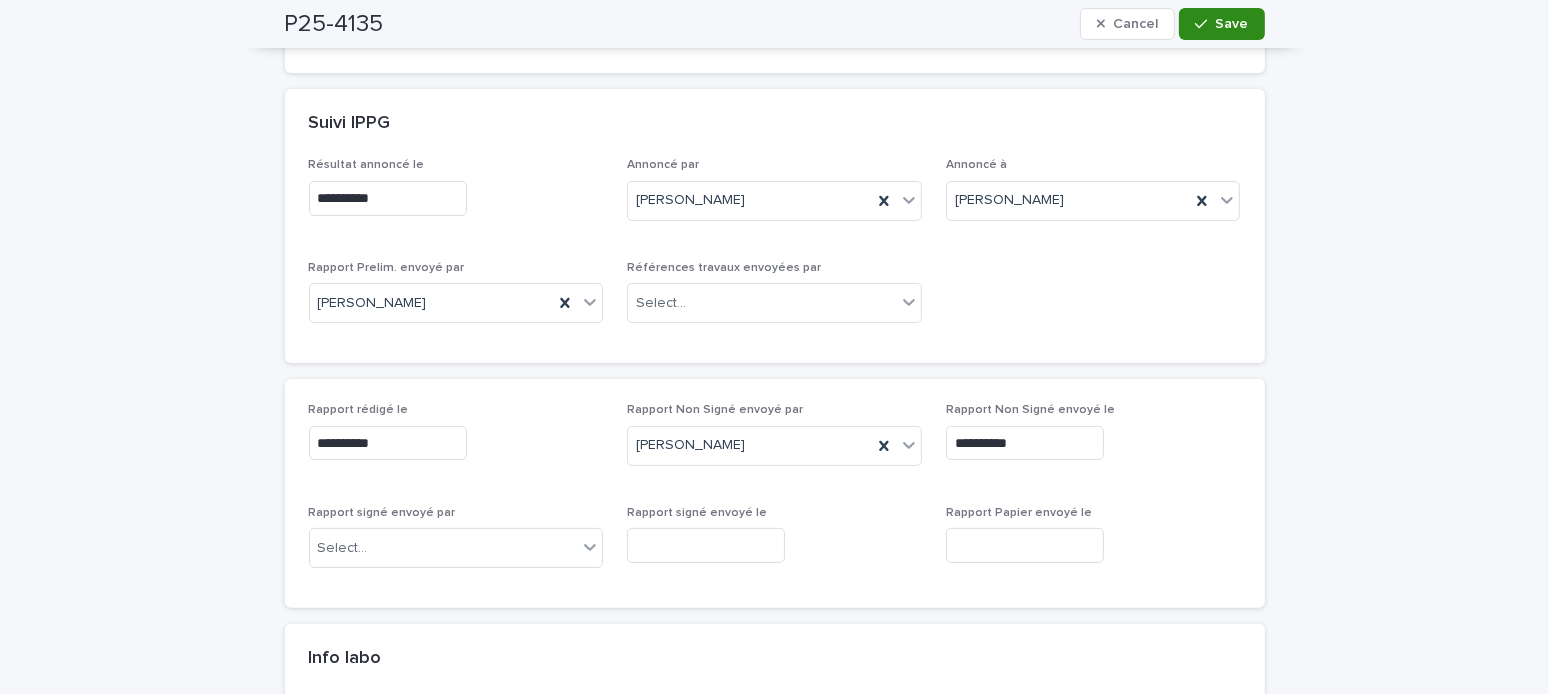 click on "Save" at bounding box center (1221, 24) 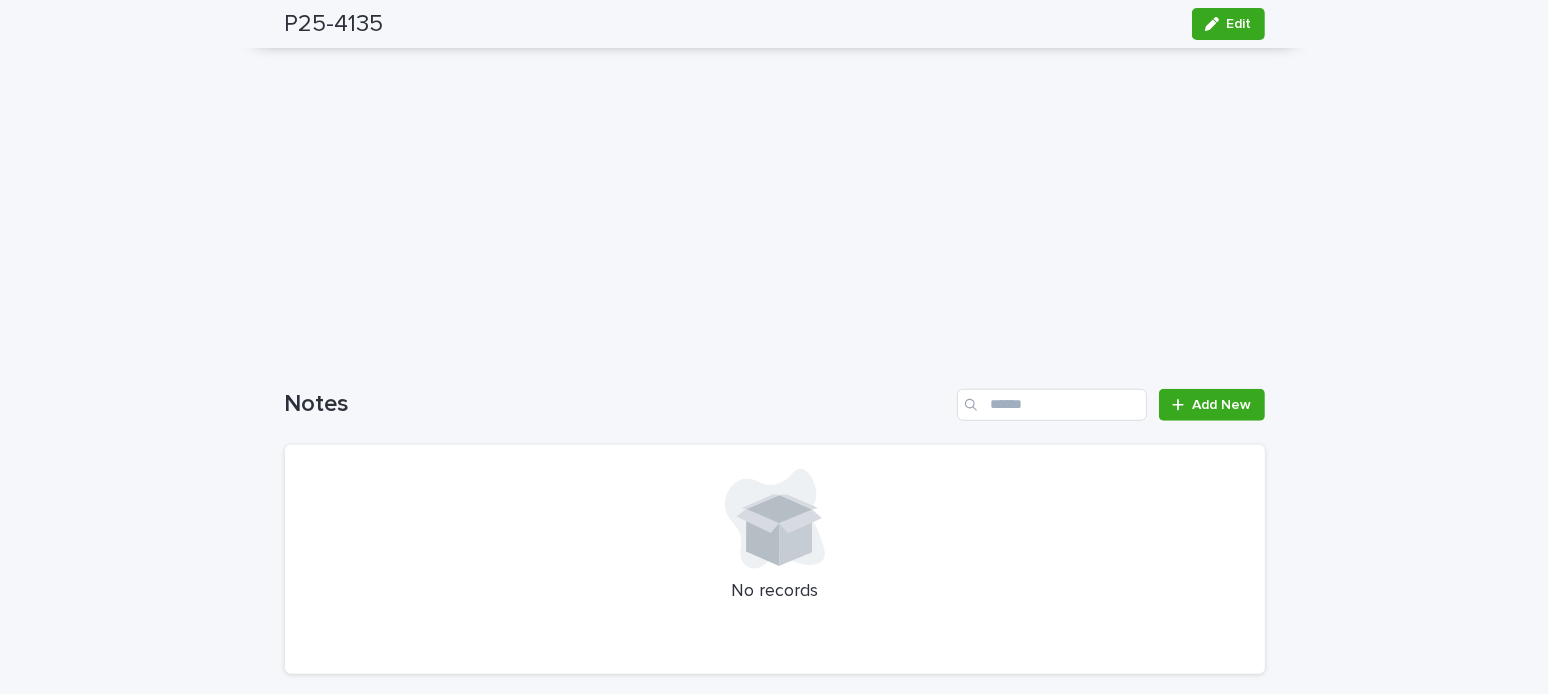 scroll, scrollTop: 1300, scrollLeft: 0, axis: vertical 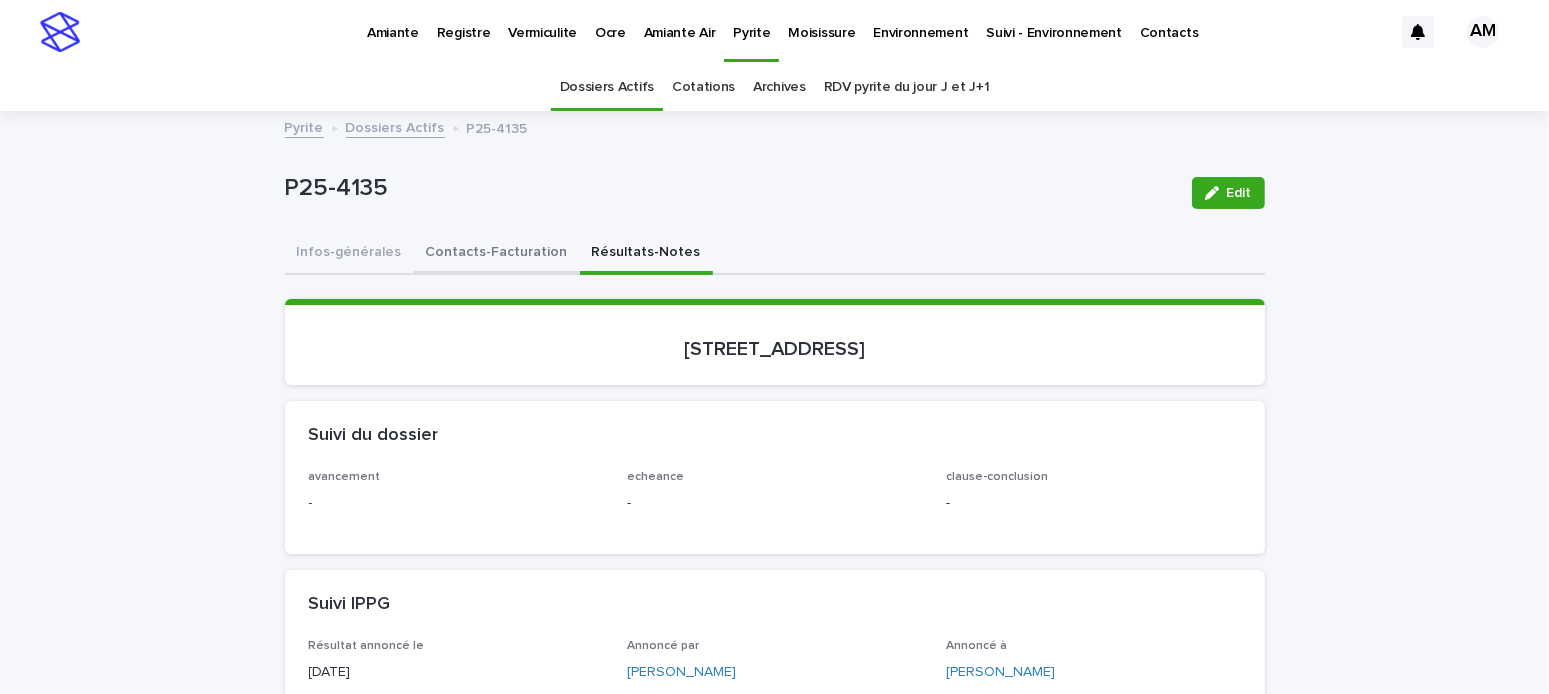 click on "Contacts-Facturation" at bounding box center [497, 254] 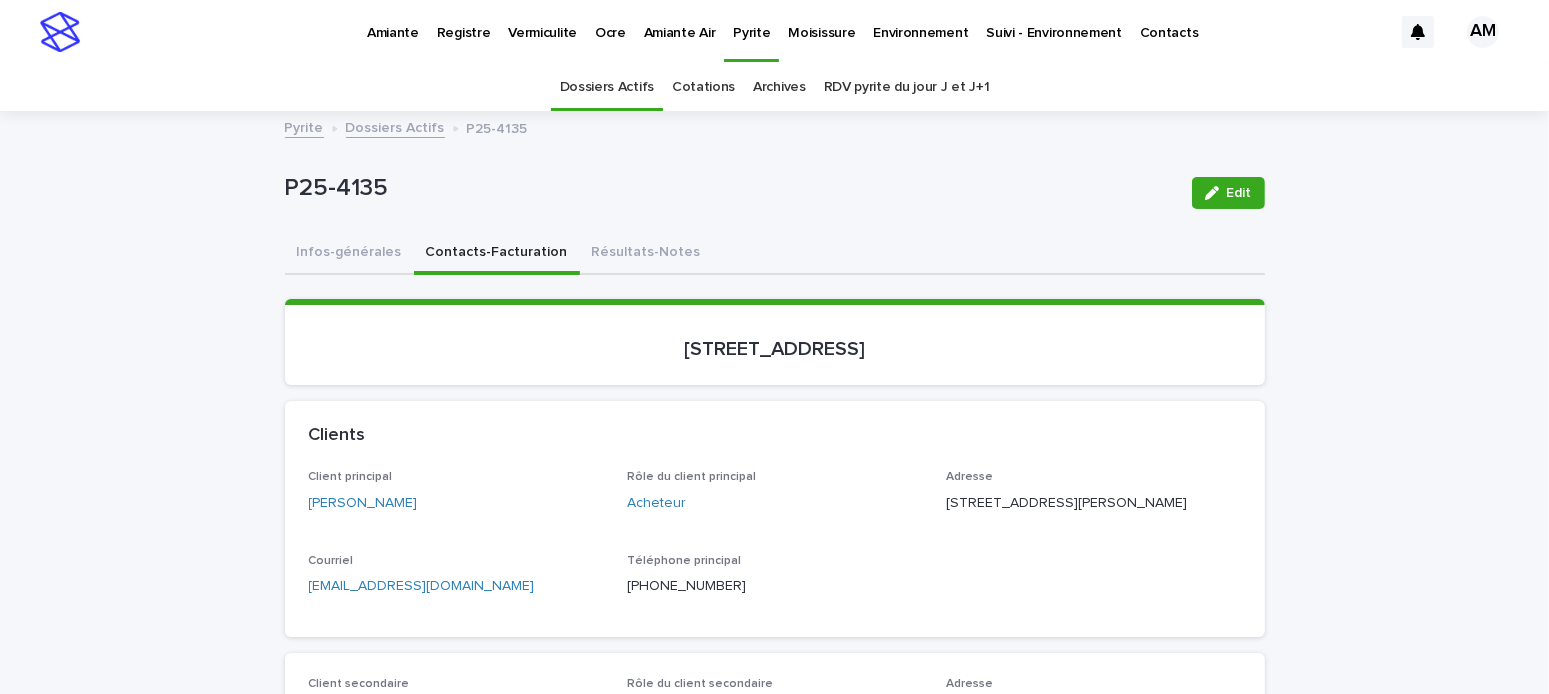 scroll, scrollTop: 200, scrollLeft: 0, axis: vertical 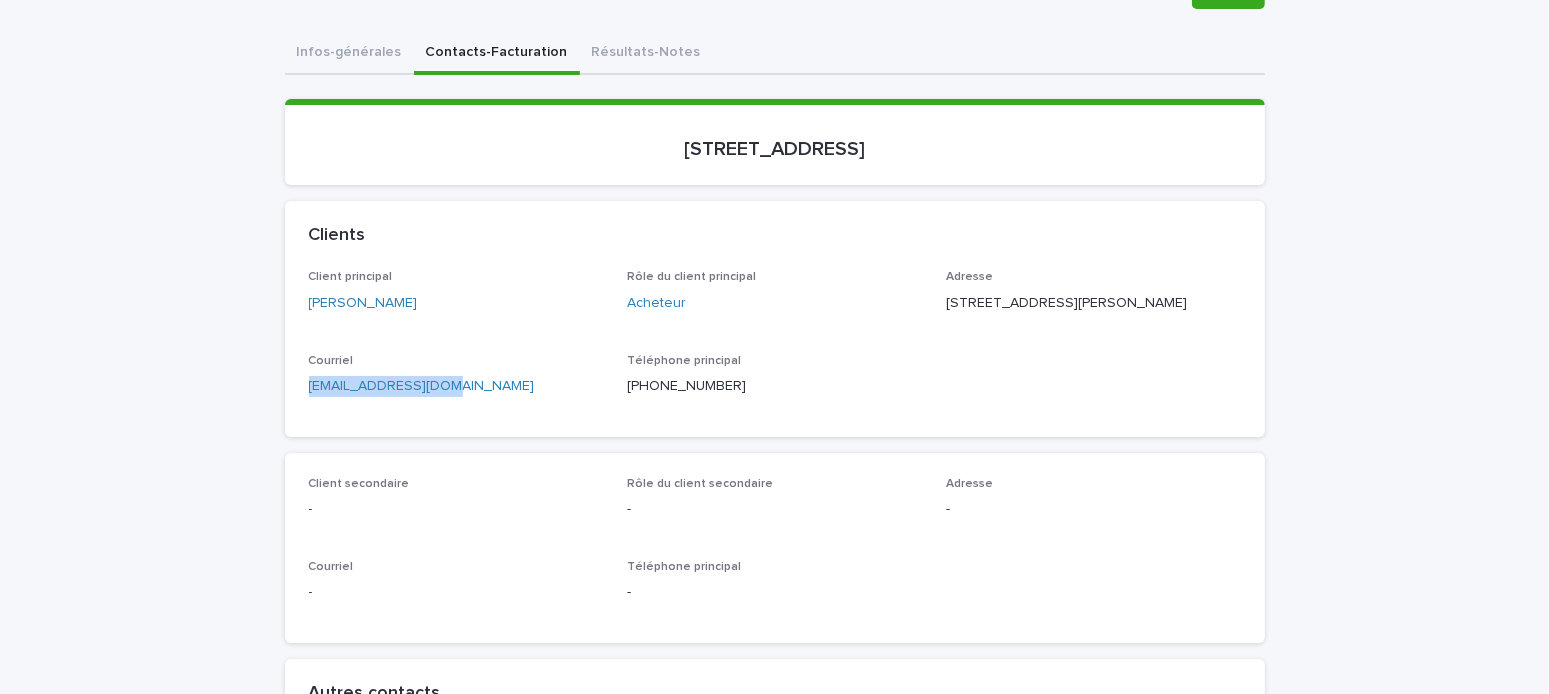 drag, startPoint x: 487, startPoint y: 441, endPoint x: 216, endPoint y: 423, distance: 271.59714 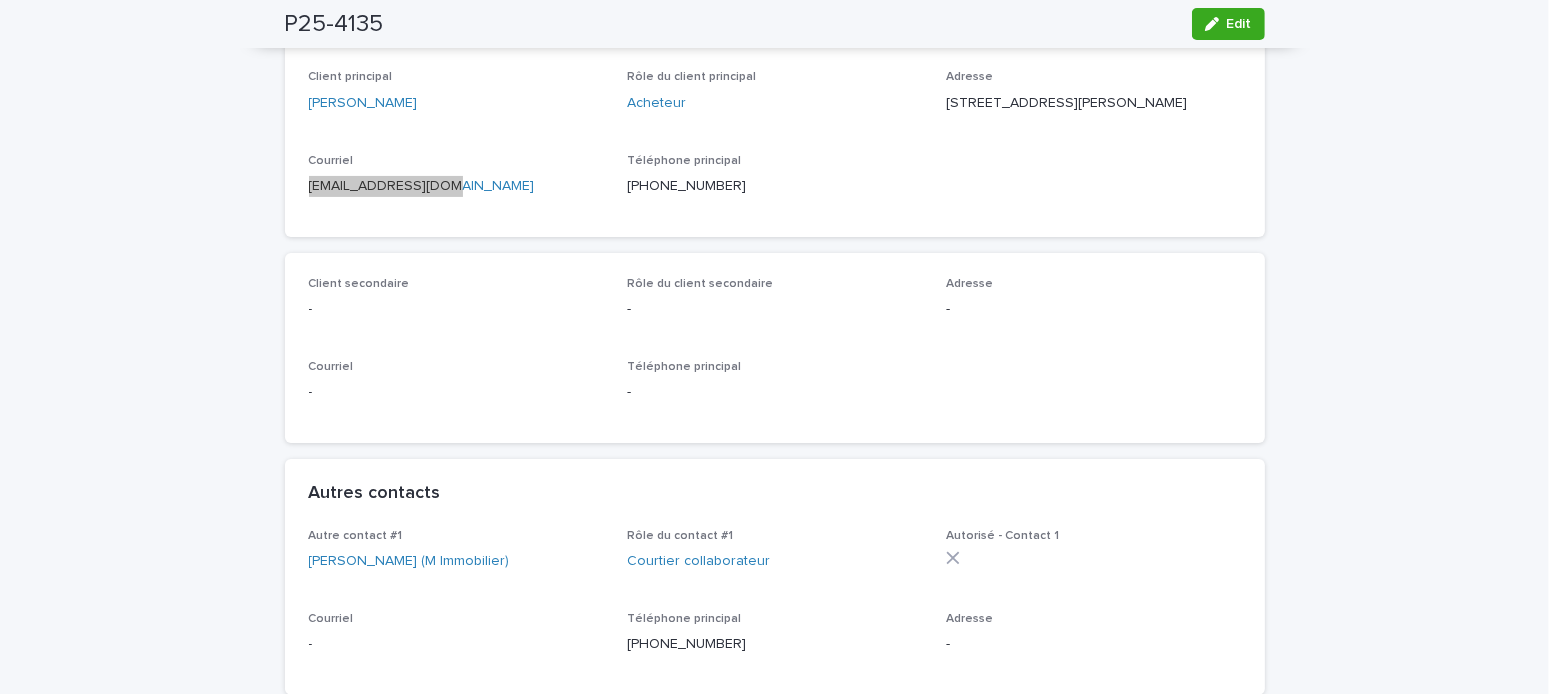 scroll, scrollTop: 0, scrollLeft: 0, axis: both 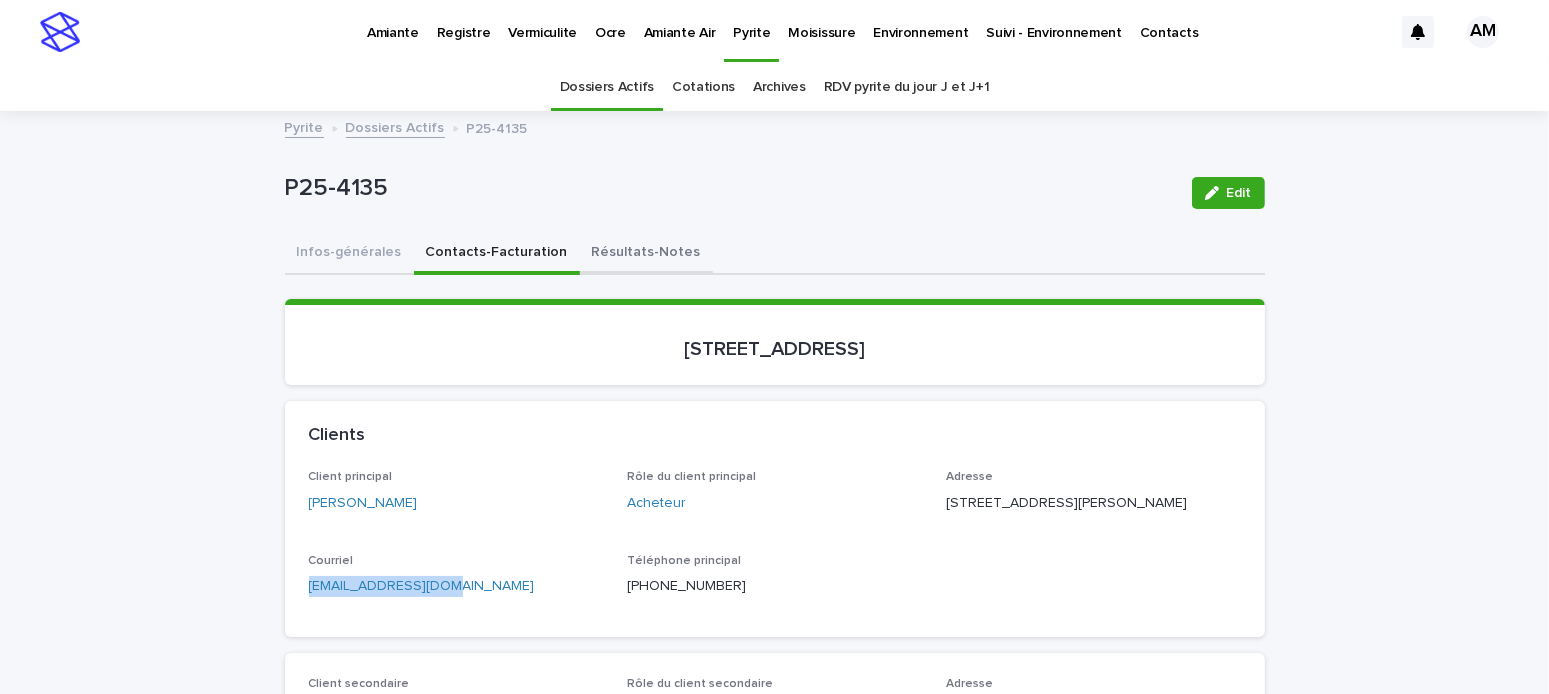 click on "Résultats-Notes" at bounding box center (646, 254) 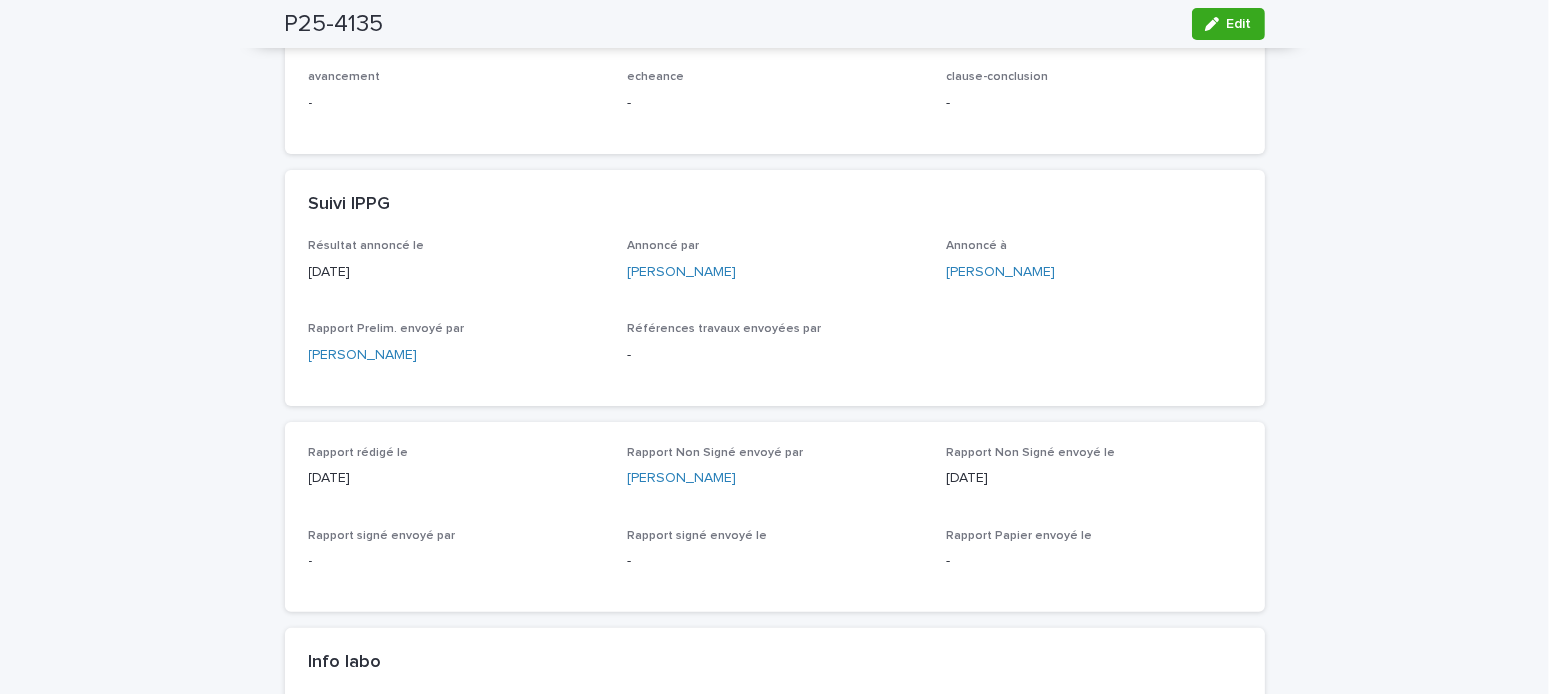 scroll, scrollTop: 0, scrollLeft: 0, axis: both 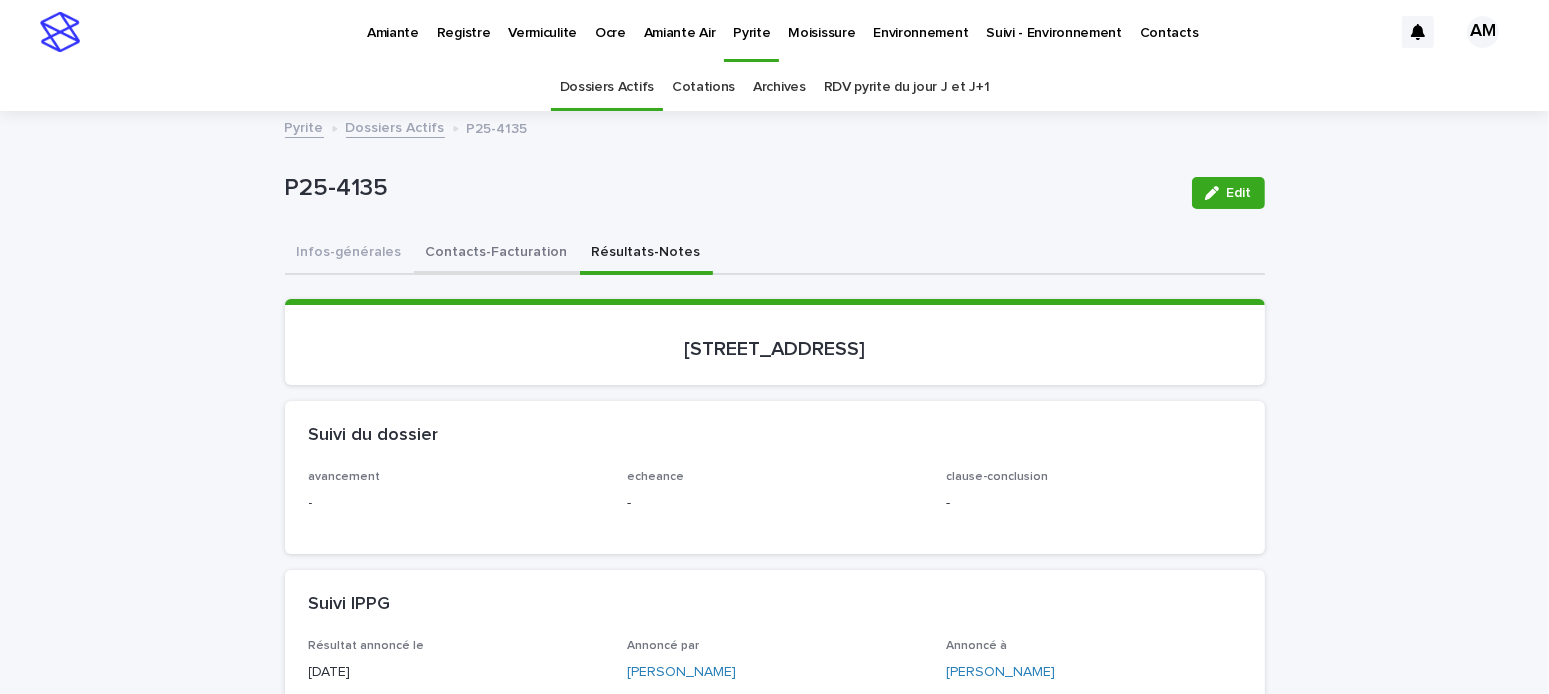 click on "Contacts-Facturation" at bounding box center (497, 254) 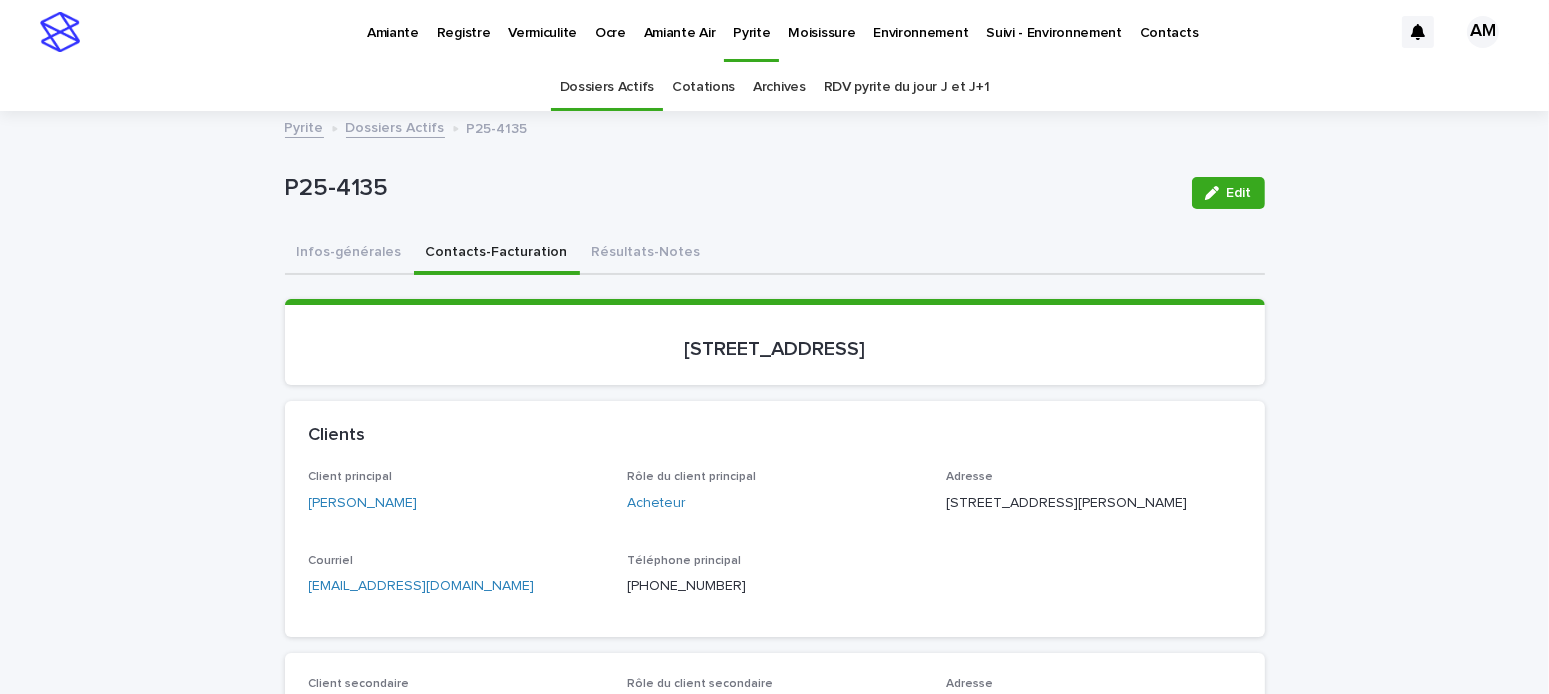 click on "Dossiers Actifs" at bounding box center (395, 126) 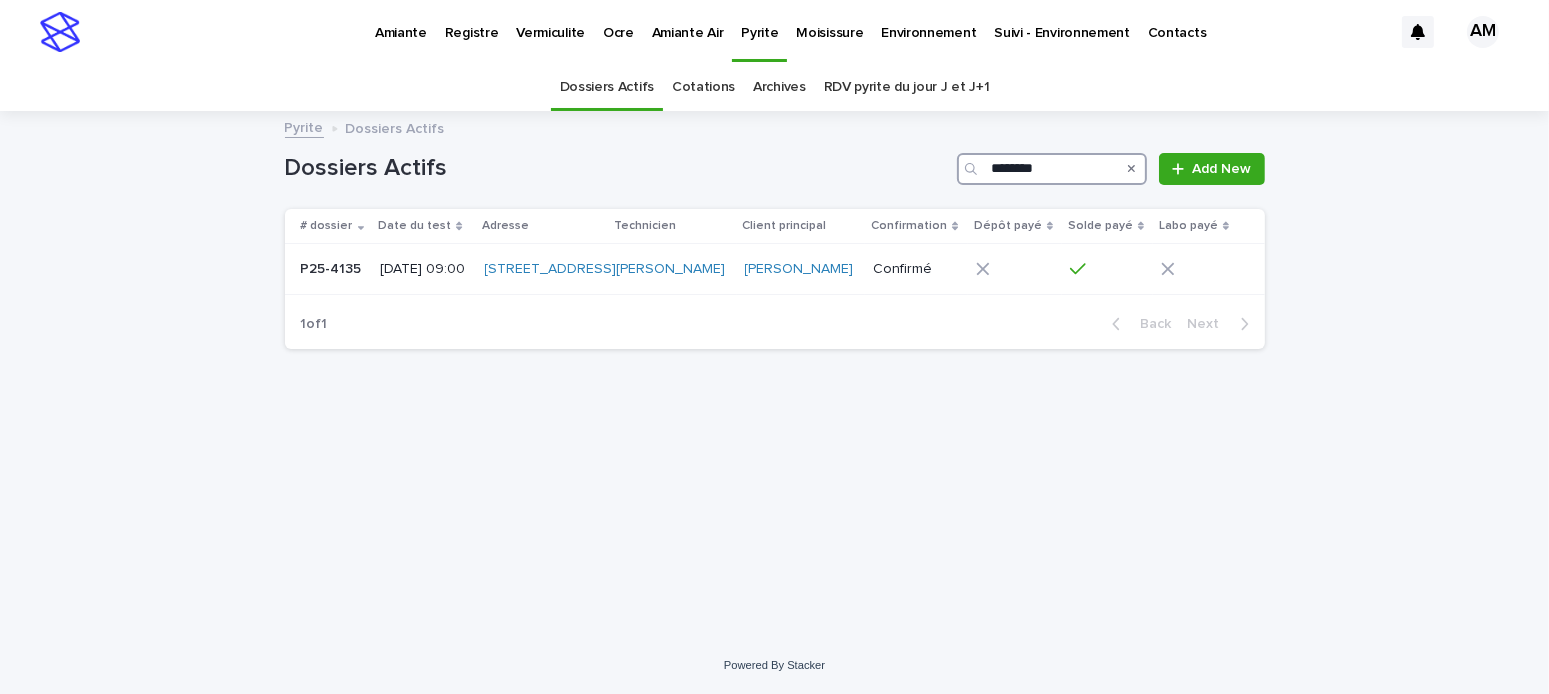 click on "********" at bounding box center (1052, 169) 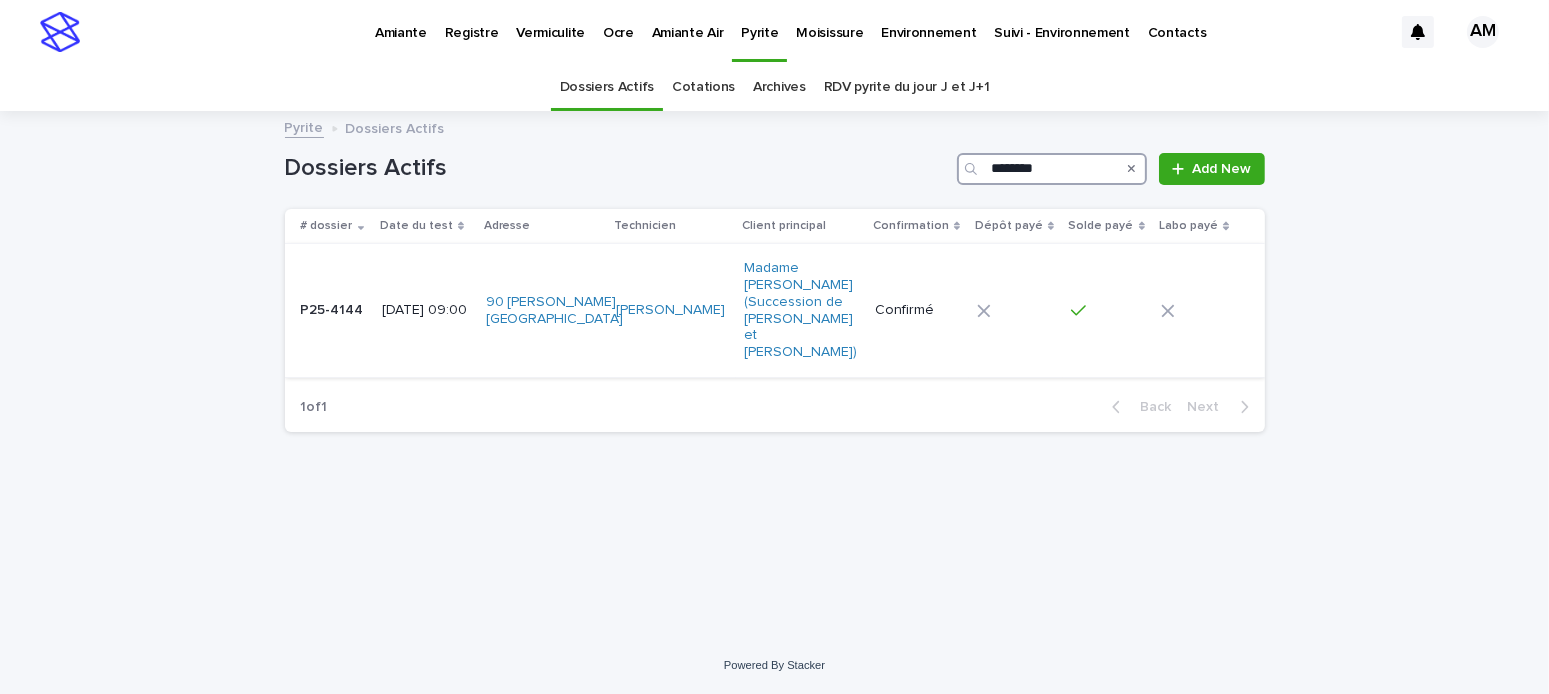 type on "********" 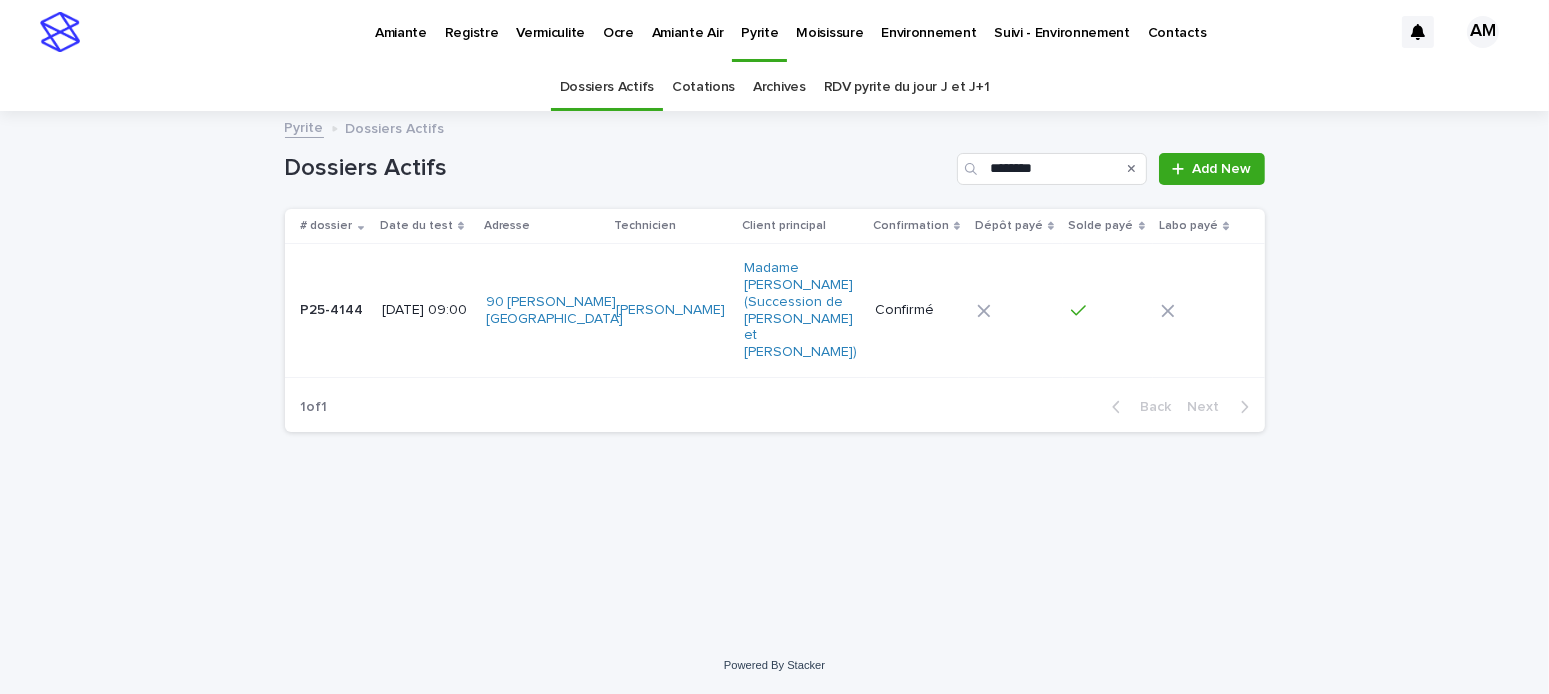 click on "[DATE] 09:00" at bounding box center [426, 310] 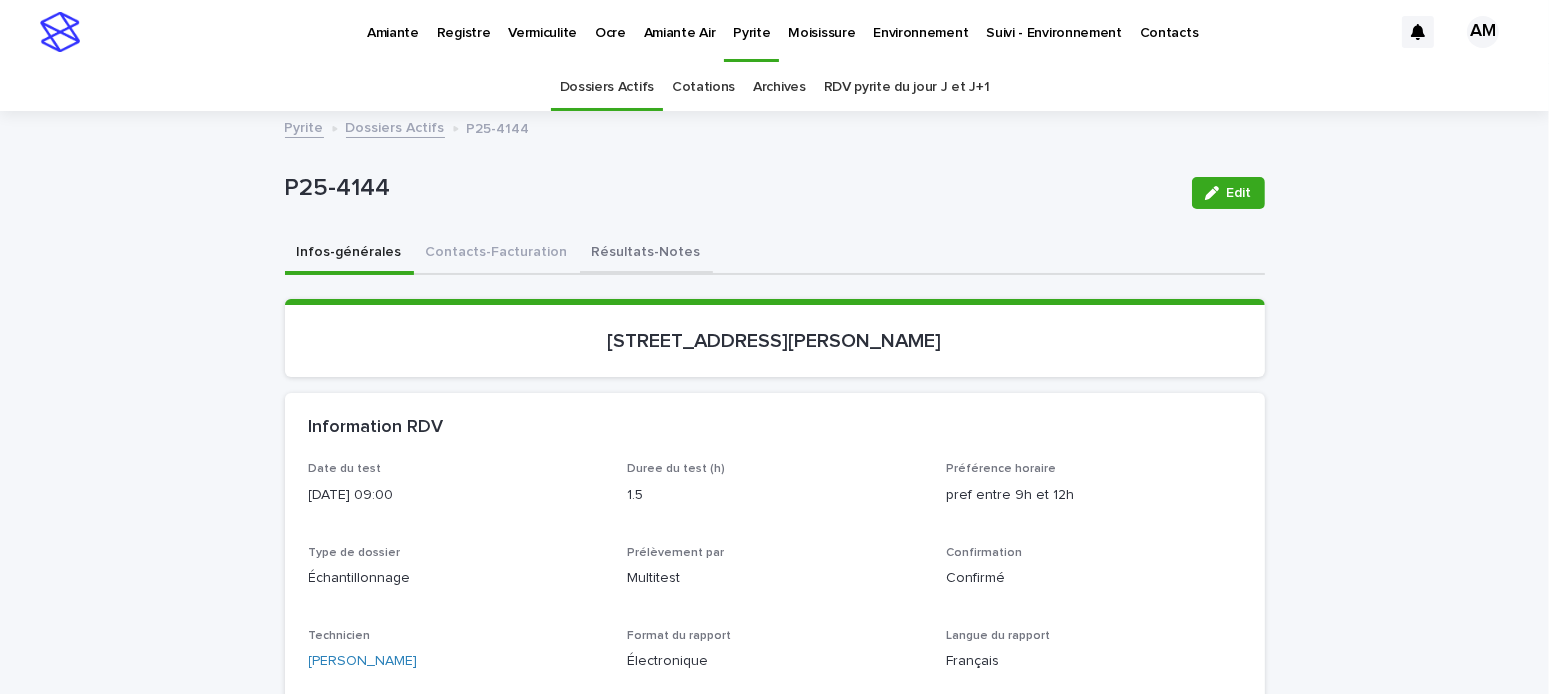 click on "Résultats-Notes" at bounding box center [646, 254] 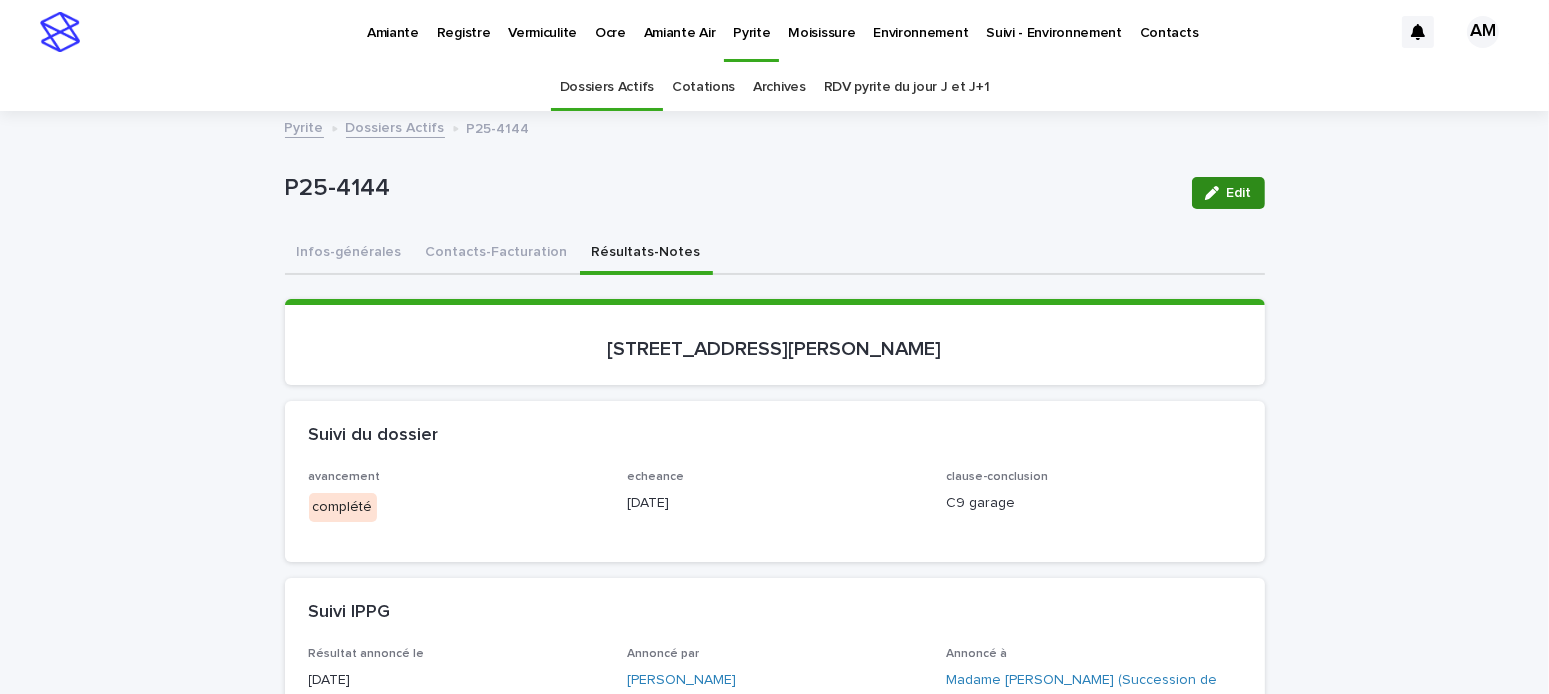 click at bounding box center (1216, 193) 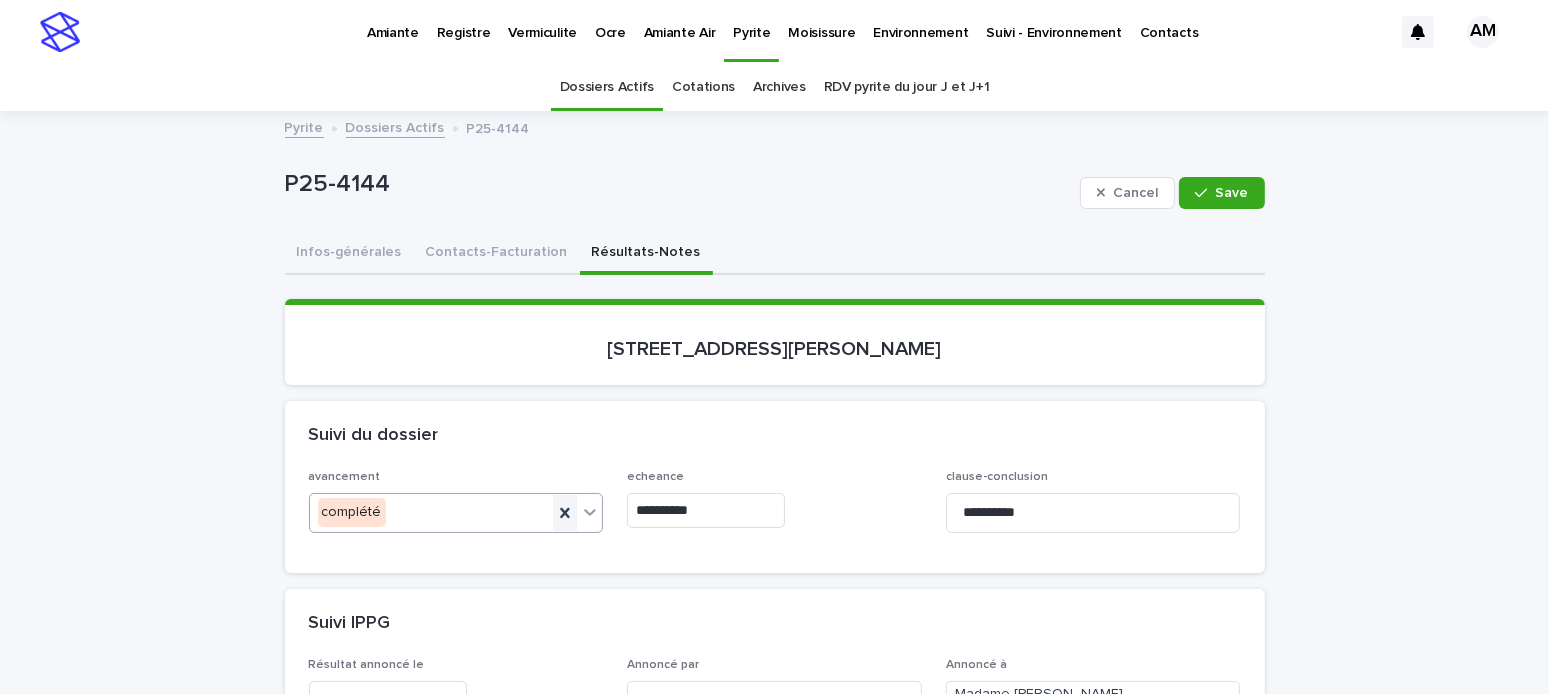 click 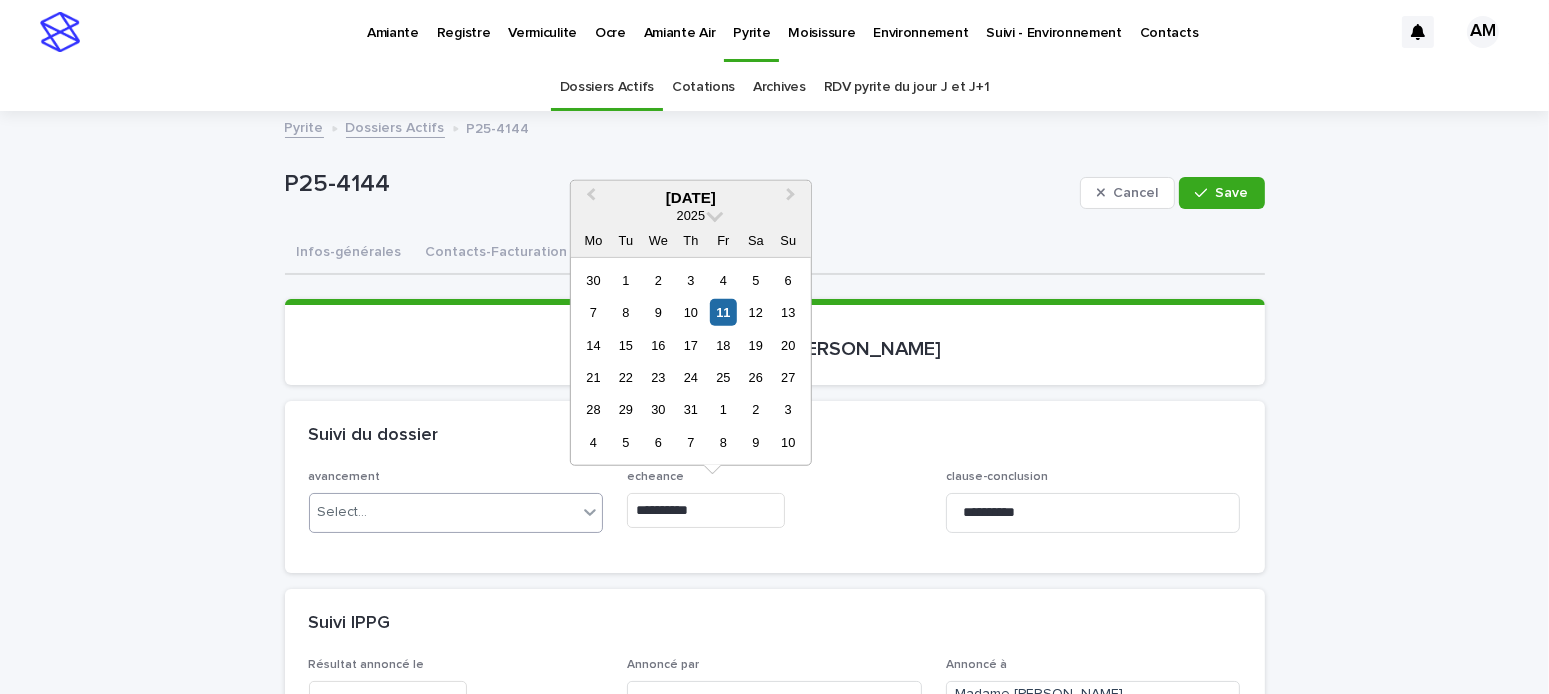 drag, startPoint x: 748, startPoint y: 509, endPoint x: 598, endPoint y: 527, distance: 151.07614 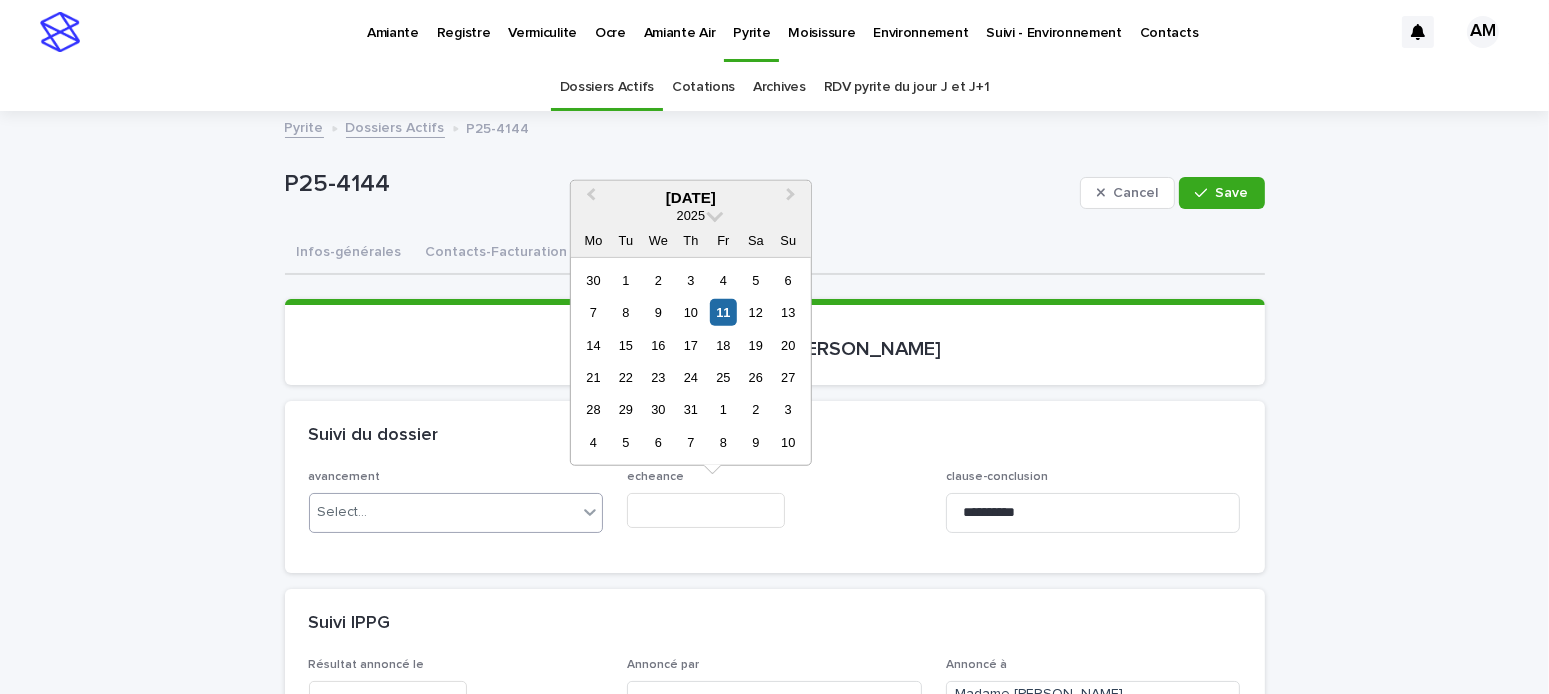 type on "**********" 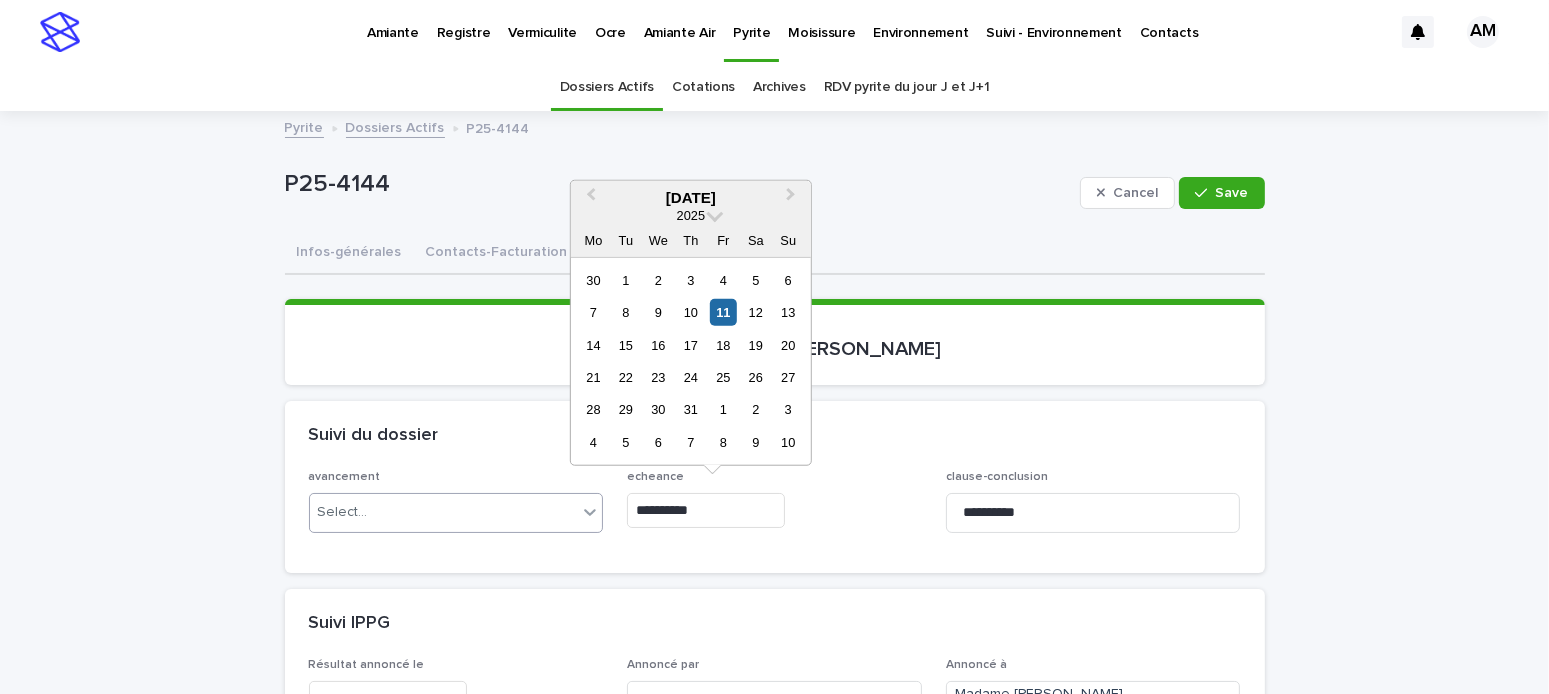 type 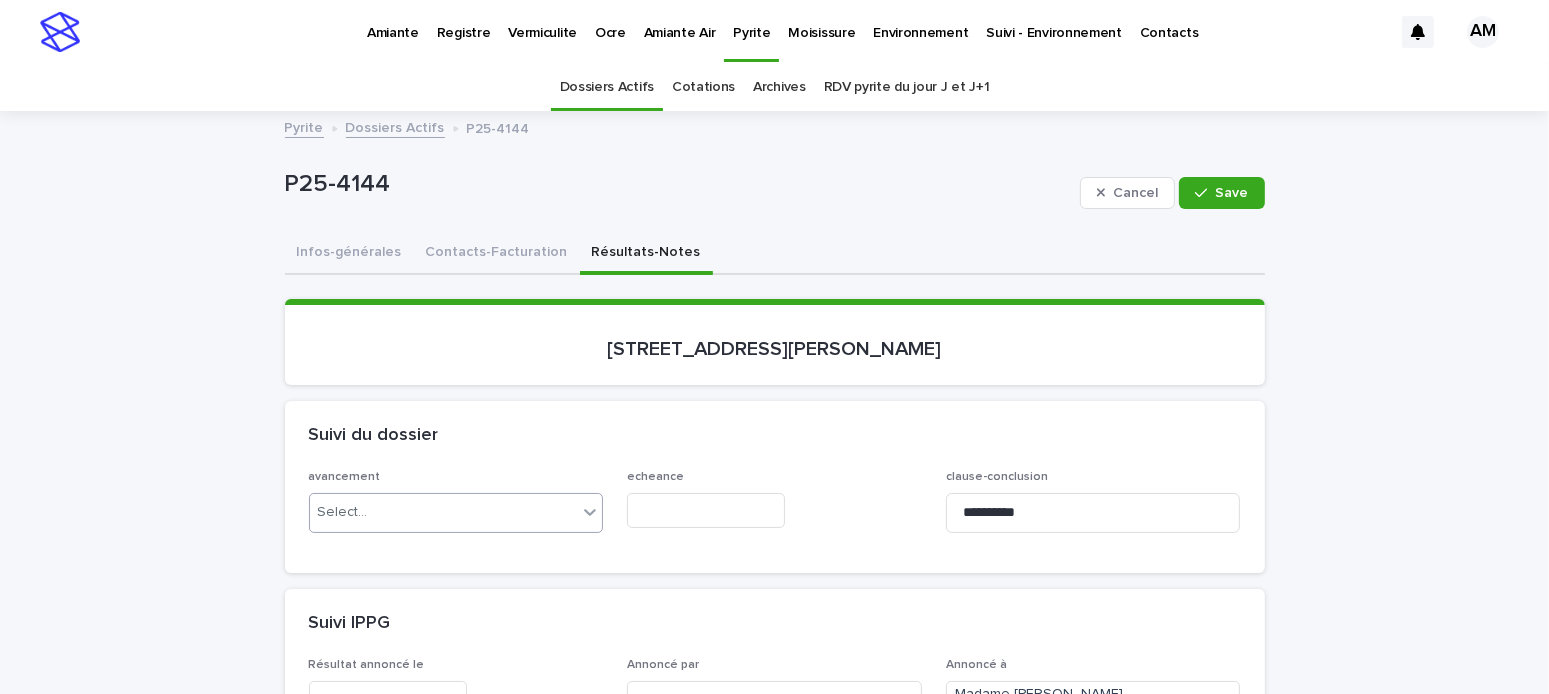 click on "avancement Select... echeance clause-conclusion *********" at bounding box center (775, 521) 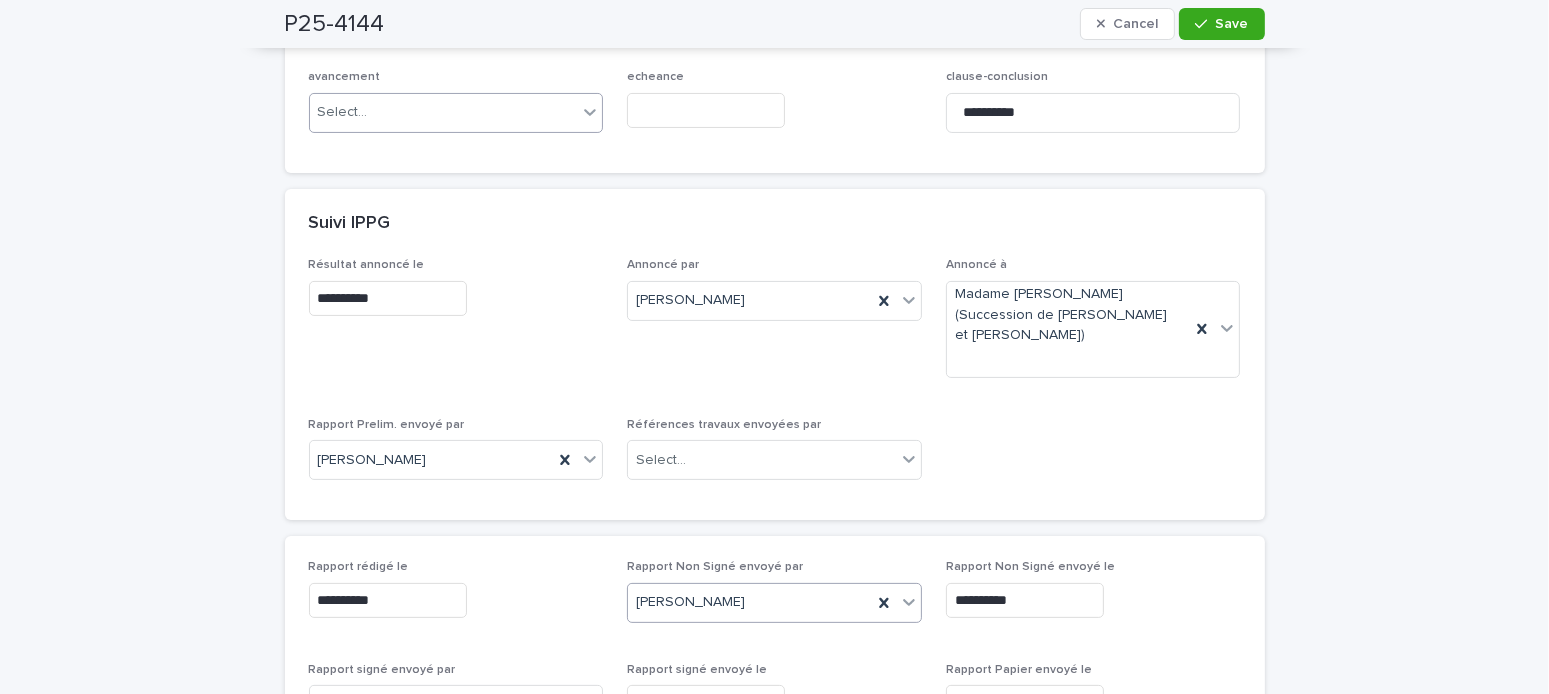 scroll, scrollTop: 700, scrollLeft: 0, axis: vertical 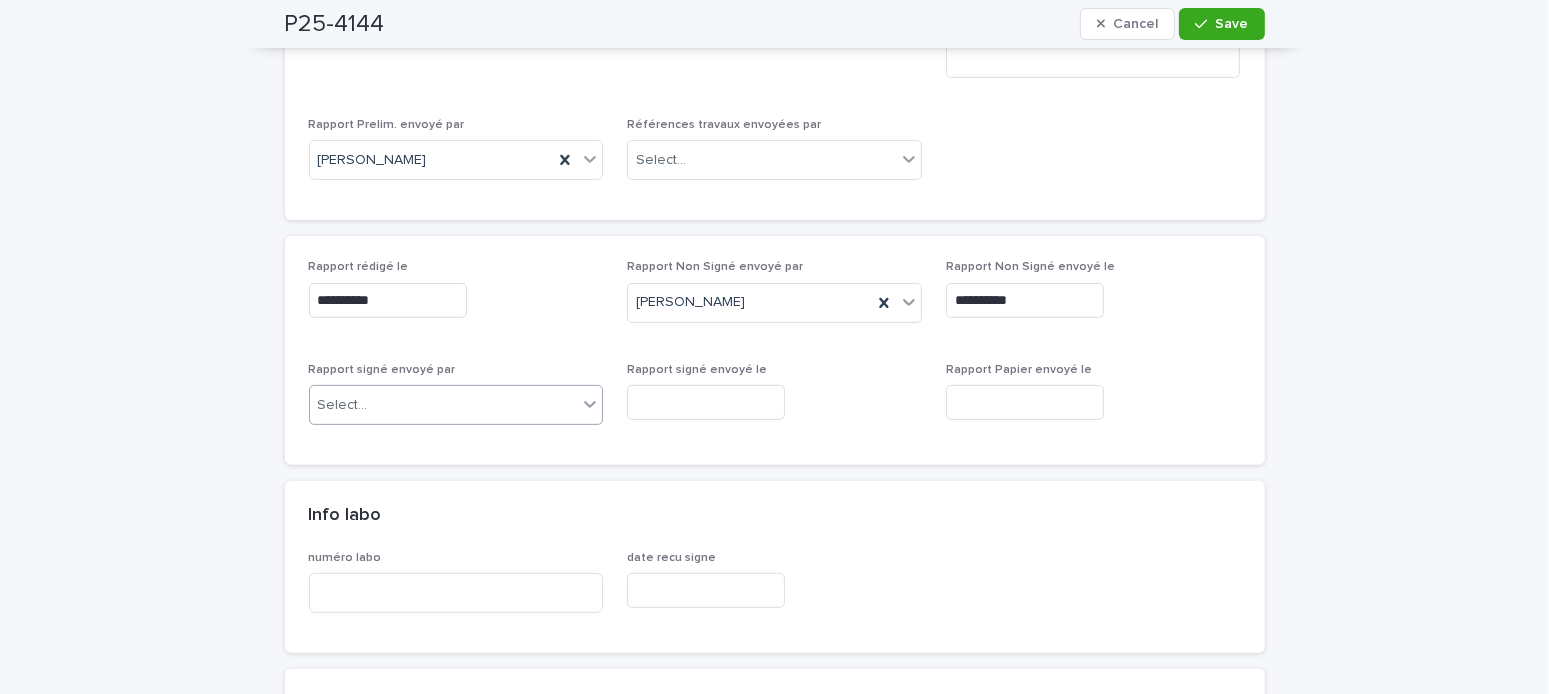 click on "Select..." at bounding box center (444, 405) 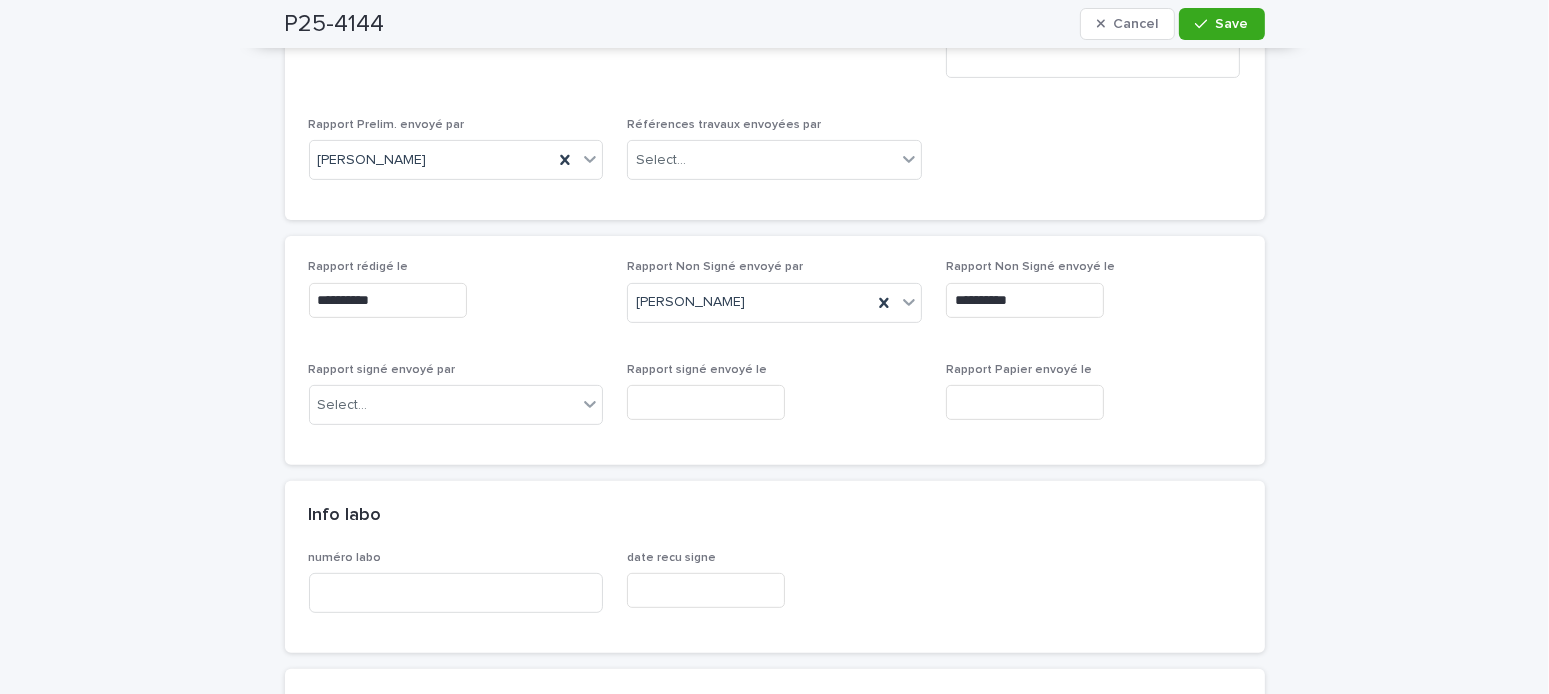 click on "Info labo" at bounding box center [775, 516] 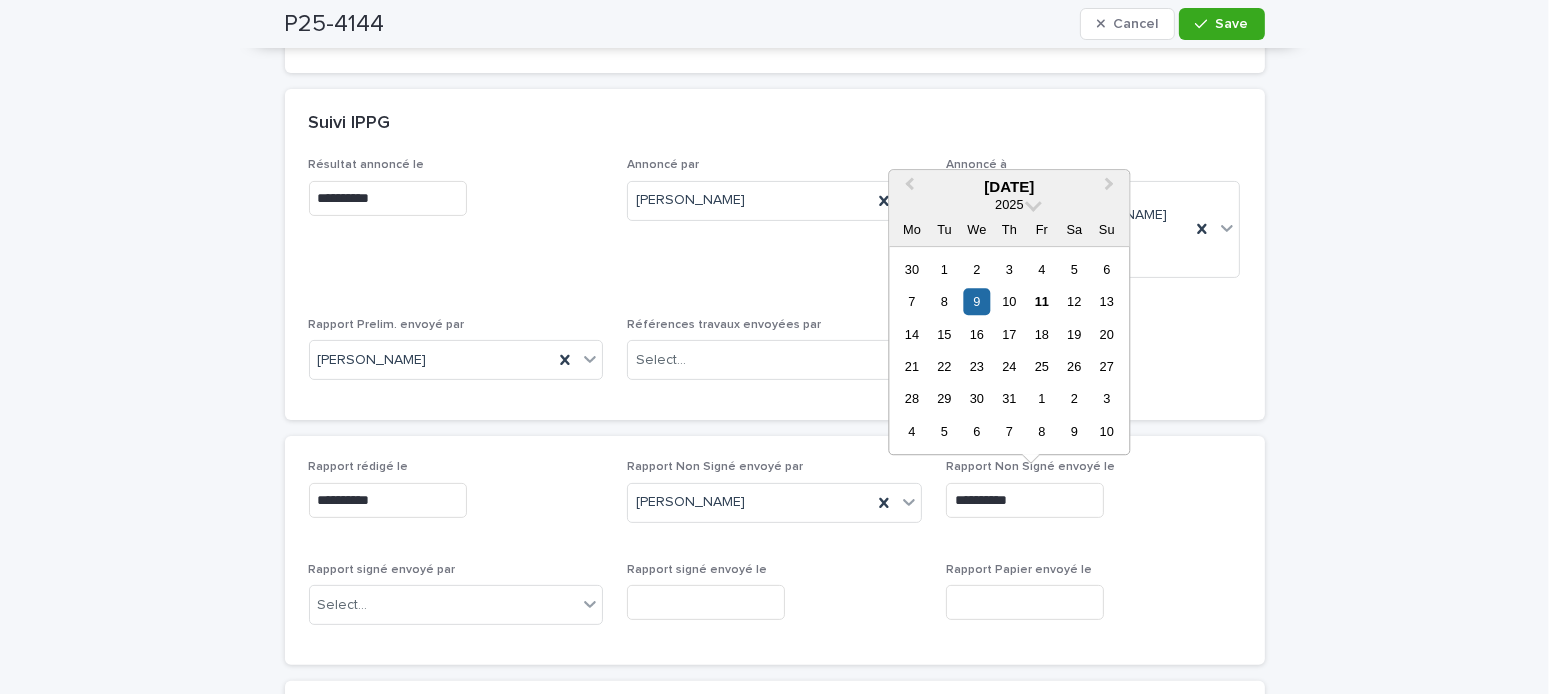 click on "**********" at bounding box center [1025, 500] 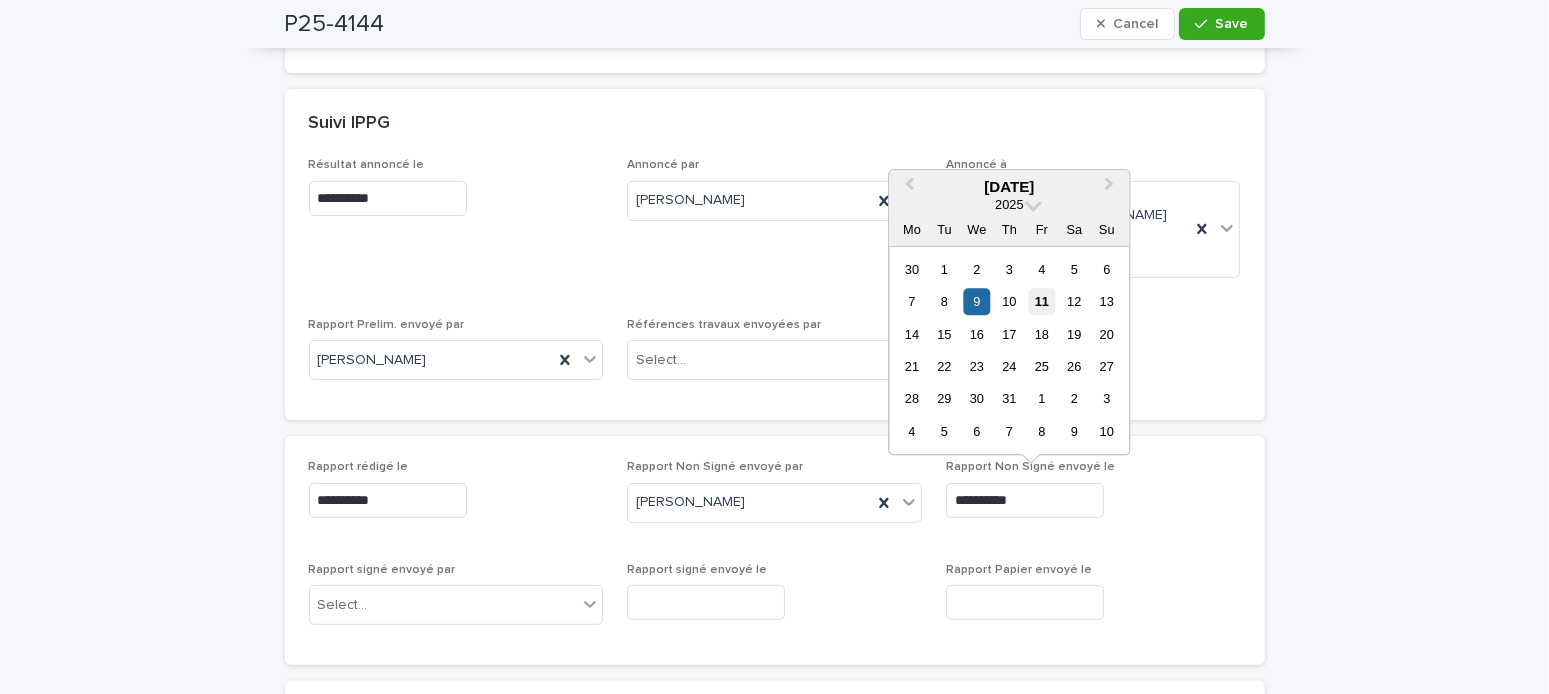 click on "11" at bounding box center (1041, 301) 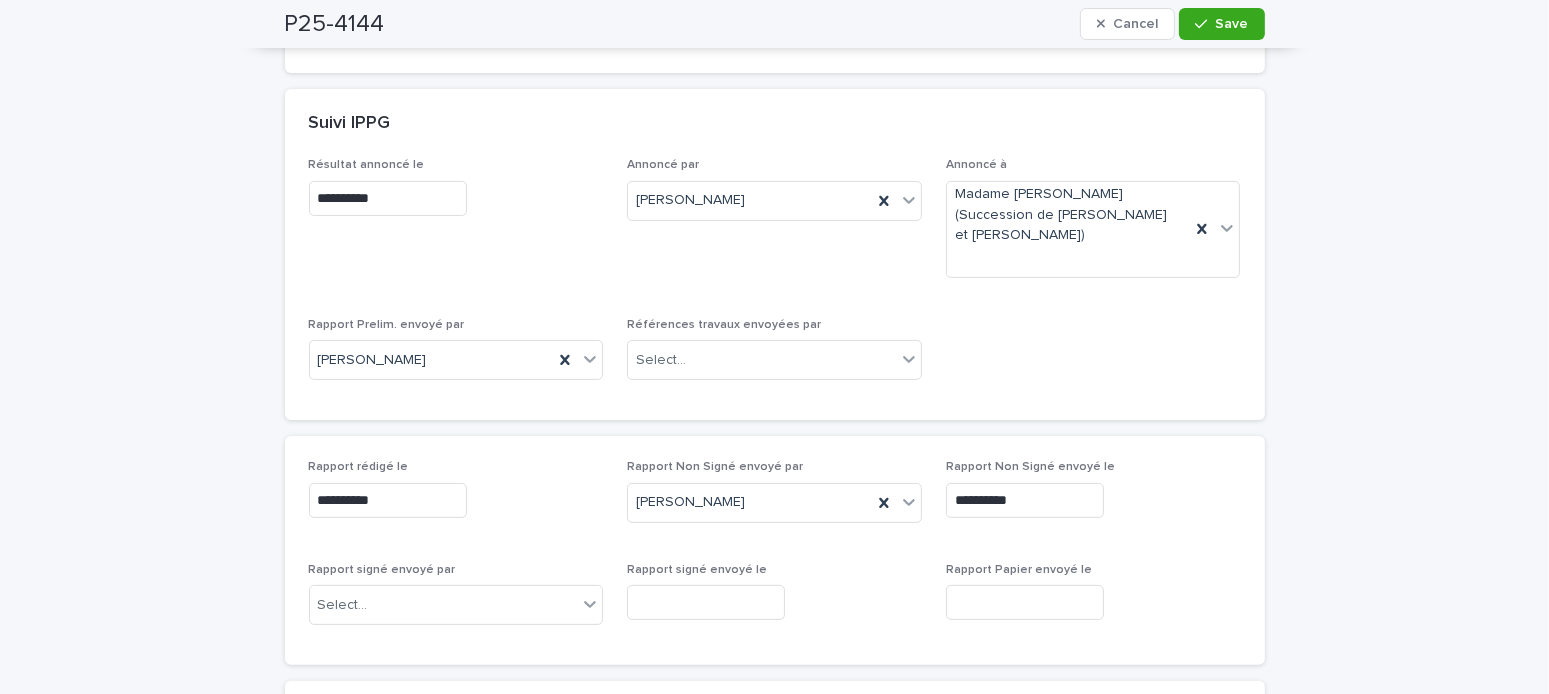 type on "**********" 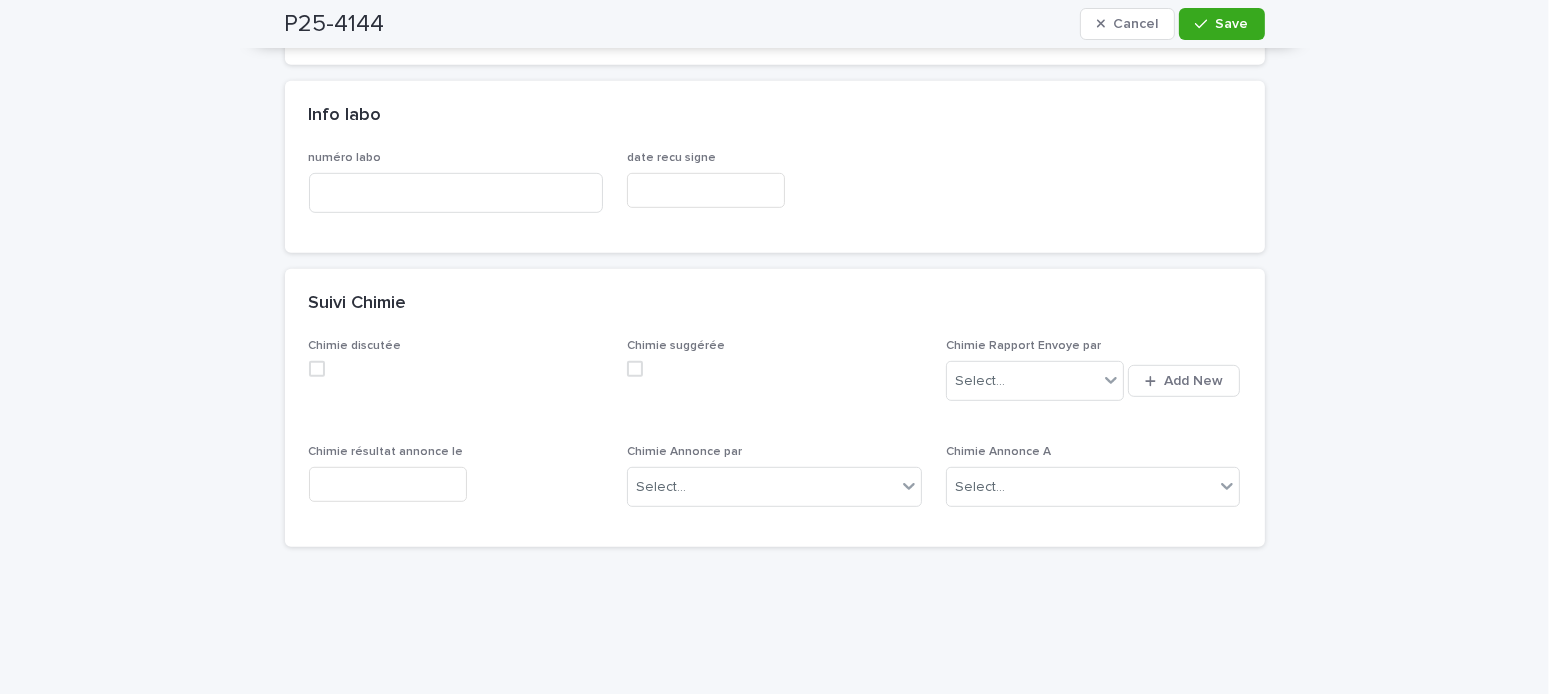 scroll, scrollTop: 1300, scrollLeft: 0, axis: vertical 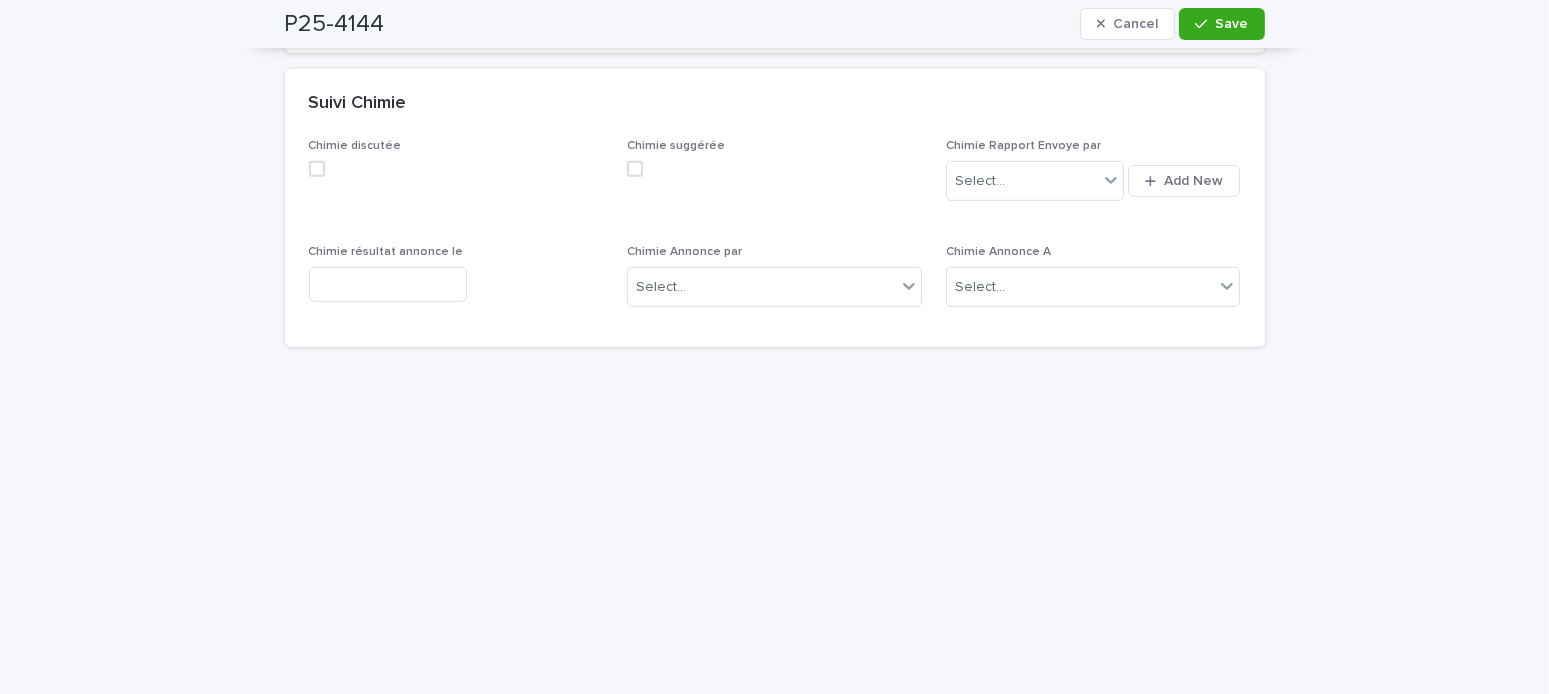 drag, startPoint x: 103, startPoint y: 382, endPoint x: 118, endPoint y: 406, distance: 28.301943 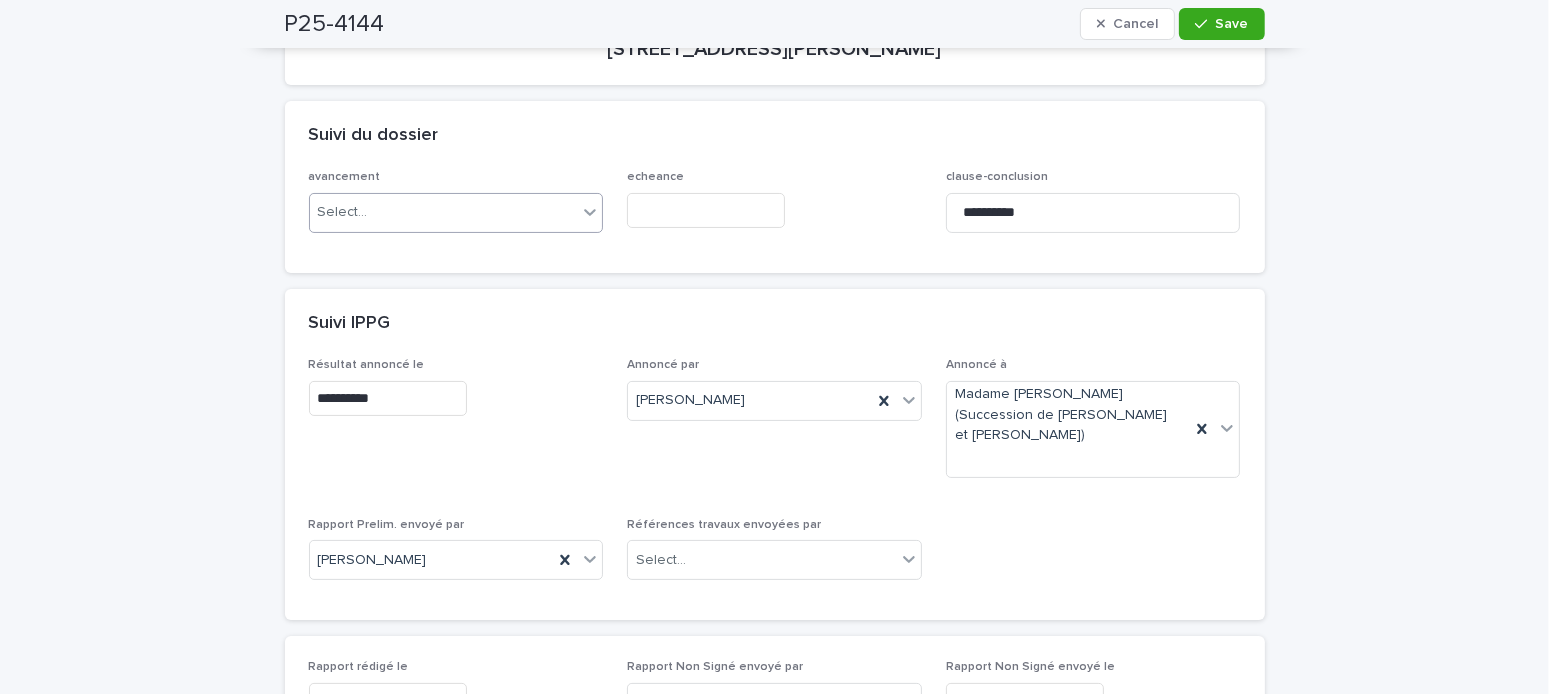scroll, scrollTop: 0, scrollLeft: 0, axis: both 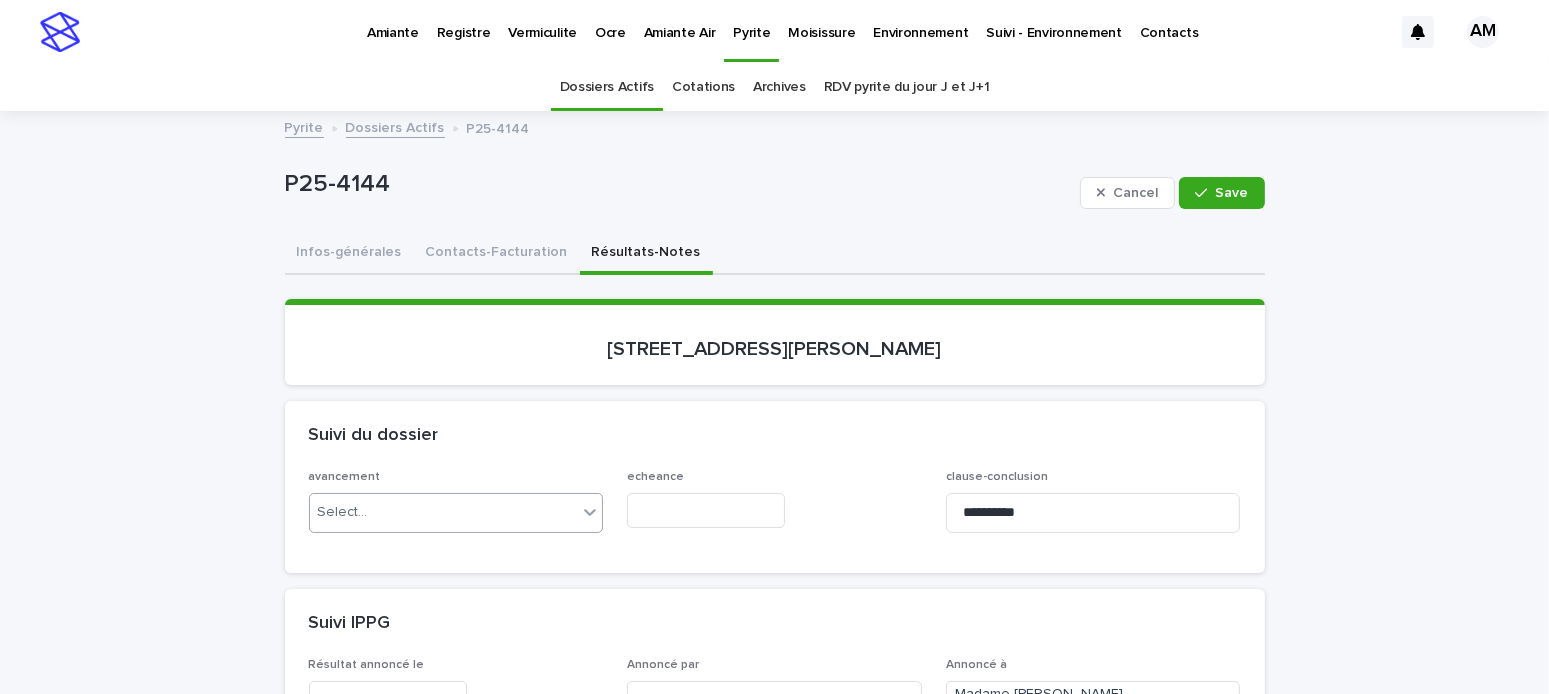 click on "Contacts-Facturation" at bounding box center [497, 254] 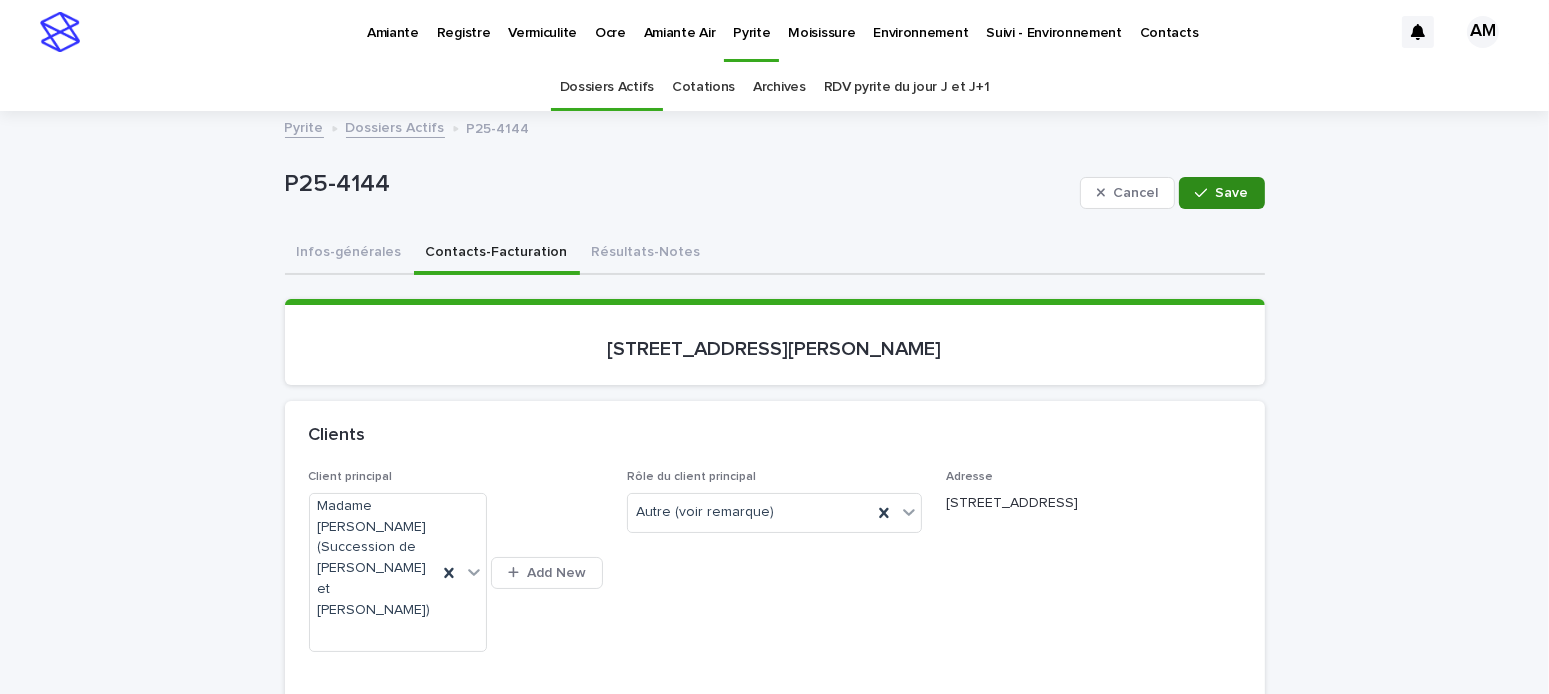 click on "Save" at bounding box center [1221, 193] 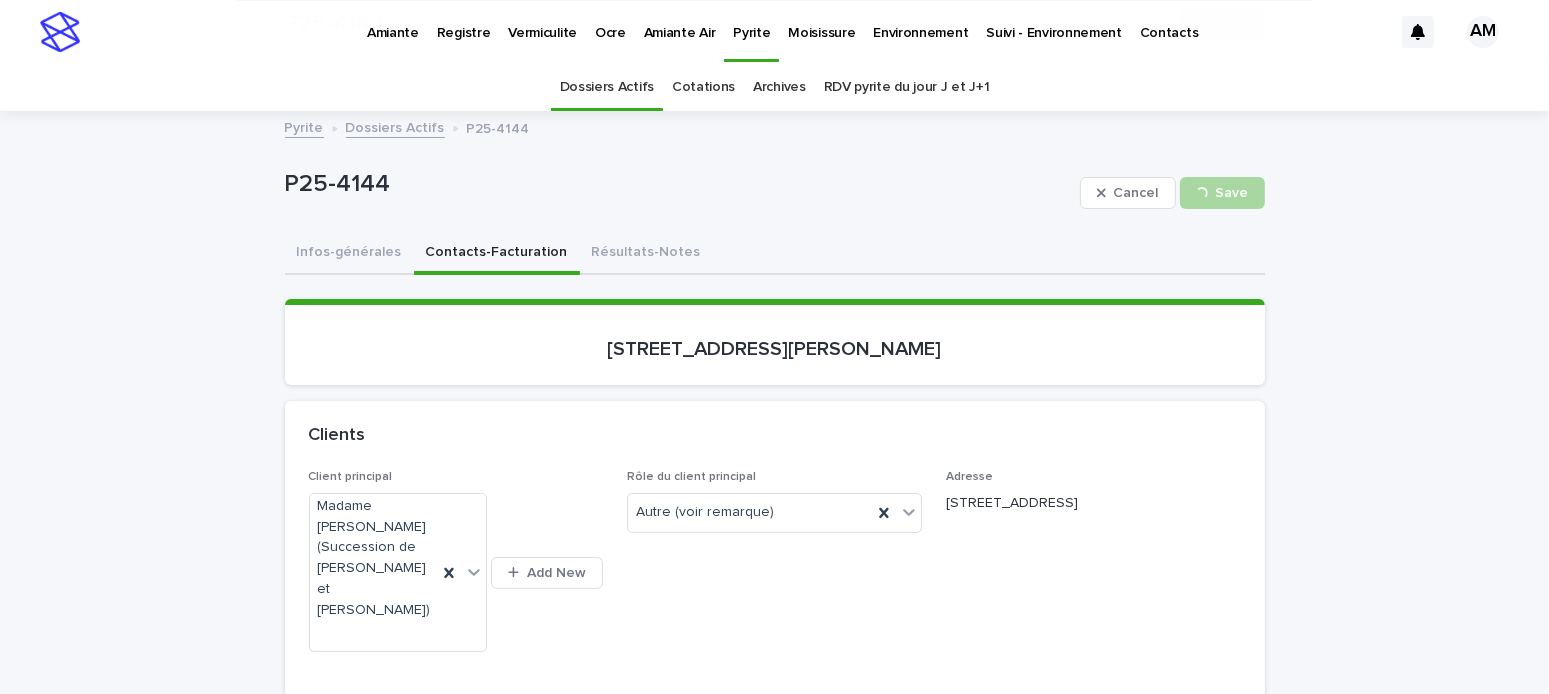scroll, scrollTop: 300, scrollLeft: 0, axis: vertical 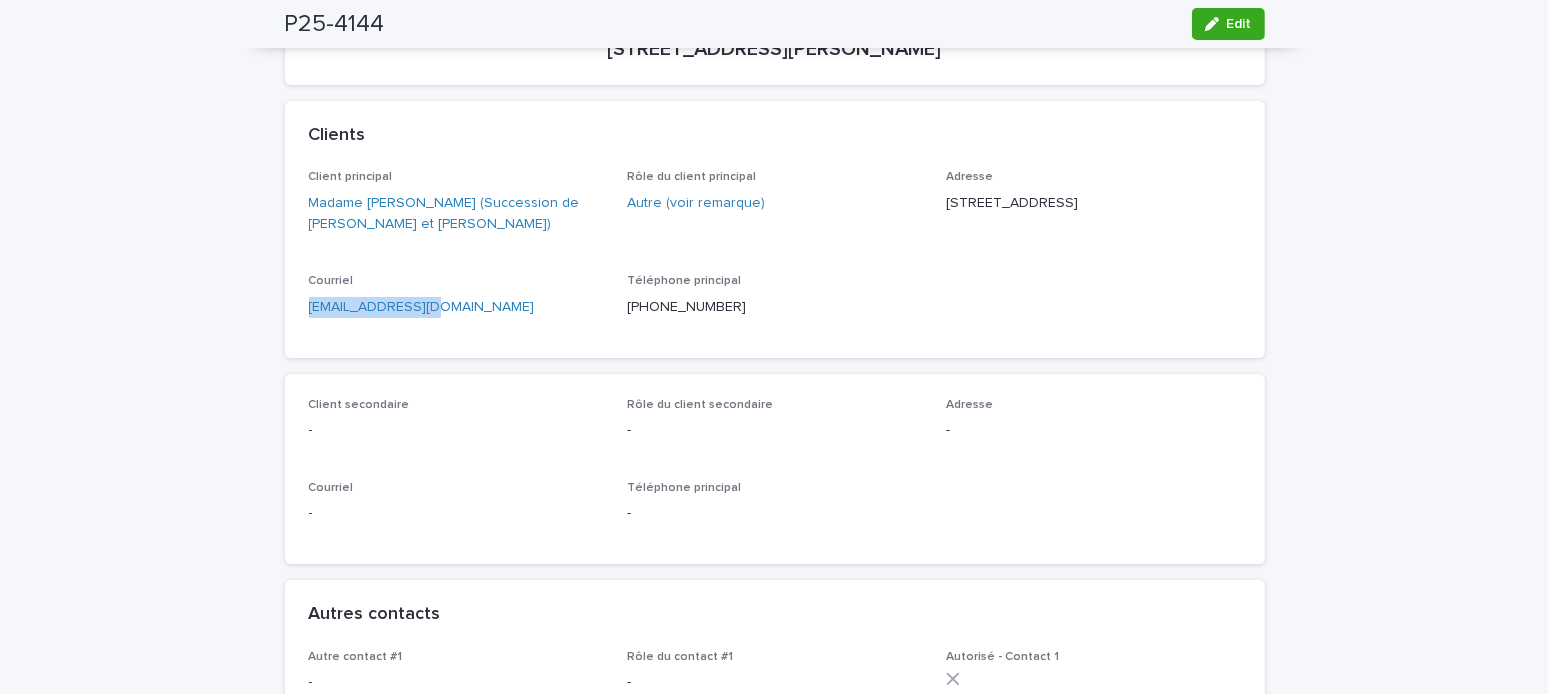 drag, startPoint x: 466, startPoint y: 320, endPoint x: 218, endPoint y: 320, distance: 248 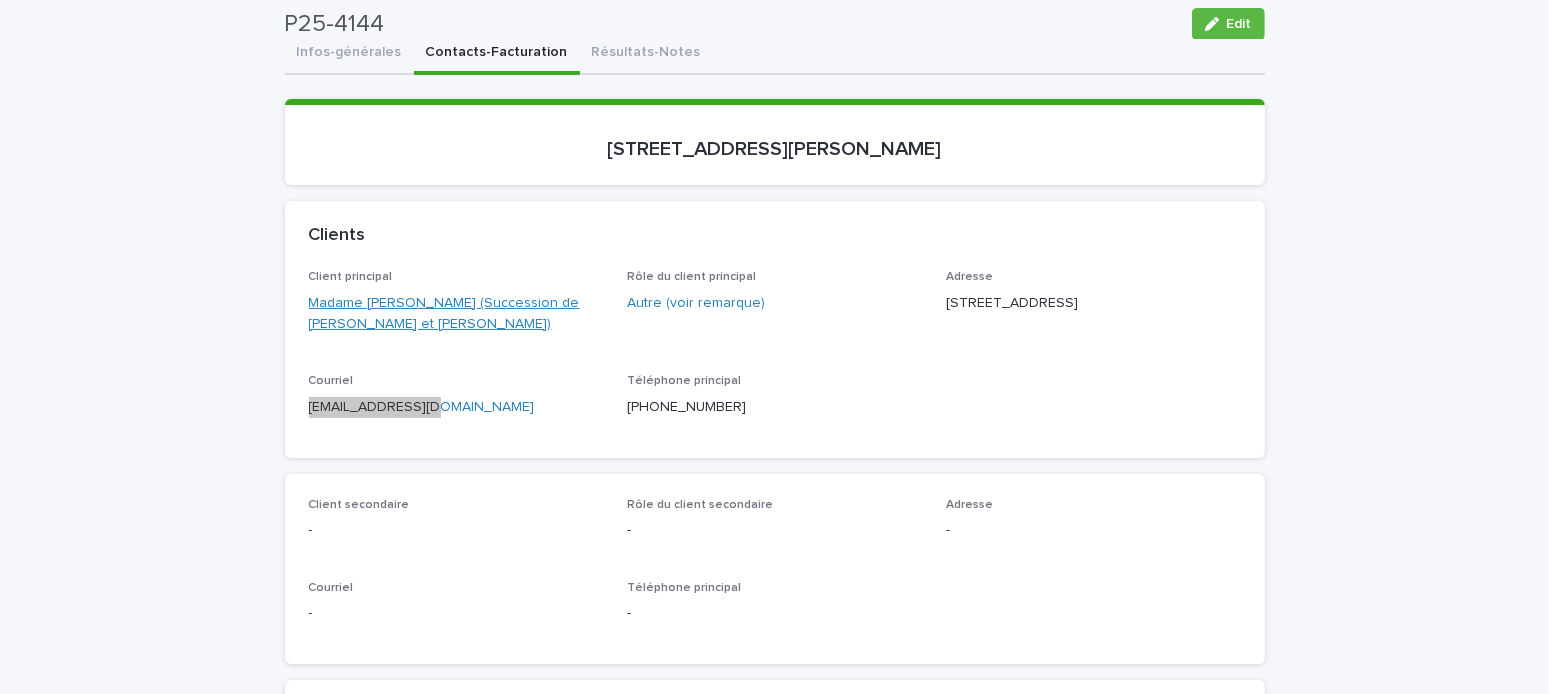 scroll, scrollTop: 0, scrollLeft: 0, axis: both 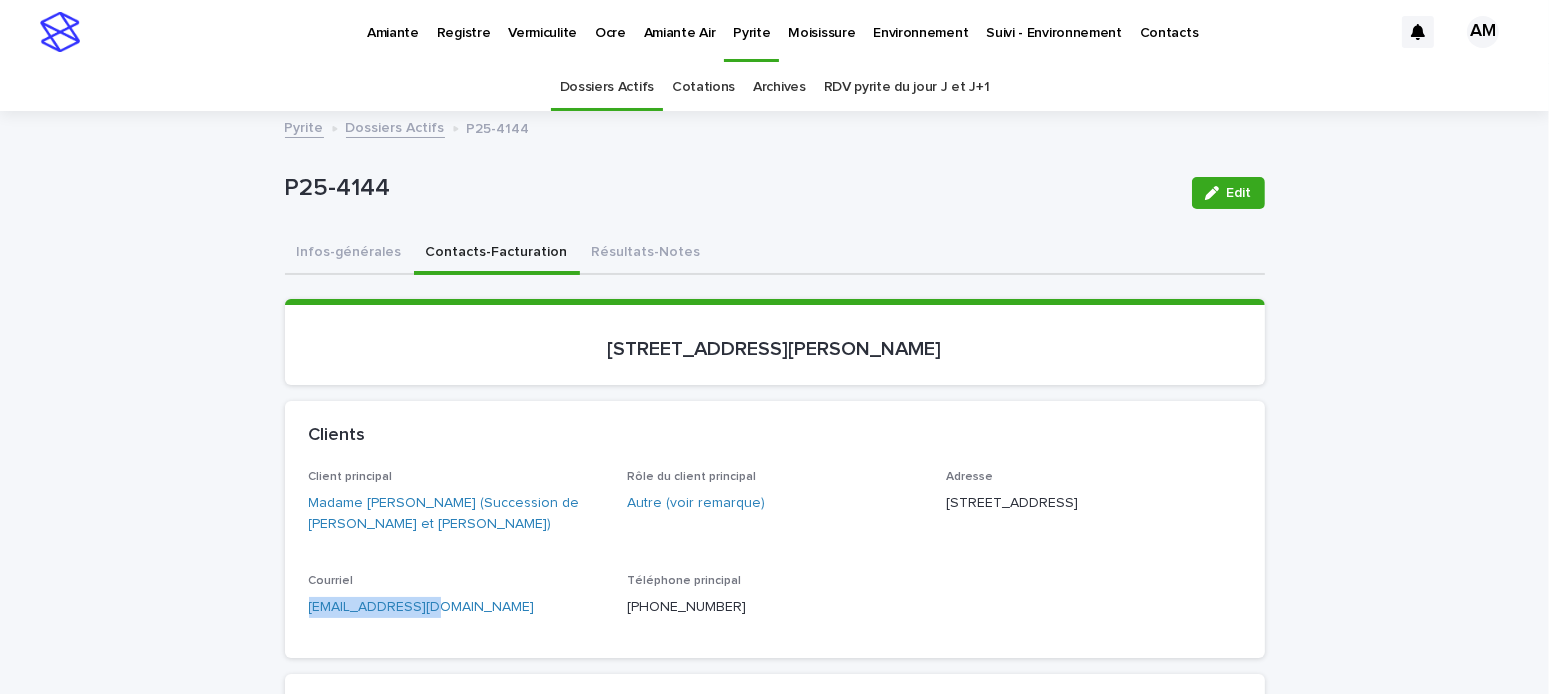 click on "Dossiers Actifs" at bounding box center [395, 126] 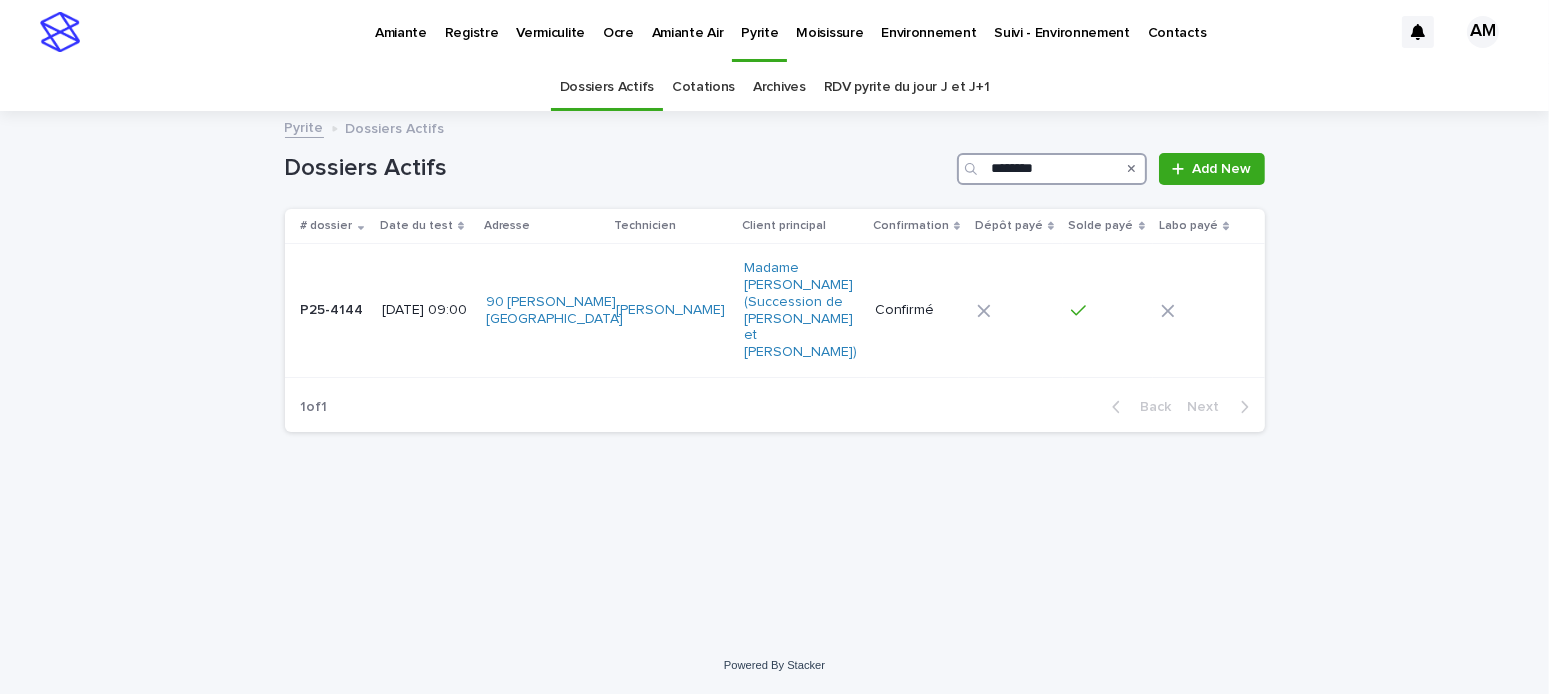 click on "********" at bounding box center (1052, 169) 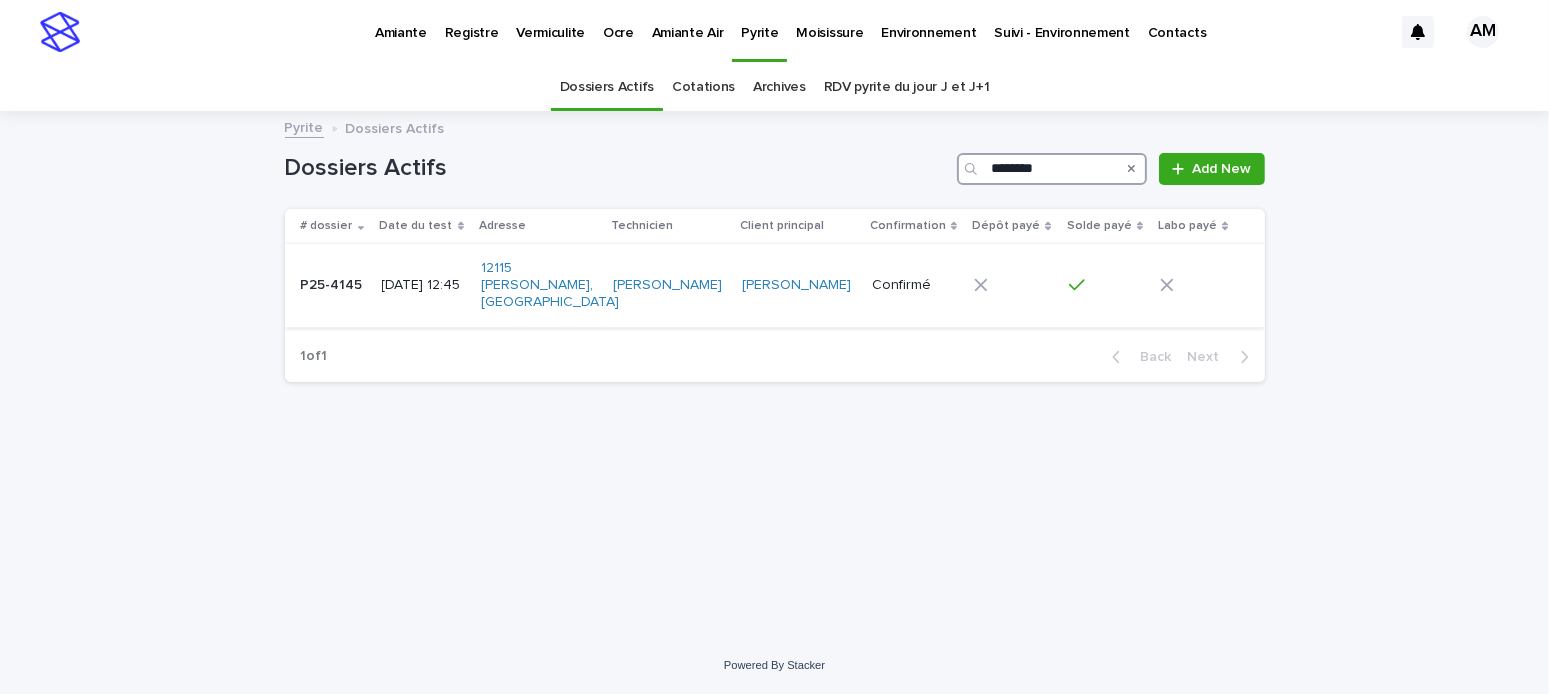 type on "********" 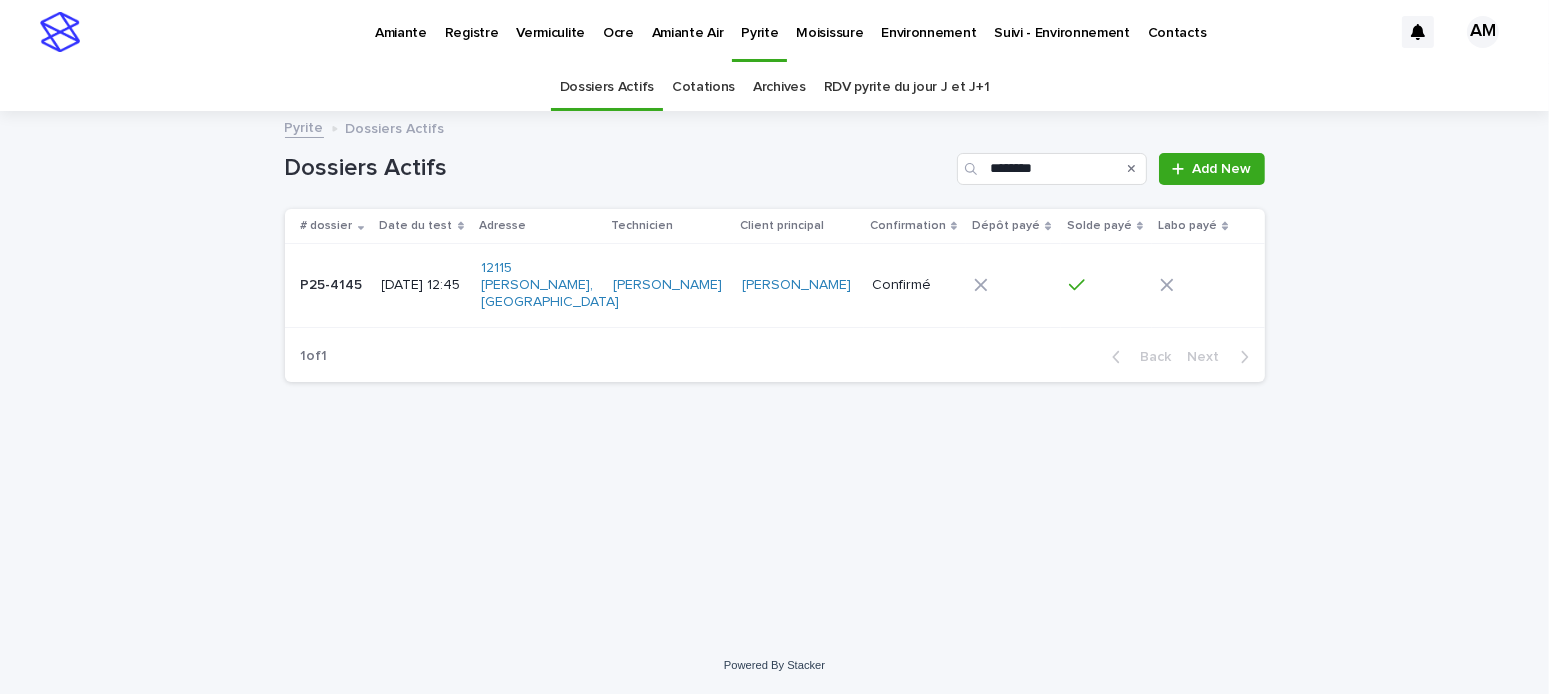 click on "[DATE] 12:45" at bounding box center [424, 285] 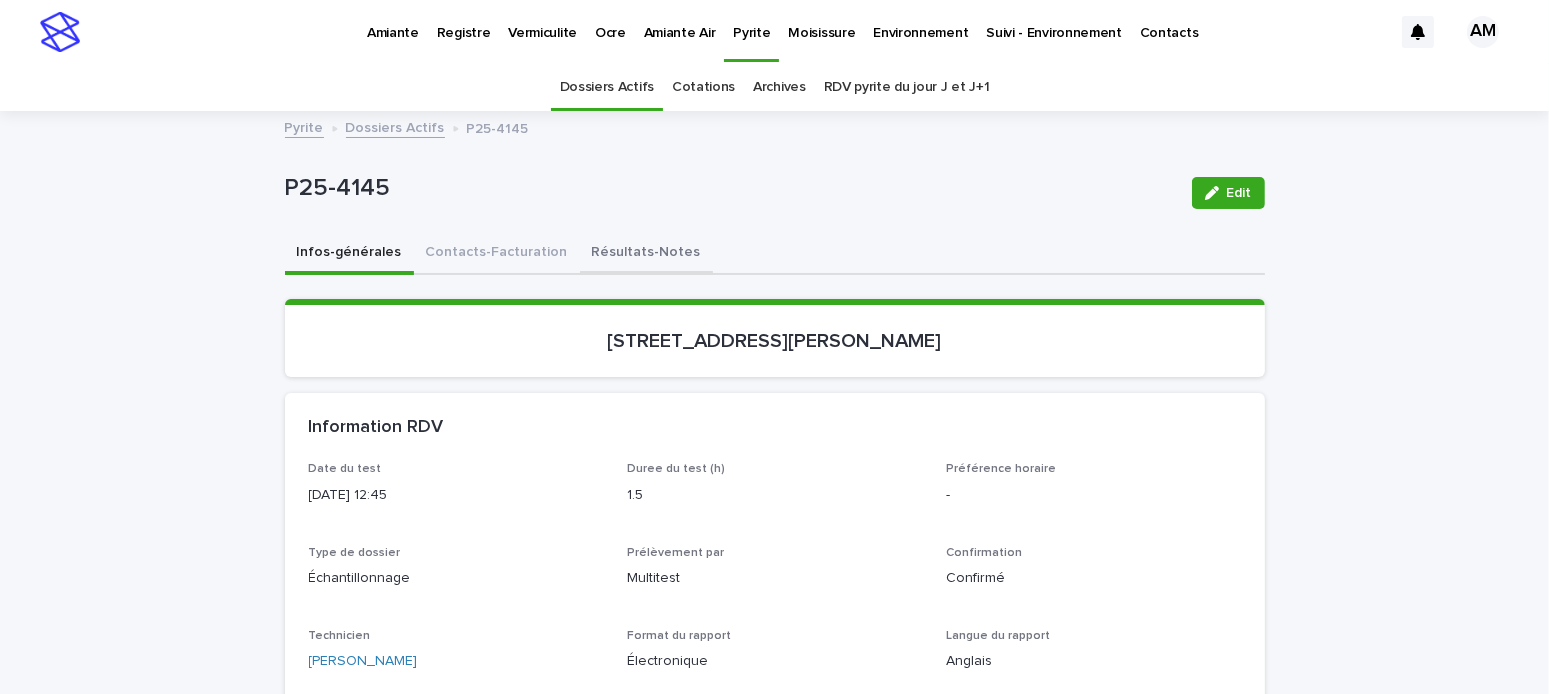 click on "Résultats-Notes" at bounding box center [646, 254] 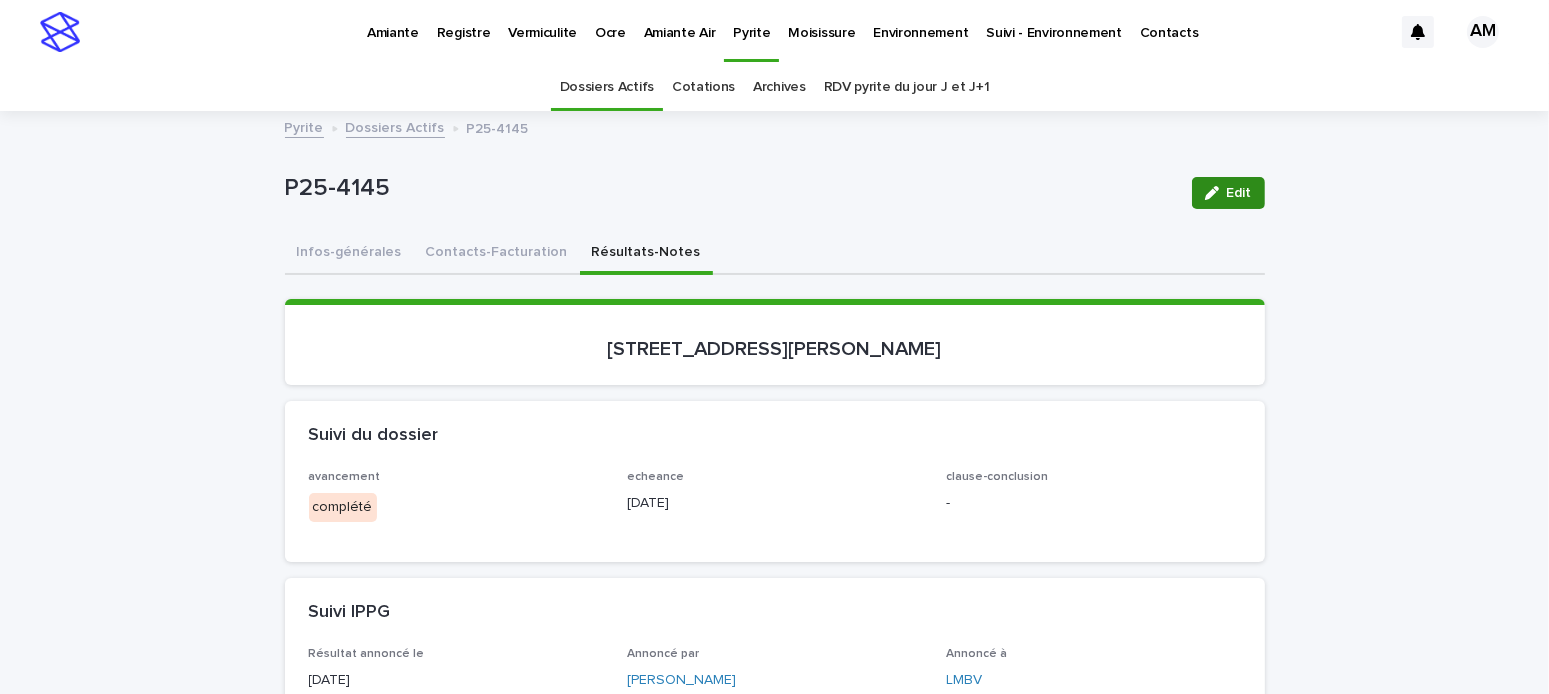 click on "Edit" at bounding box center [1228, 193] 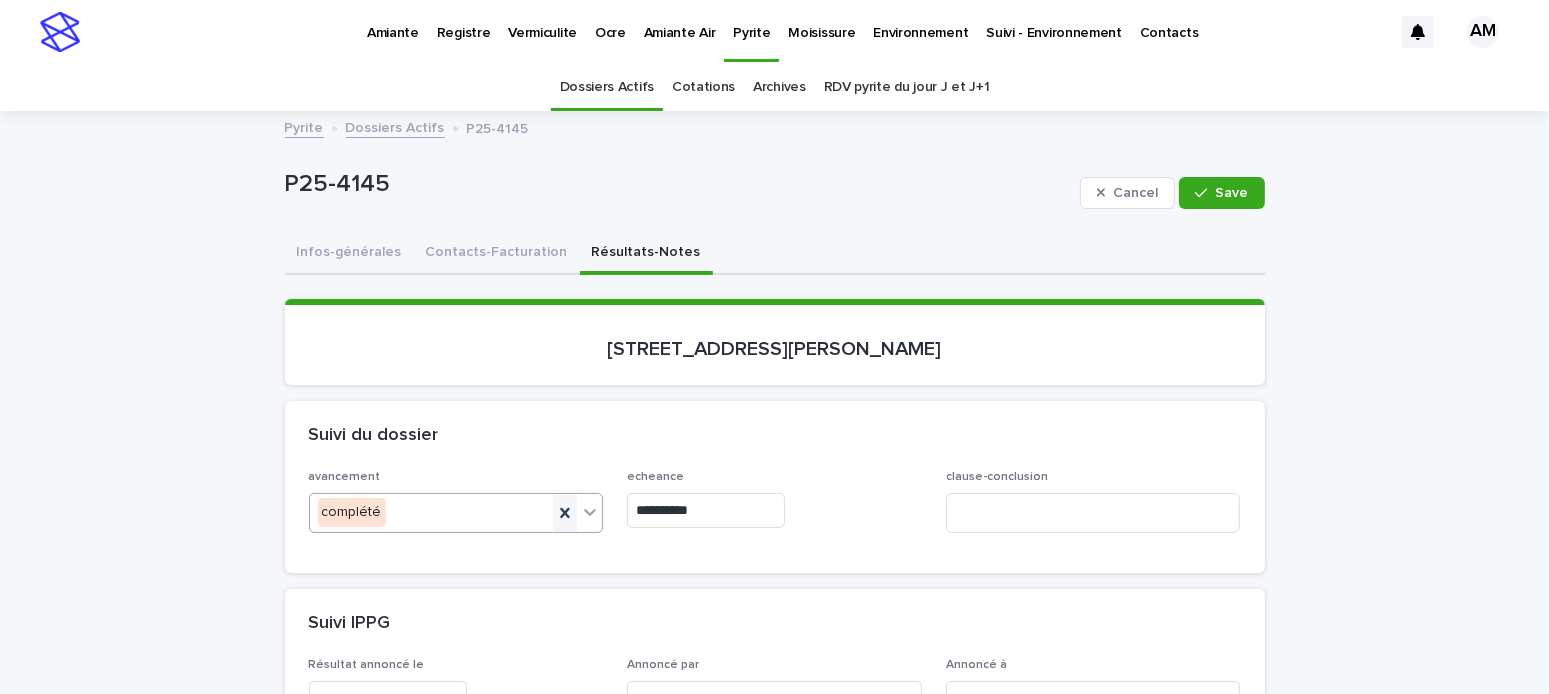 click 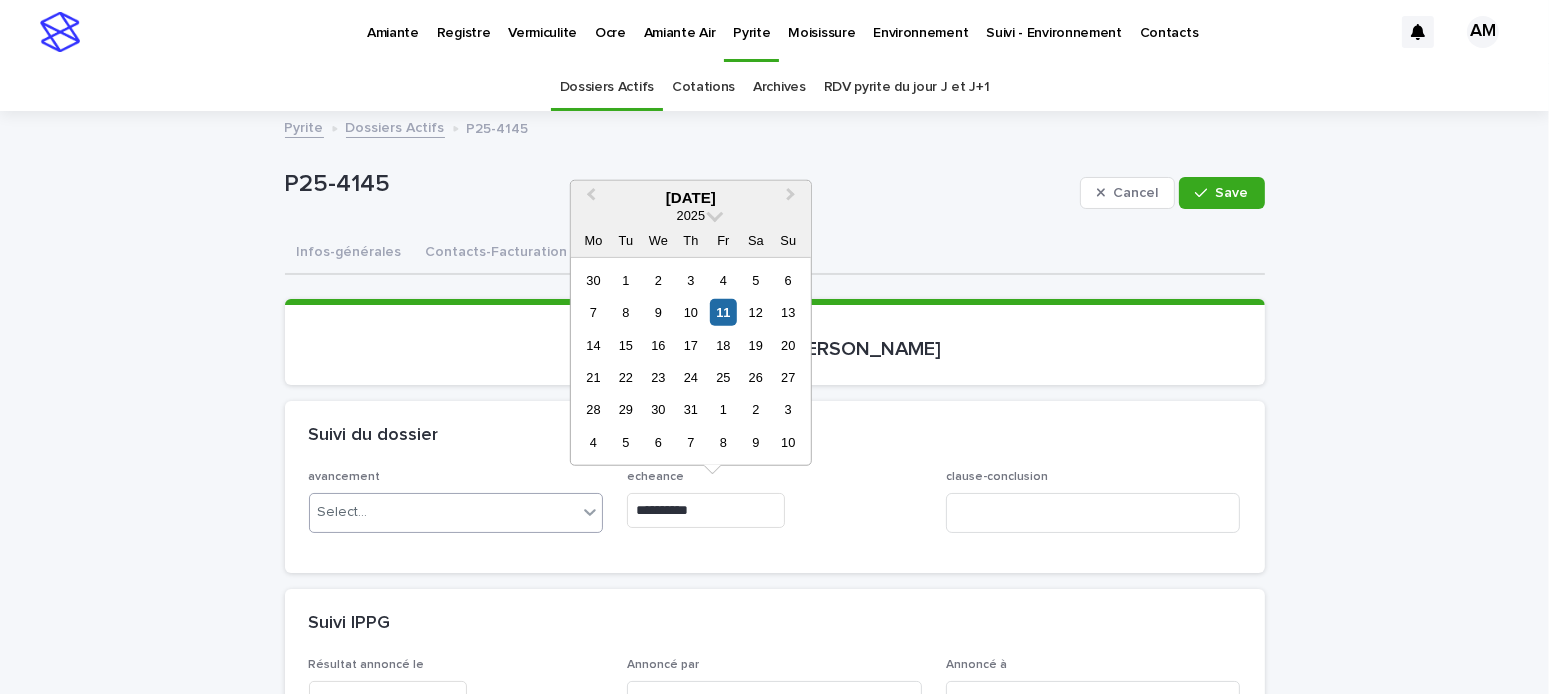 drag, startPoint x: 724, startPoint y: 513, endPoint x: 667, endPoint y: 539, distance: 62.649822 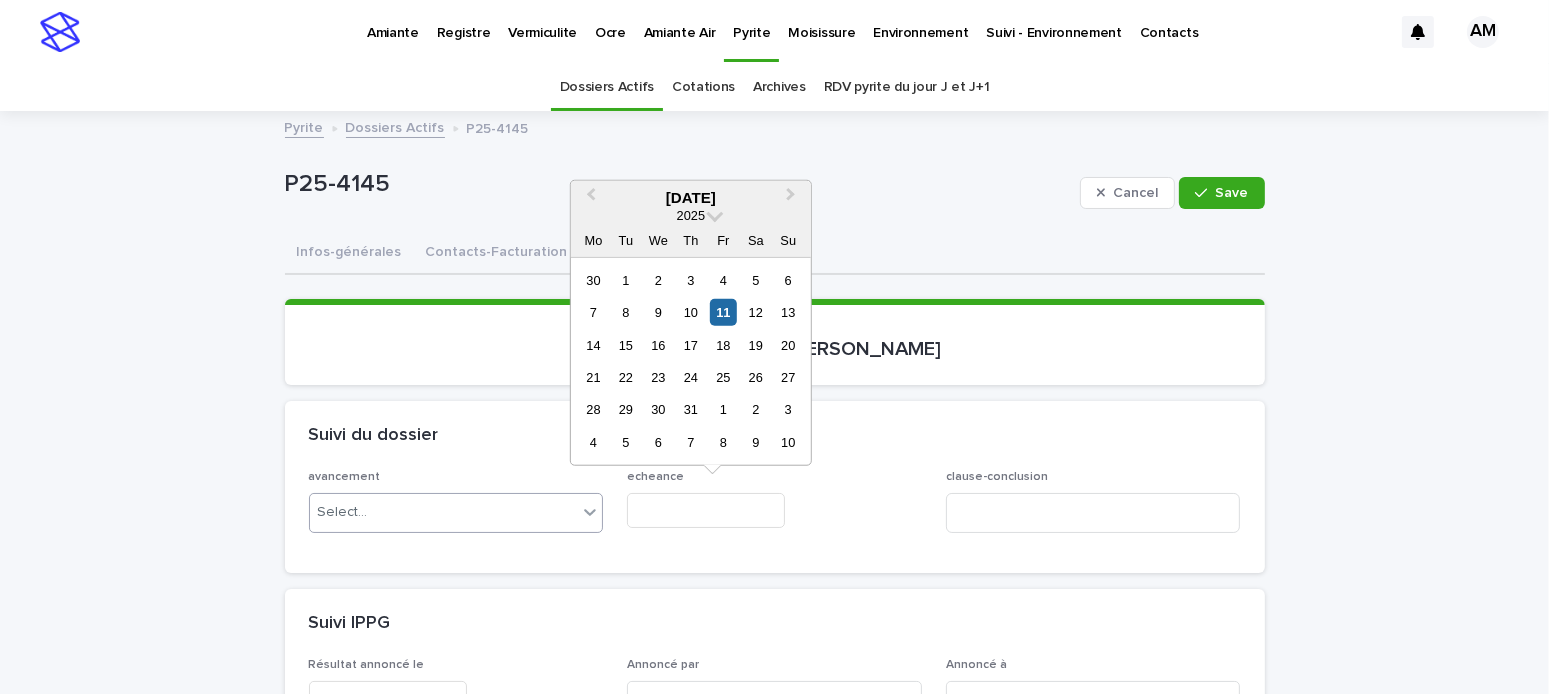 type on "**********" 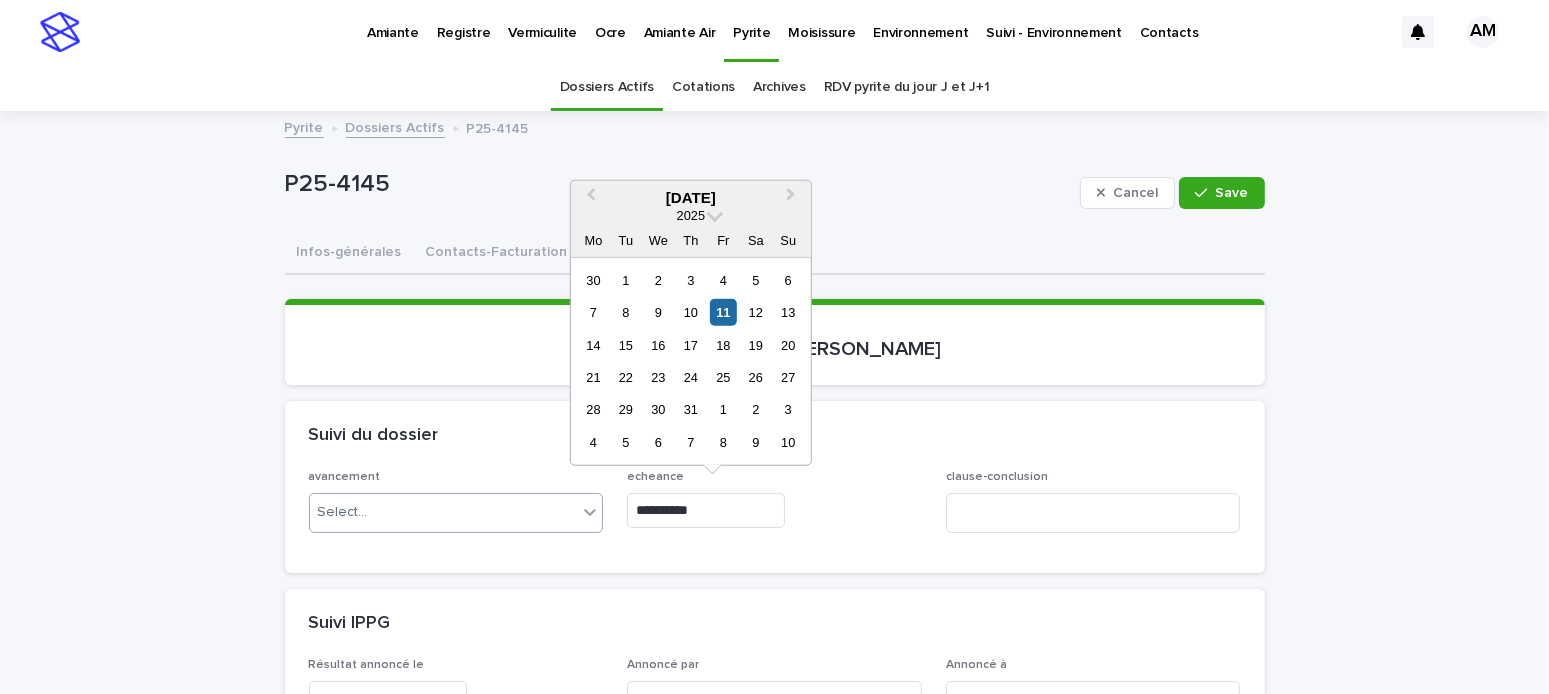 type 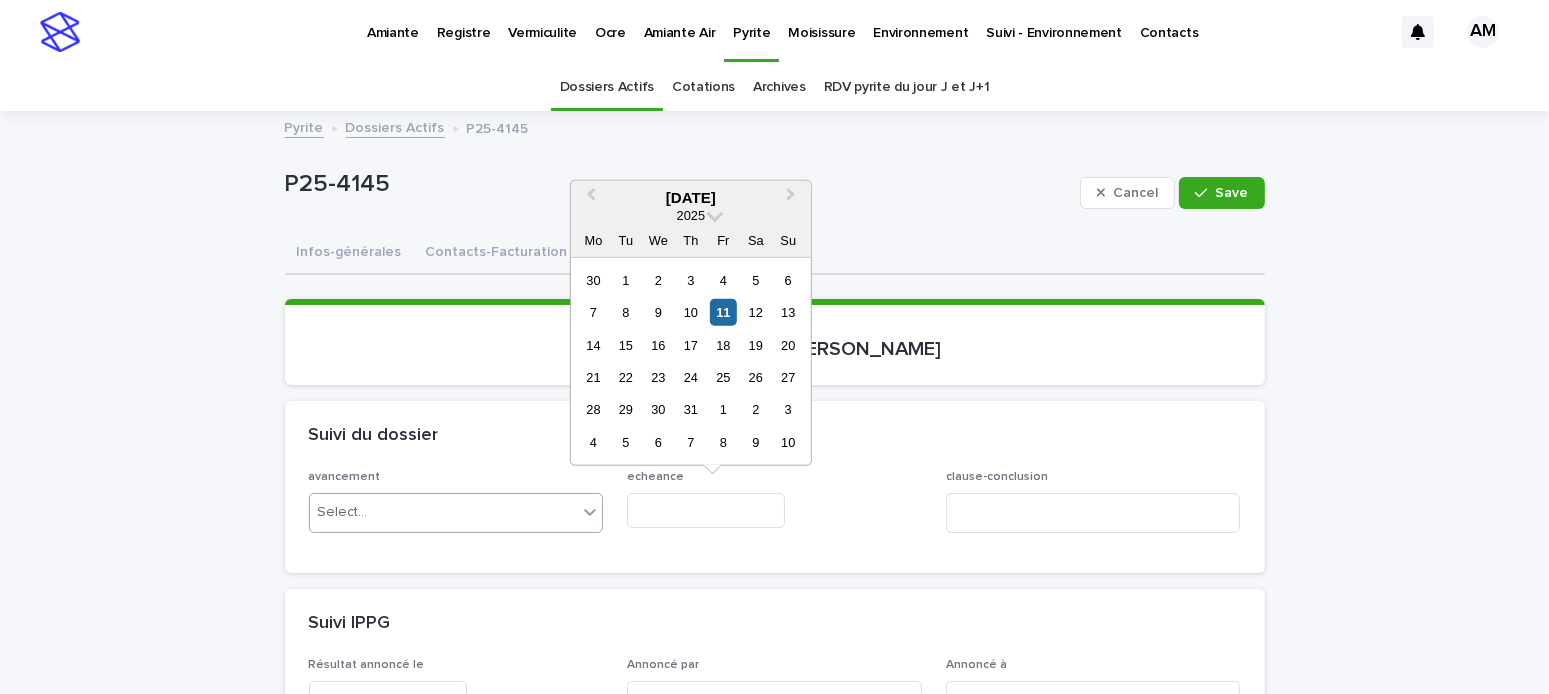 click on "avancement Select... echeance clause-conclusion" at bounding box center (775, 521) 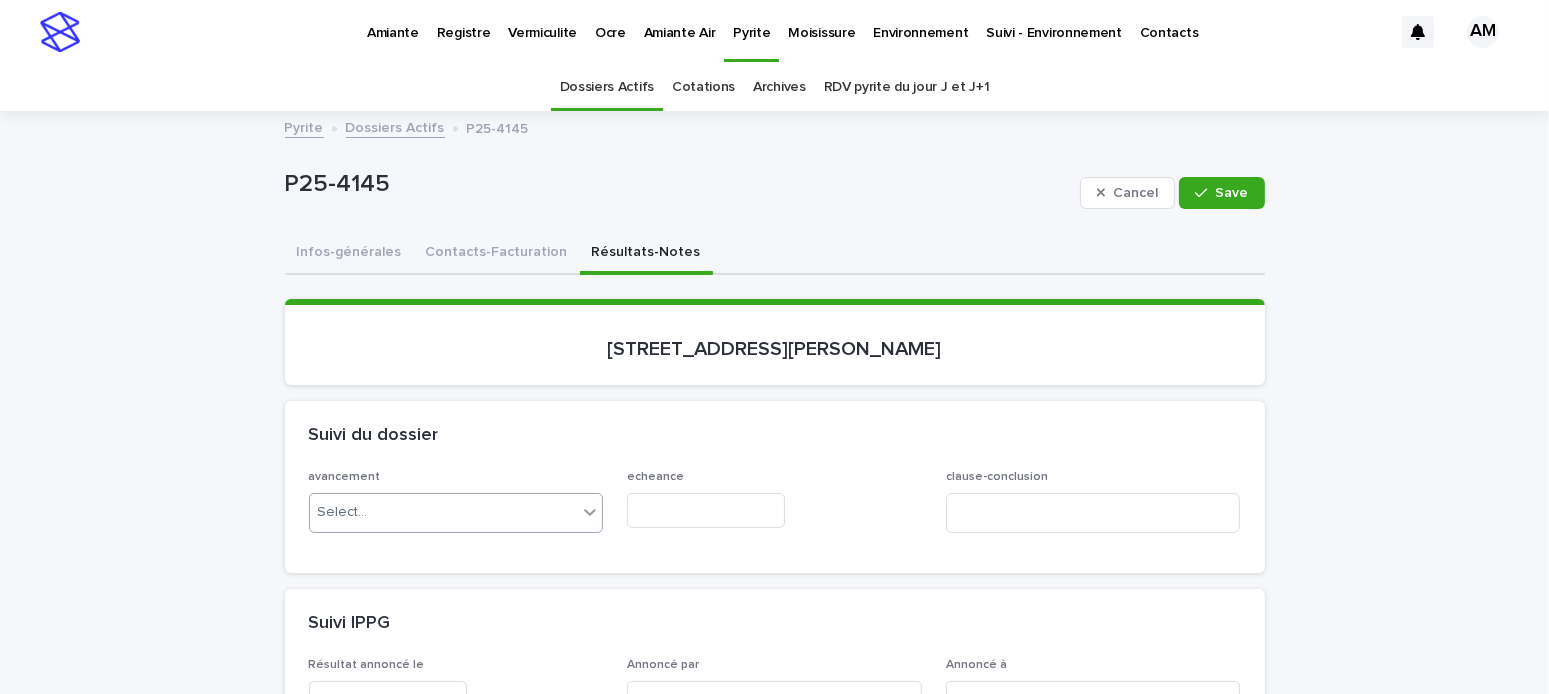 scroll, scrollTop: 400, scrollLeft: 0, axis: vertical 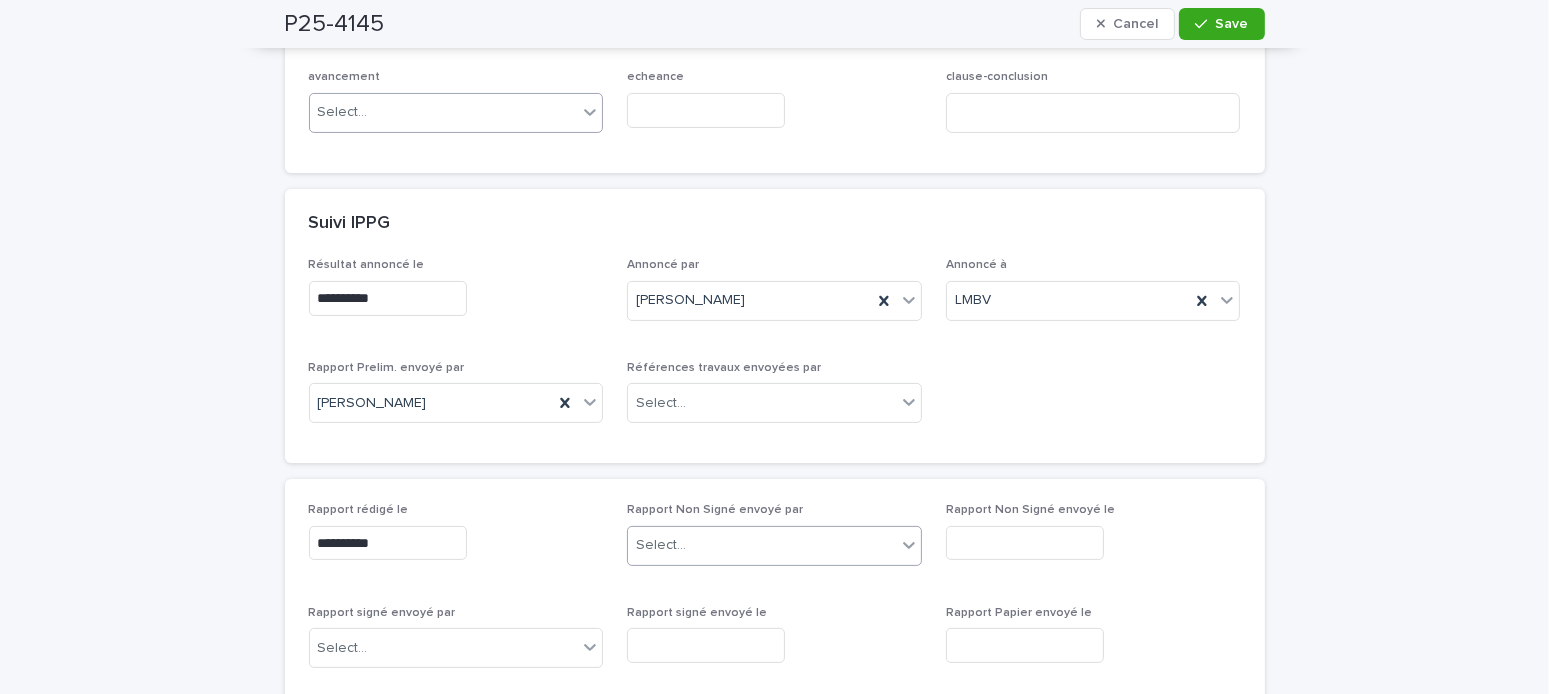 click on "Select..." at bounding box center [762, 545] 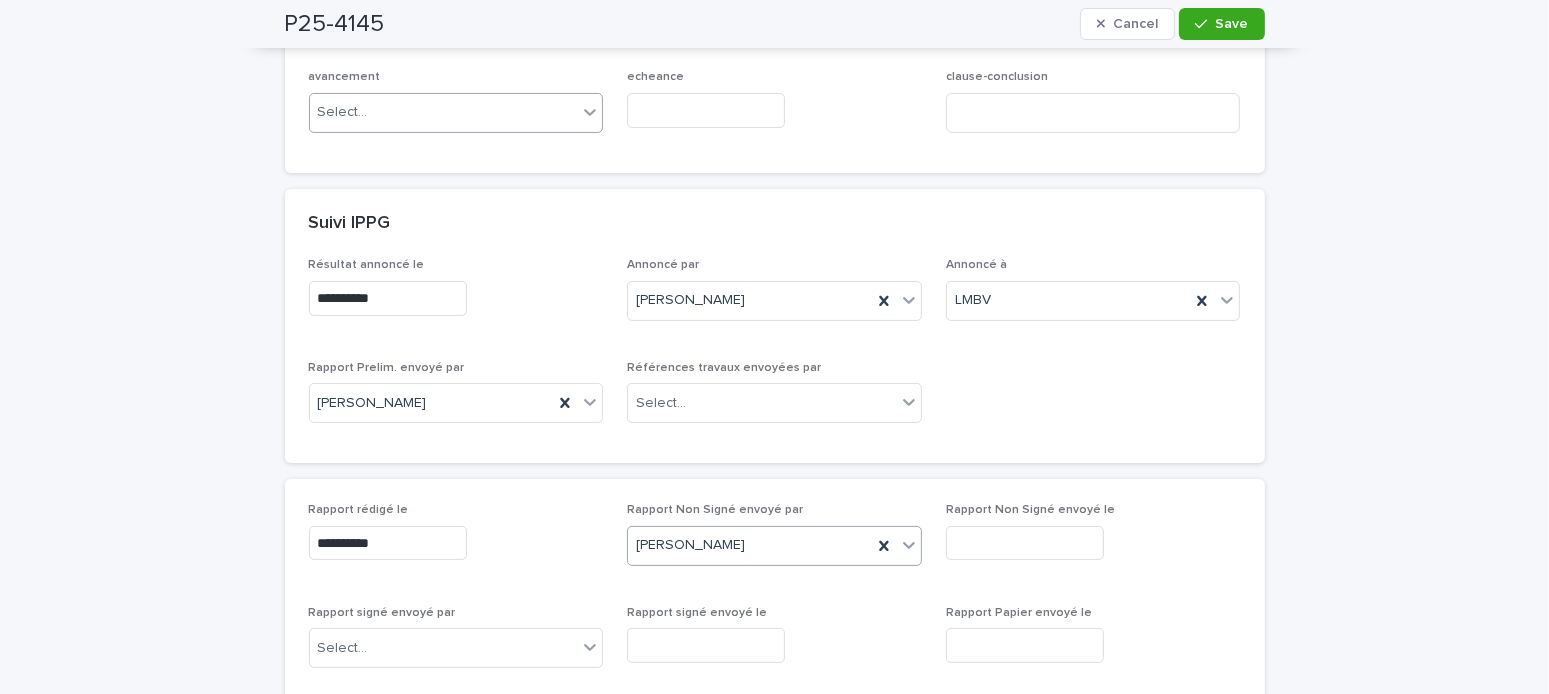 click at bounding box center [1025, 543] 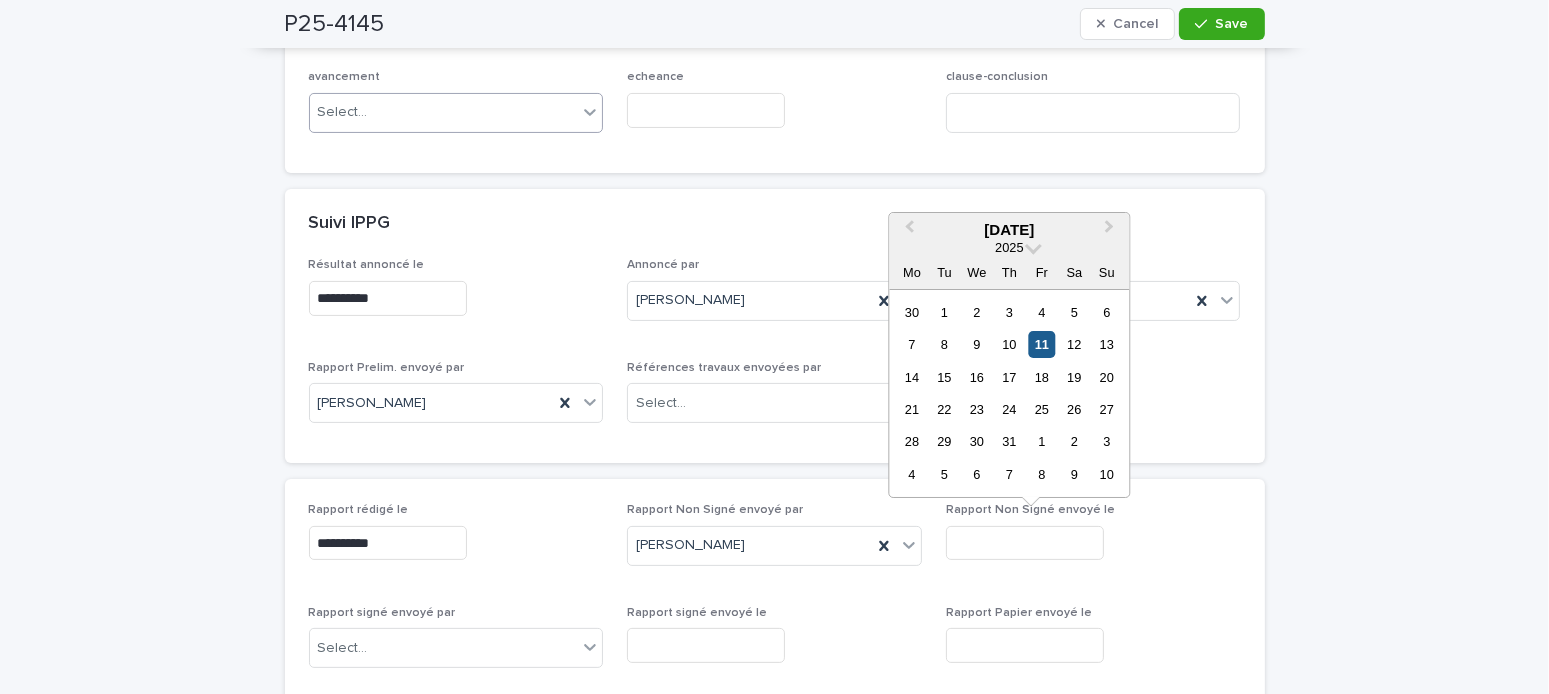 click on "11" at bounding box center [1041, 344] 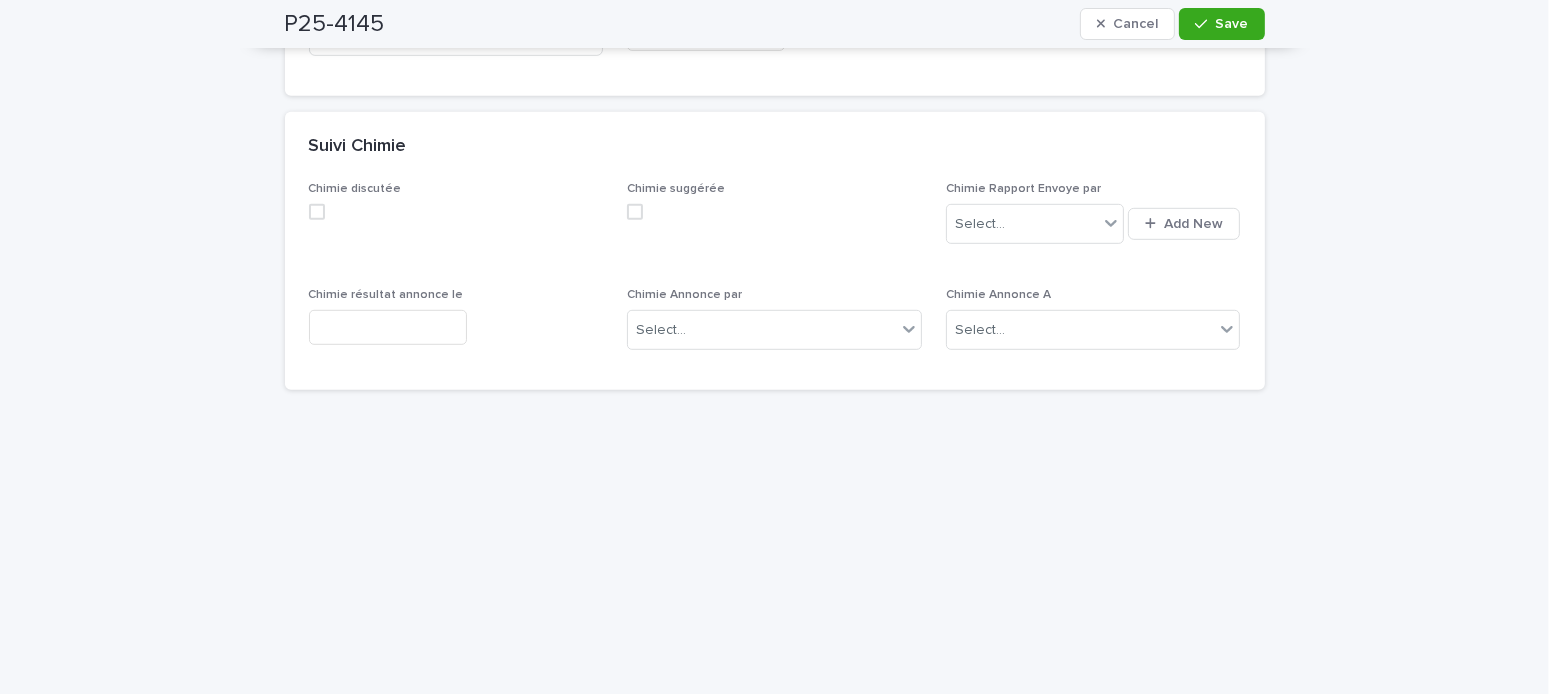 scroll, scrollTop: 1300, scrollLeft: 0, axis: vertical 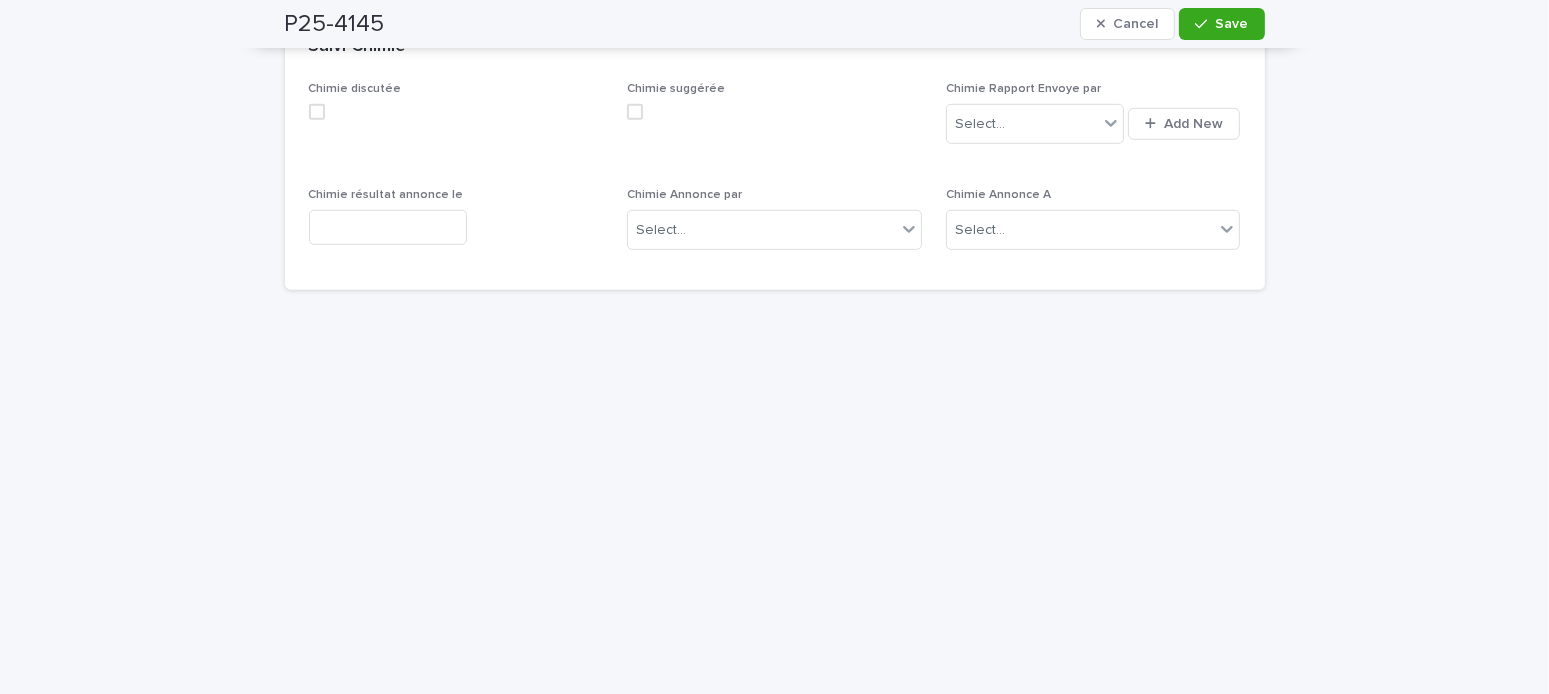 click on "**********" at bounding box center (774, 30) 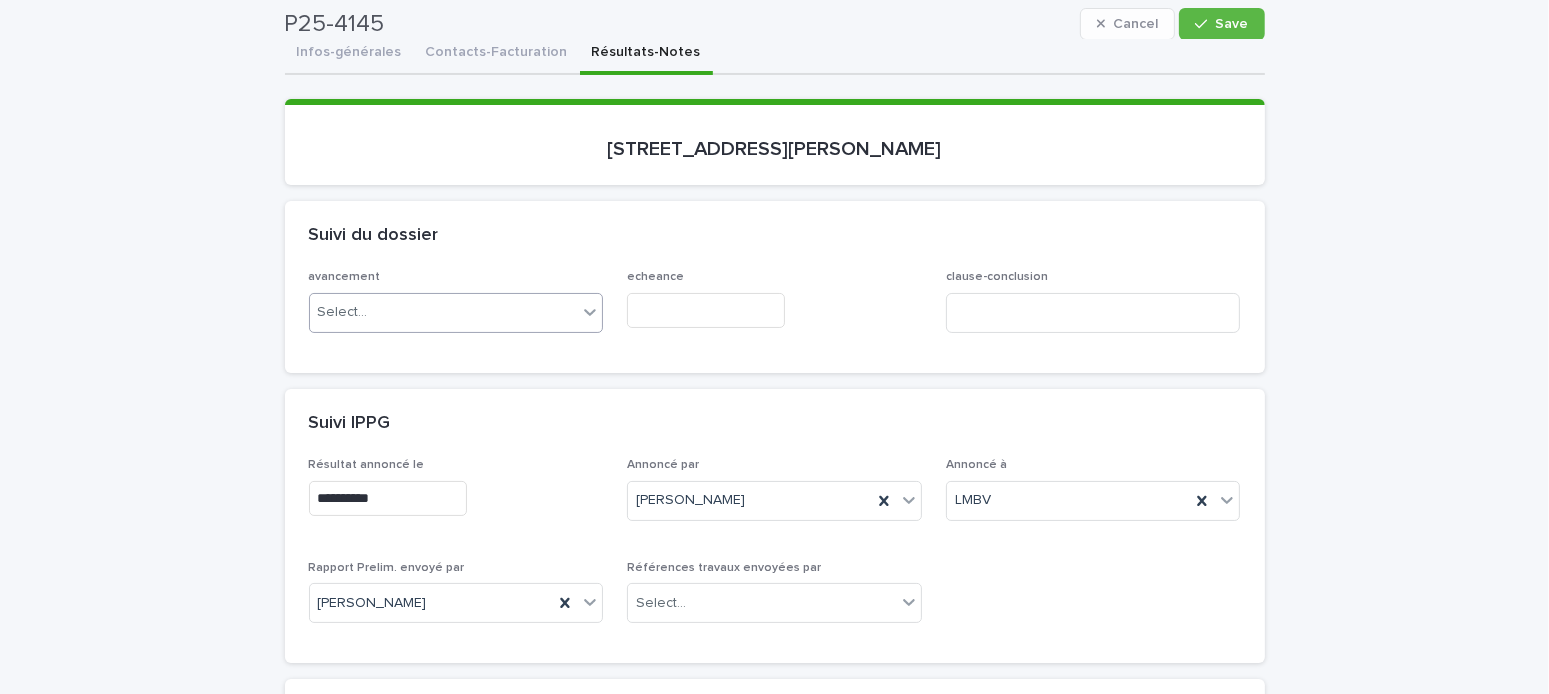 scroll, scrollTop: 0, scrollLeft: 0, axis: both 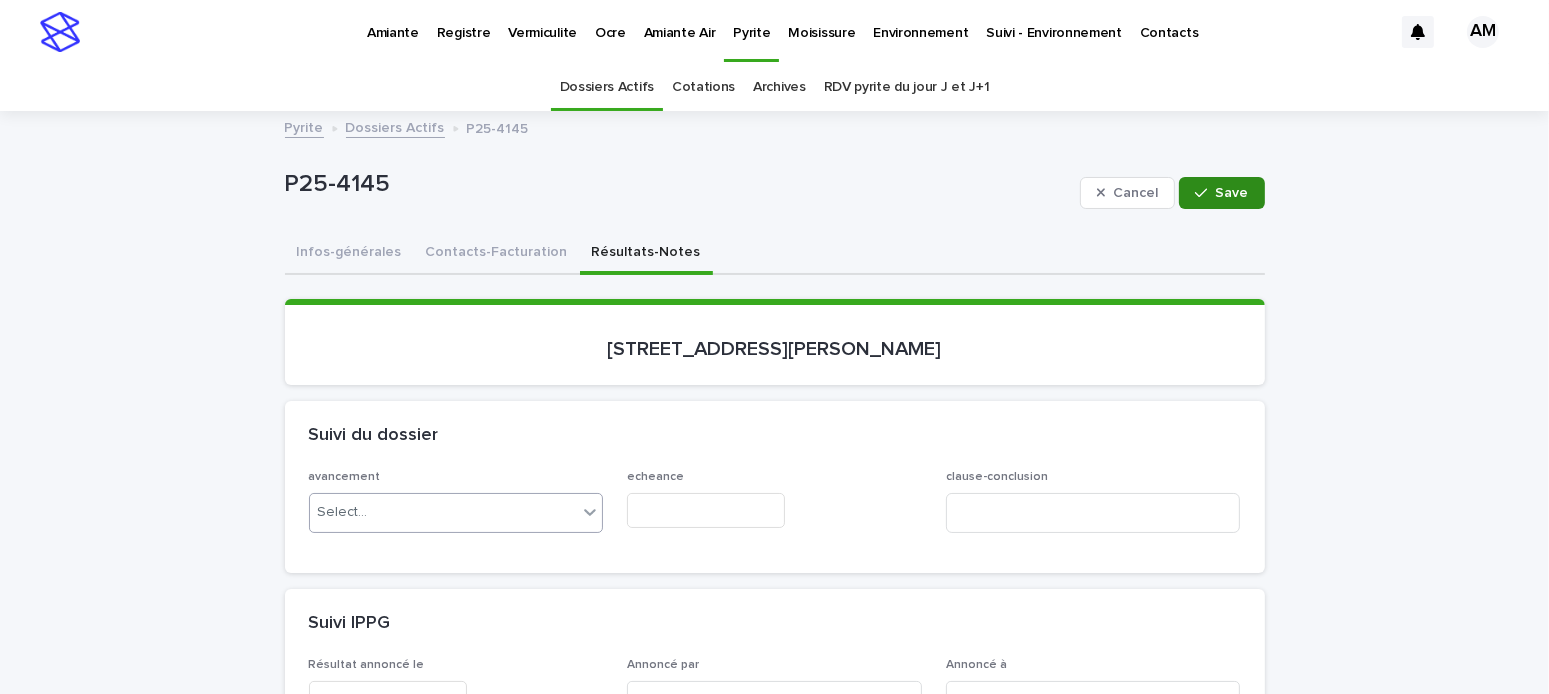 click on "Save" at bounding box center [1221, 193] 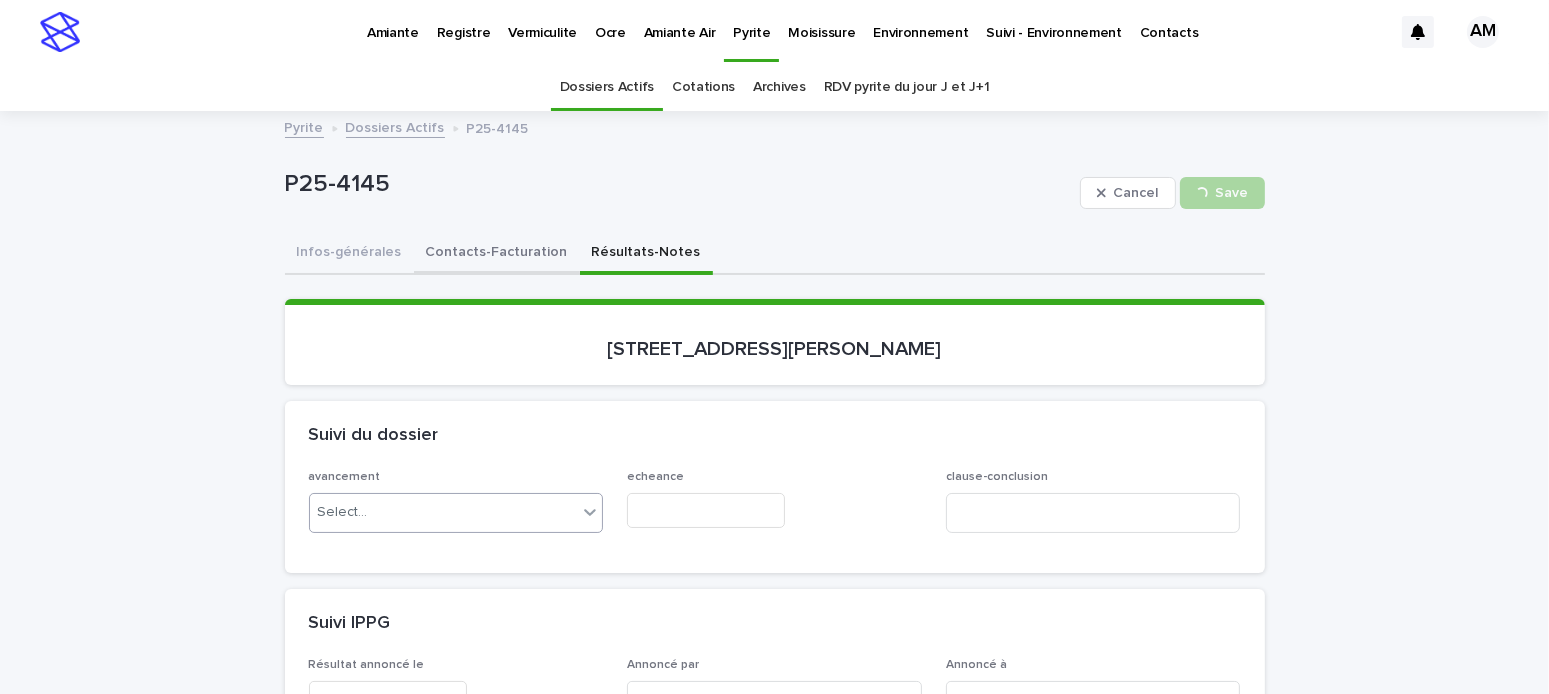 click on "Contacts-Facturation" at bounding box center (497, 254) 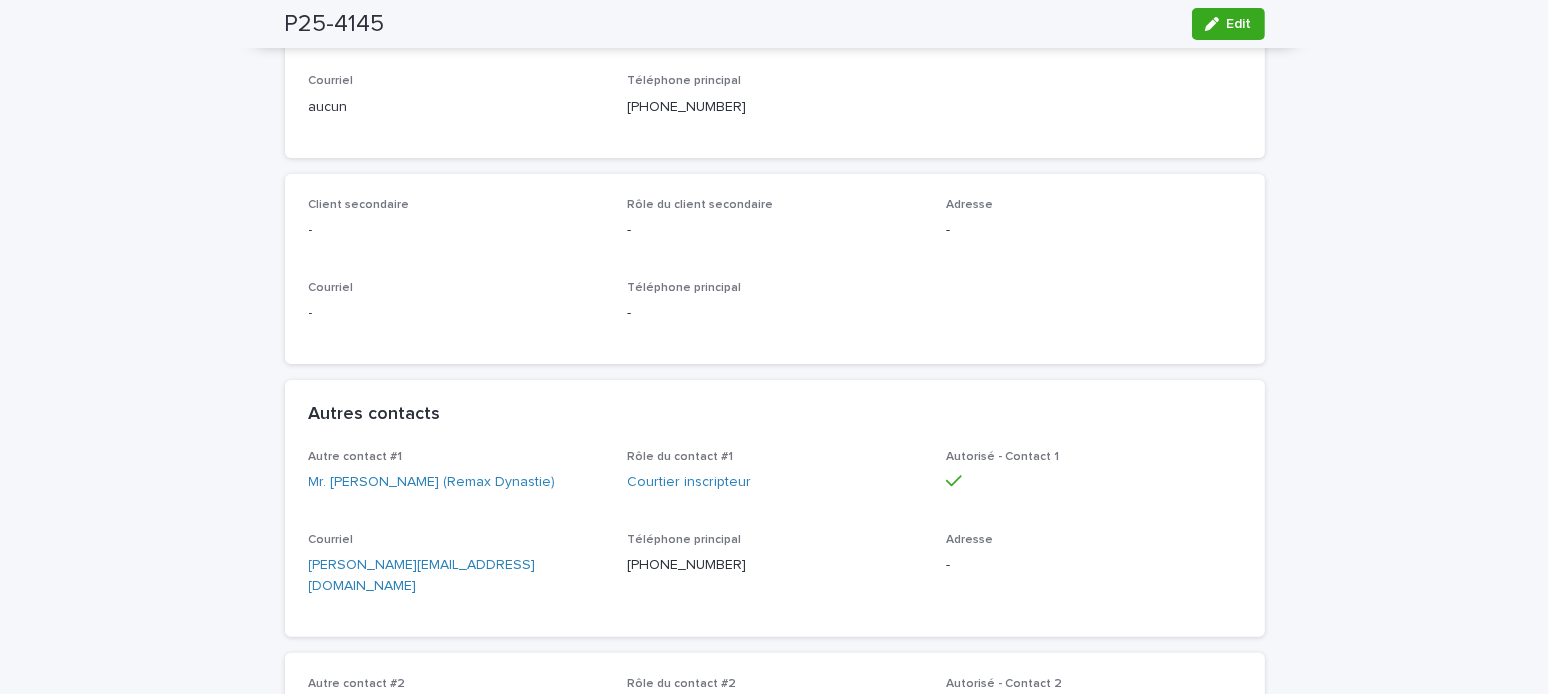 scroll, scrollTop: 700, scrollLeft: 0, axis: vertical 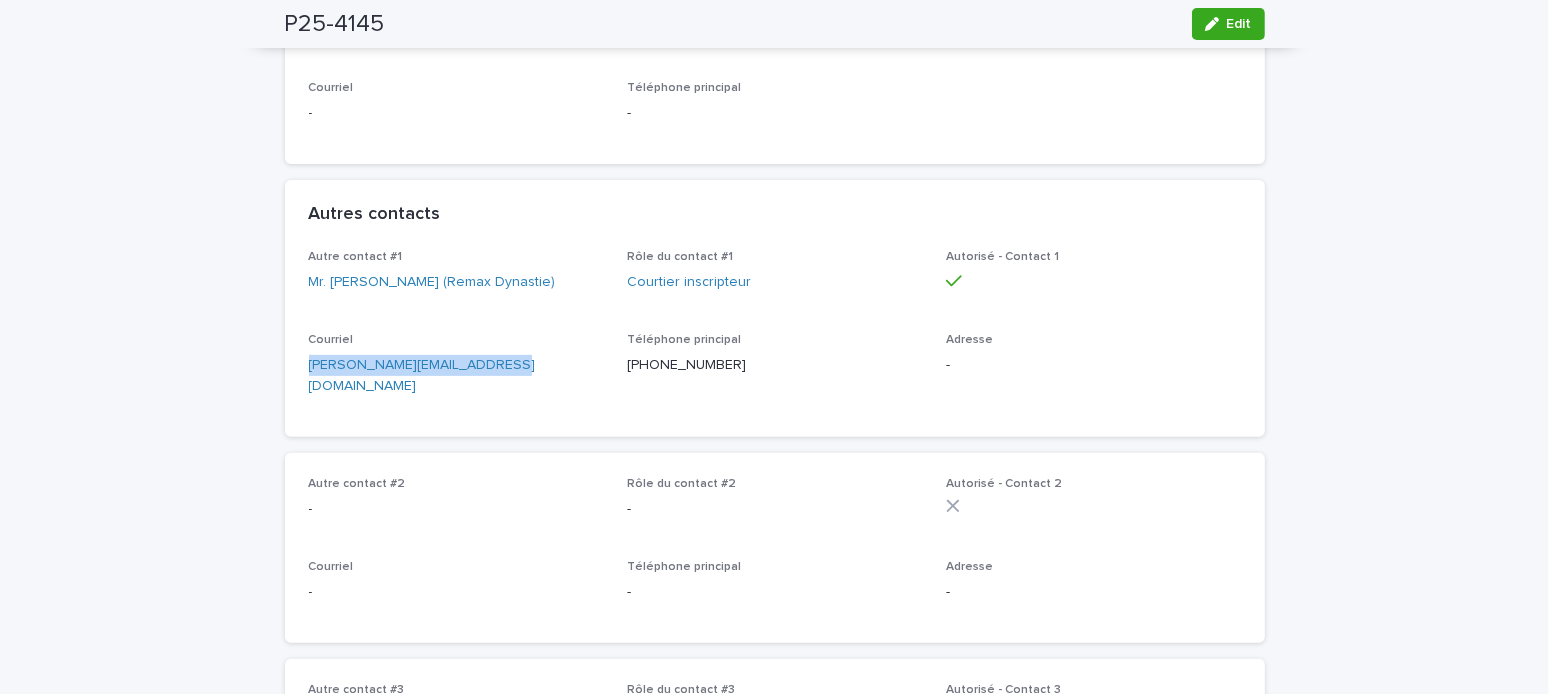 drag, startPoint x: 229, startPoint y: 381, endPoint x: 378, endPoint y: 389, distance: 149.21461 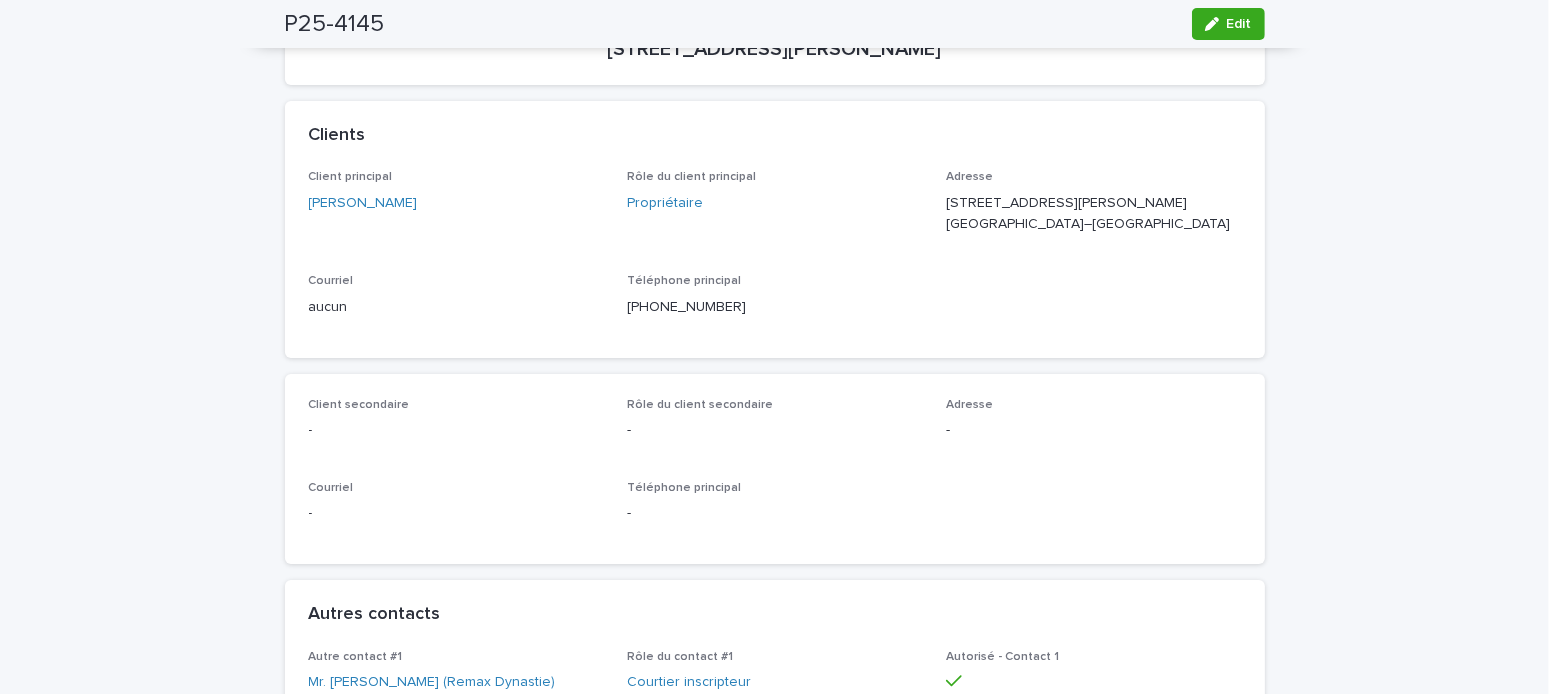 scroll, scrollTop: 0, scrollLeft: 0, axis: both 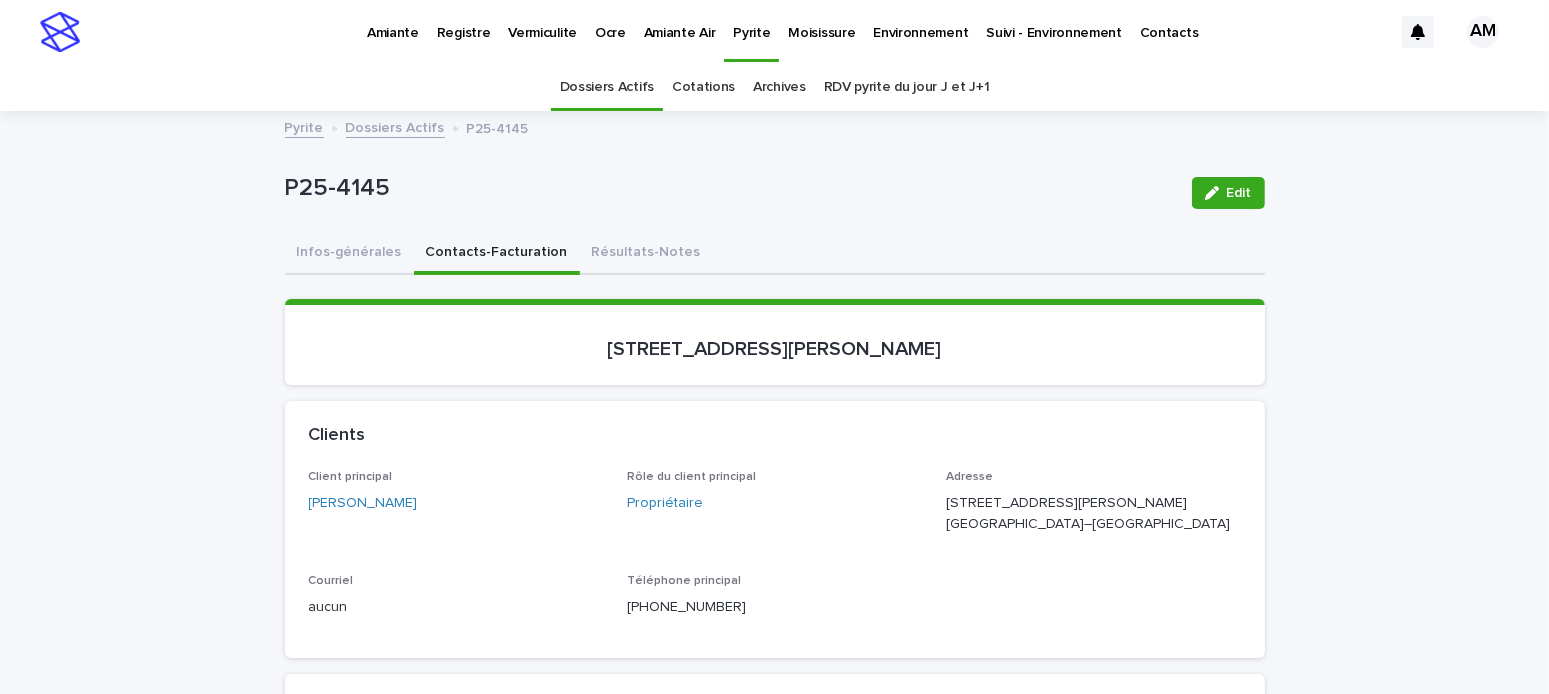 click on "Dossiers Actifs" at bounding box center [395, 126] 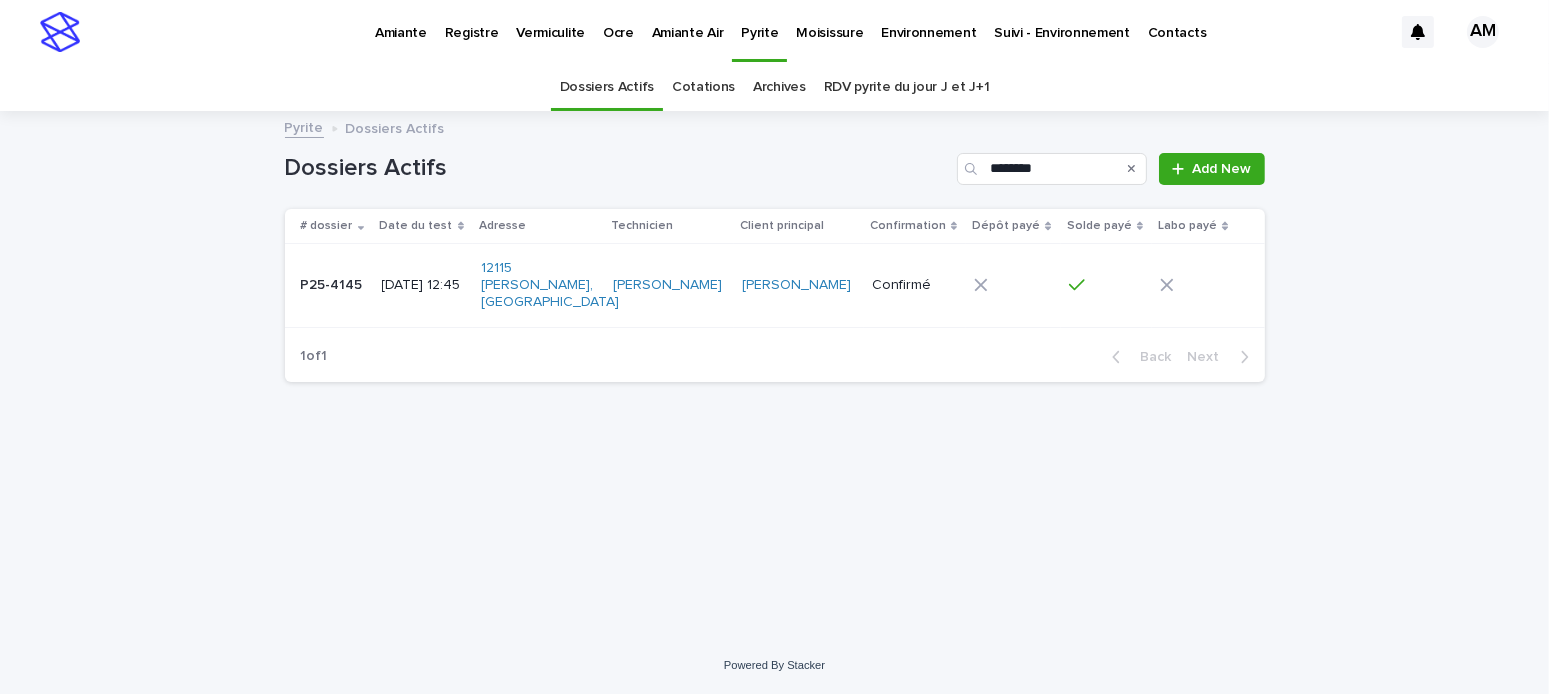 click on "[DATE] 12:45" at bounding box center [424, 285] 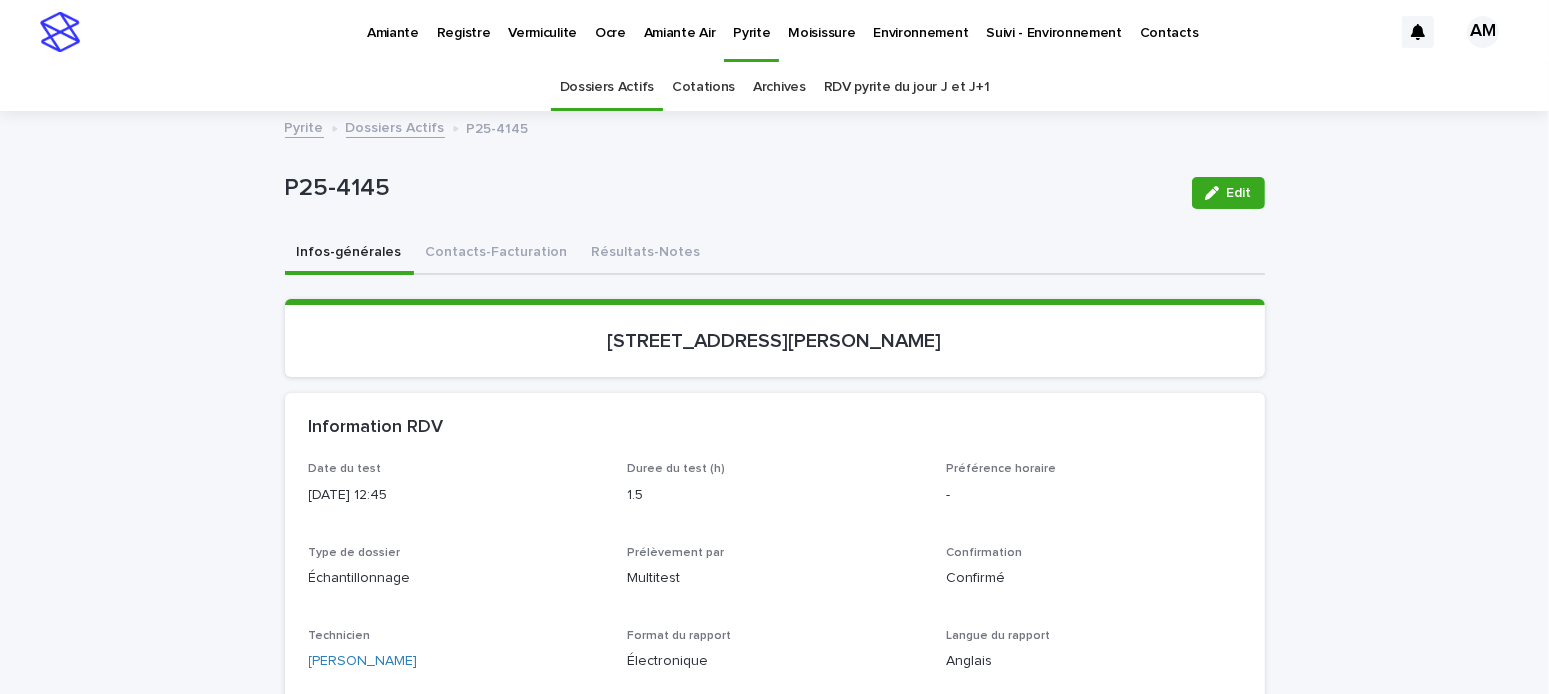 scroll, scrollTop: 63, scrollLeft: 0, axis: vertical 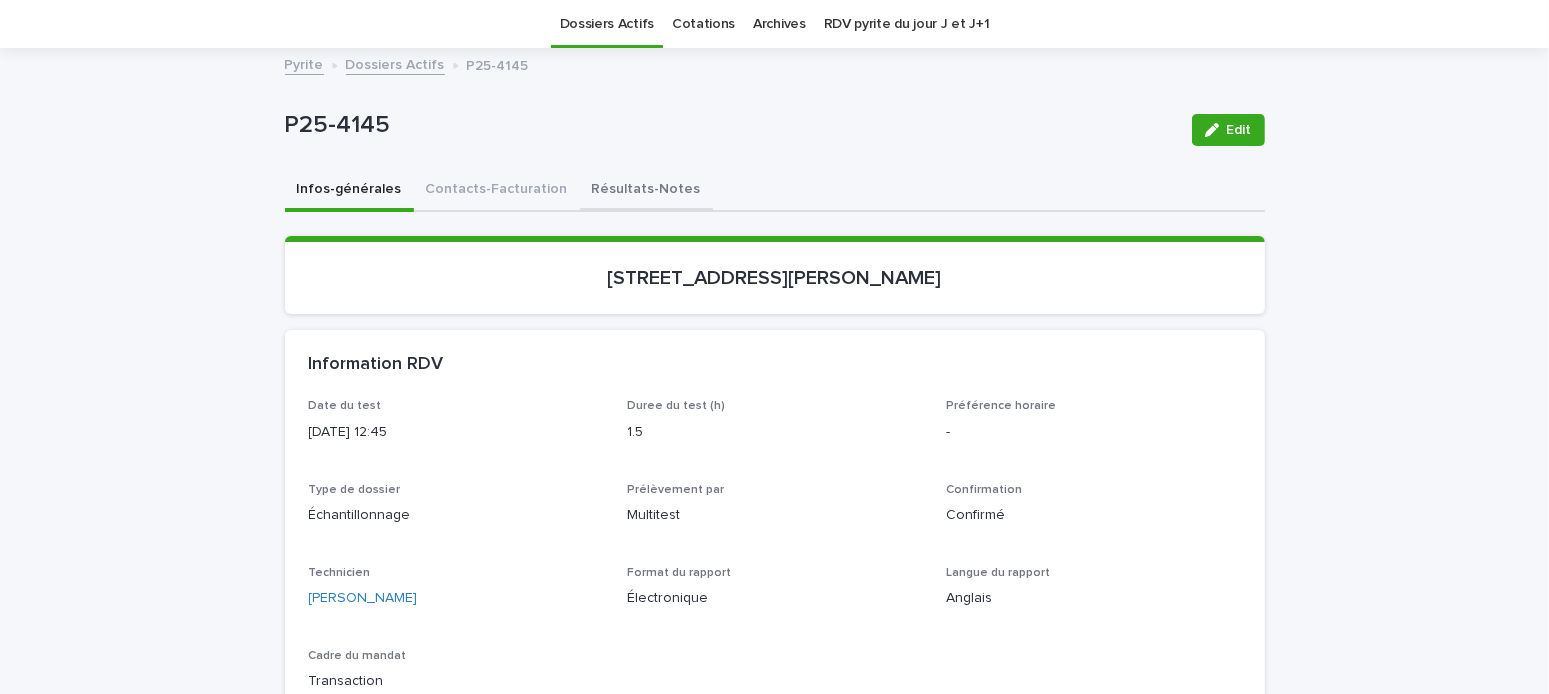 click on "Résultats-Notes" at bounding box center (646, 191) 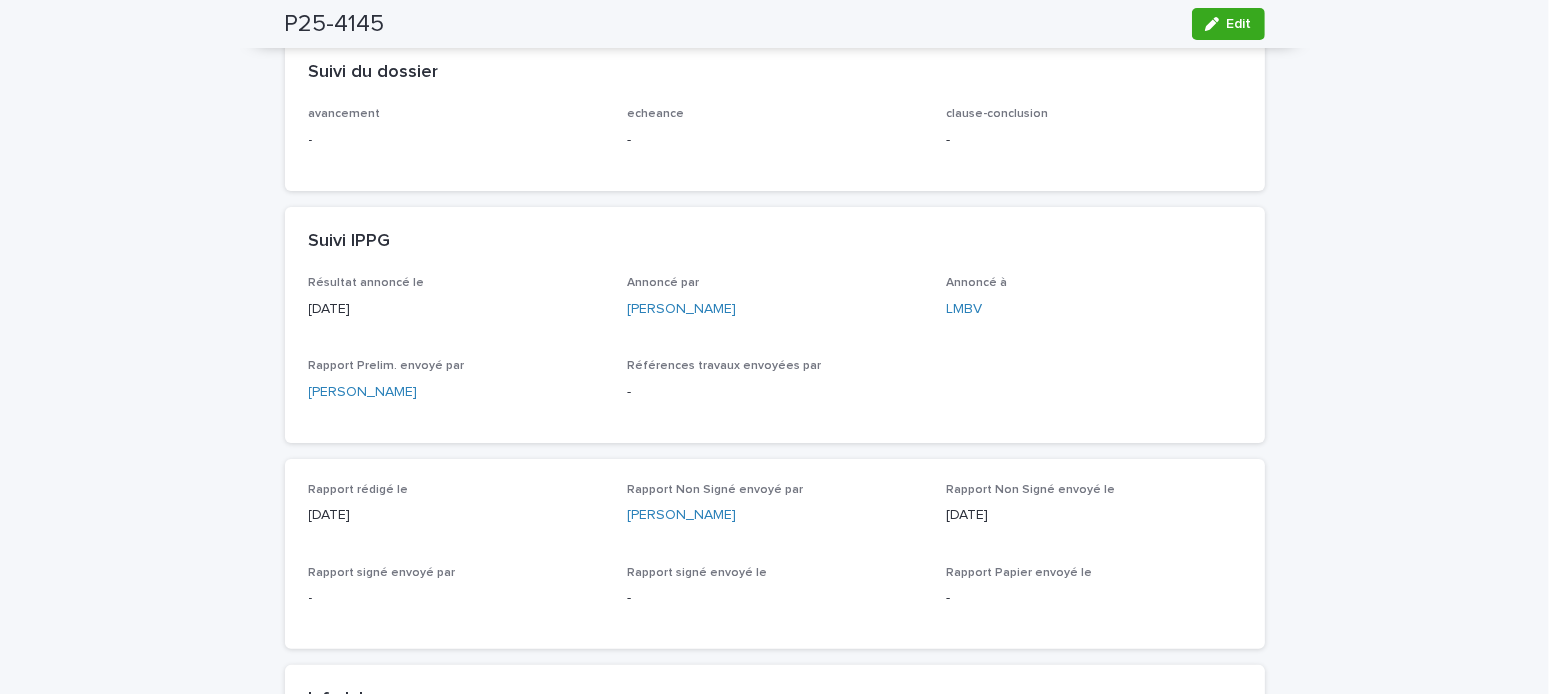 scroll, scrollTop: 63, scrollLeft: 0, axis: vertical 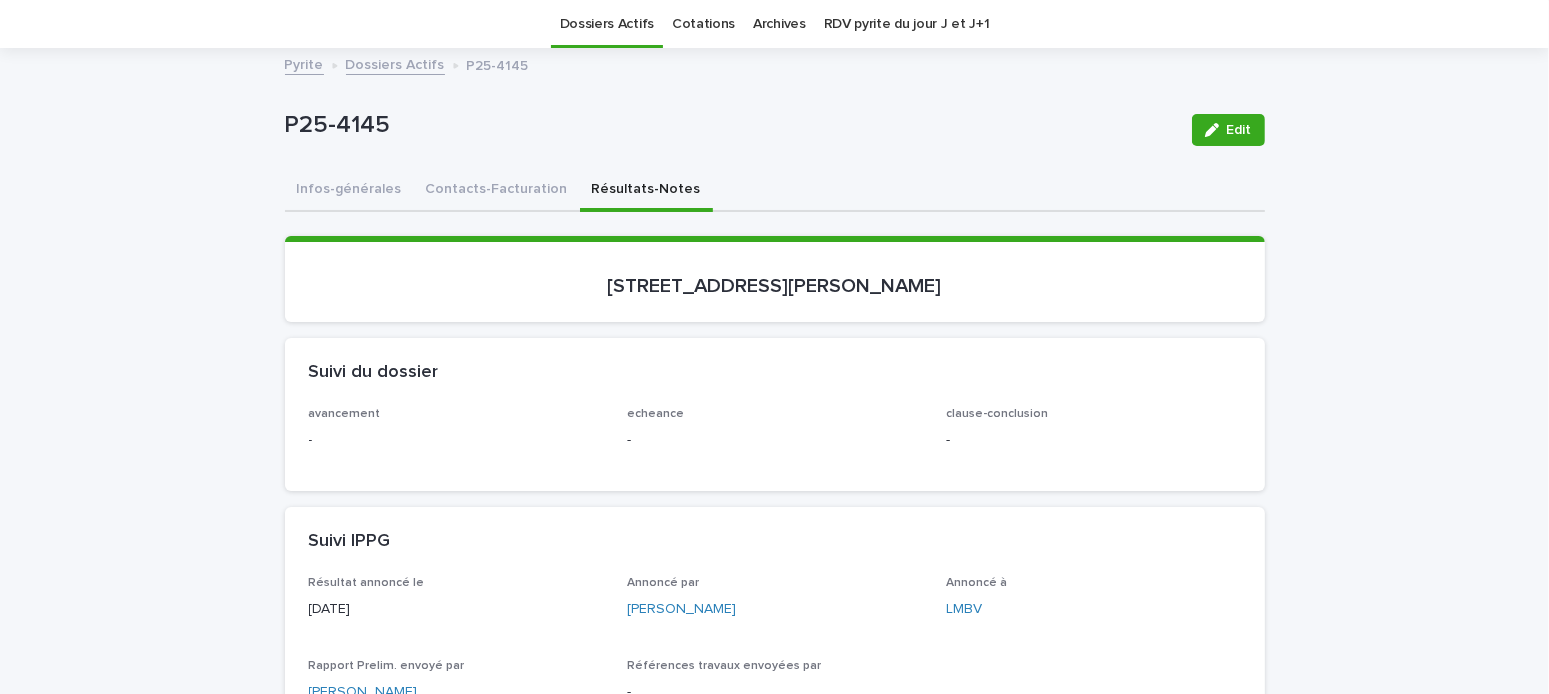 click on "Dossiers Actifs" at bounding box center (395, 63) 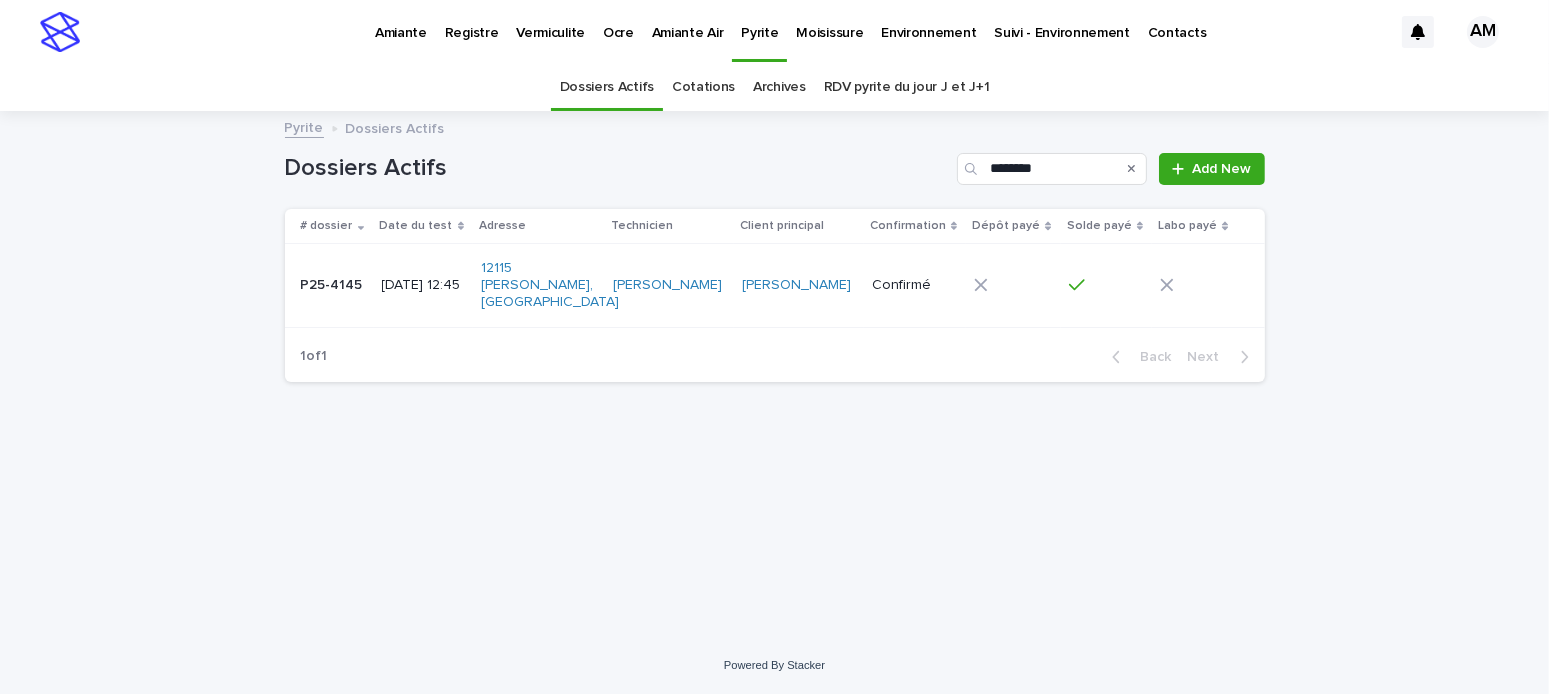 scroll, scrollTop: 0, scrollLeft: 0, axis: both 